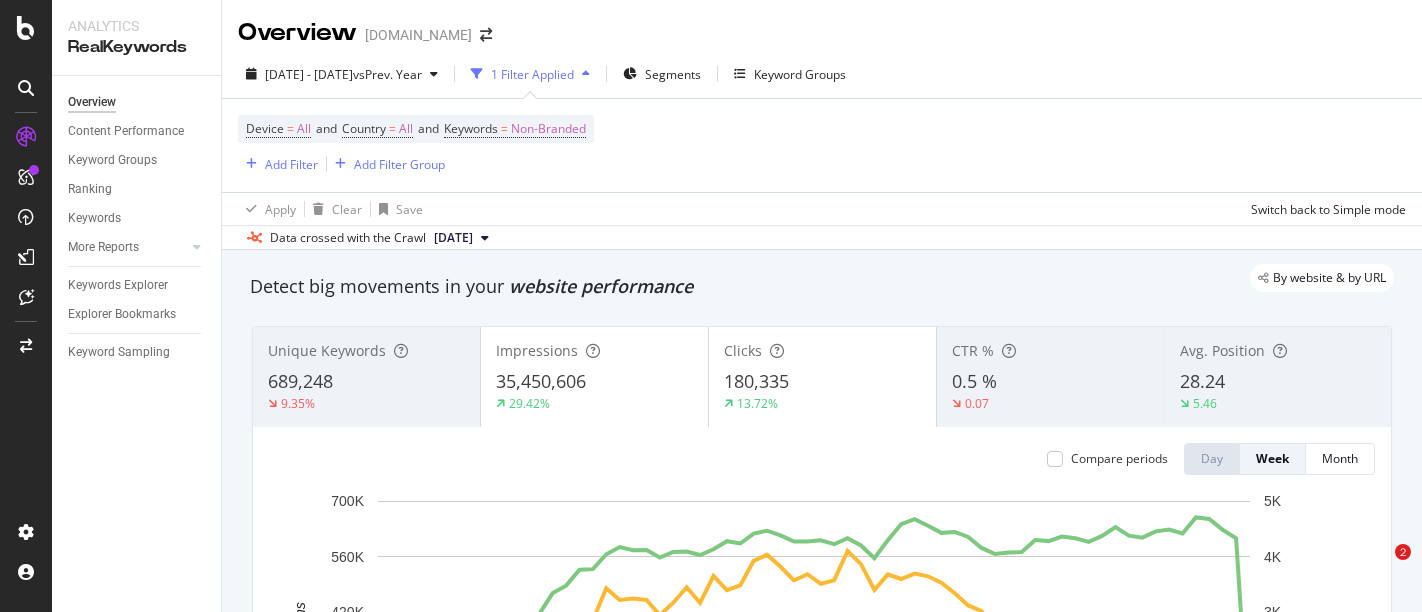 scroll, scrollTop: 0, scrollLeft: 0, axis: both 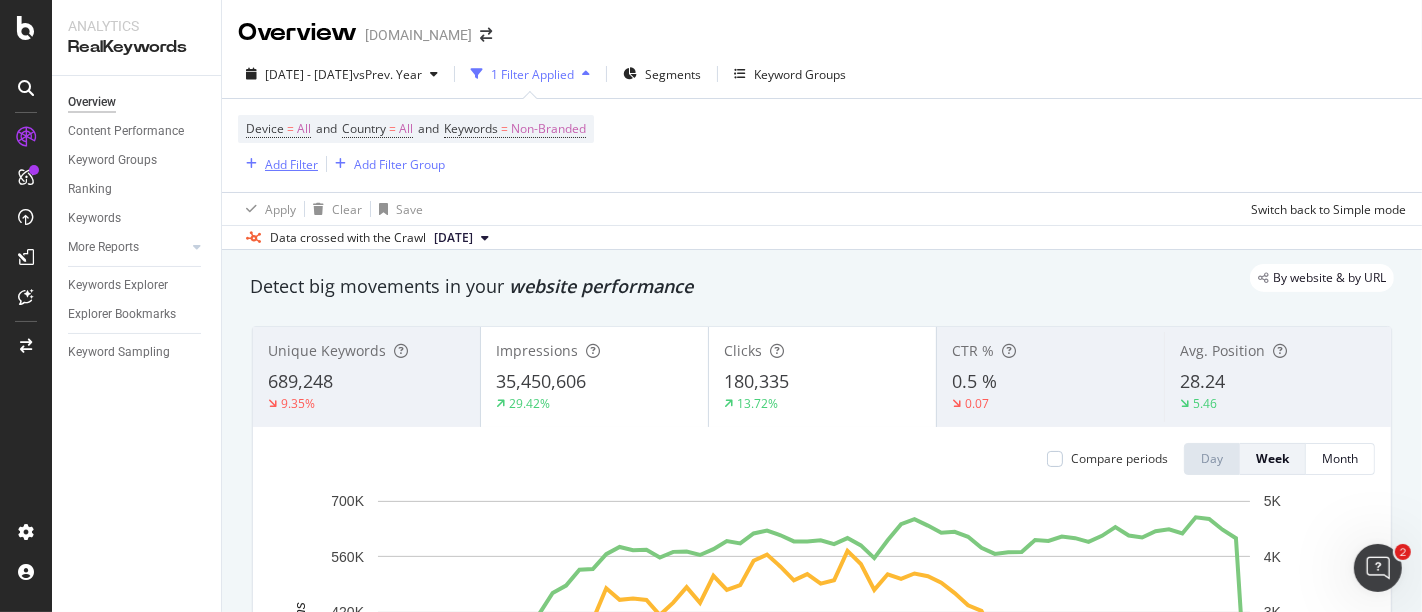 click on "Add Filter" at bounding box center (291, 164) 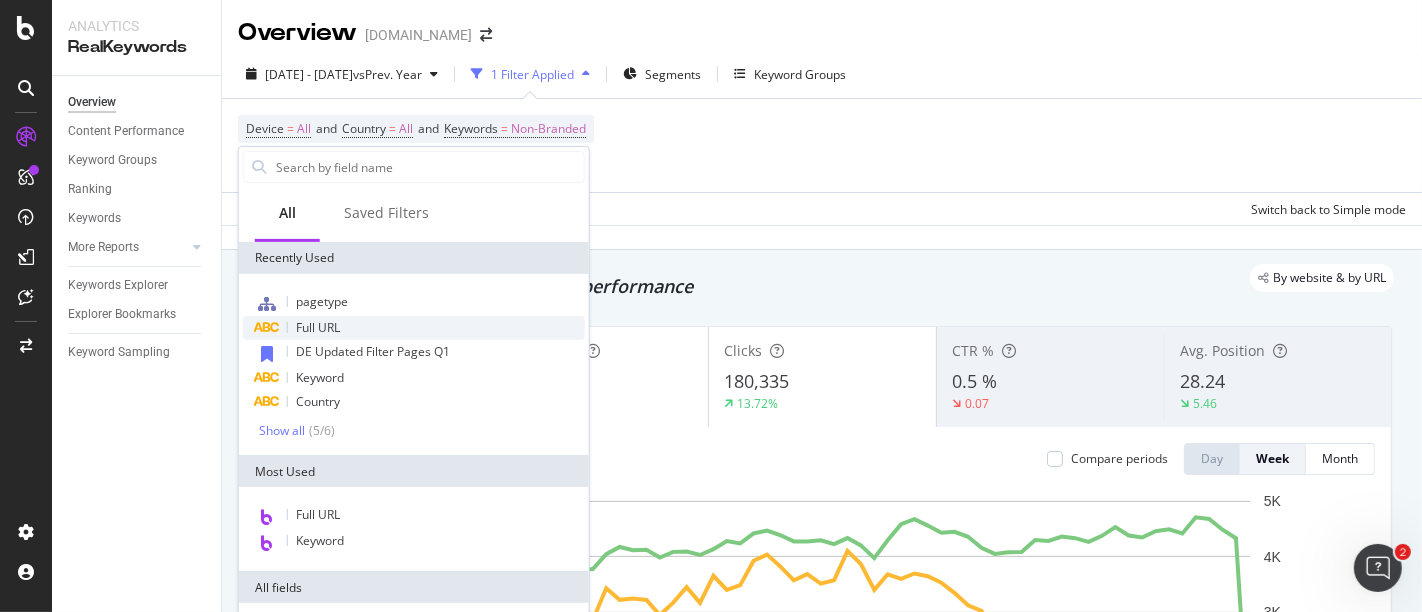 click on "Full URL" at bounding box center (318, 327) 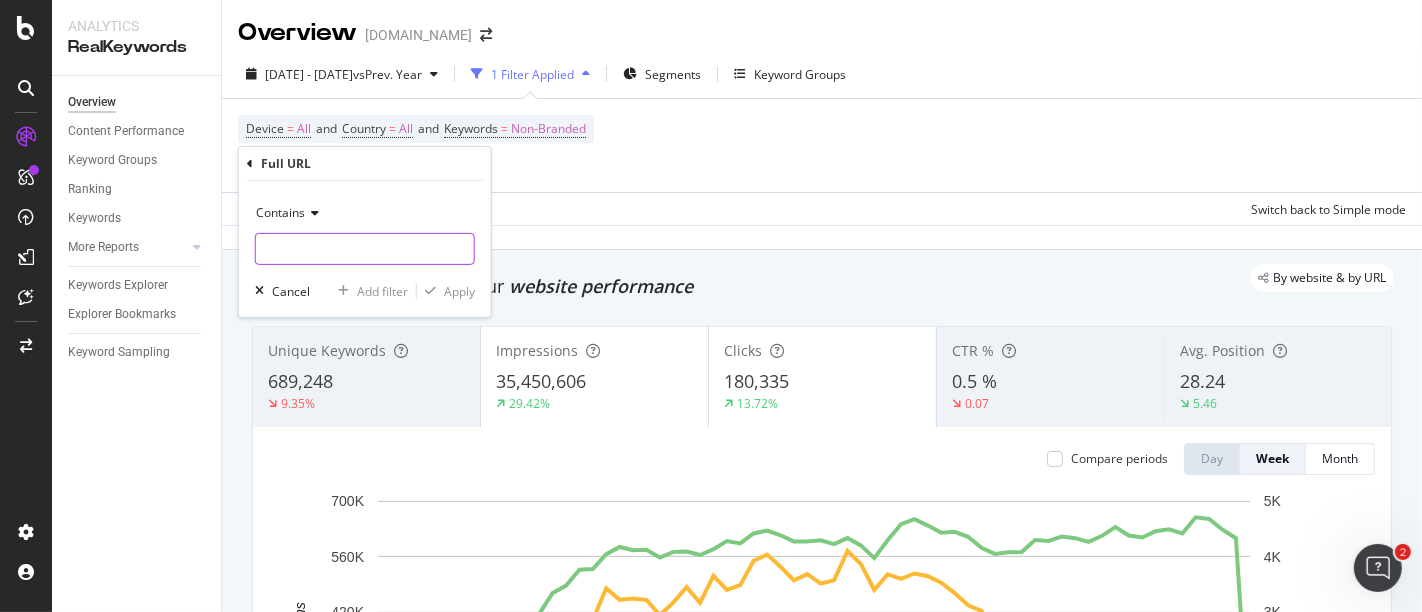 click at bounding box center (365, 249) 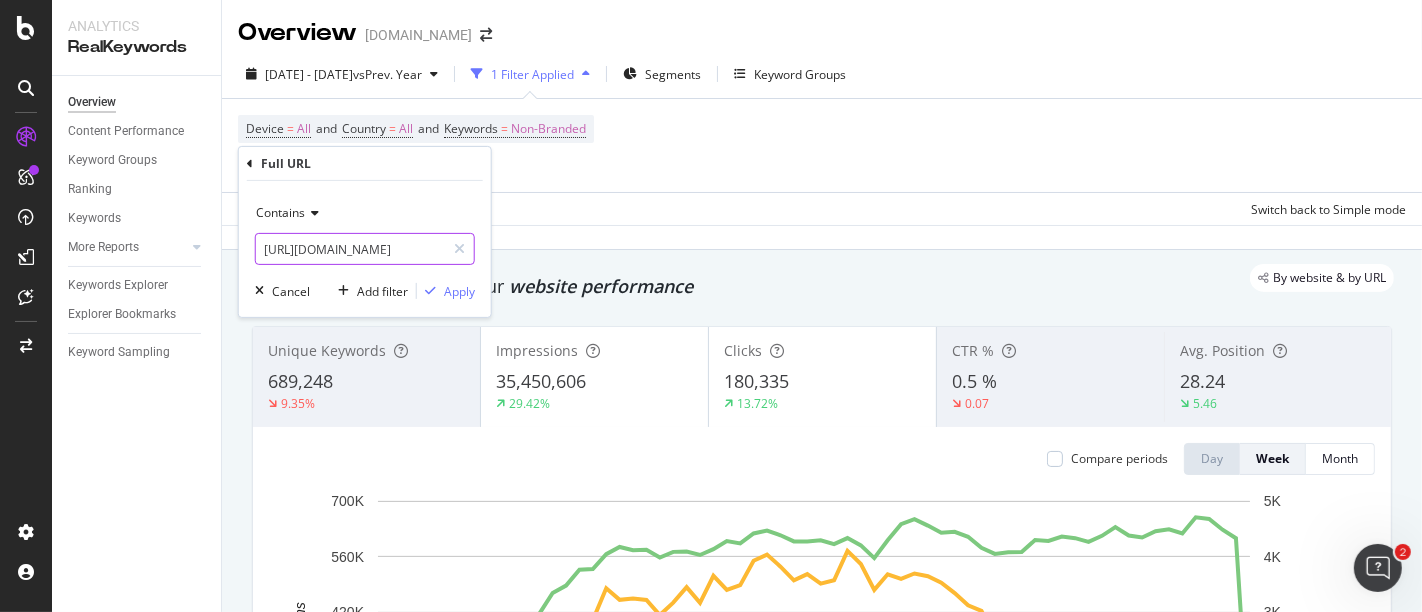 scroll, scrollTop: 0, scrollLeft: 85, axis: horizontal 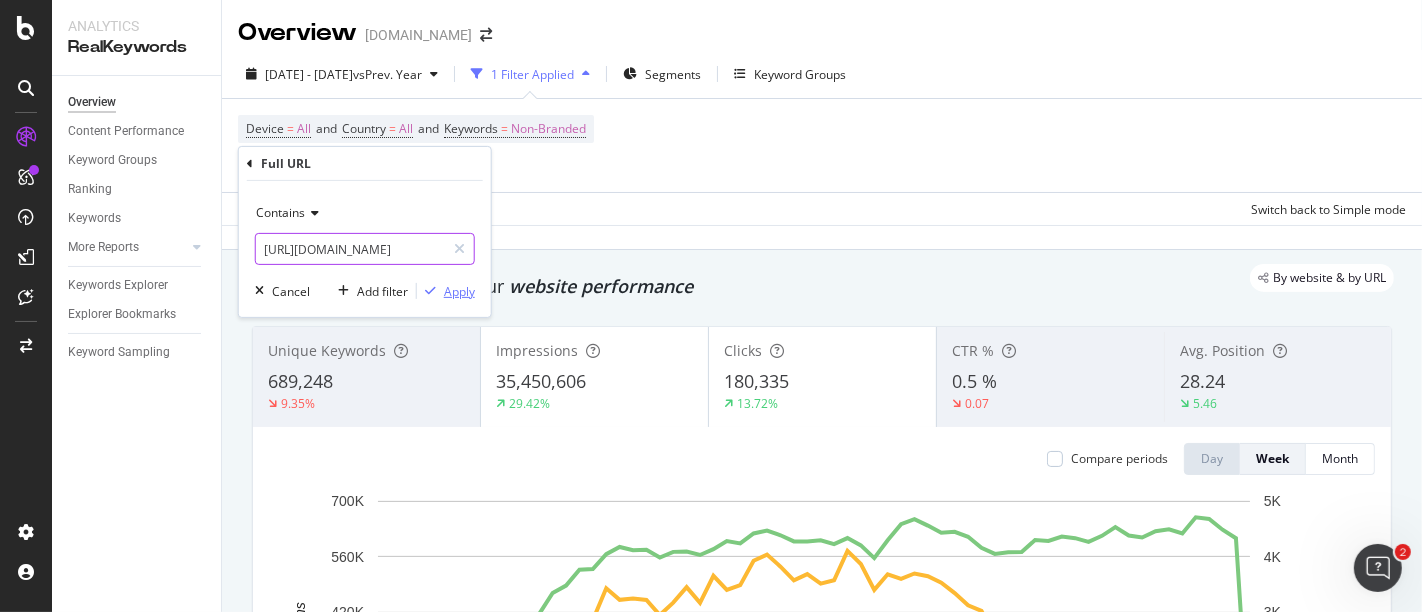 type on "[URL][DOMAIN_NAME]" 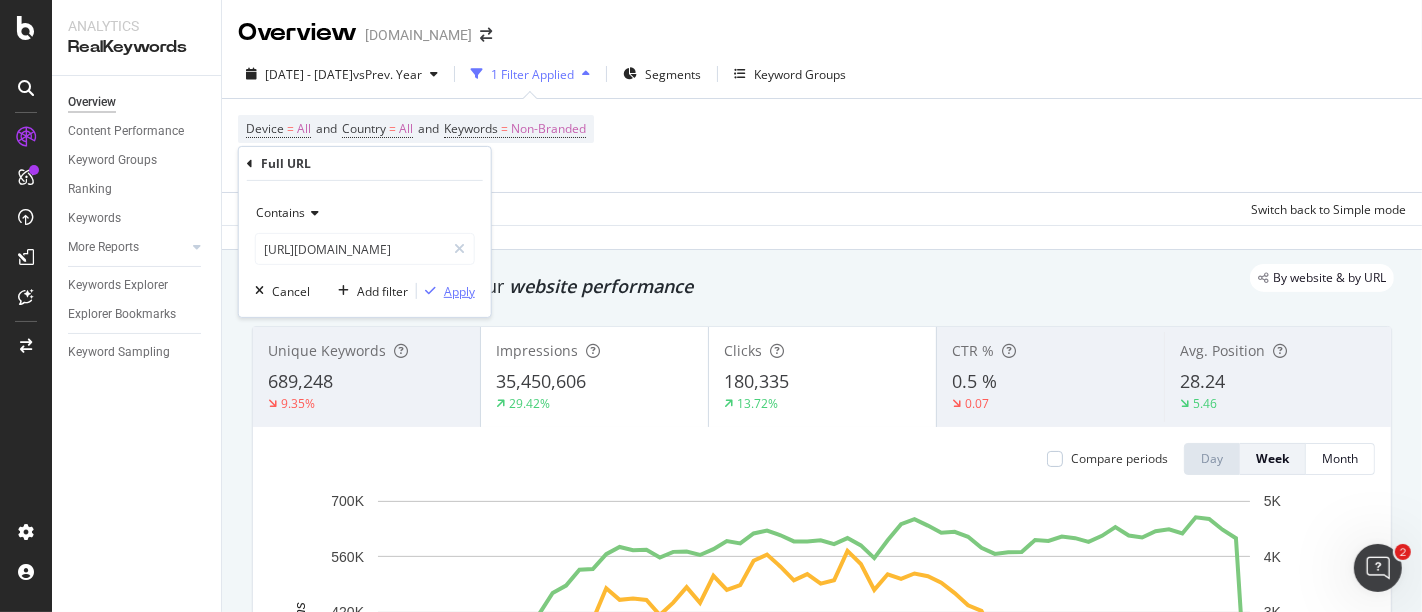click on "Apply" at bounding box center [446, 291] 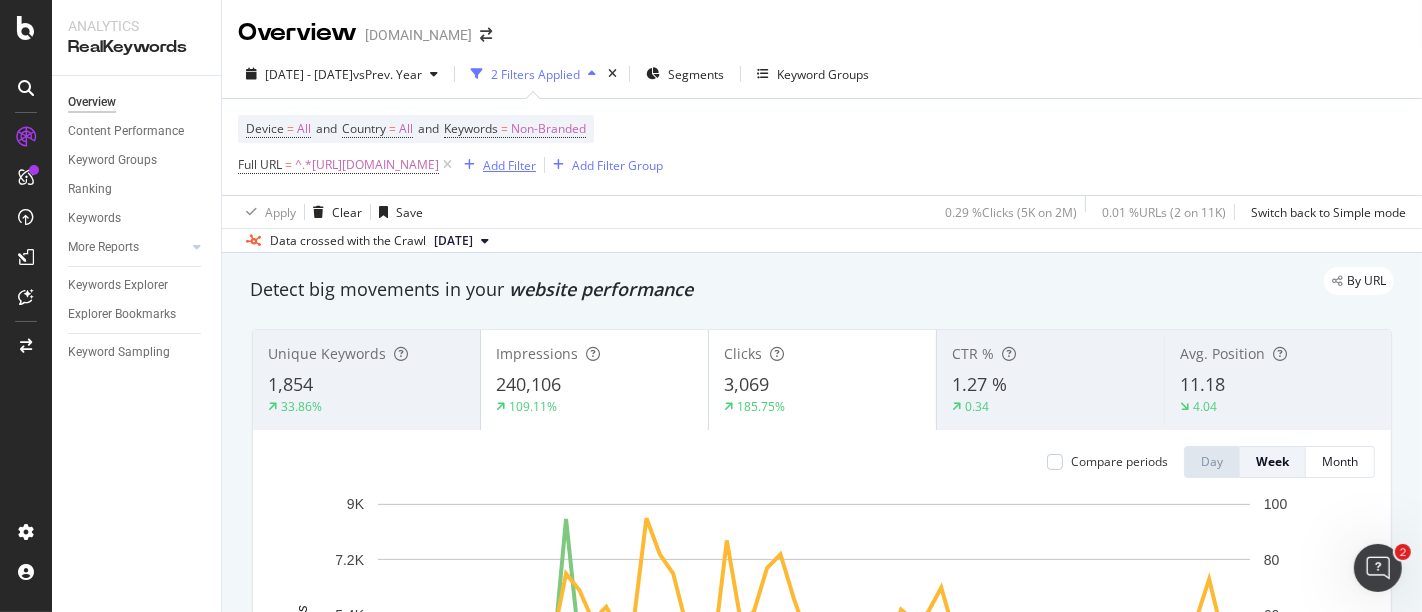 click on "Add Filter" at bounding box center (509, 165) 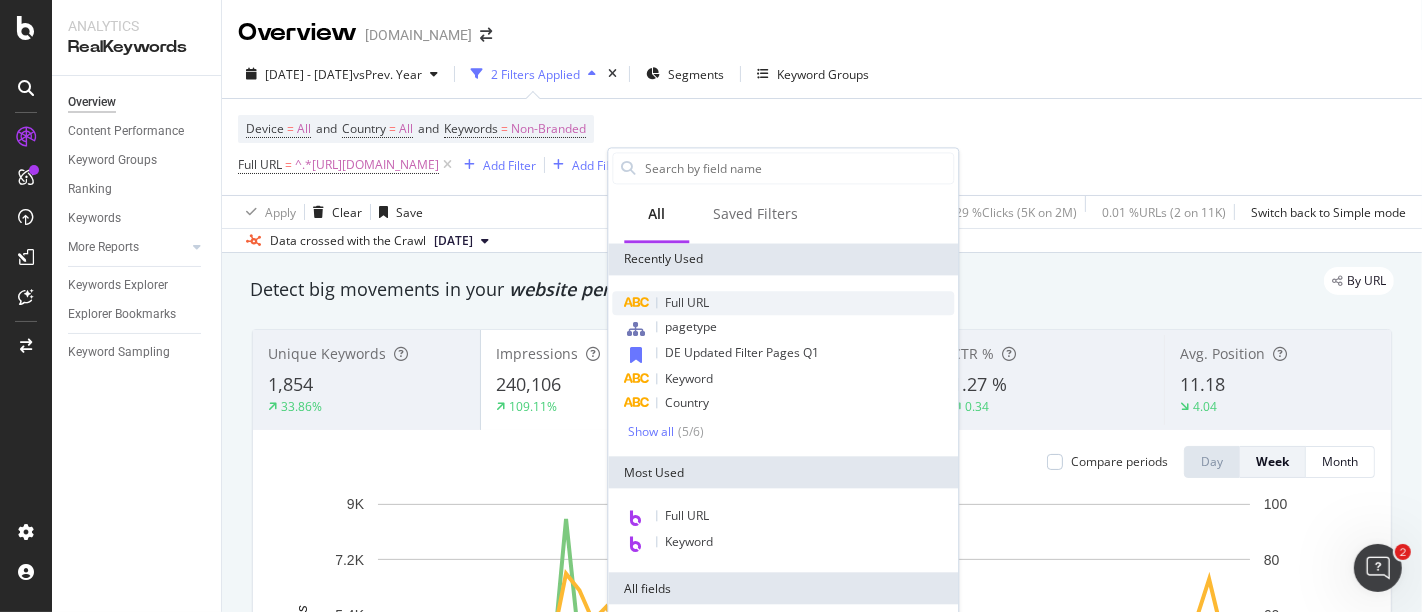 click on "Full URL" at bounding box center (687, 302) 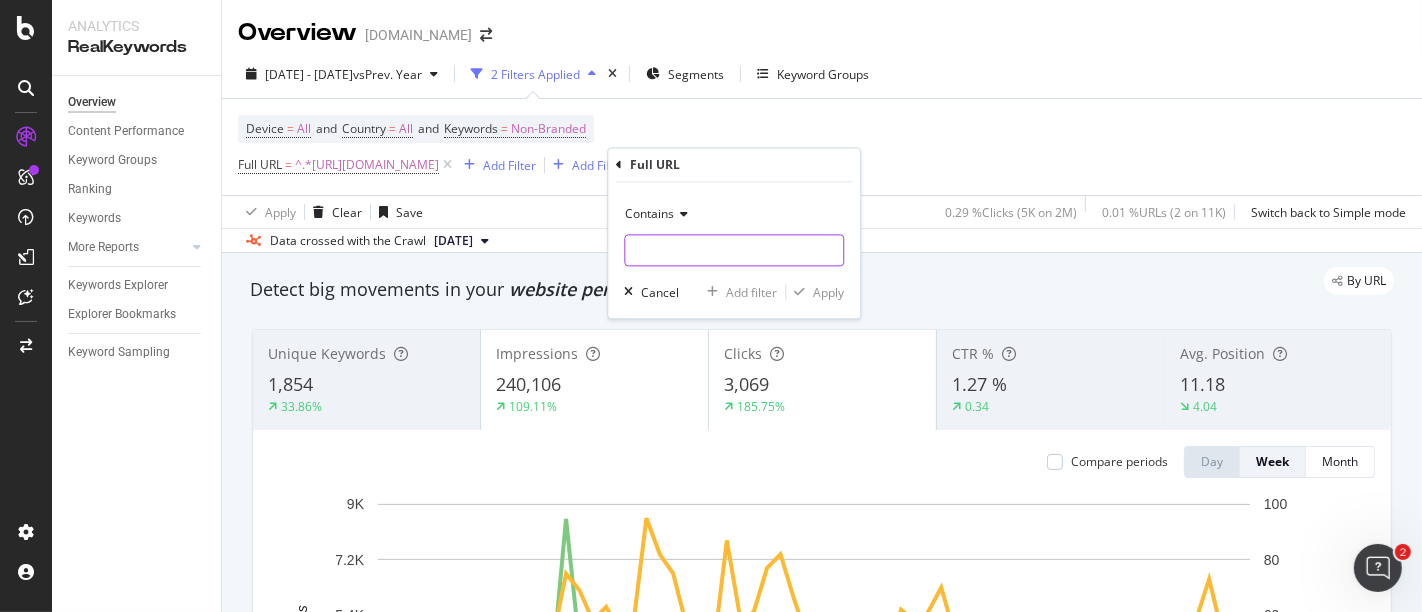 click at bounding box center (734, 251) 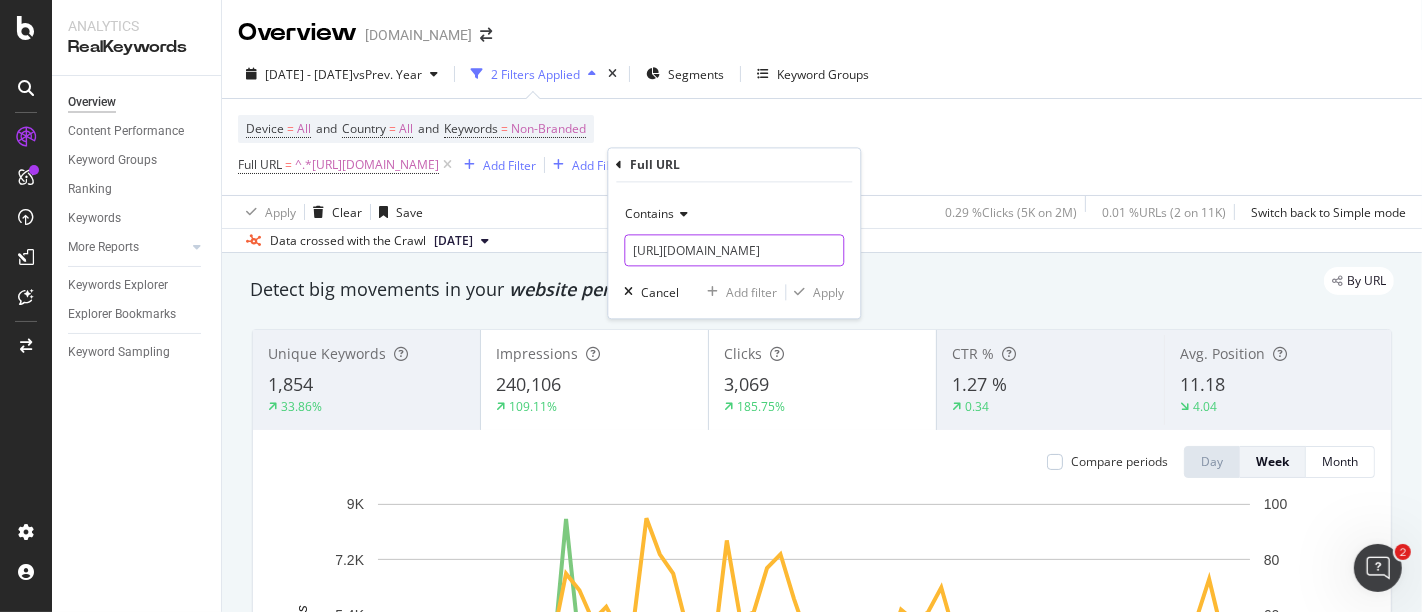 scroll, scrollTop: 0, scrollLeft: 87, axis: horizontal 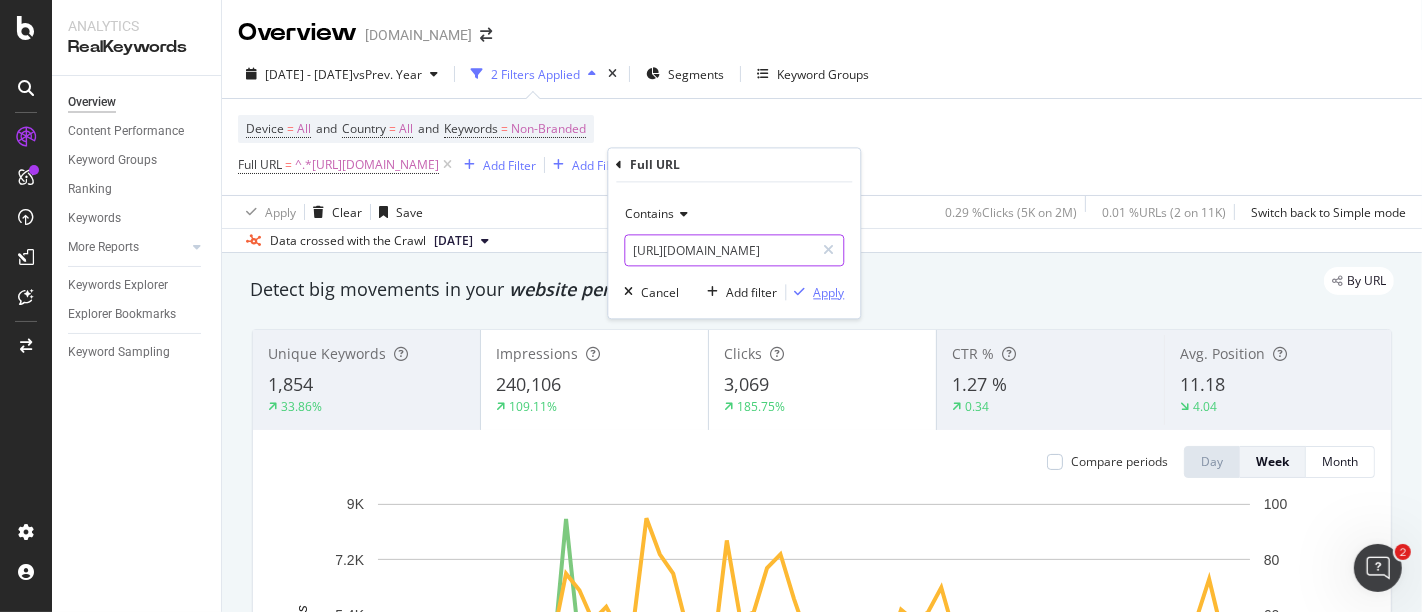 type on "[URL][DOMAIN_NAME]" 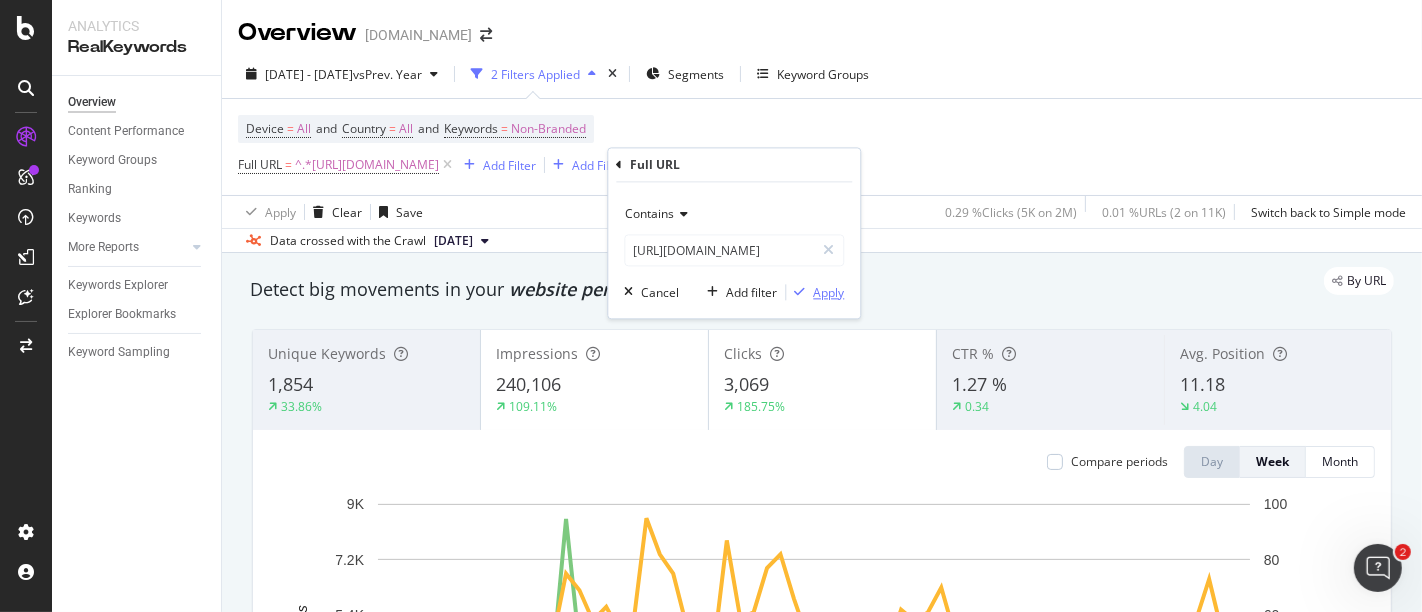 click on "Apply" at bounding box center (828, 292) 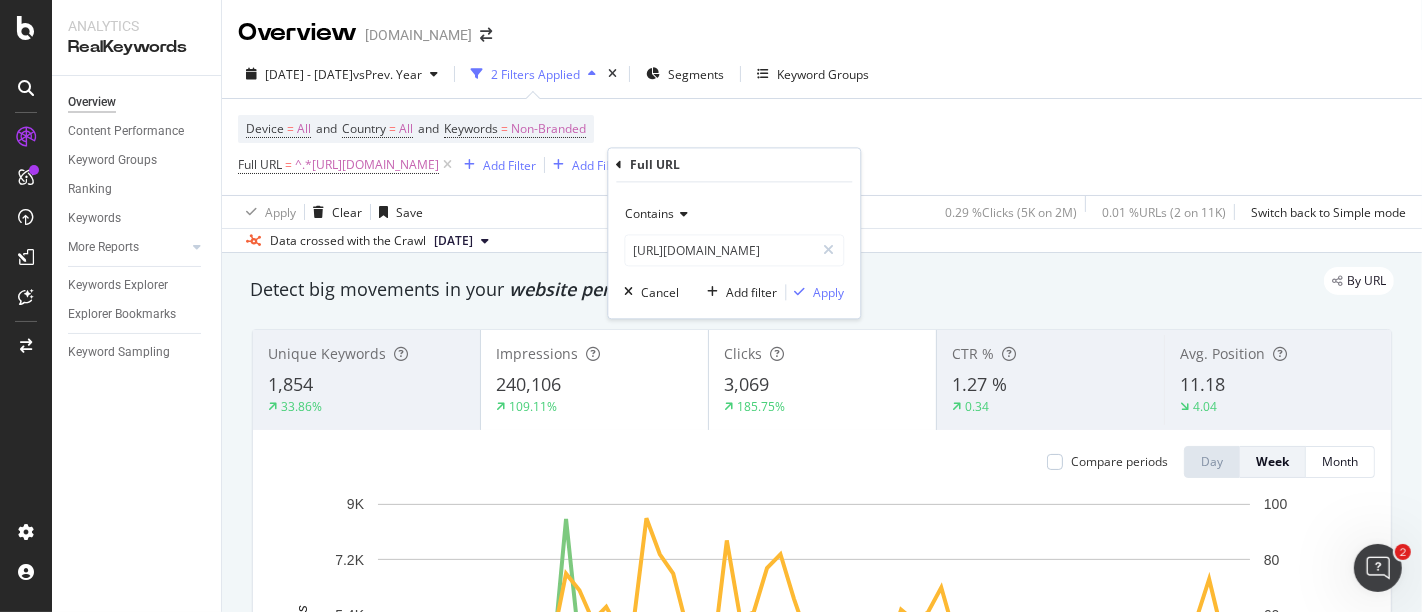 scroll, scrollTop: 0, scrollLeft: 0, axis: both 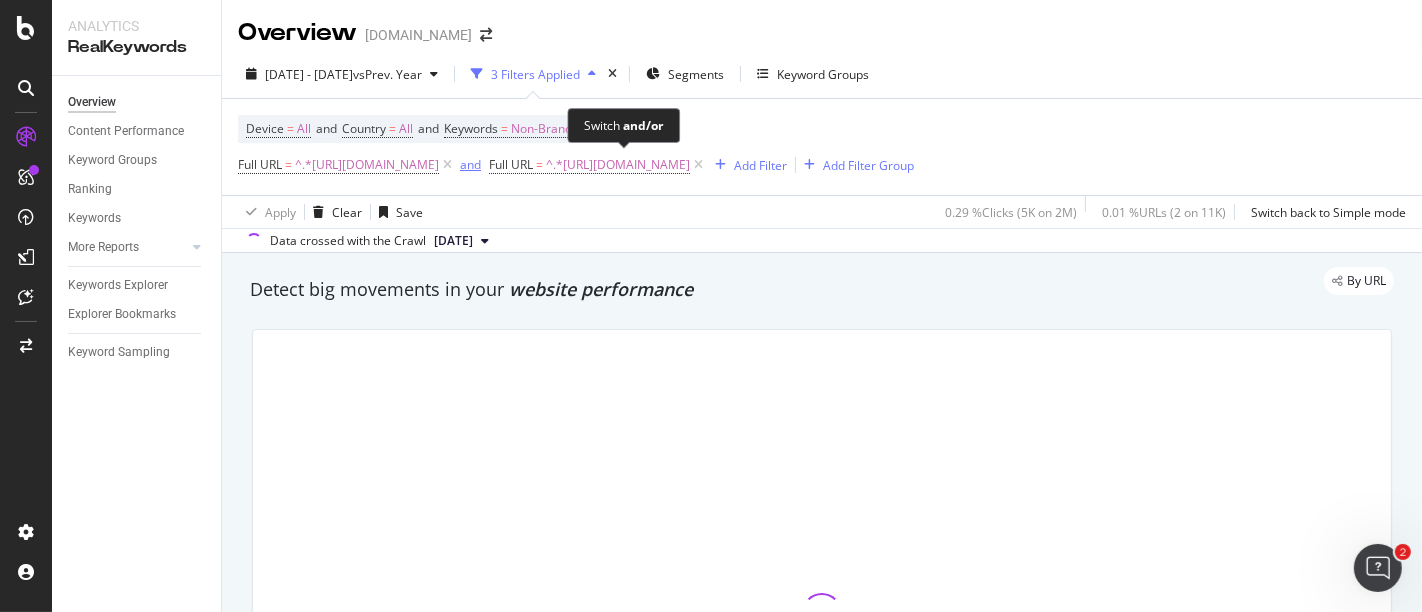 click on "and" at bounding box center (470, 164) 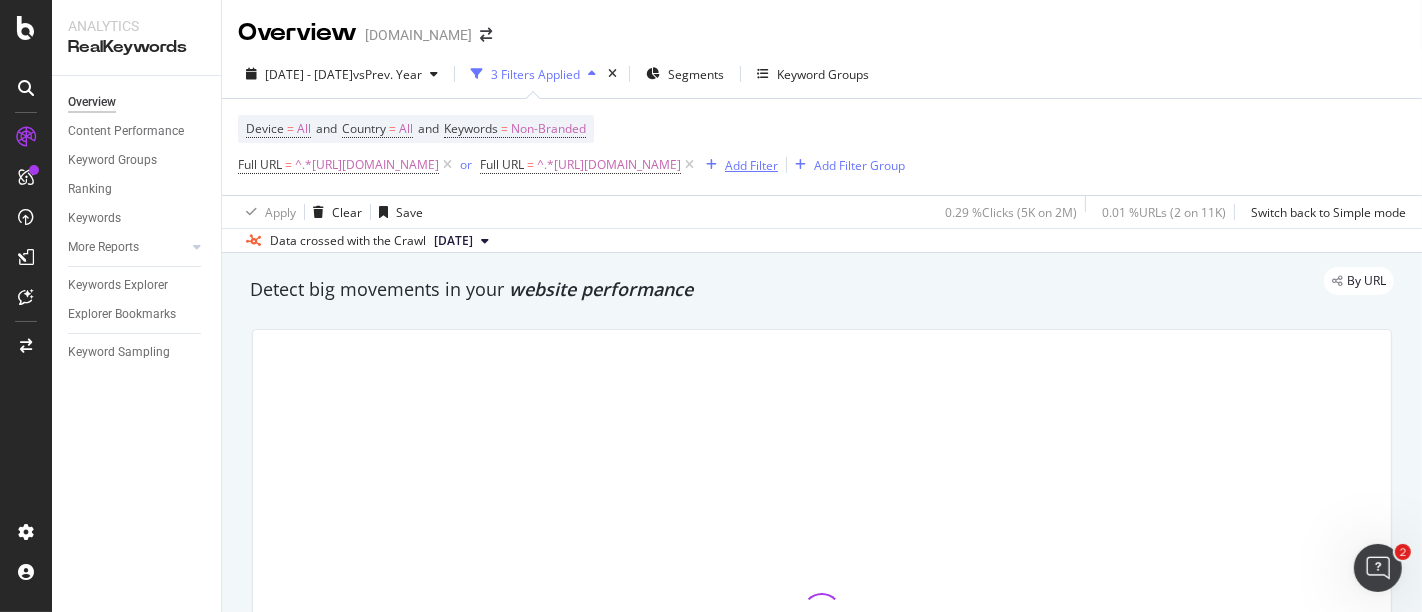 click on "Add Filter" at bounding box center (751, 165) 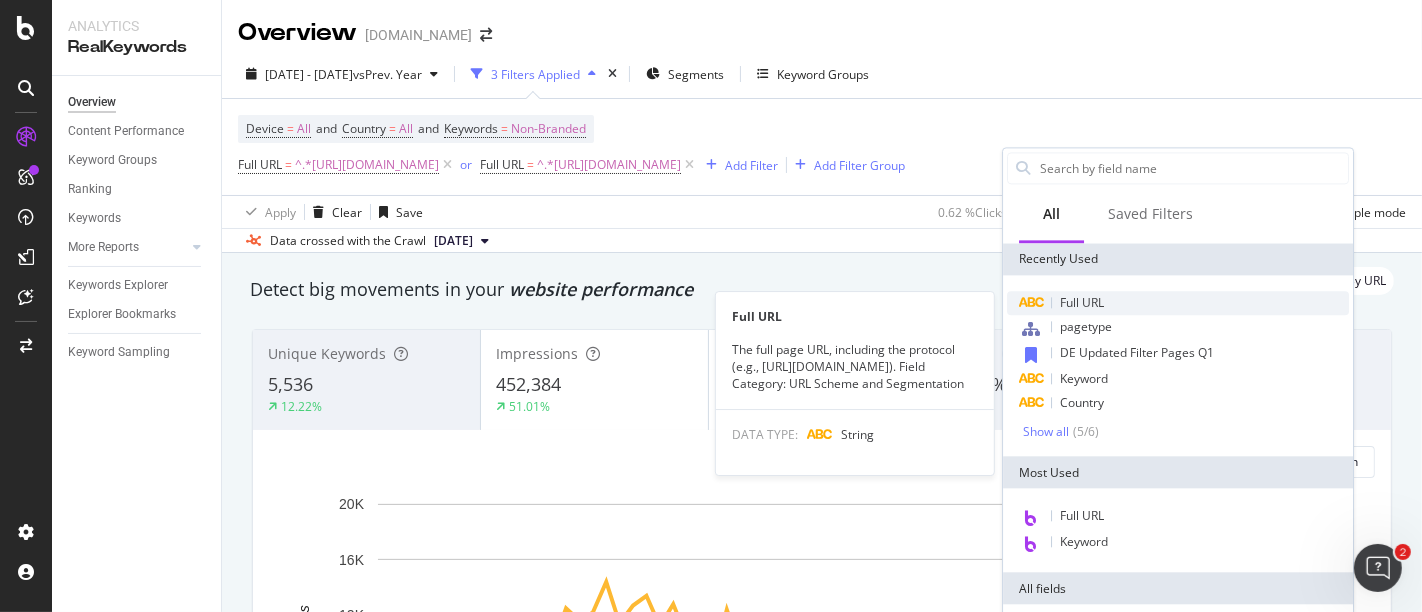 click on "Full URL" at bounding box center [1082, 302] 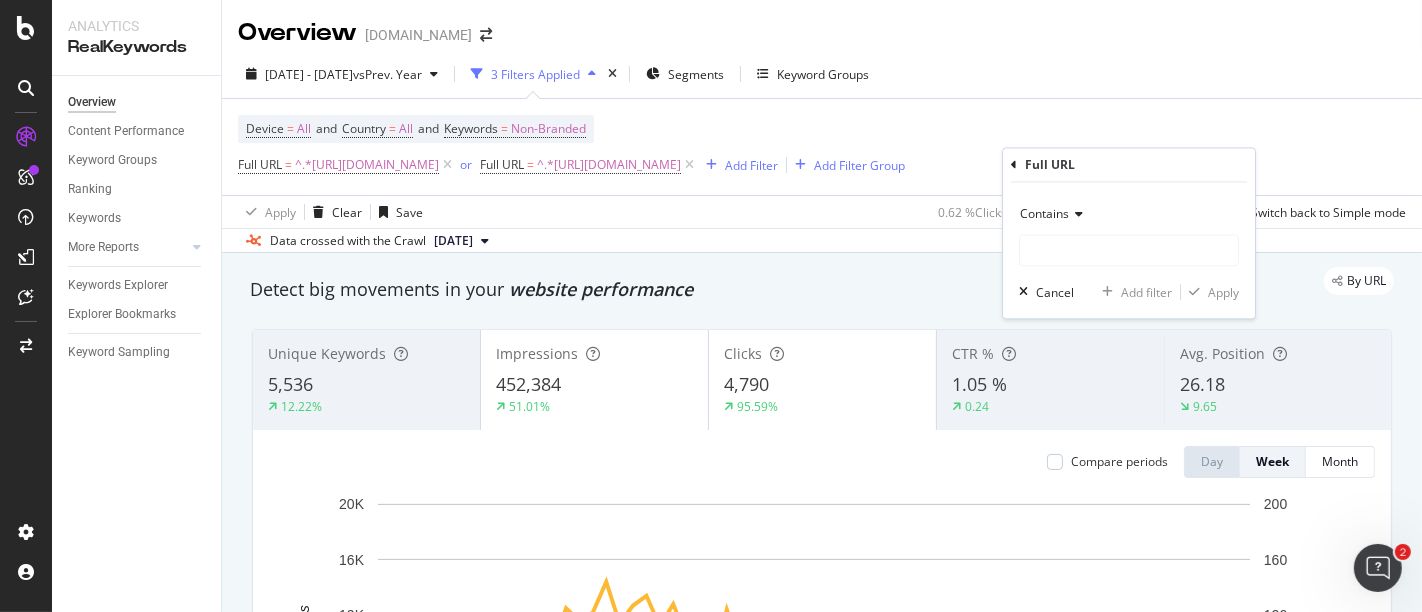 click on "Contains Cancel Add filter Apply" at bounding box center (1129, 251) 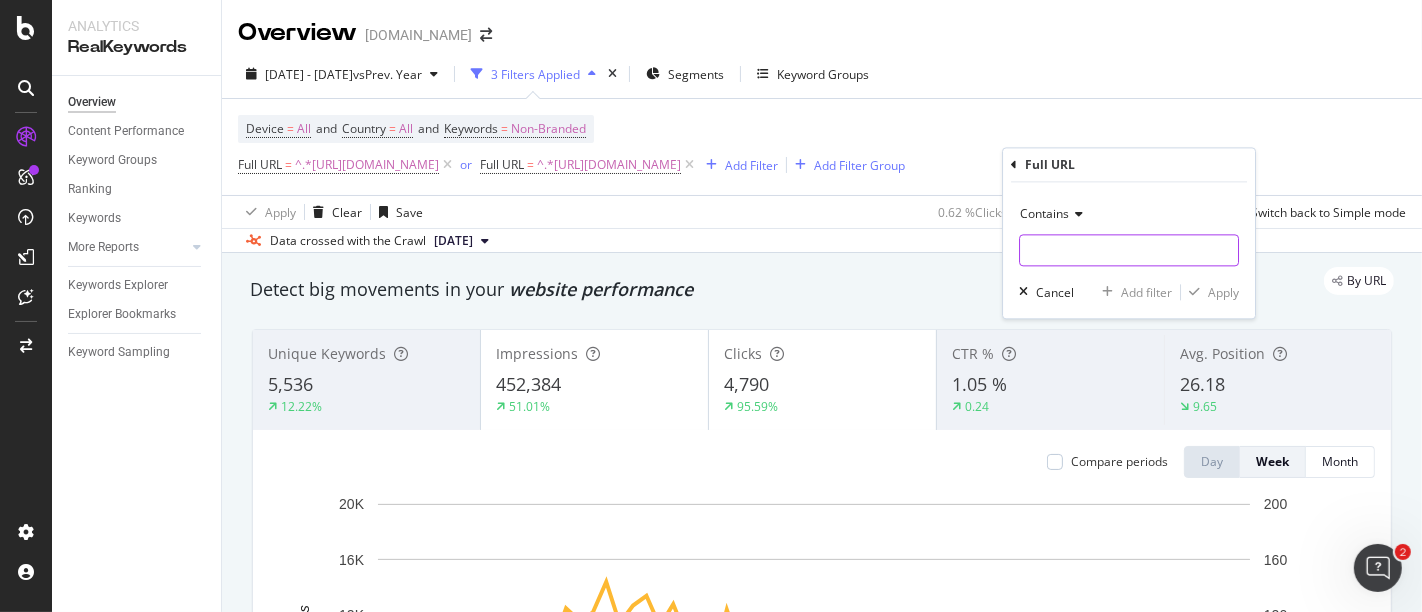 click at bounding box center (1129, 251) 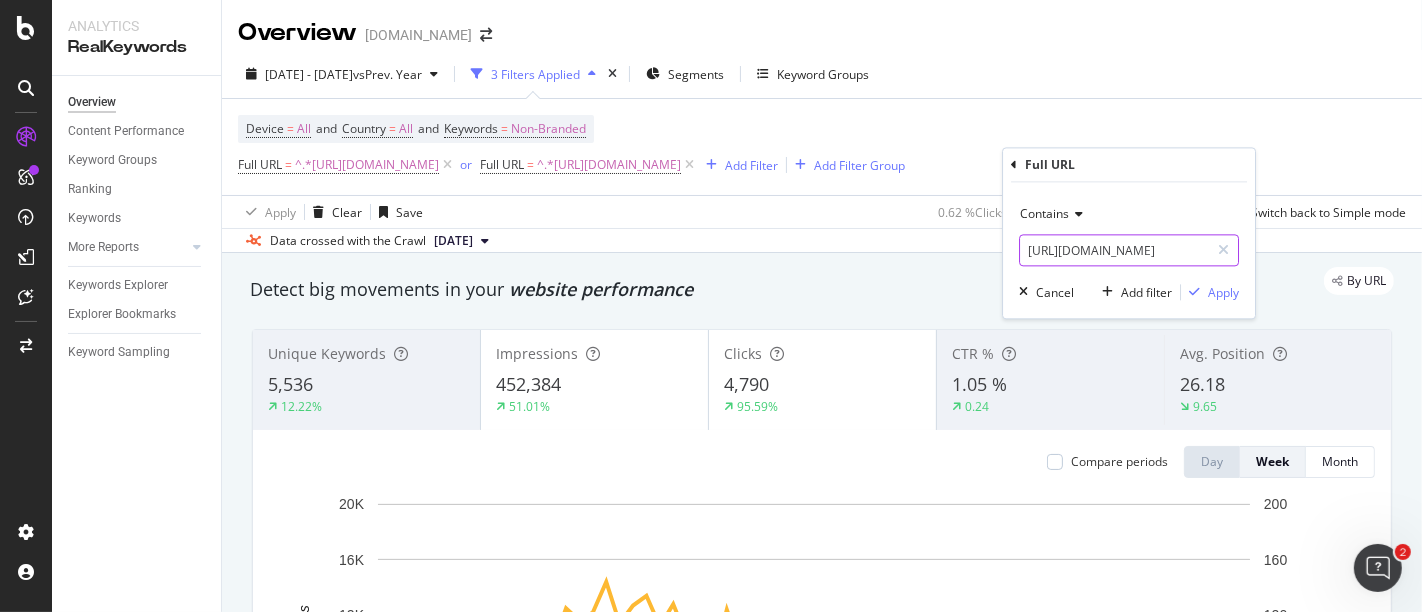scroll, scrollTop: 0, scrollLeft: 77, axis: horizontal 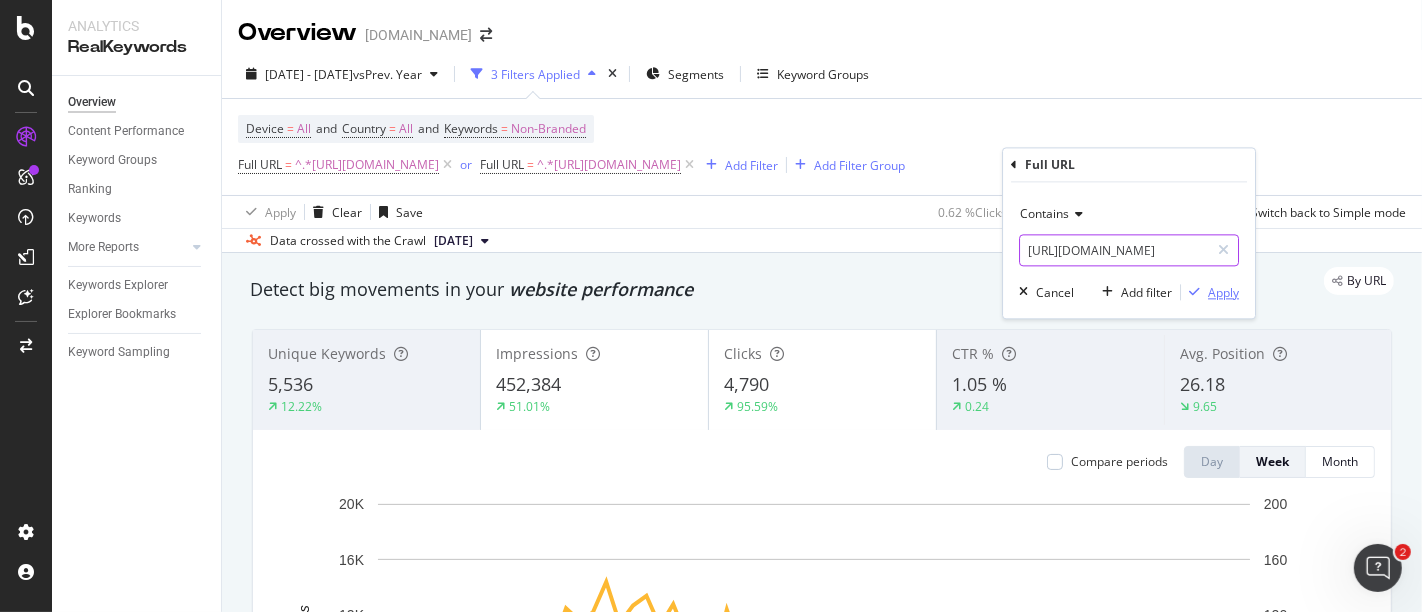 type on "[URL][DOMAIN_NAME]" 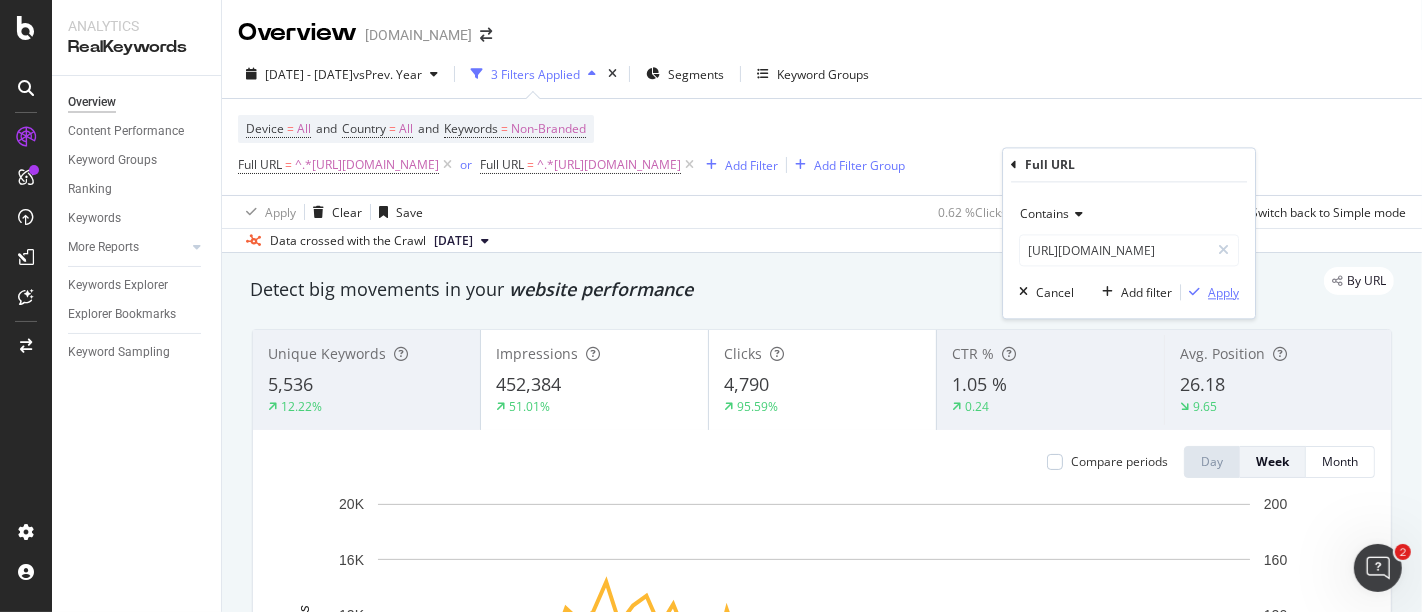 scroll, scrollTop: 0, scrollLeft: 0, axis: both 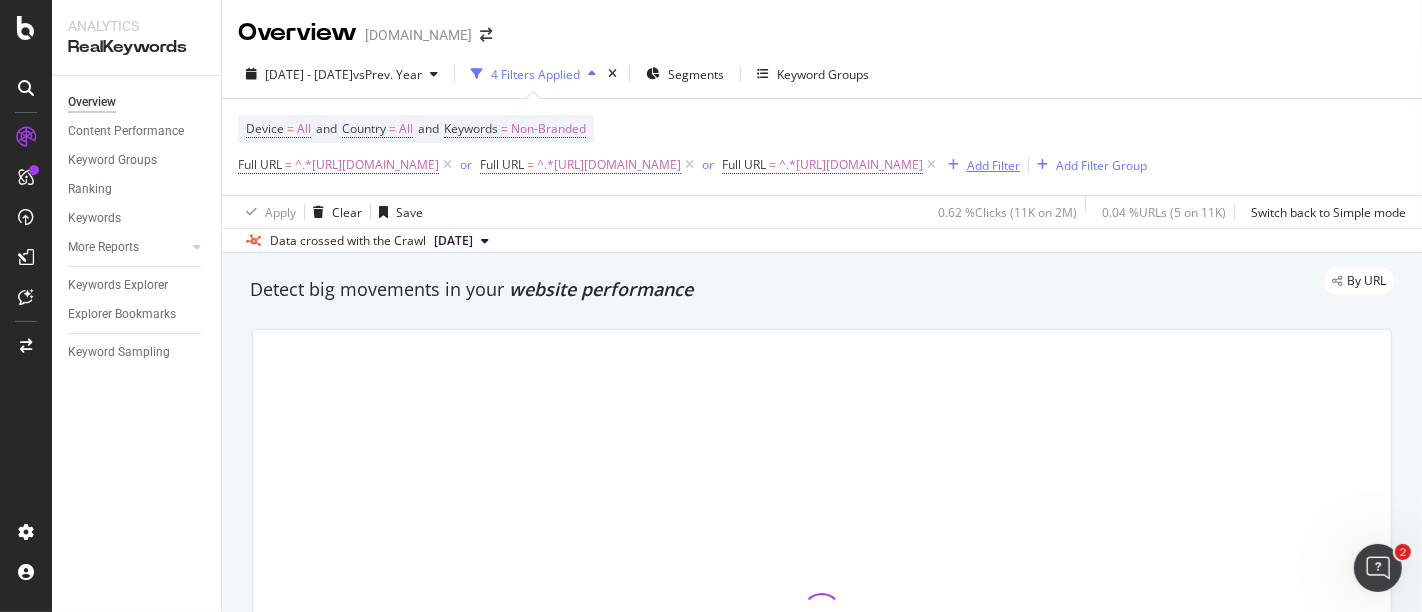 click on "Add Filter" at bounding box center [993, 165] 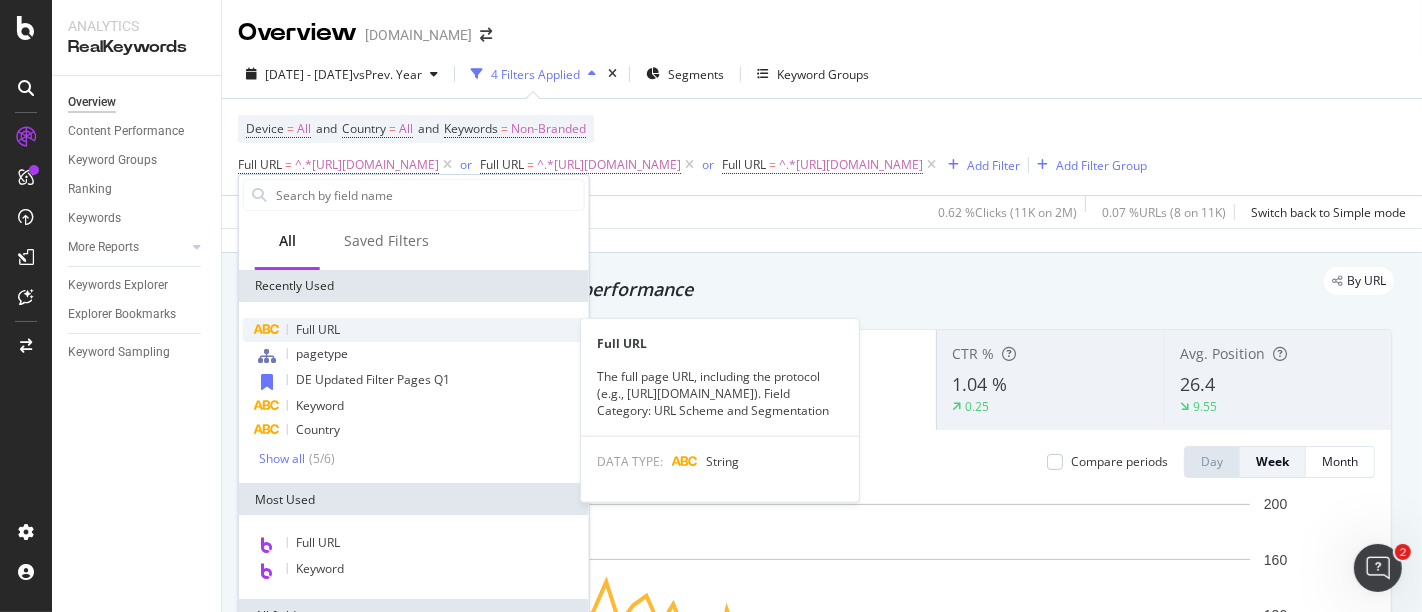 click on "Full URL" at bounding box center (414, 330) 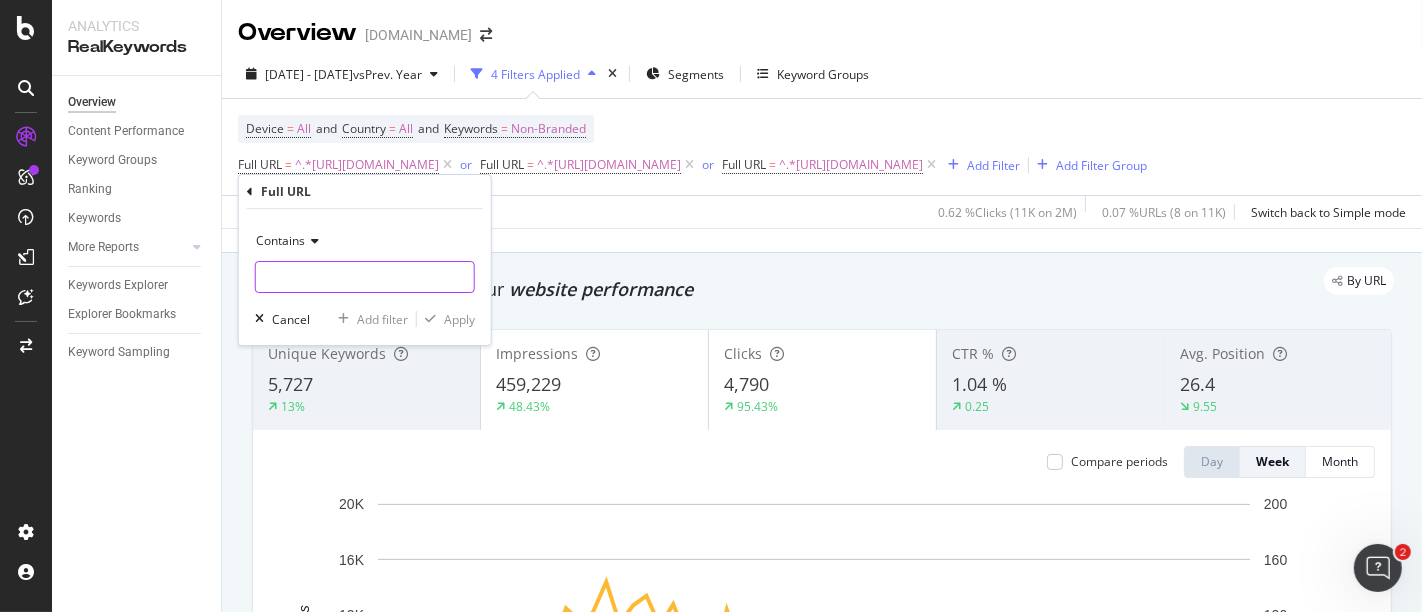 click at bounding box center (365, 277) 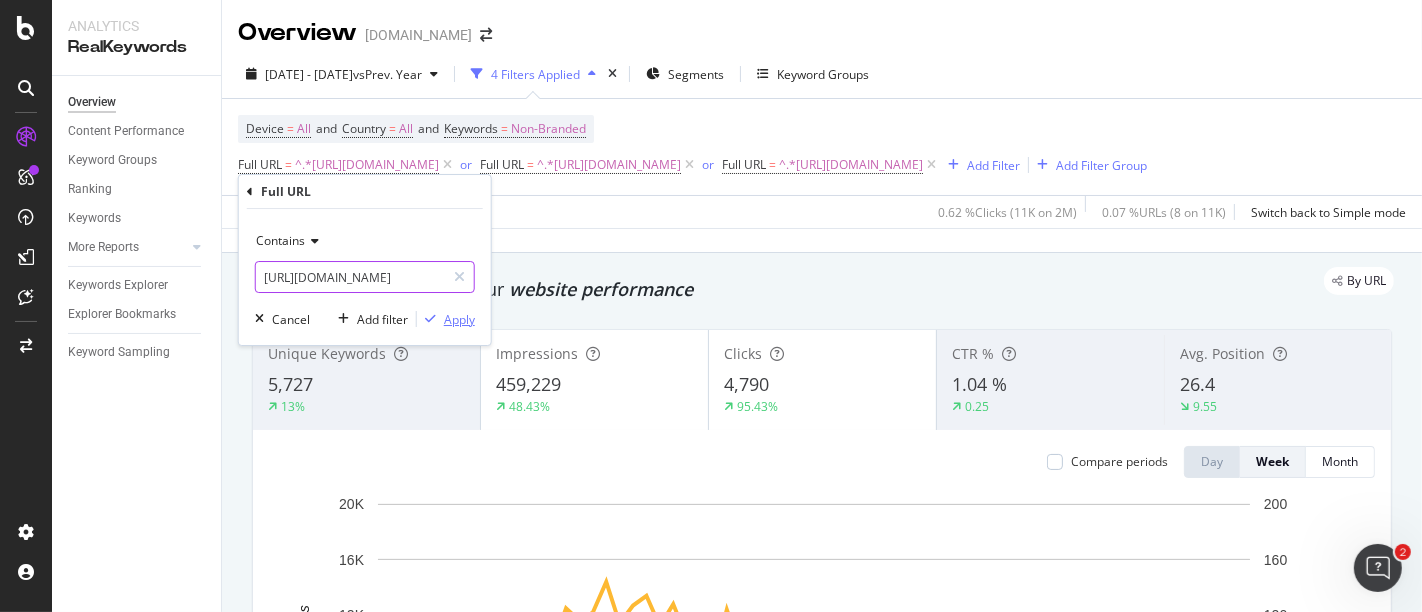 scroll, scrollTop: 0, scrollLeft: 97, axis: horizontal 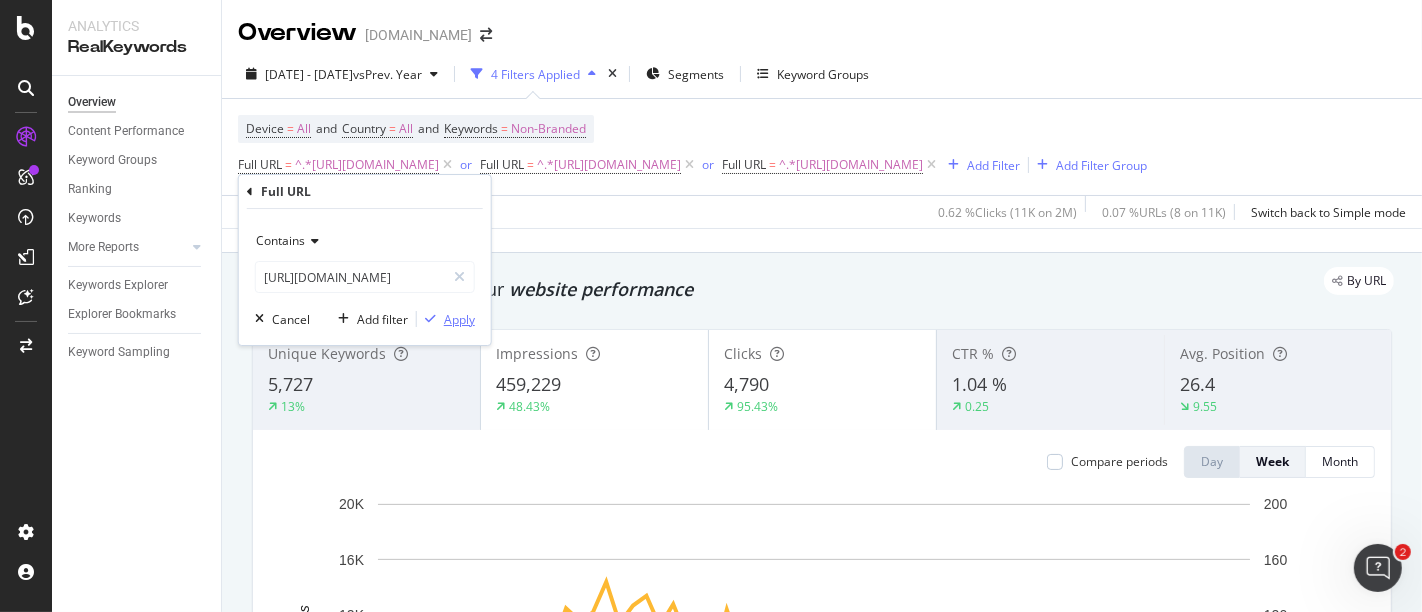 click on "Apply" at bounding box center [459, 319] 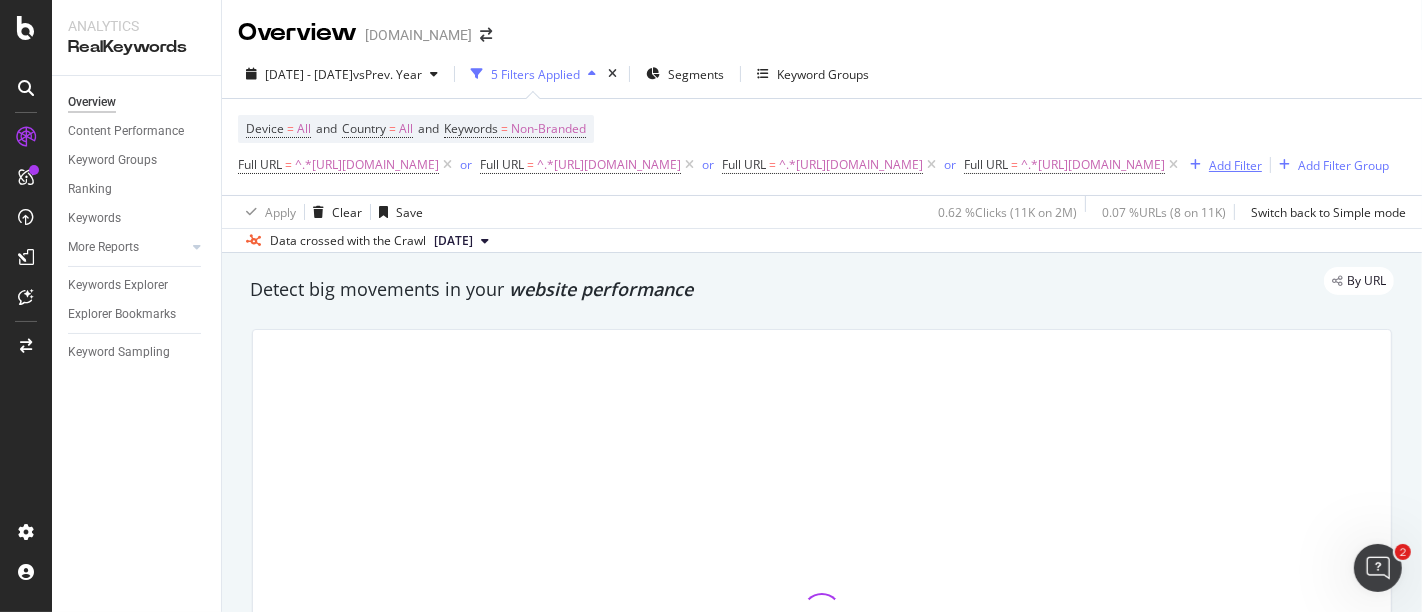 click at bounding box center (1195, 165) 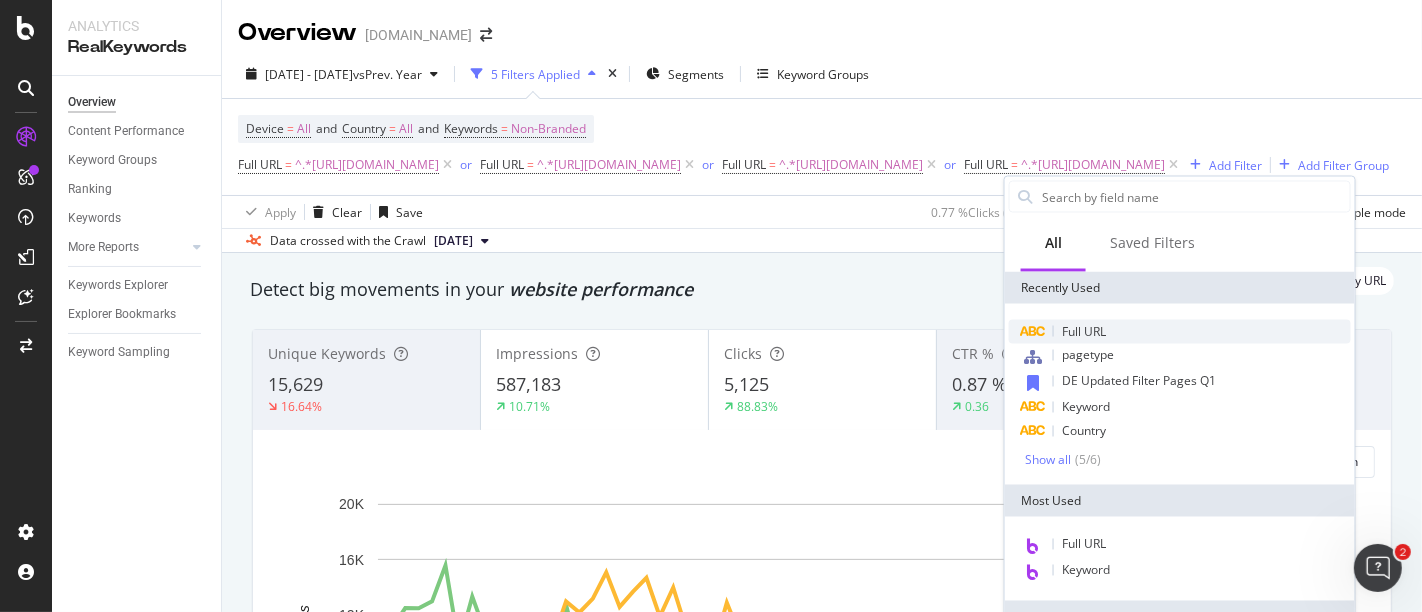 click on "Full URL" at bounding box center [1180, 332] 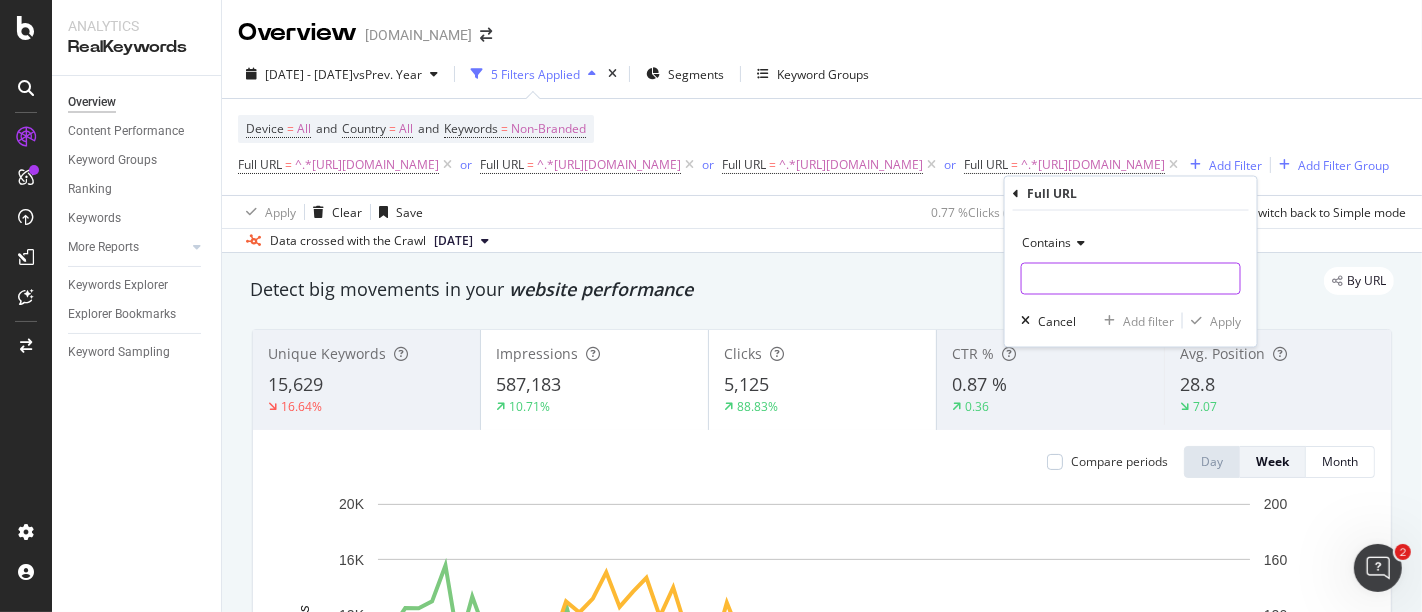 click at bounding box center (1131, 279) 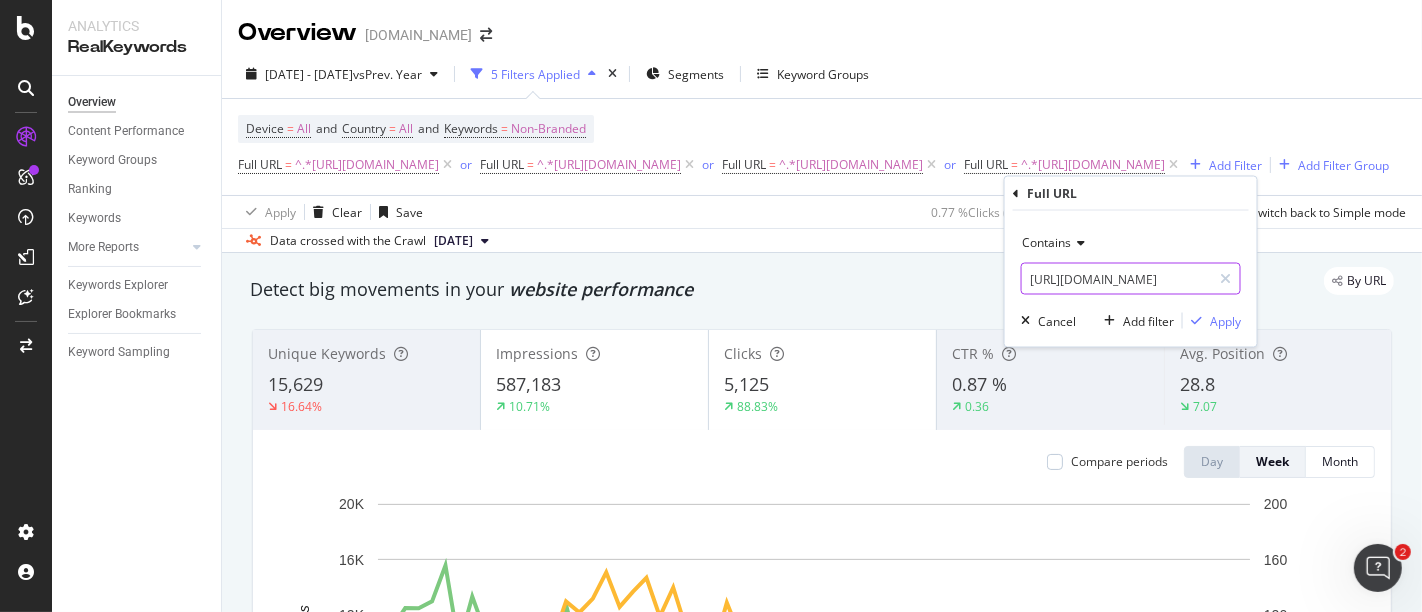 scroll, scrollTop: 0, scrollLeft: 62, axis: horizontal 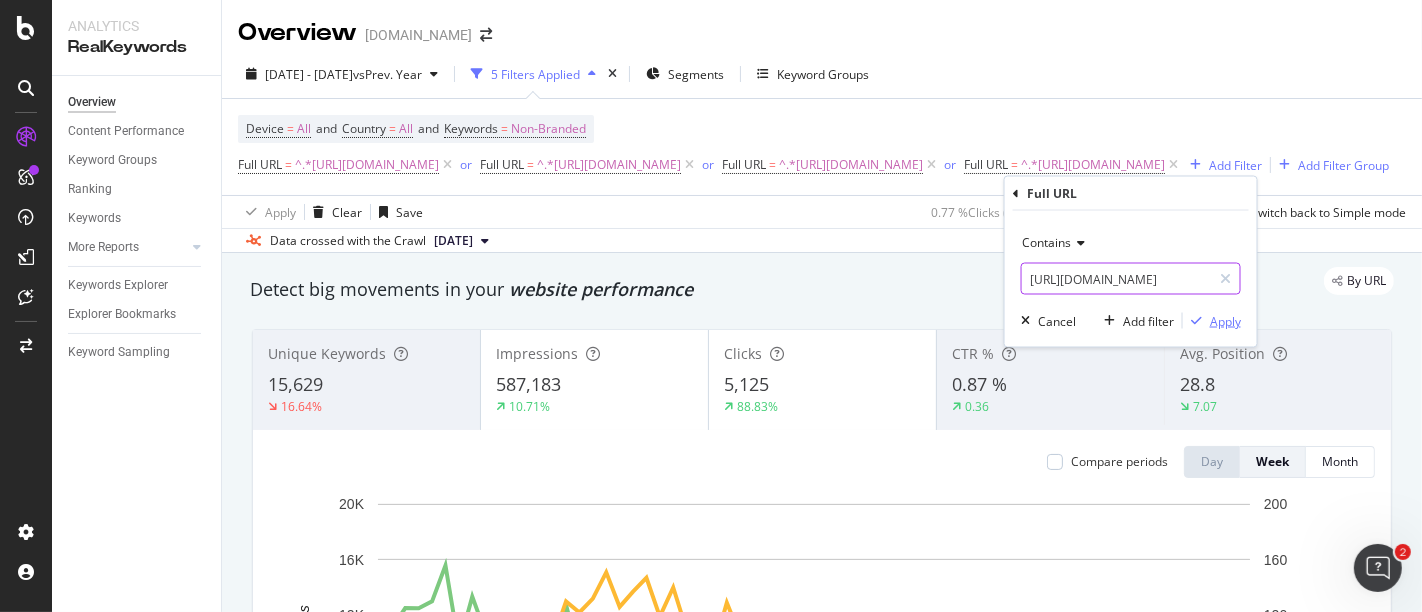 type on "[URL][DOMAIN_NAME]" 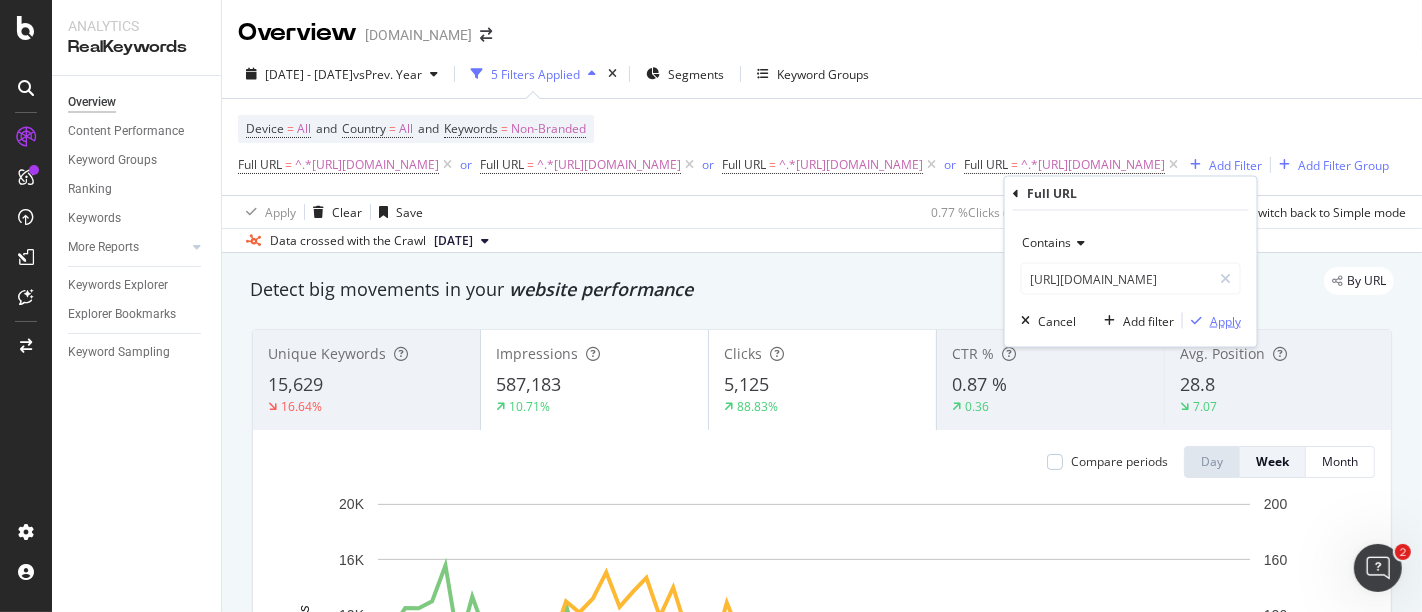 scroll, scrollTop: 0, scrollLeft: 0, axis: both 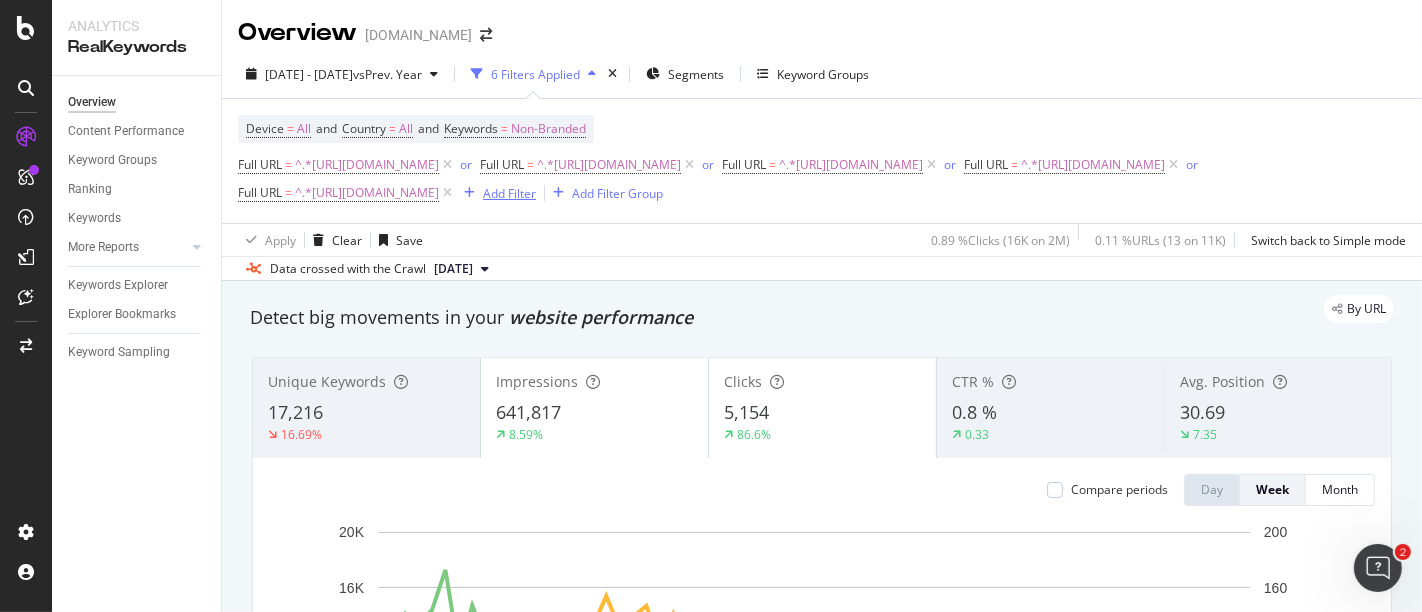 click on "Add Filter" at bounding box center (509, 193) 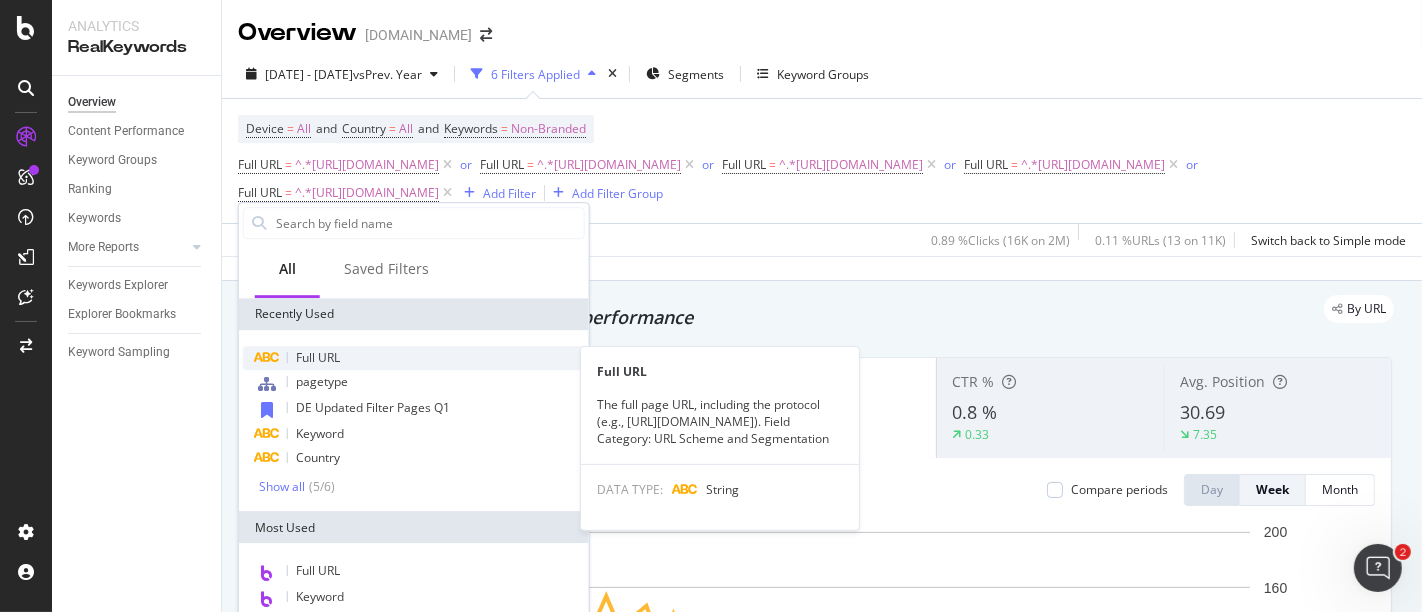 click on "Full URL" at bounding box center (318, 357) 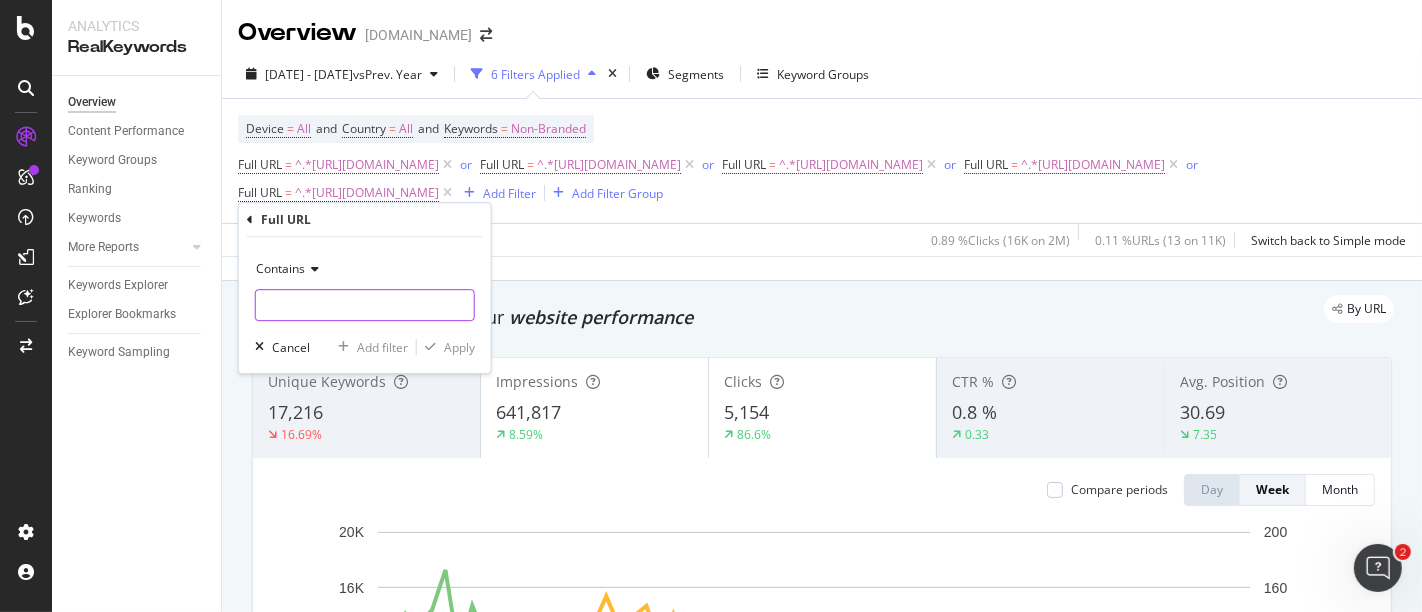 click at bounding box center [365, 305] 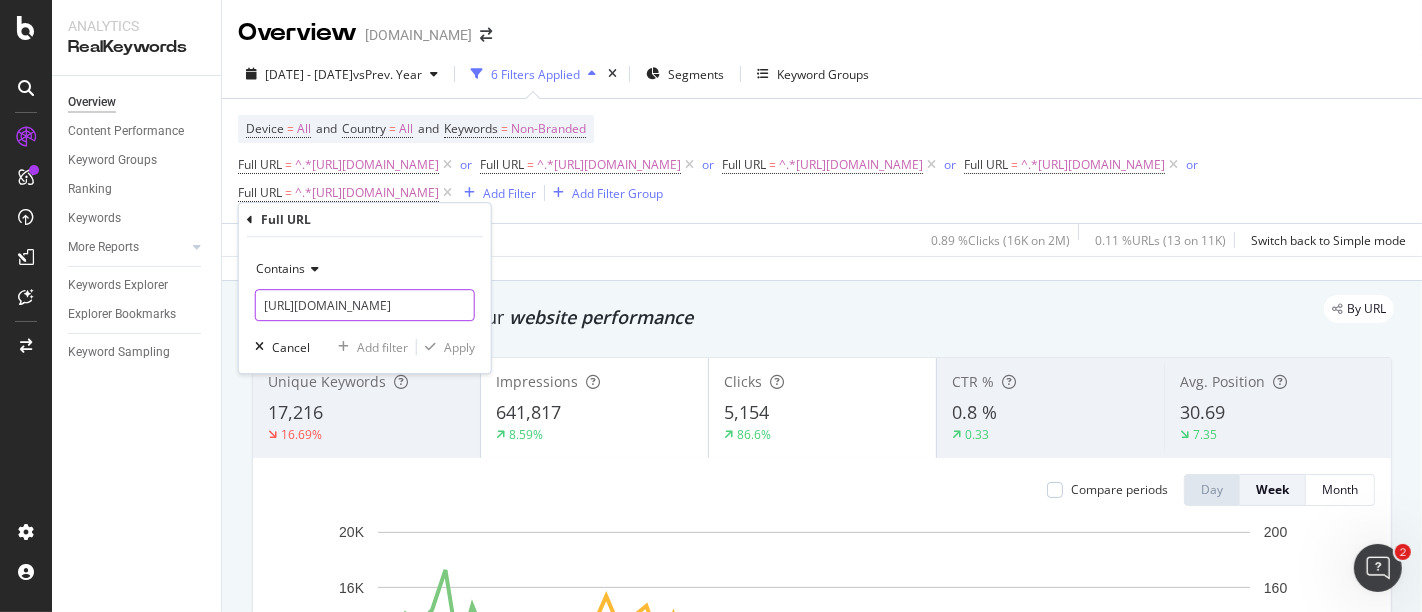 scroll, scrollTop: 0, scrollLeft: 100, axis: horizontal 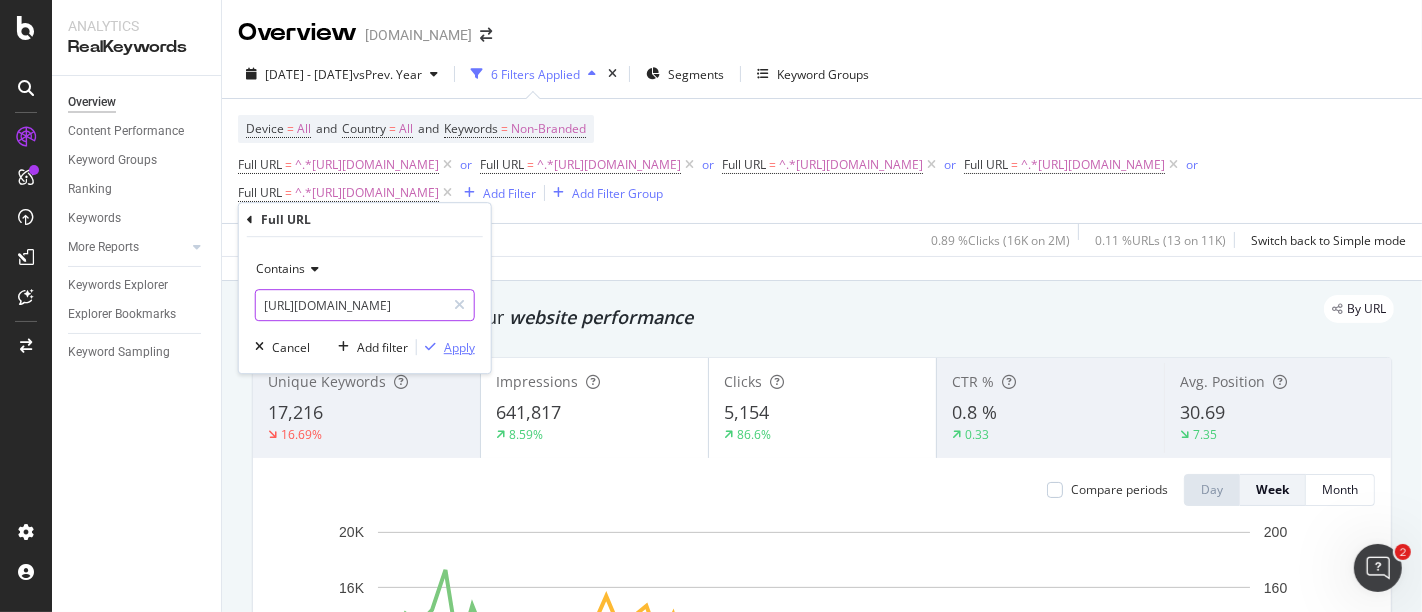 type on "[URL][DOMAIN_NAME]" 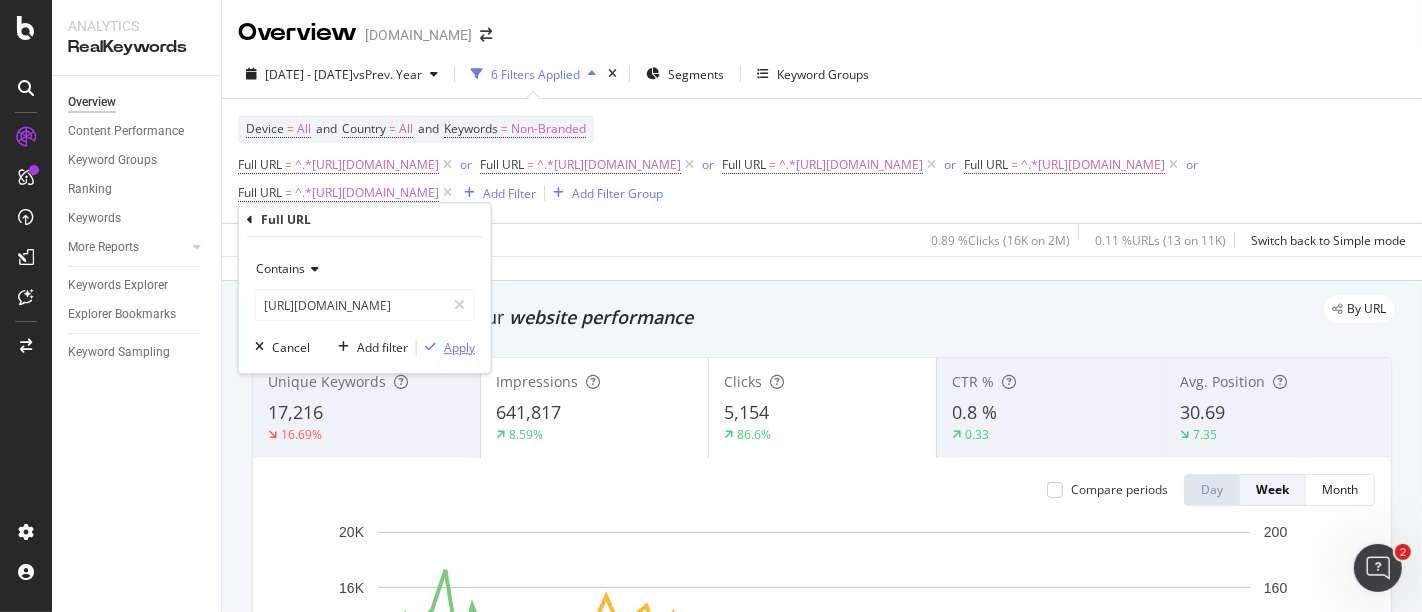 click on "Apply" at bounding box center (459, 347) 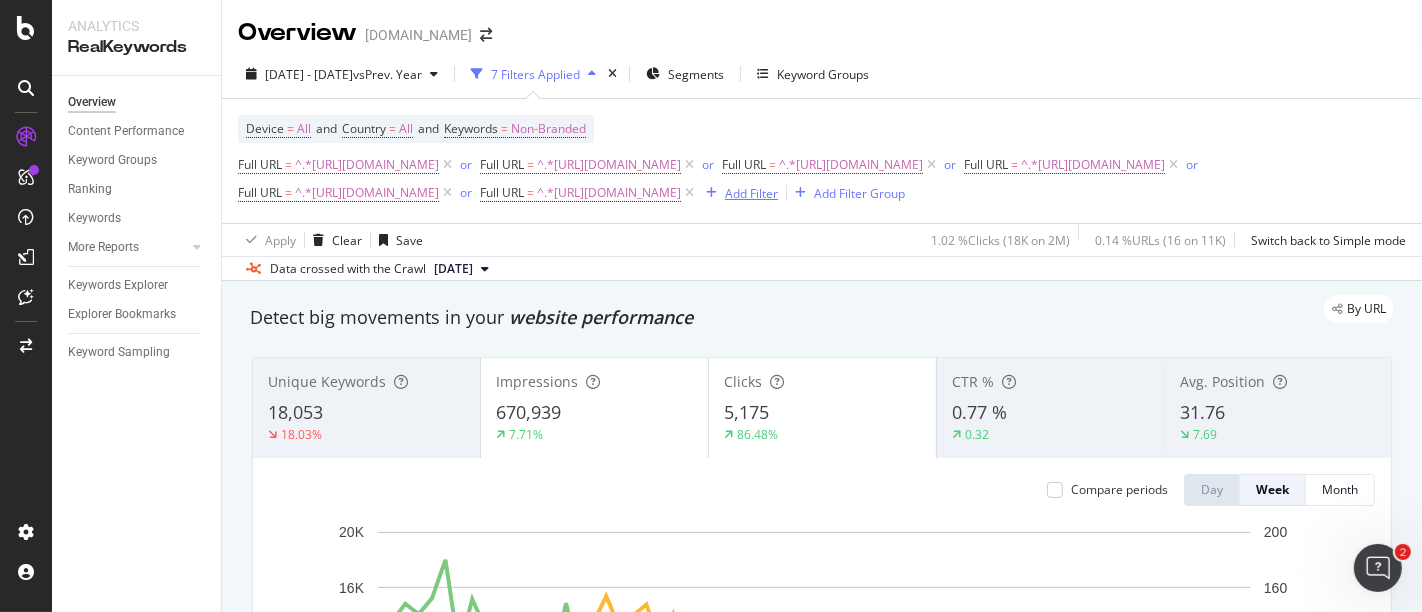click on "Add Filter" at bounding box center (751, 193) 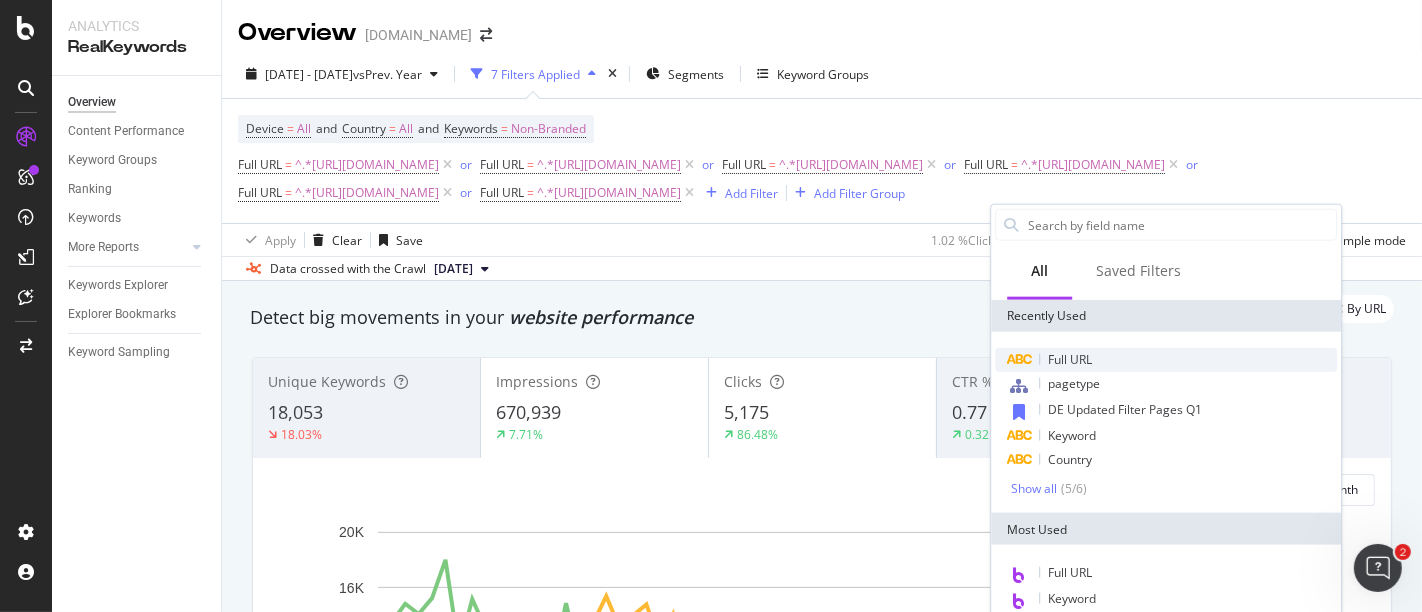 click on "Full URL" at bounding box center (1070, 359) 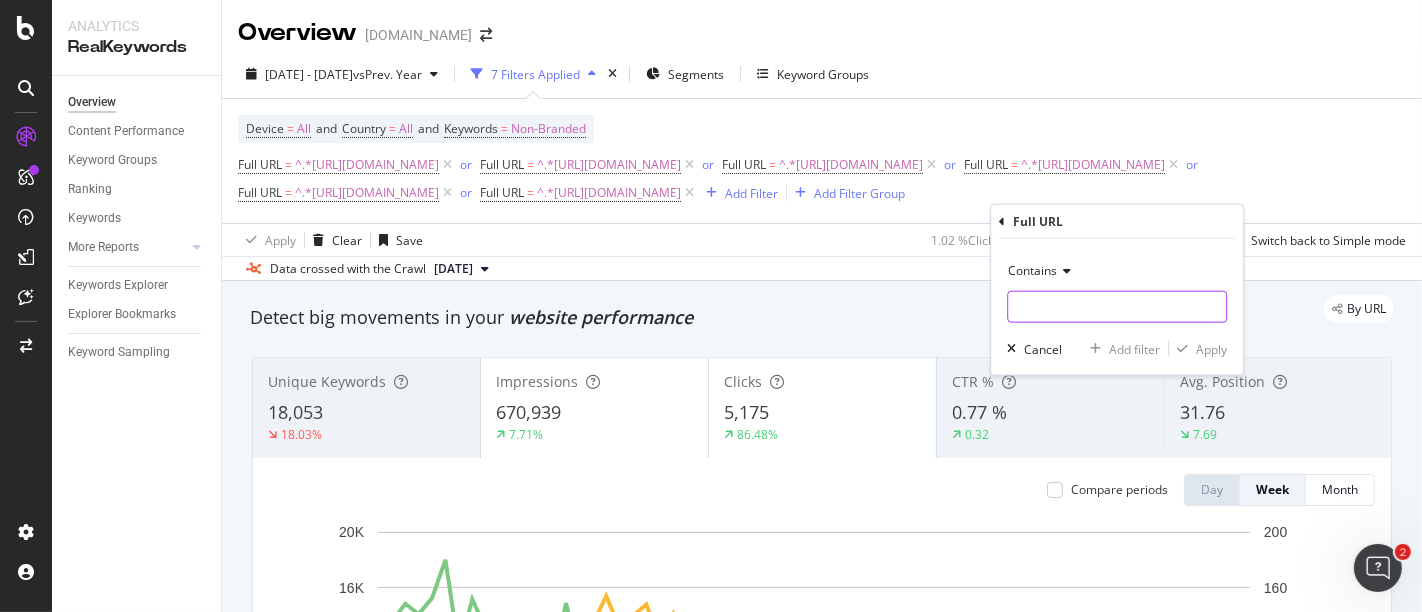 click at bounding box center (1117, 307) 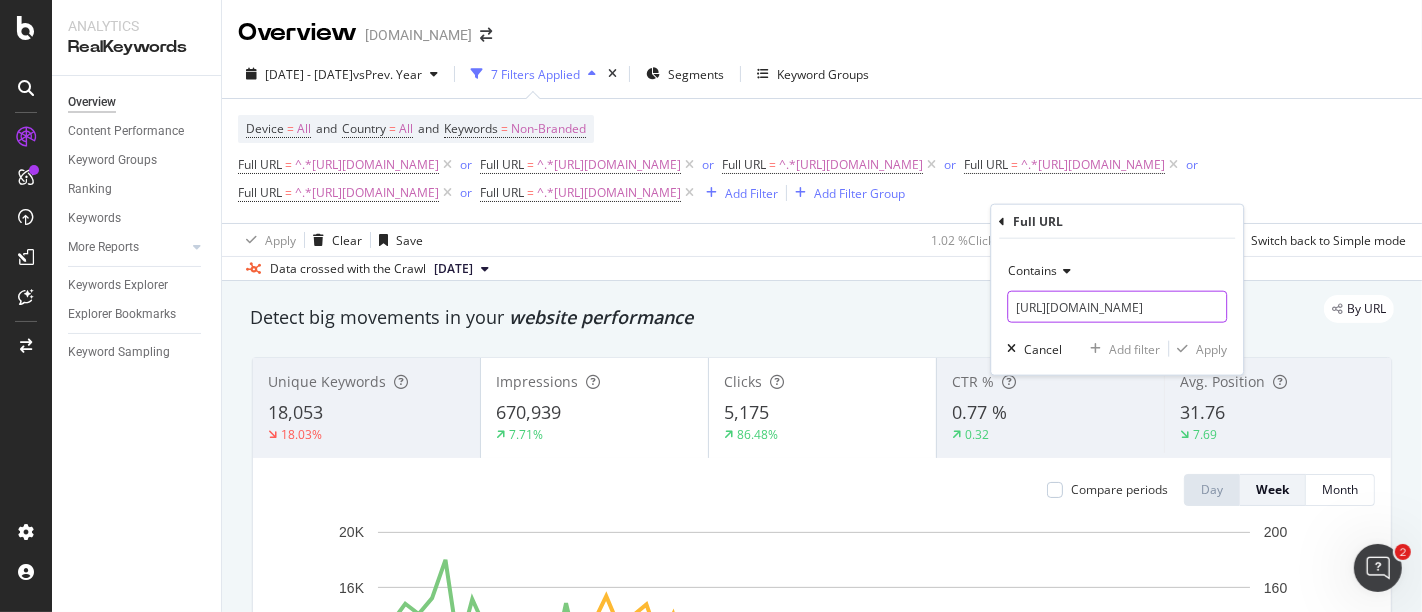 scroll, scrollTop: 0, scrollLeft: 134, axis: horizontal 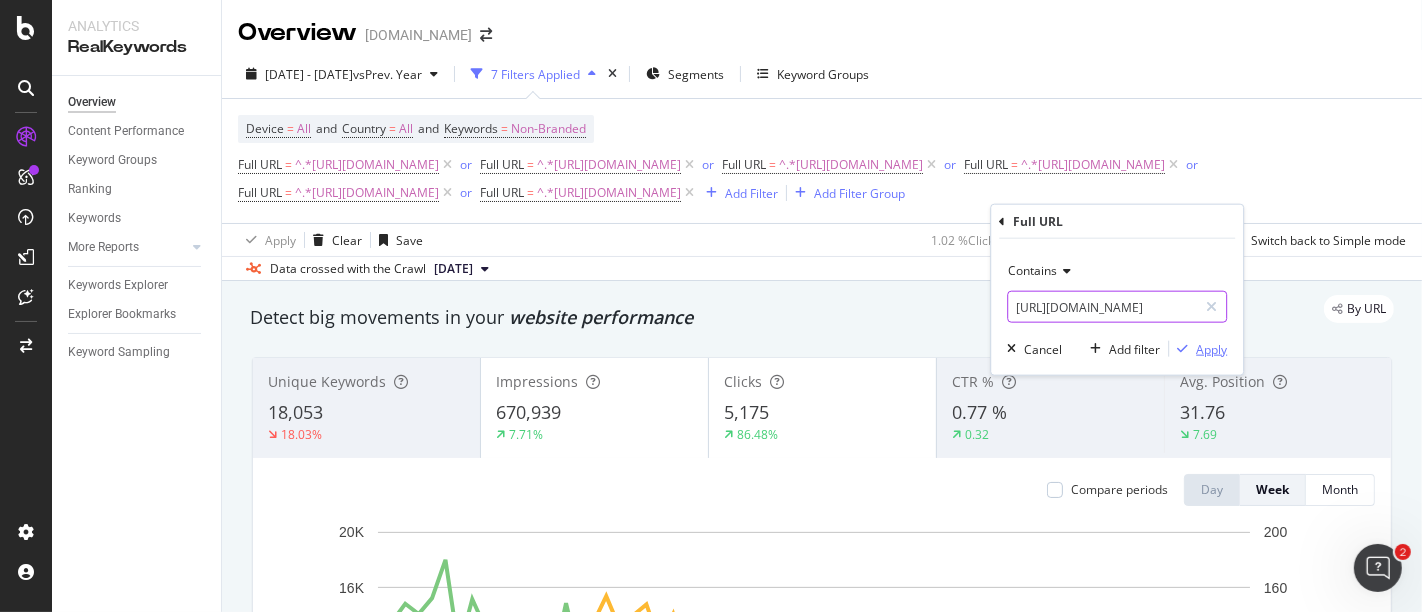 type on "[URL][DOMAIN_NAME]" 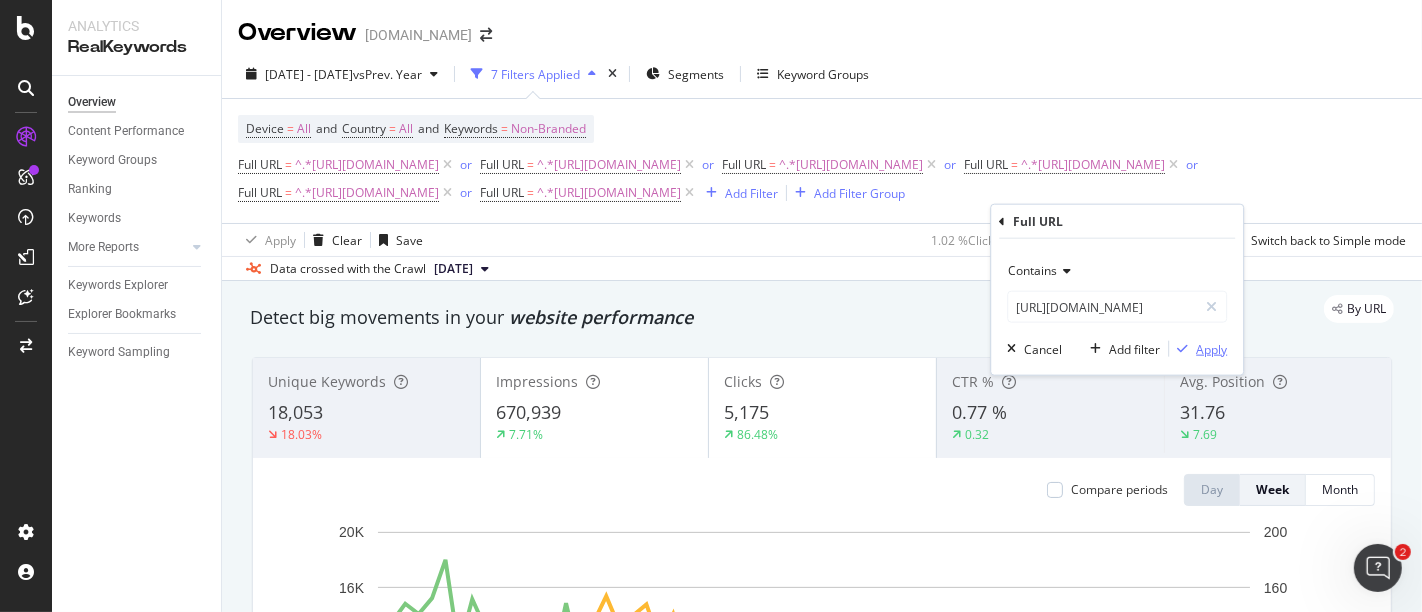 click on "Apply" at bounding box center (1211, 348) 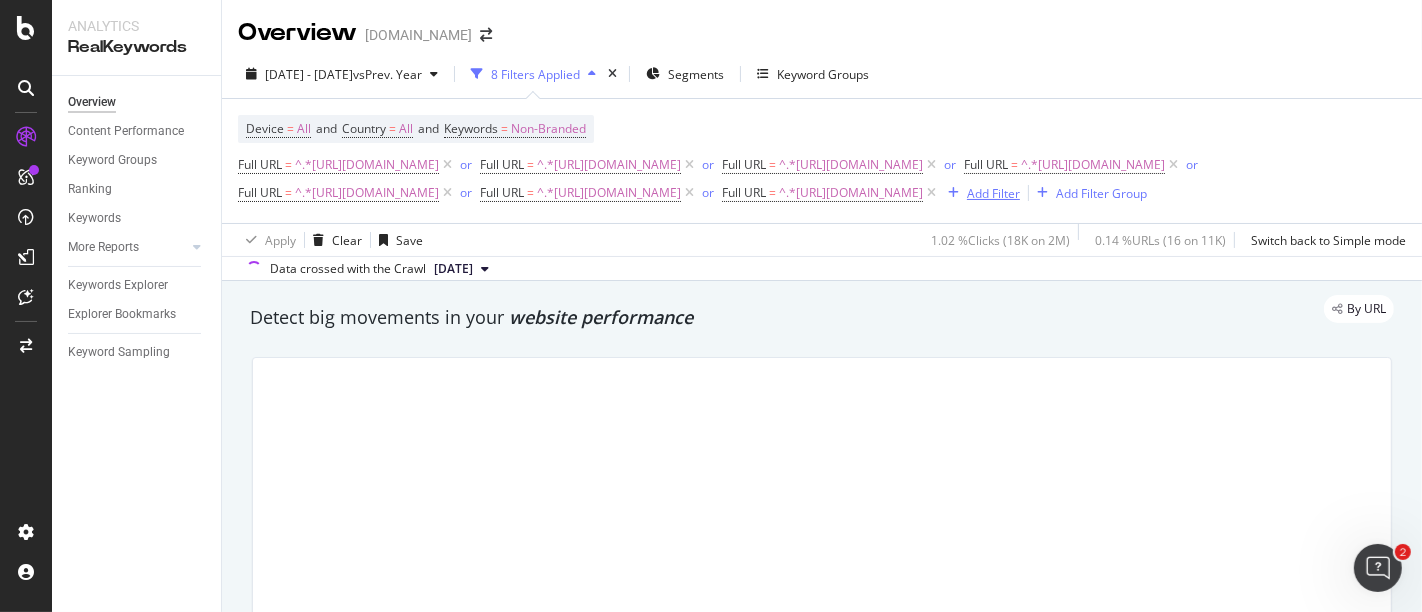 click on "Add Filter" at bounding box center [993, 193] 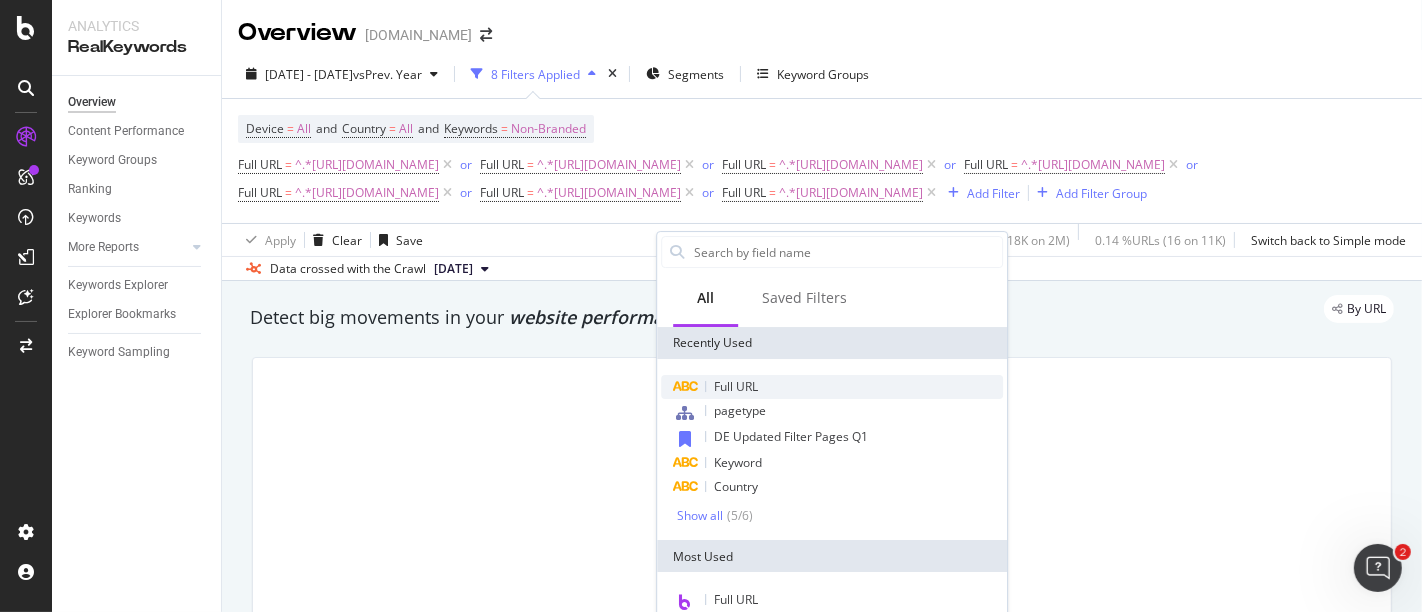 click on "Full URL" at bounding box center (832, 387) 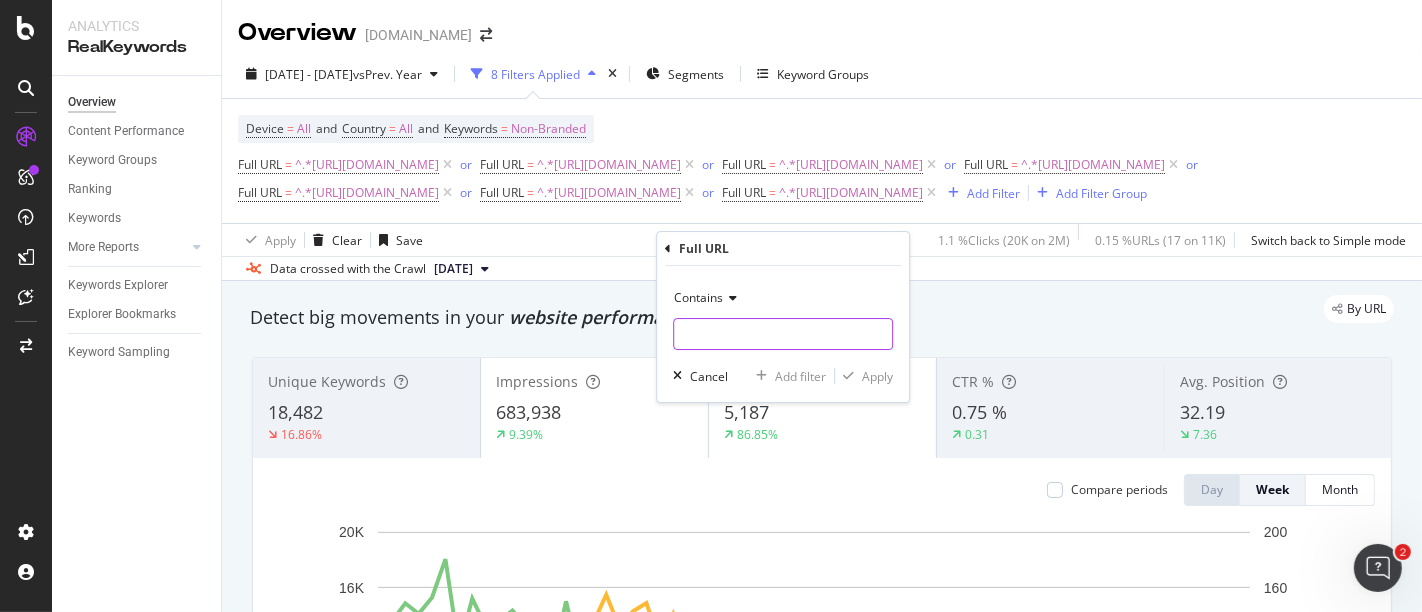 click at bounding box center (783, 334) 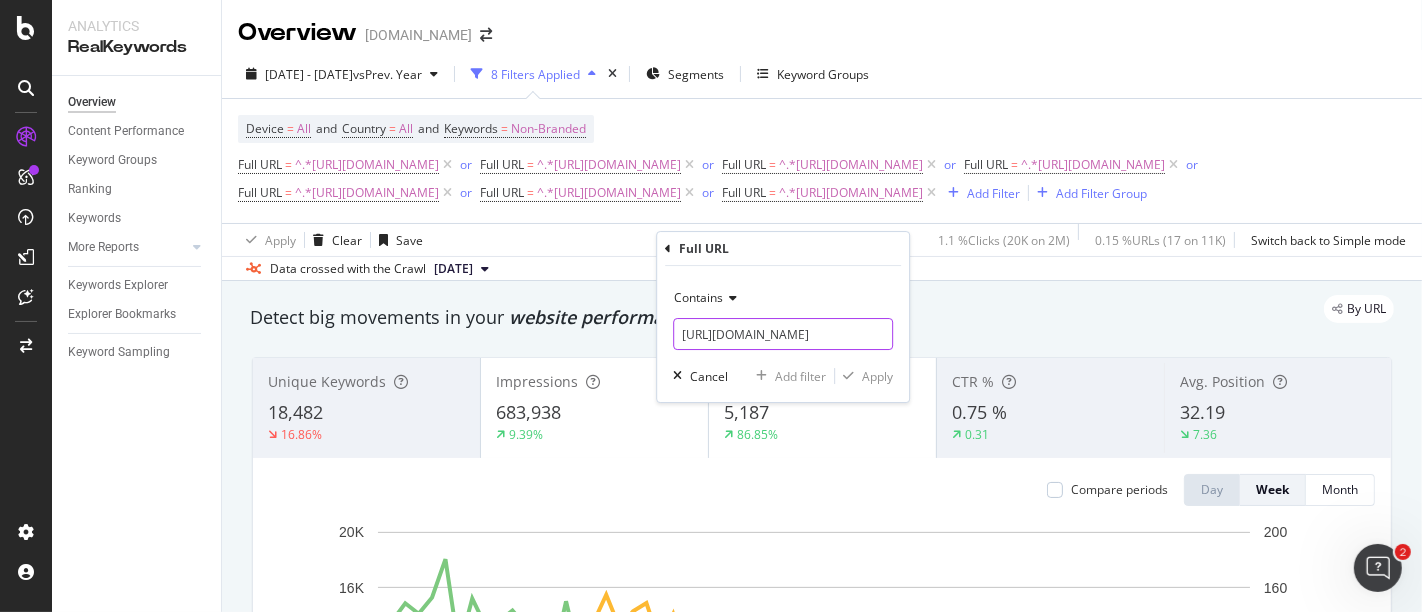 scroll, scrollTop: 0, scrollLeft: 85, axis: horizontal 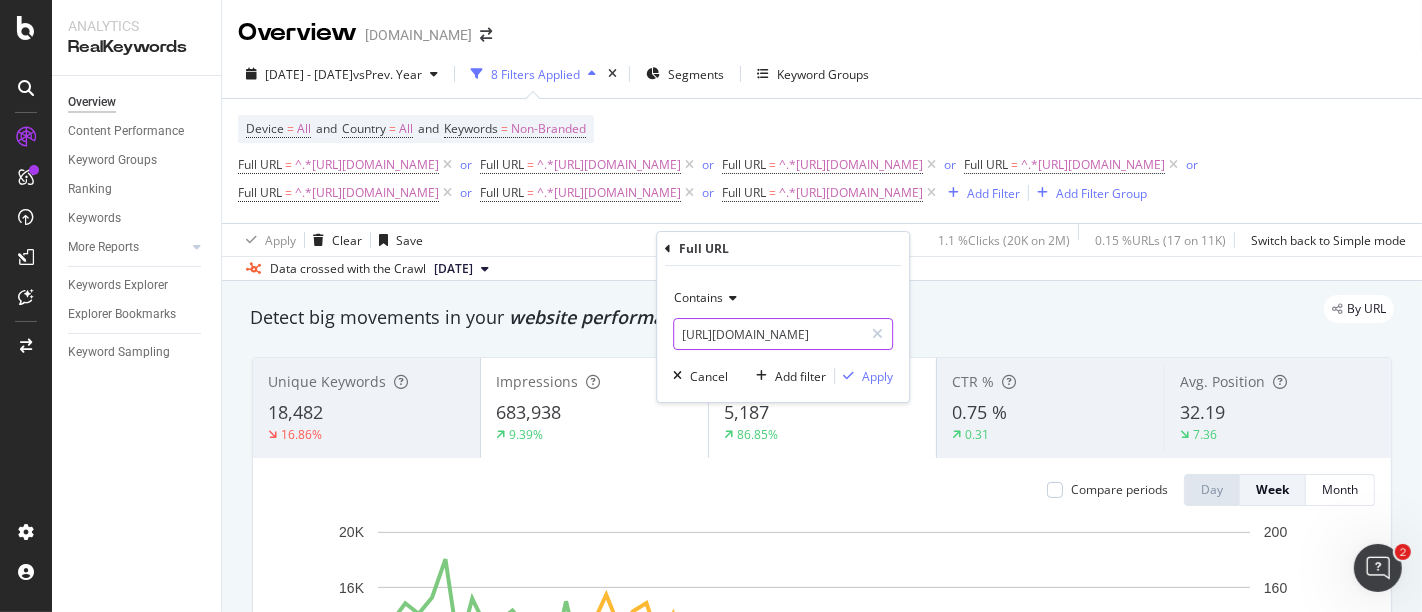 type on "[URL][DOMAIN_NAME]" 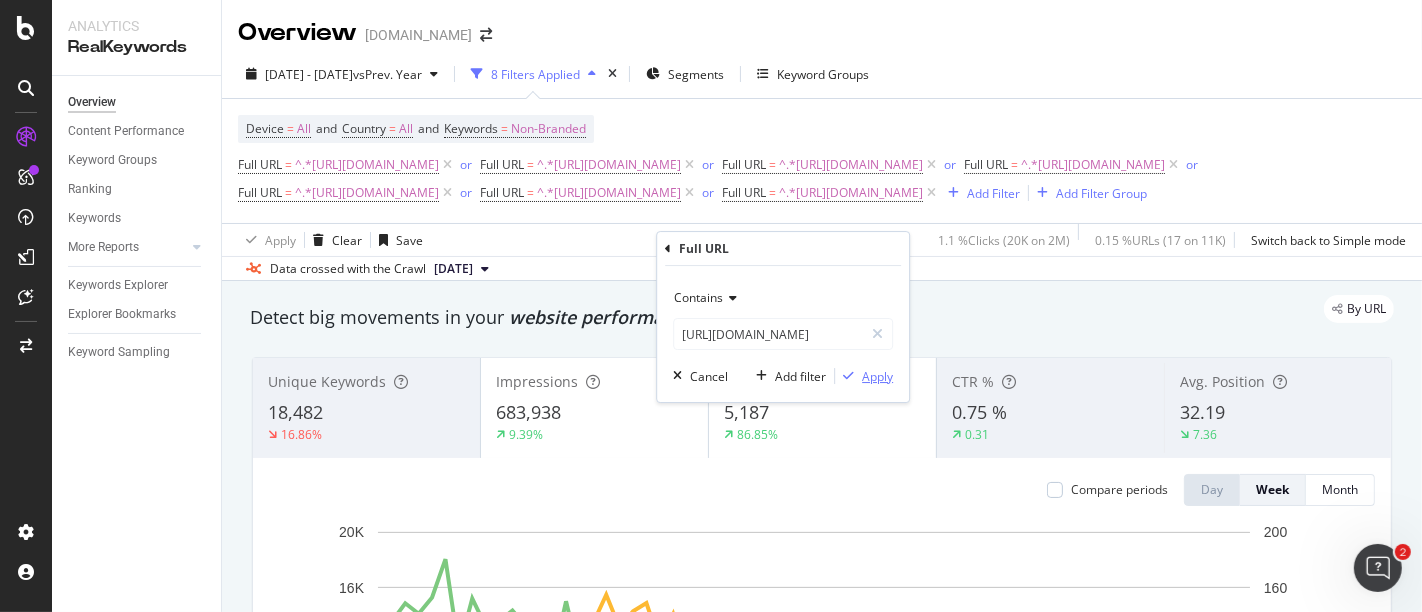 click on "Apply" at bounding box center (877, 376) 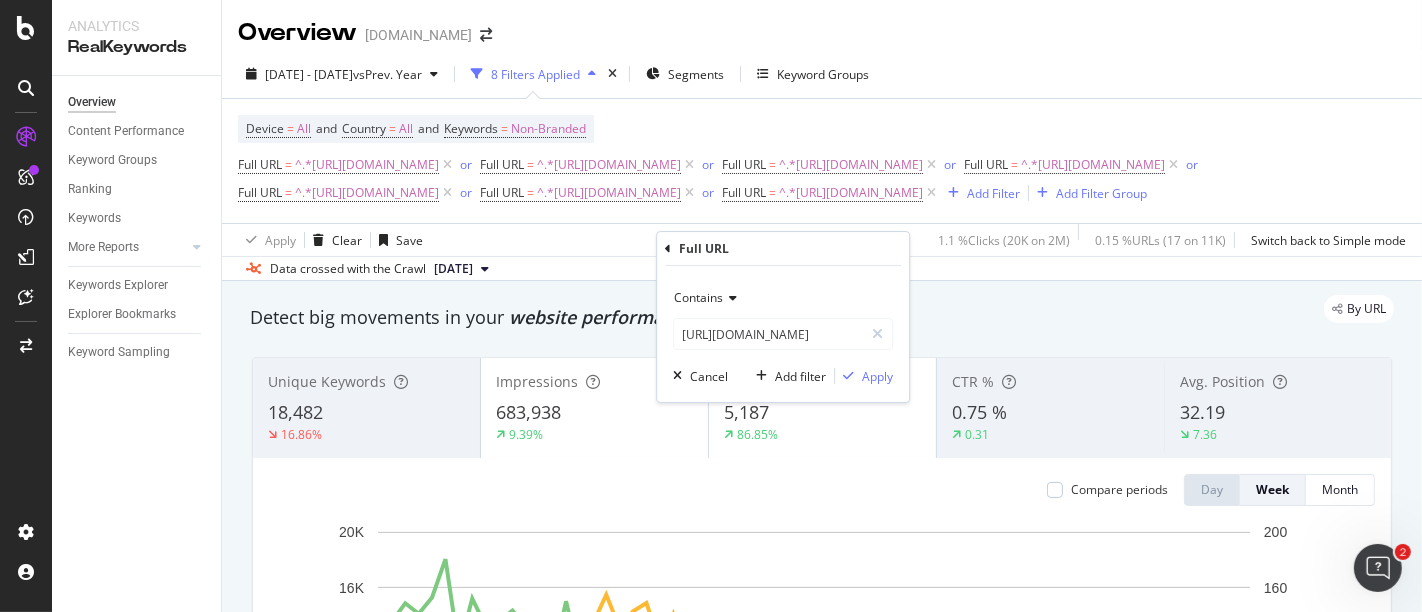 scroll, scrollTop: 0, scrollLeft: 0, axis: both 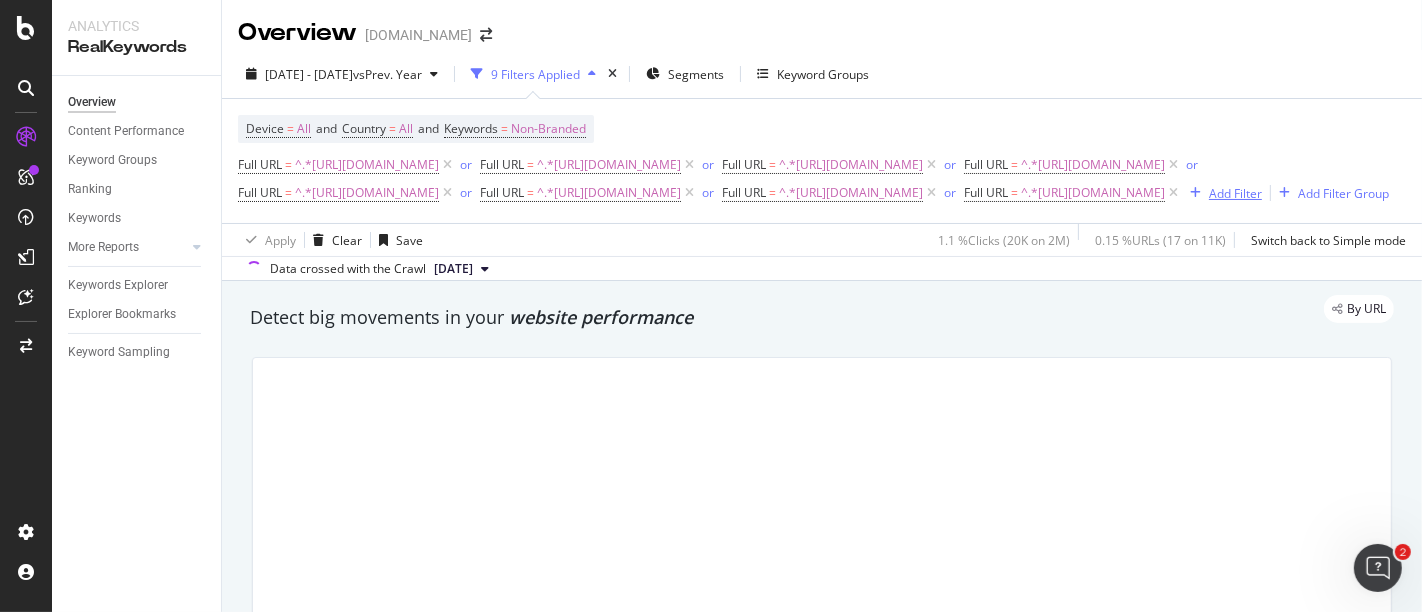 click on "Add Filter" at bounding box center [1235, 193] 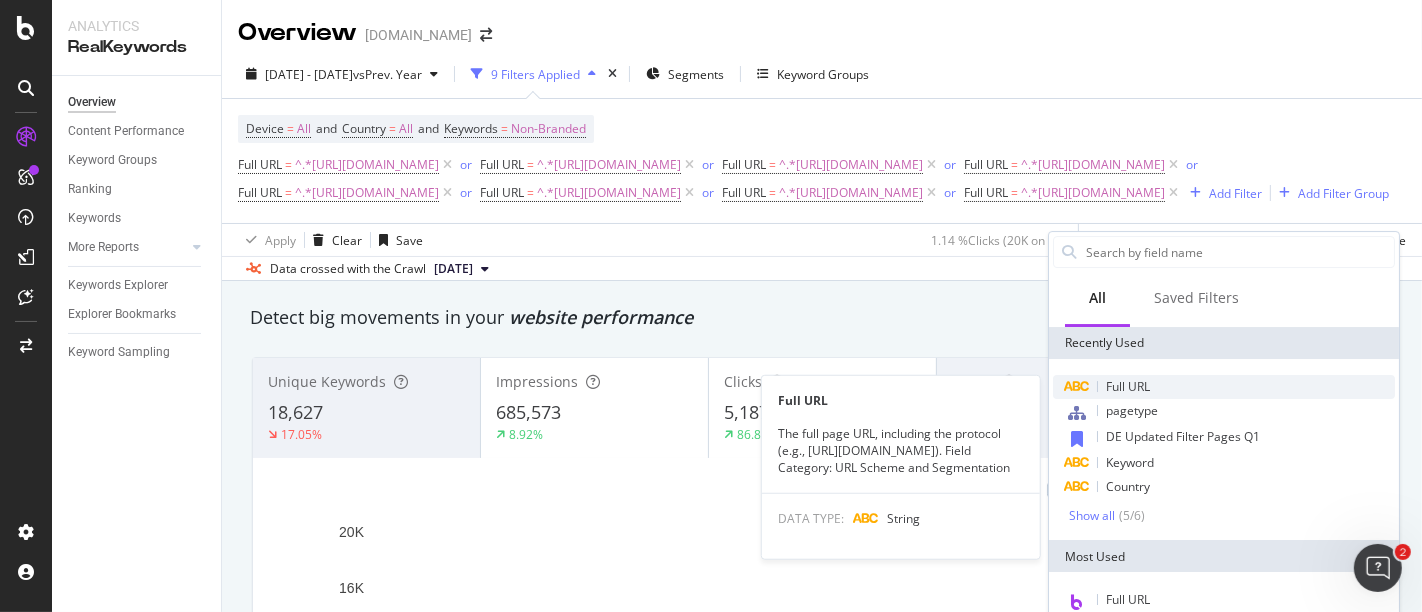 click on "Full URL" at bounding box center [1128, 386] 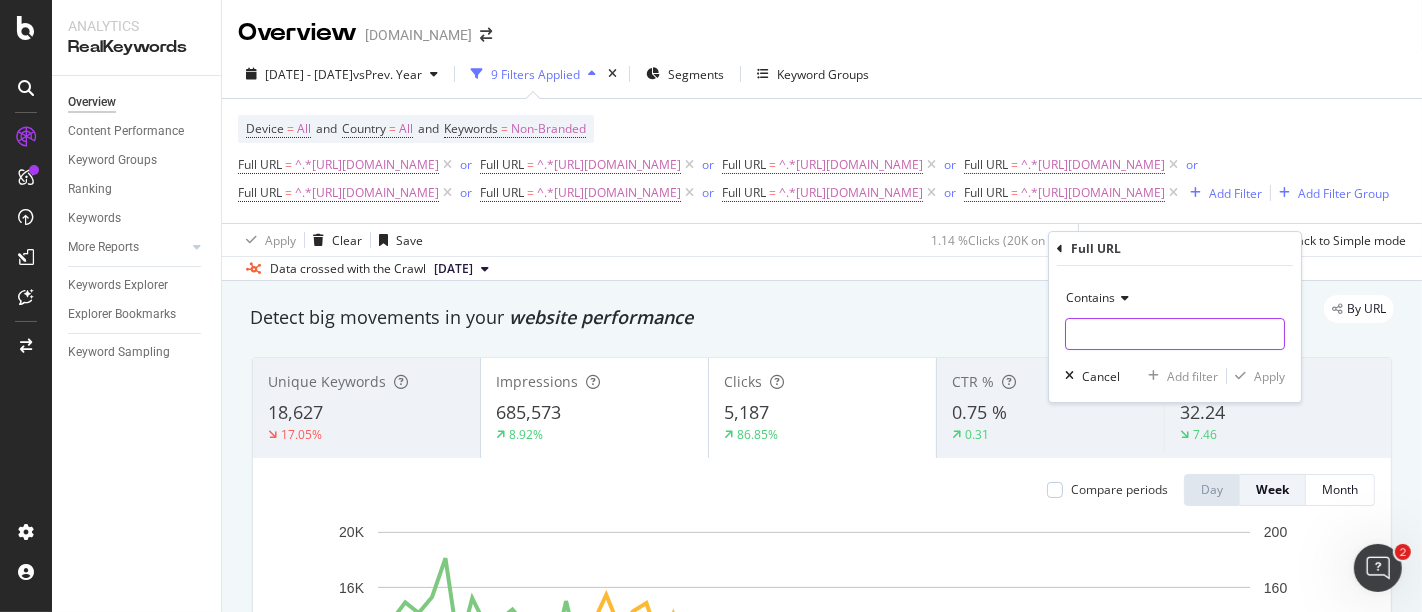click at bounding box center [1175, 334] 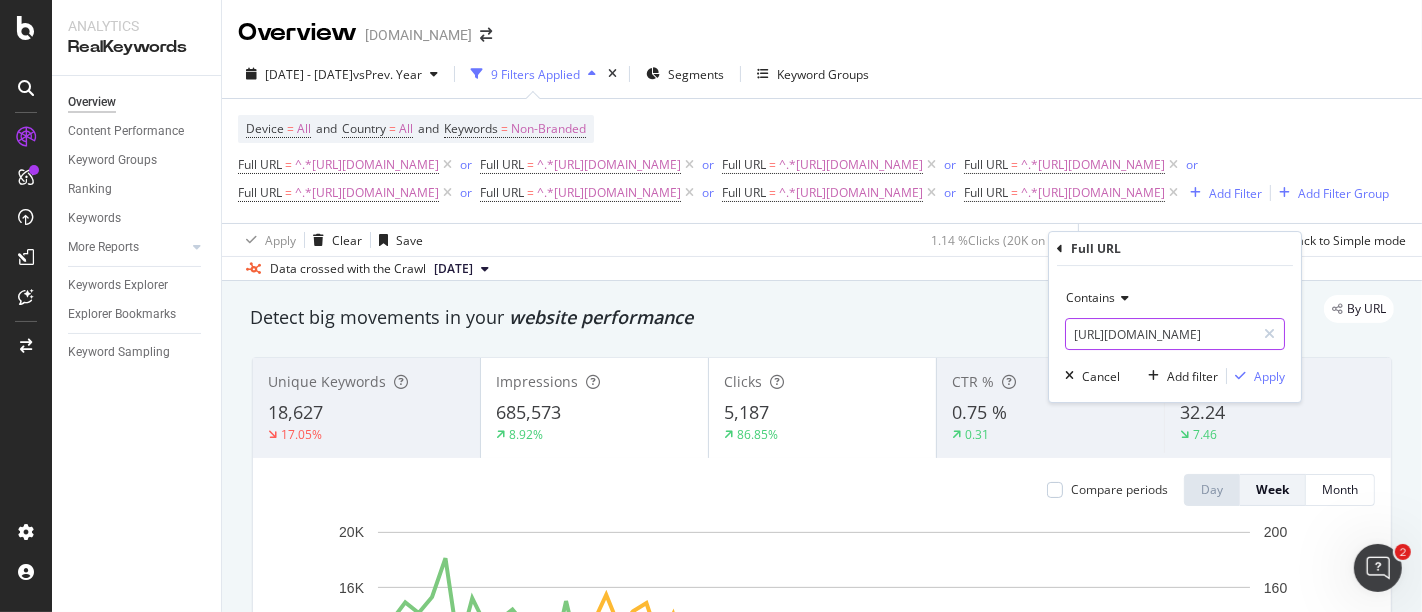 scroll, scrollTop: 0, scrollLeft: 67, axis: horizontal 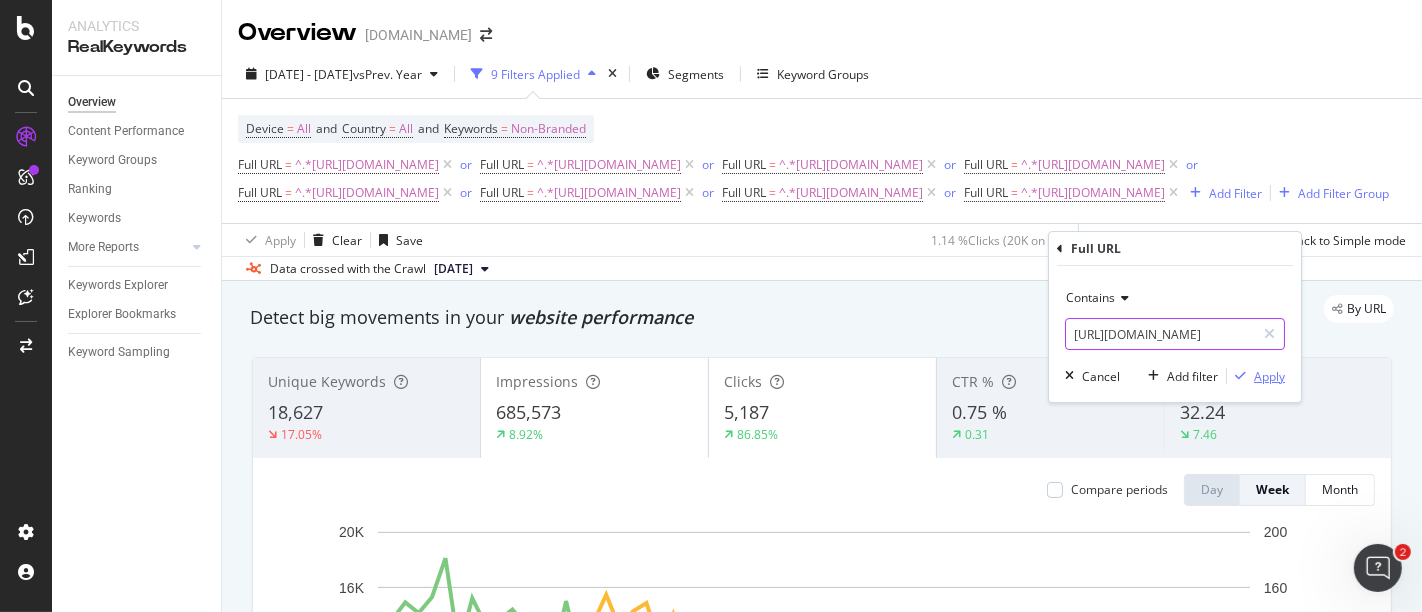 type on "[URL][DOMAIN_NAME]" 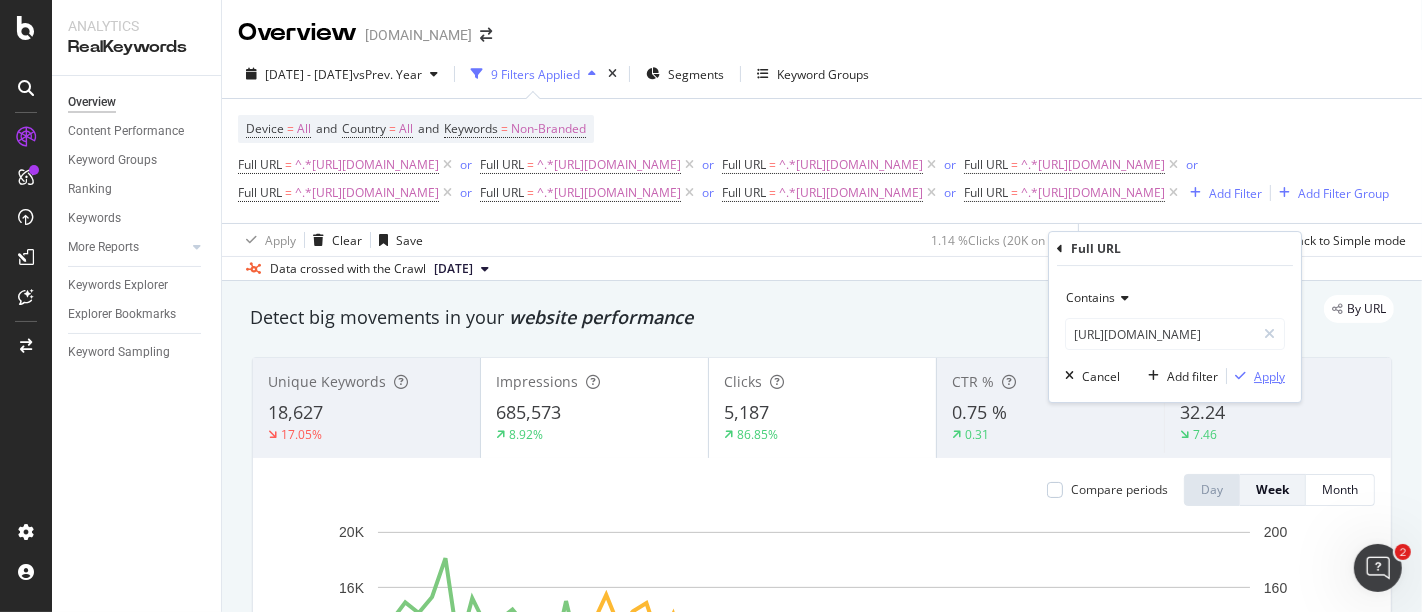 click on "Apply" at bounding box center (1269, 376) 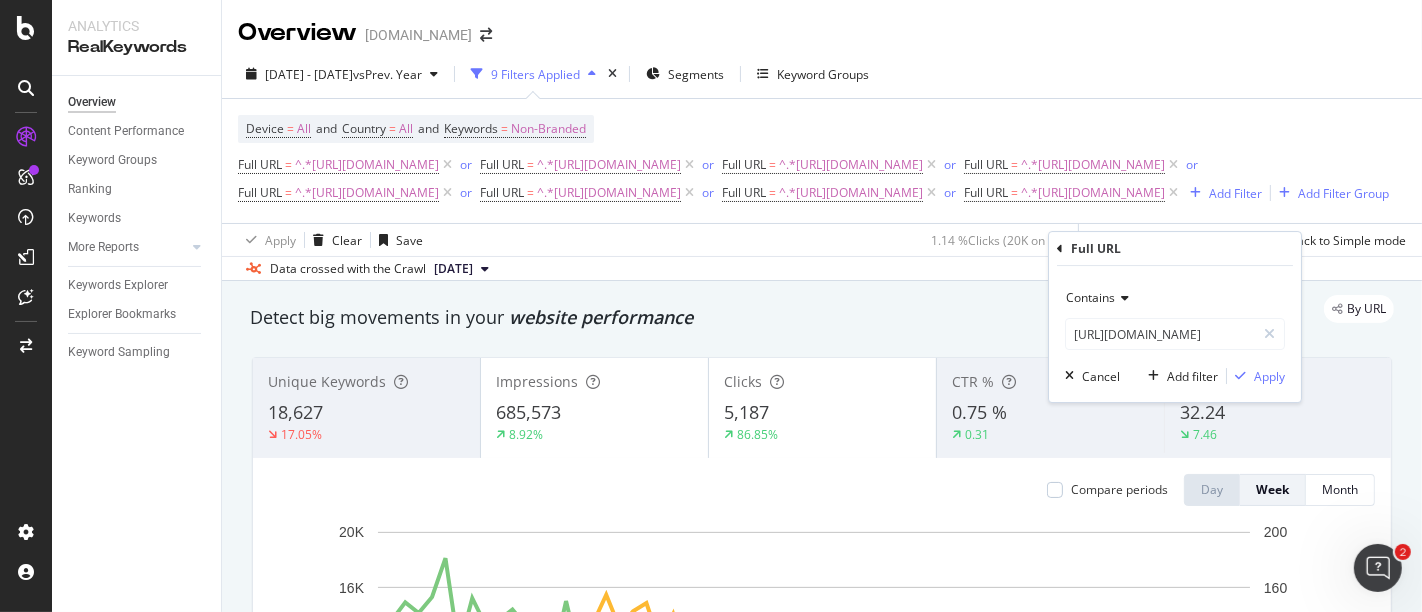 scroll, scrollTop: 0, scrollLeft: 0, axis: both 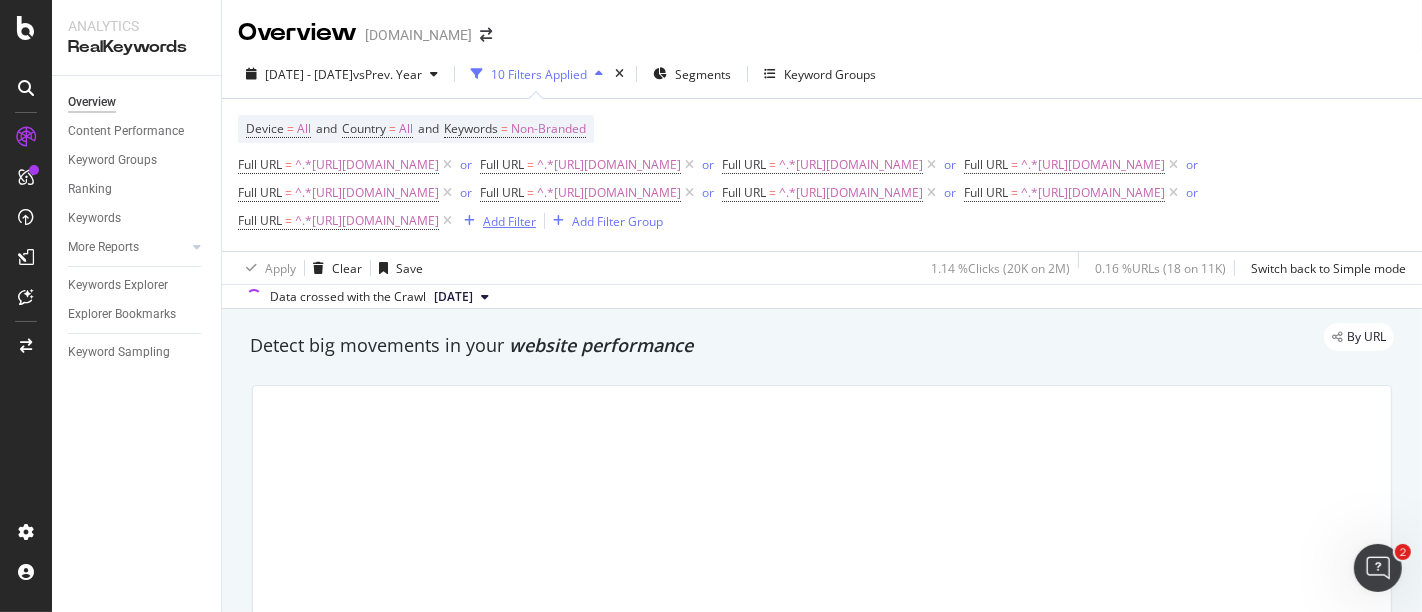 click on "Add Filter" at bounding box center (509, 221) 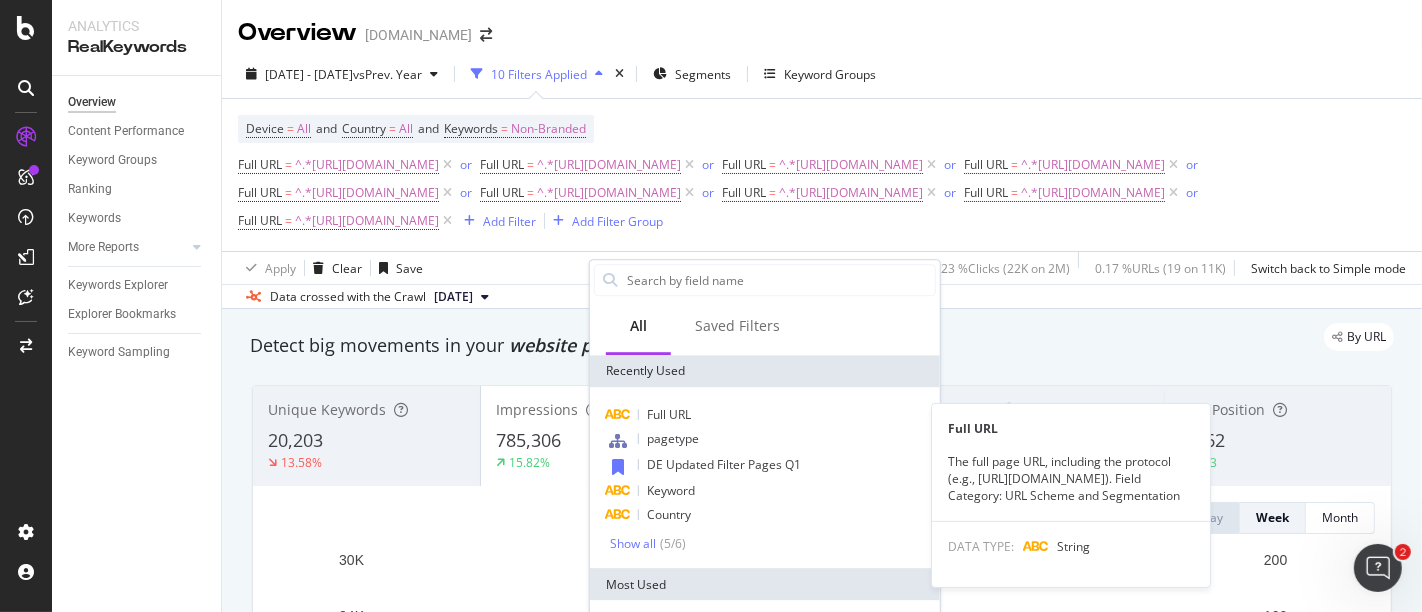 click on "Full URL Full URL The full page URL, including the protocol (e.g., [URL][DOMAIN_NAME]). Field Category: URL Scheme and Segmentation DATA TYPE: String pagetype DE Updated Filter Pages Q1 Keyword Country Show all ( 5 / 6 )" at bounding box center [765, 477] 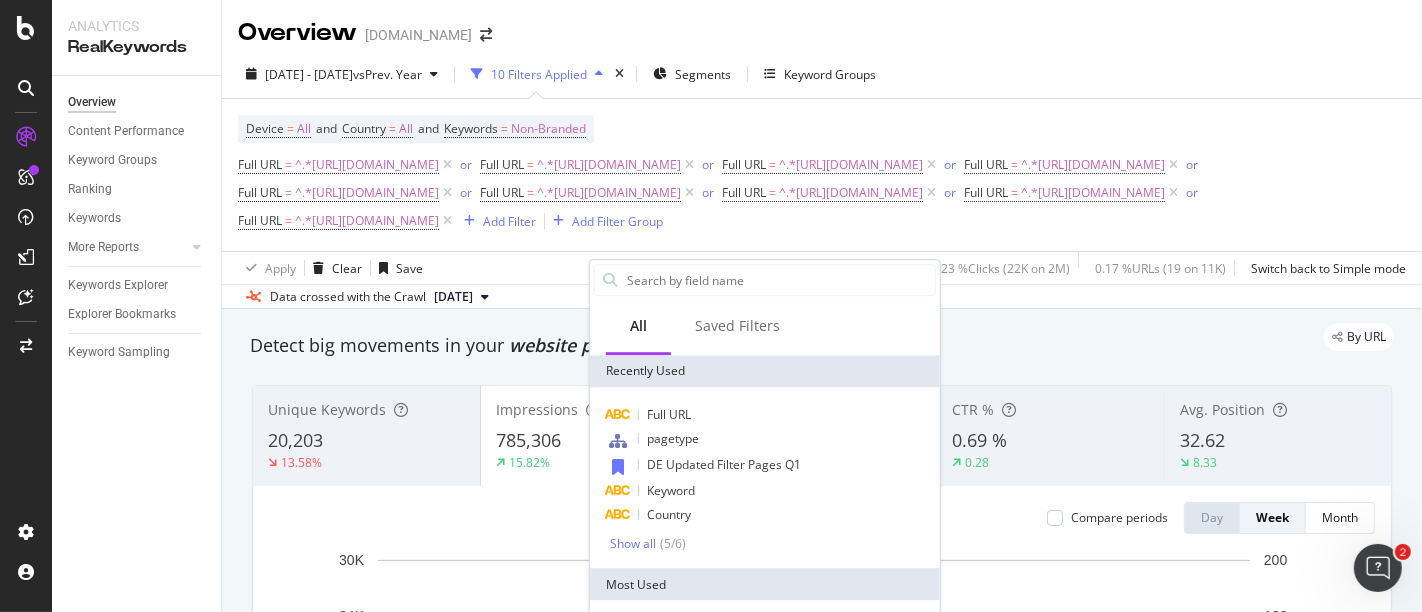 click on "Full URL pagetype DE Updated Filter Pages Q1 Keyword Country Show all ( 5 / 6 )" at bounding box center [765, 477] 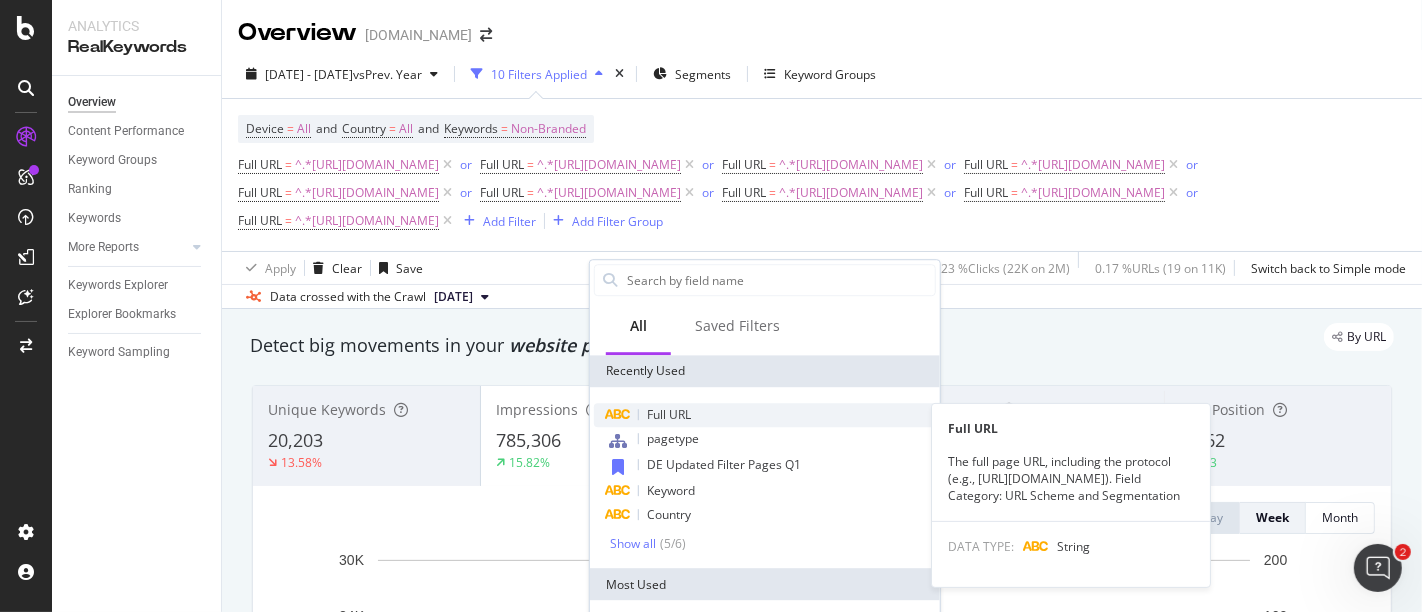 click on "Full URL" at bounding box center [669, 414] 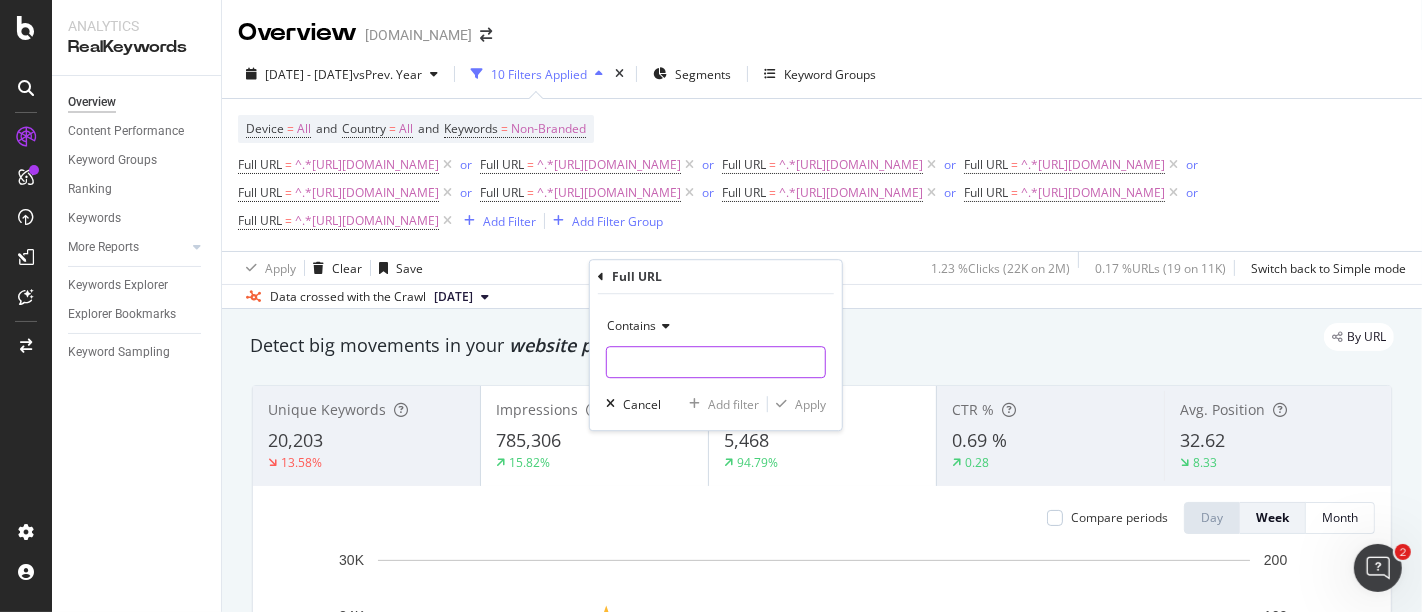 click at bounding box center [716, 362] 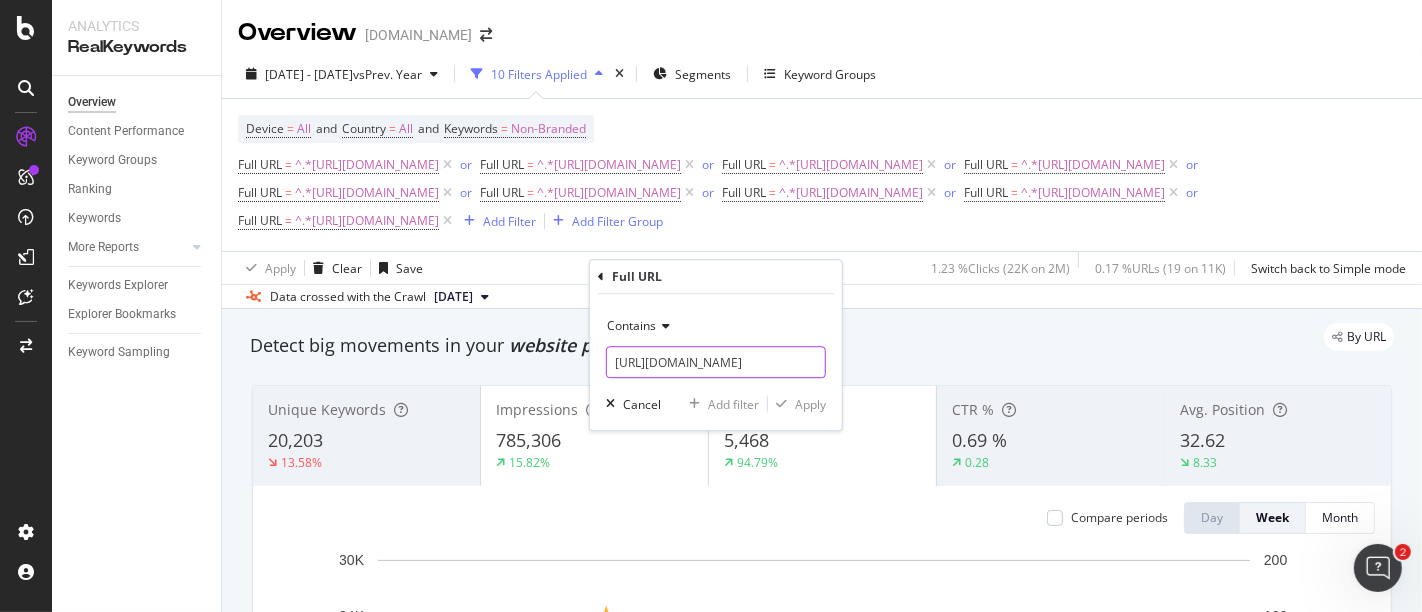 scroll, scrollTop: 0, scrollLeft: 130, axis: horizontal 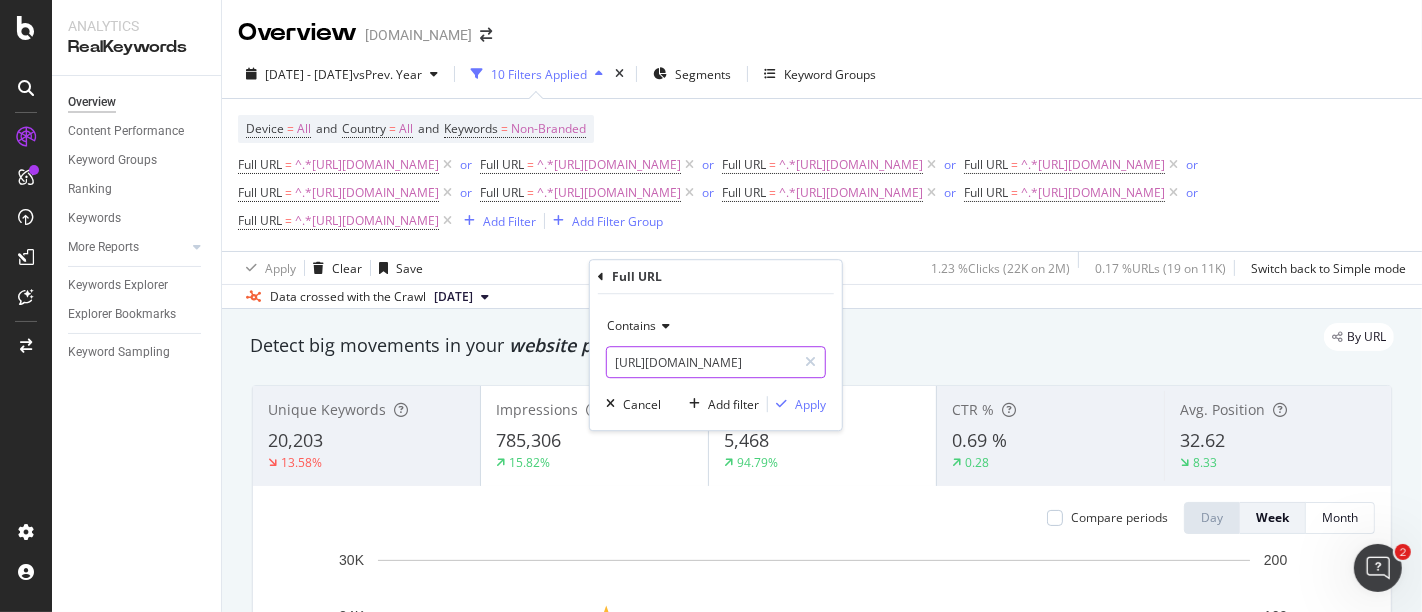 type on "[URL][DOMAIN_NAME]" 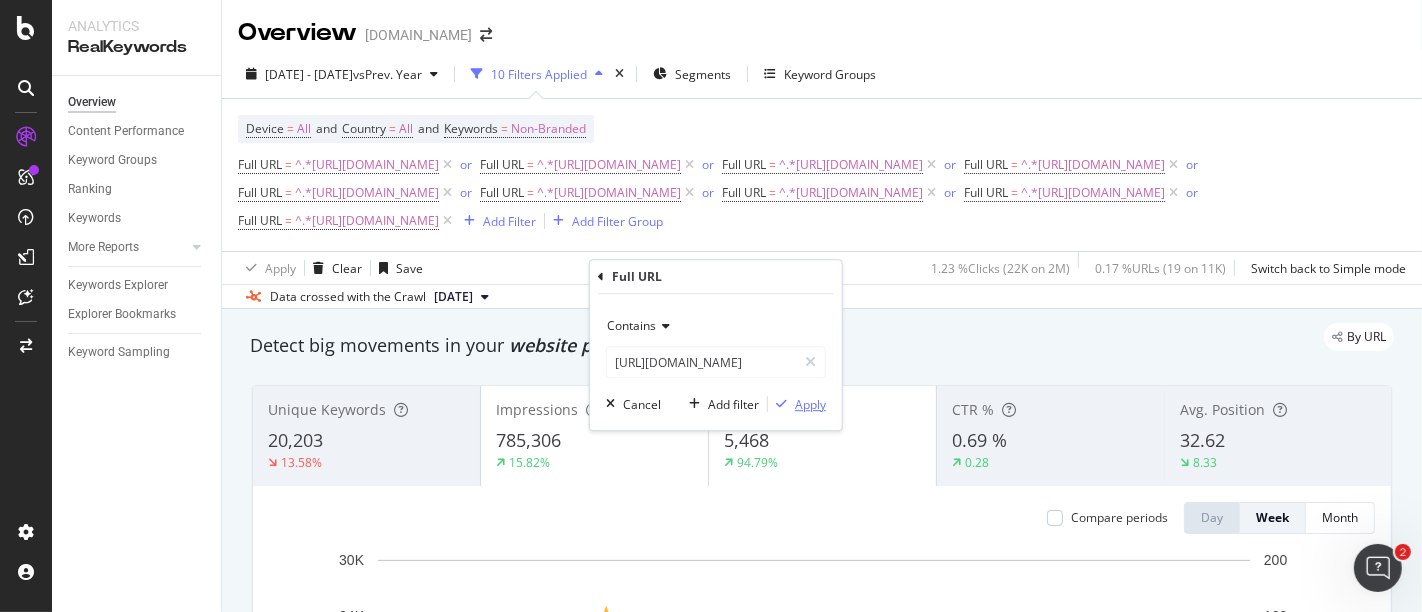 click at bounding box center (781, 404) 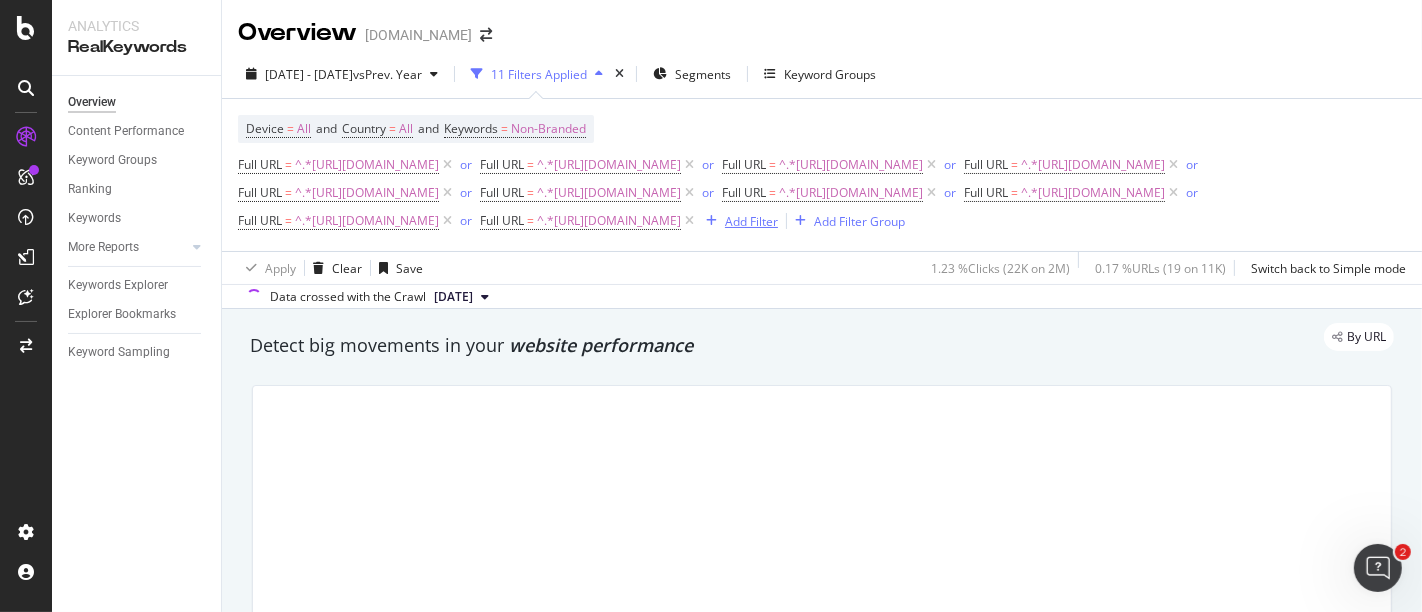 click on "Add Filter" at bounding box center (751, 221) 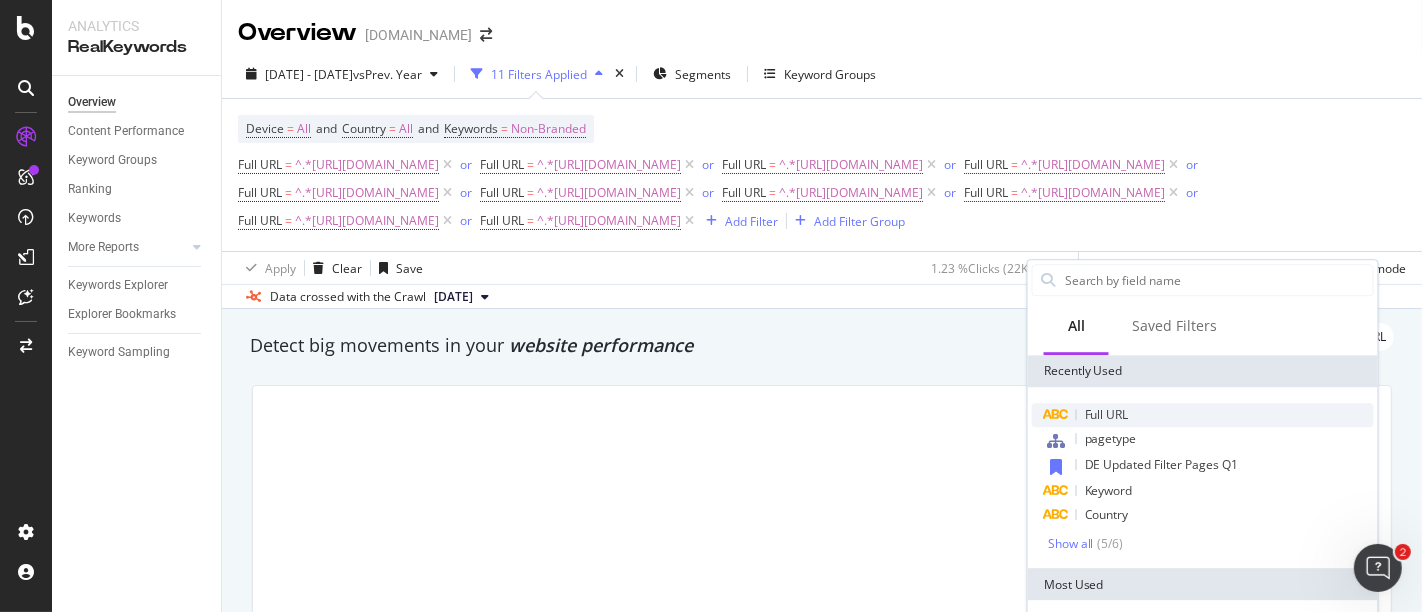 click on "Full URL" at bounding box center [1203, 415] 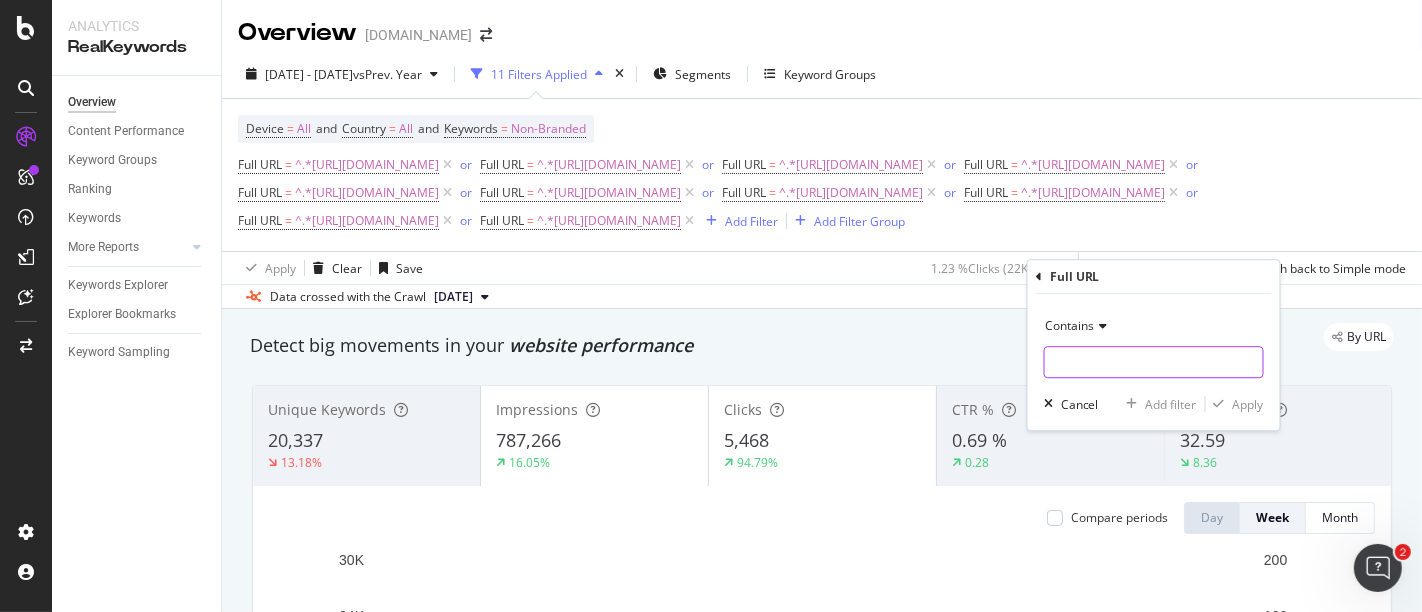 click at bounding box center (1154, 362) 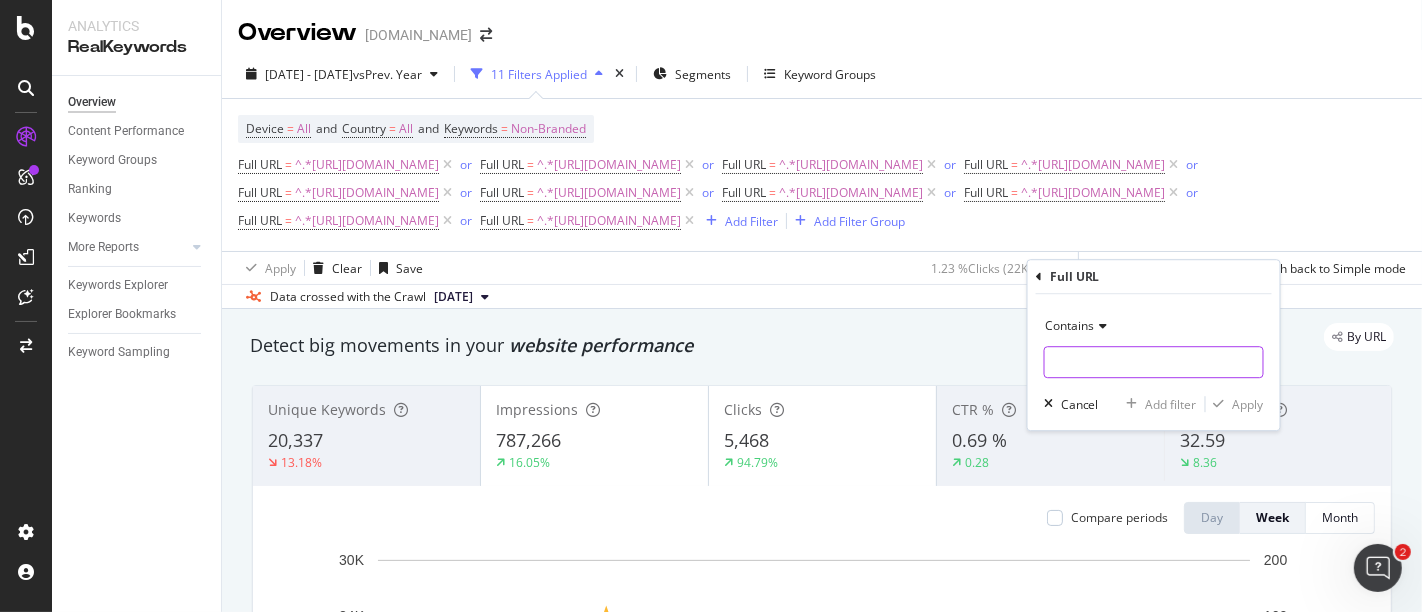 paste on "[URL][DOMAIN_NAME]" 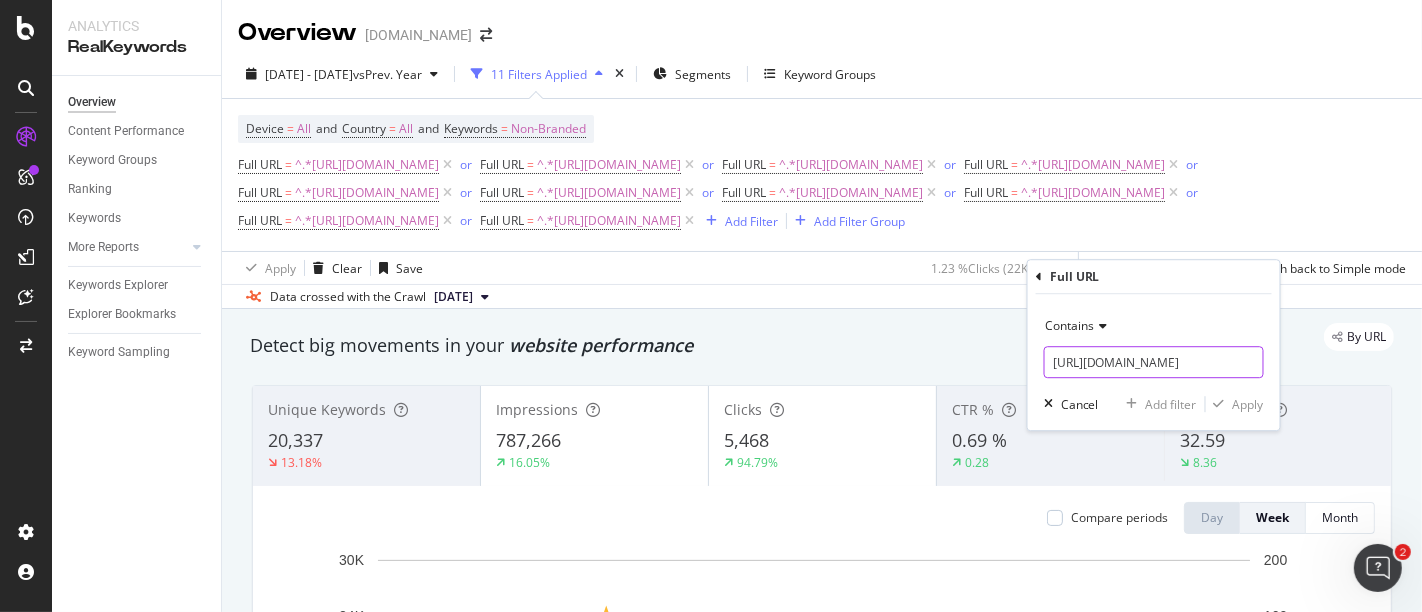scroll, scrollTop: 0, scrollLeft: 79, axis: horizontal 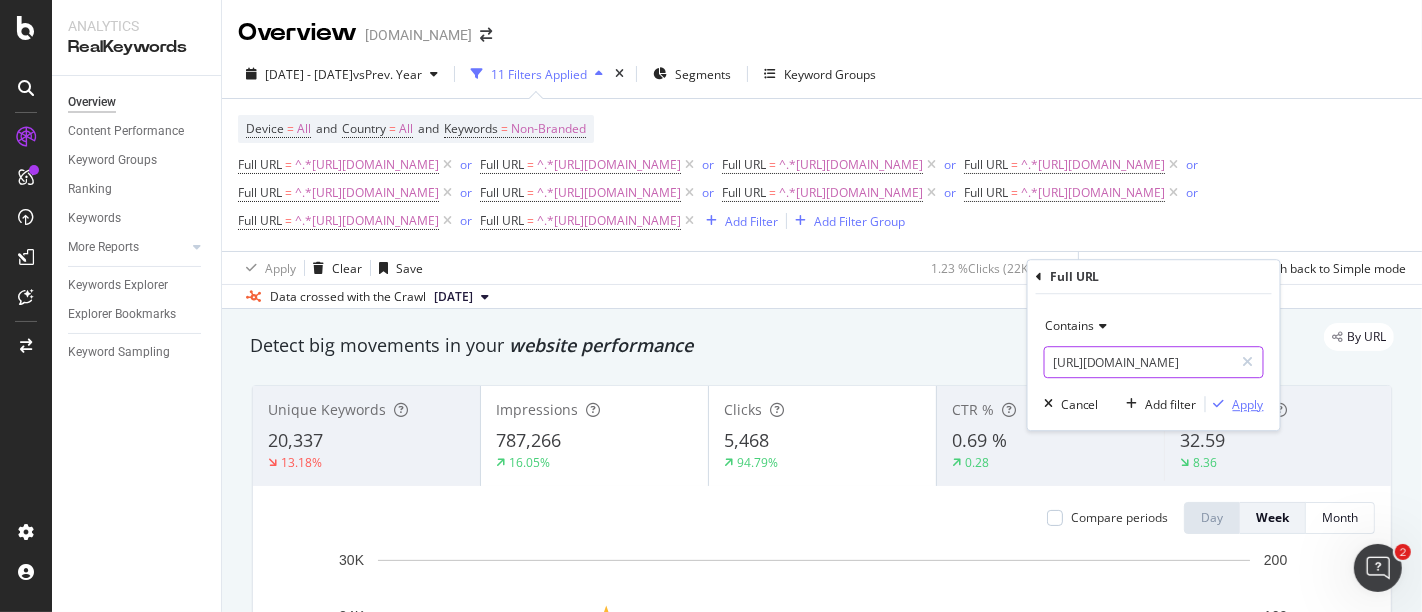 type on "[URL][DOMAIN_NAME]" 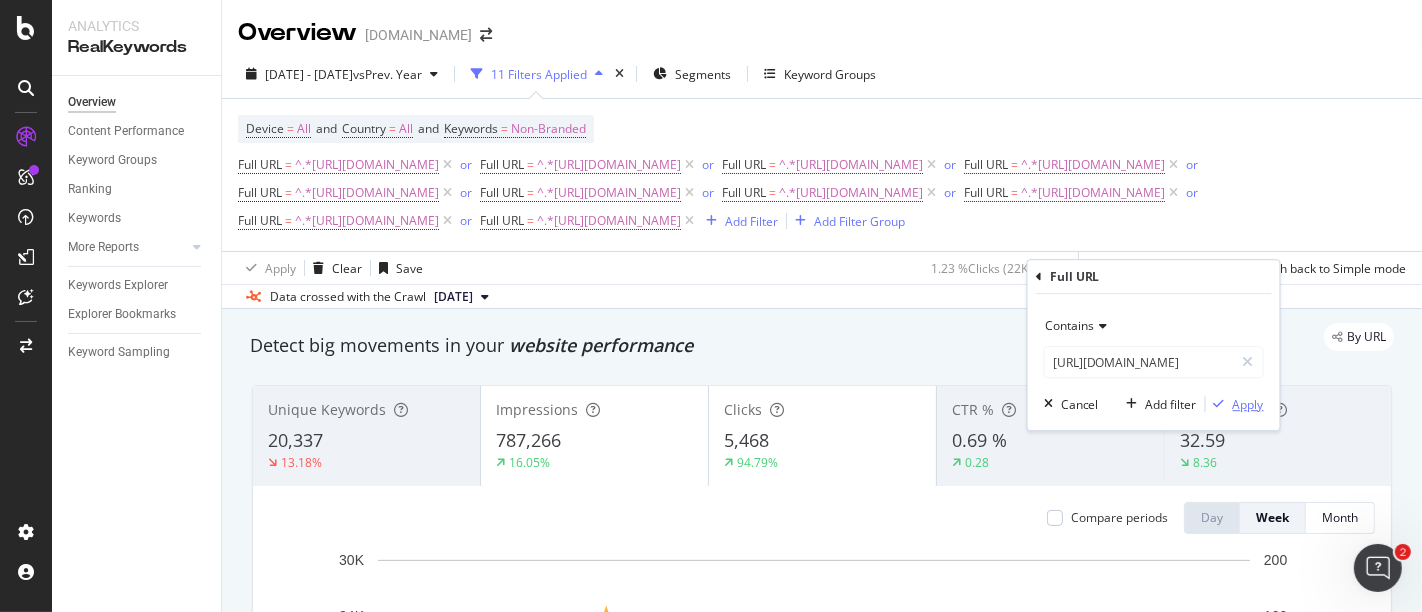 scroll, scrollTop: 0, scrollLeft: 0, axis: both 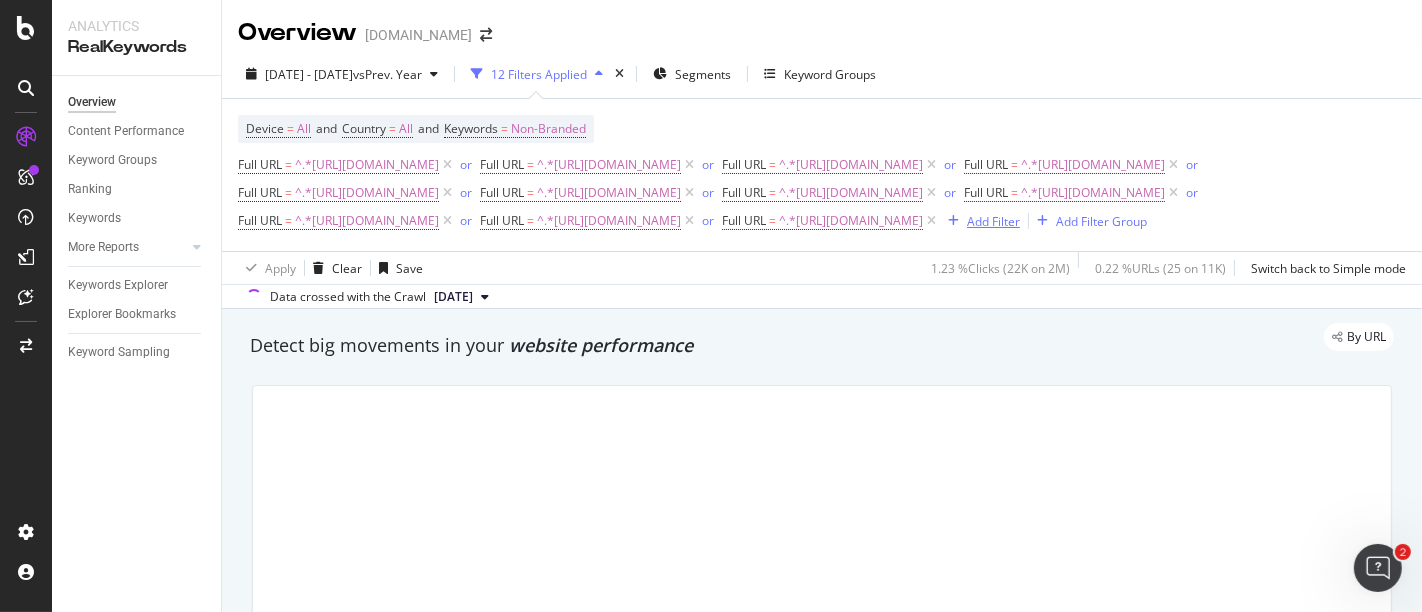 click on "Add Filter" at bounding box center [993, 221] 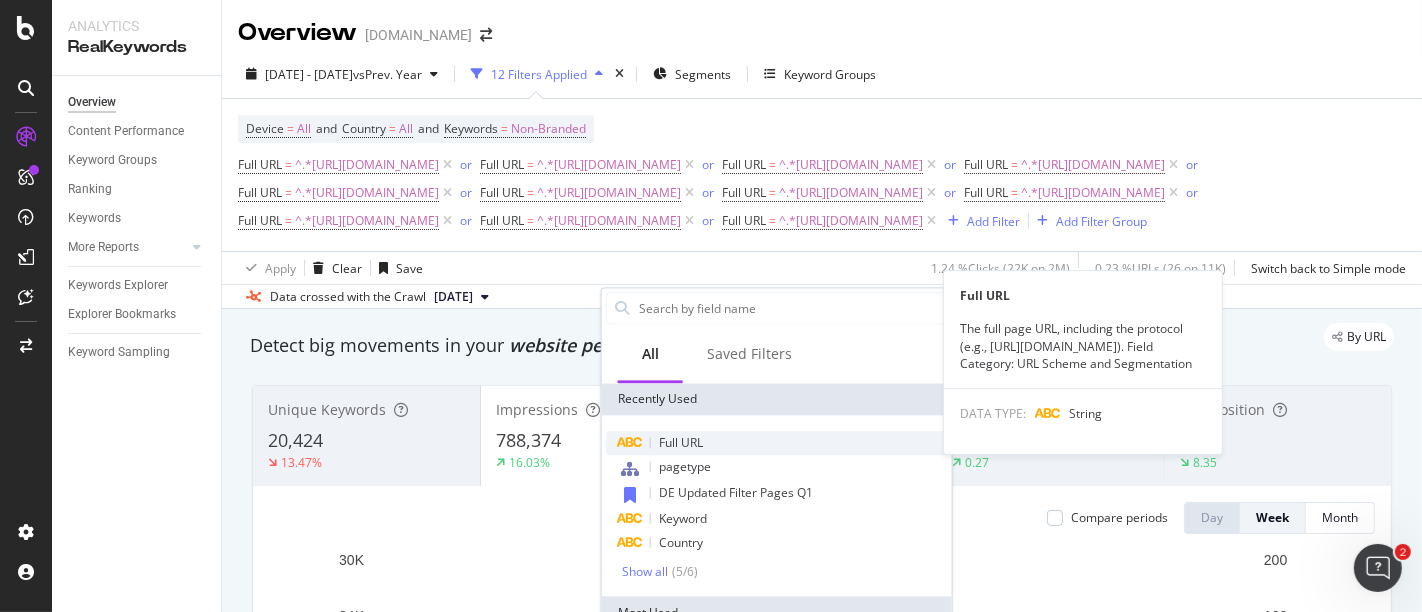 click on "Full URL" at bounding box center (681, 442) 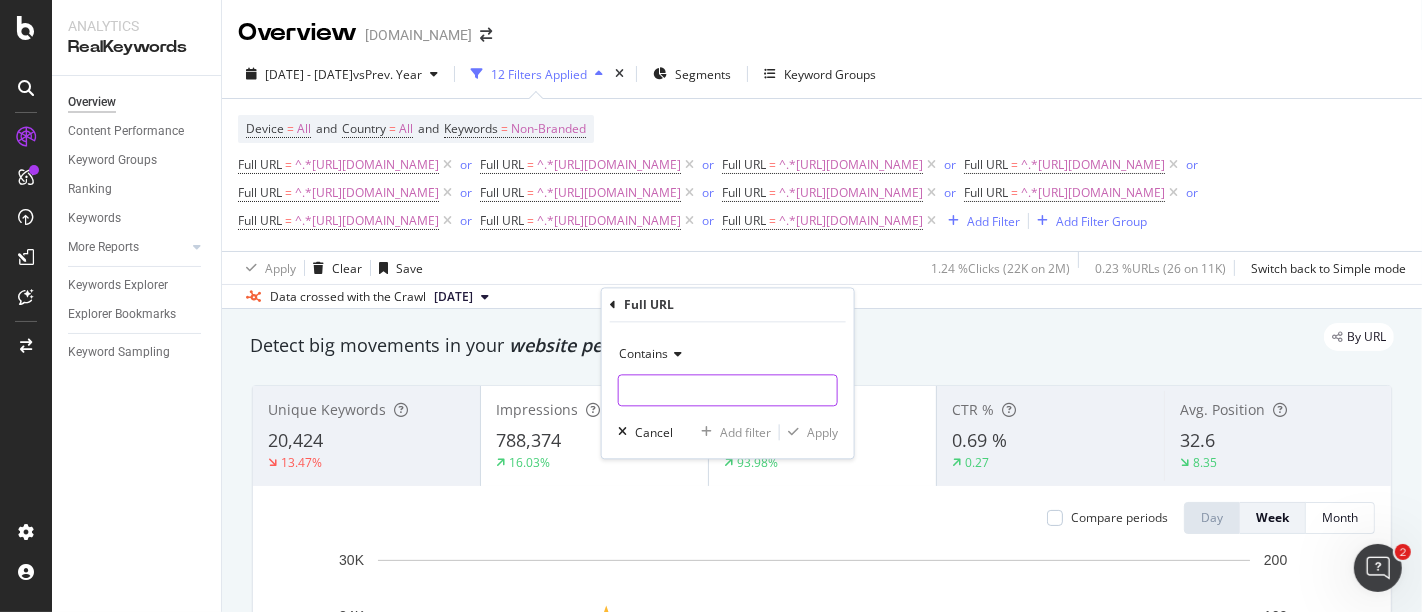 click at bounding box center [728, 391] 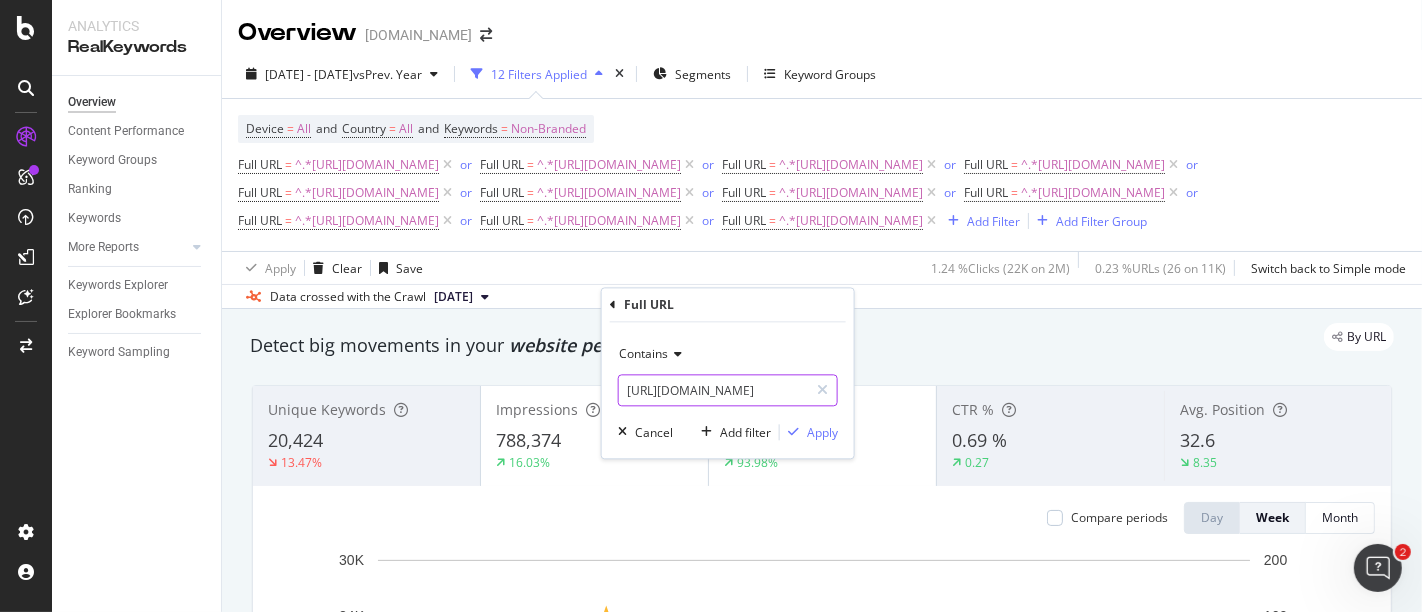 scroll, scrollTop: 0, scrollLeft: 57, axis: horizontal 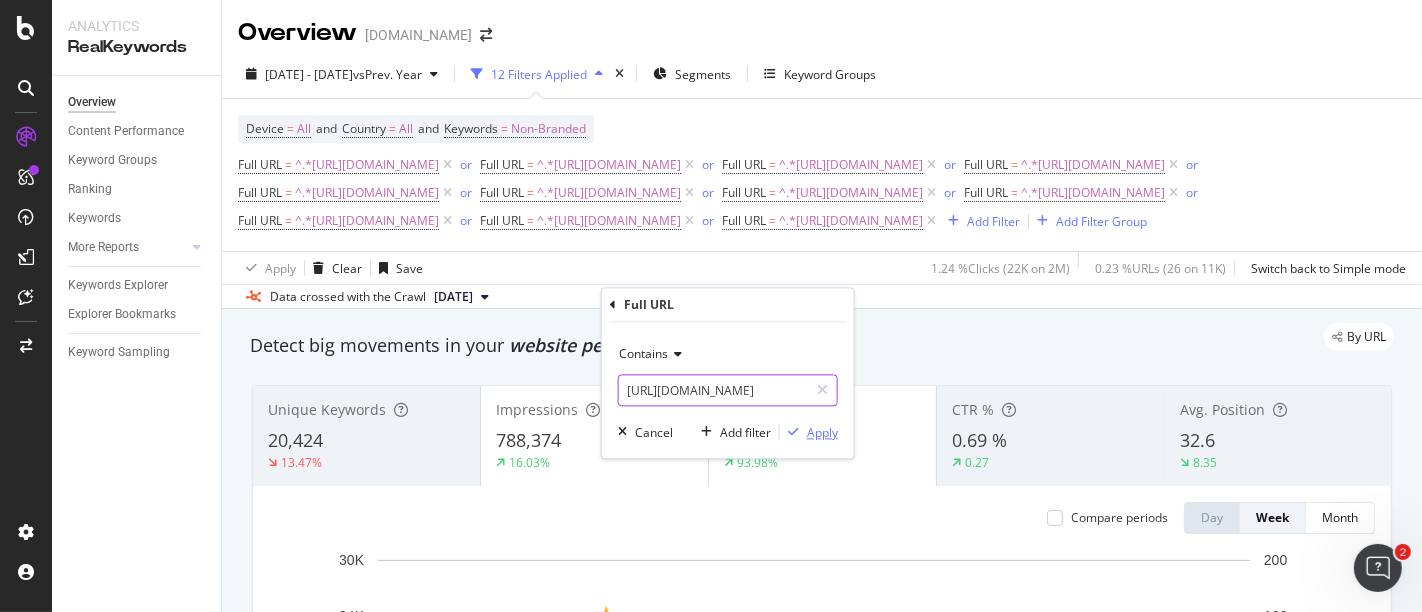 type on "[URL][DOMAIN_NAME]" 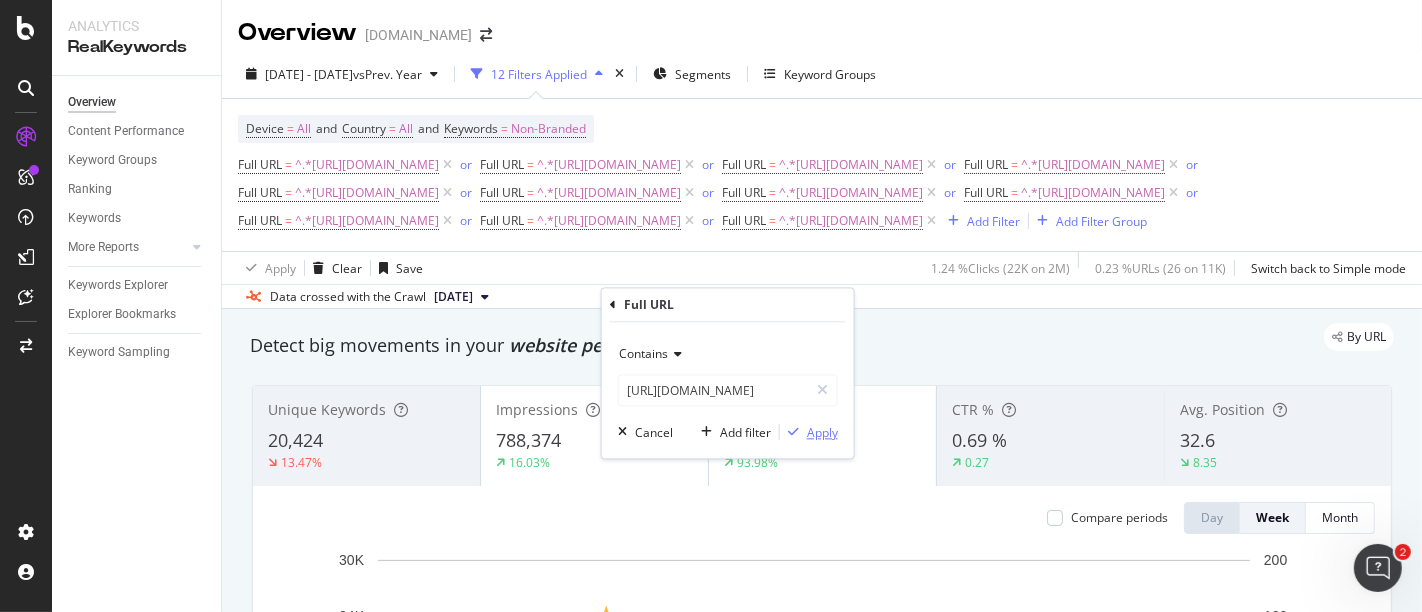 click on "Apply" at bounding box center (822, 432) 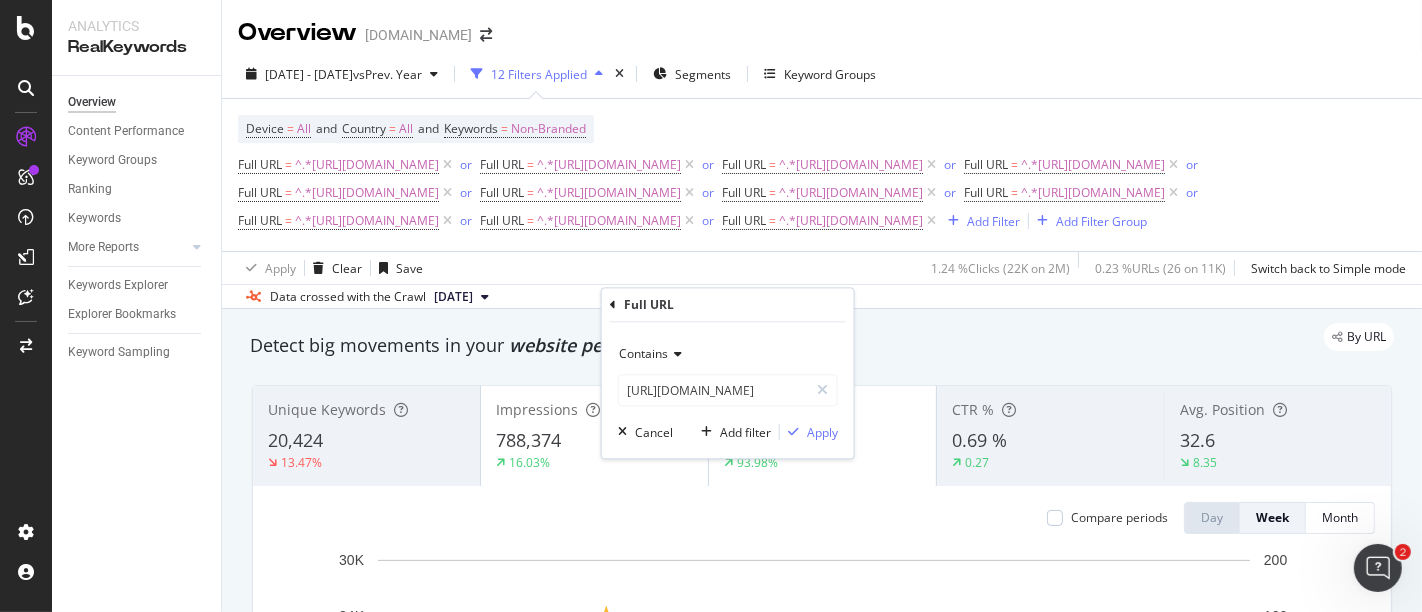scroll, scrollTop: 0, scrollLeft: 0, axis: both 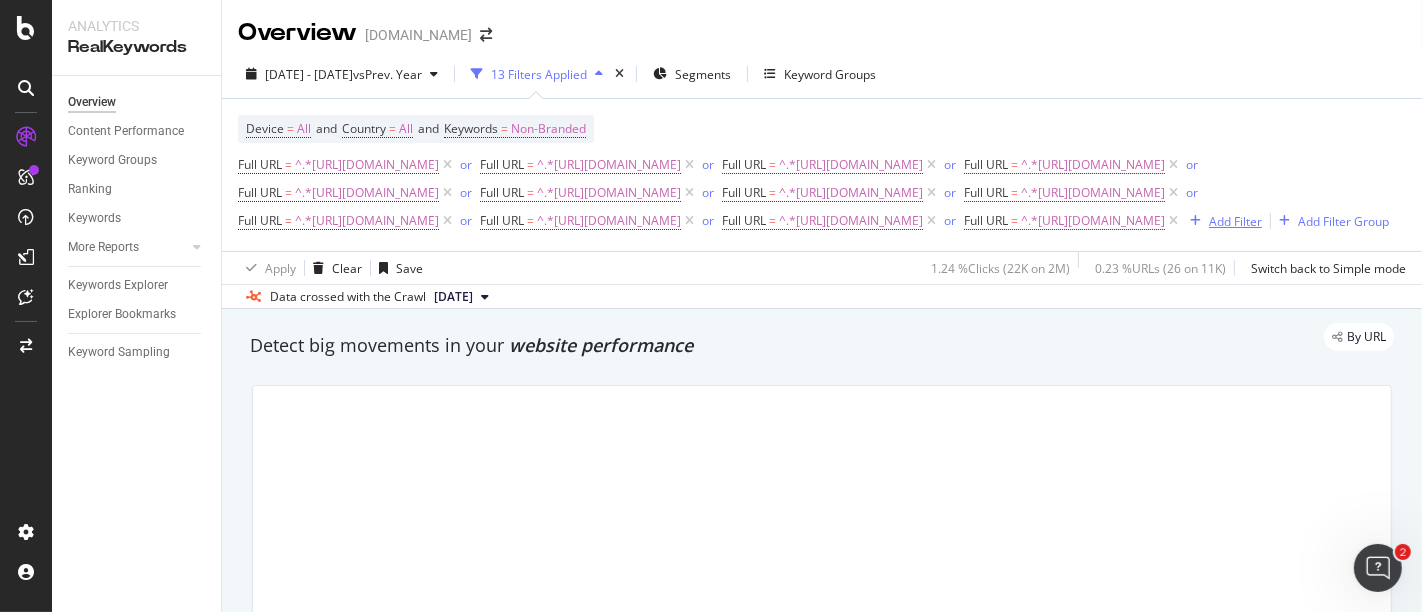 click on "Add Filter" at bounding box center [1235, 221] 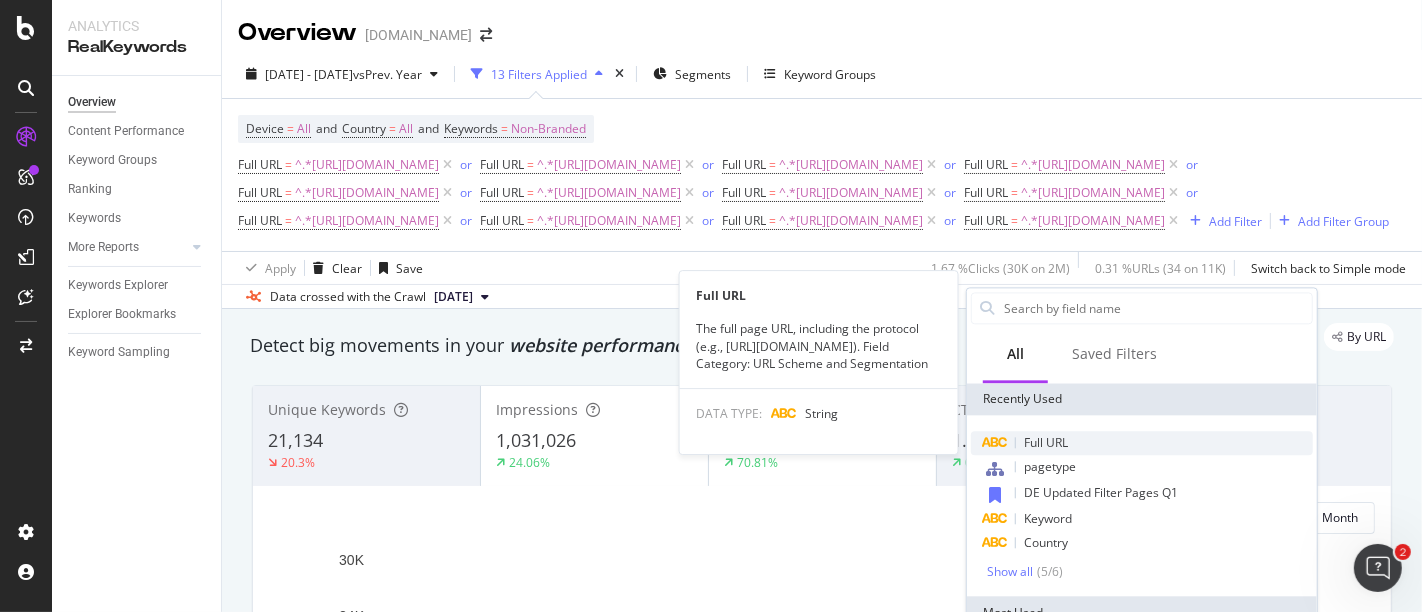 click on "Full URL" at bounding box center [1046, 442] 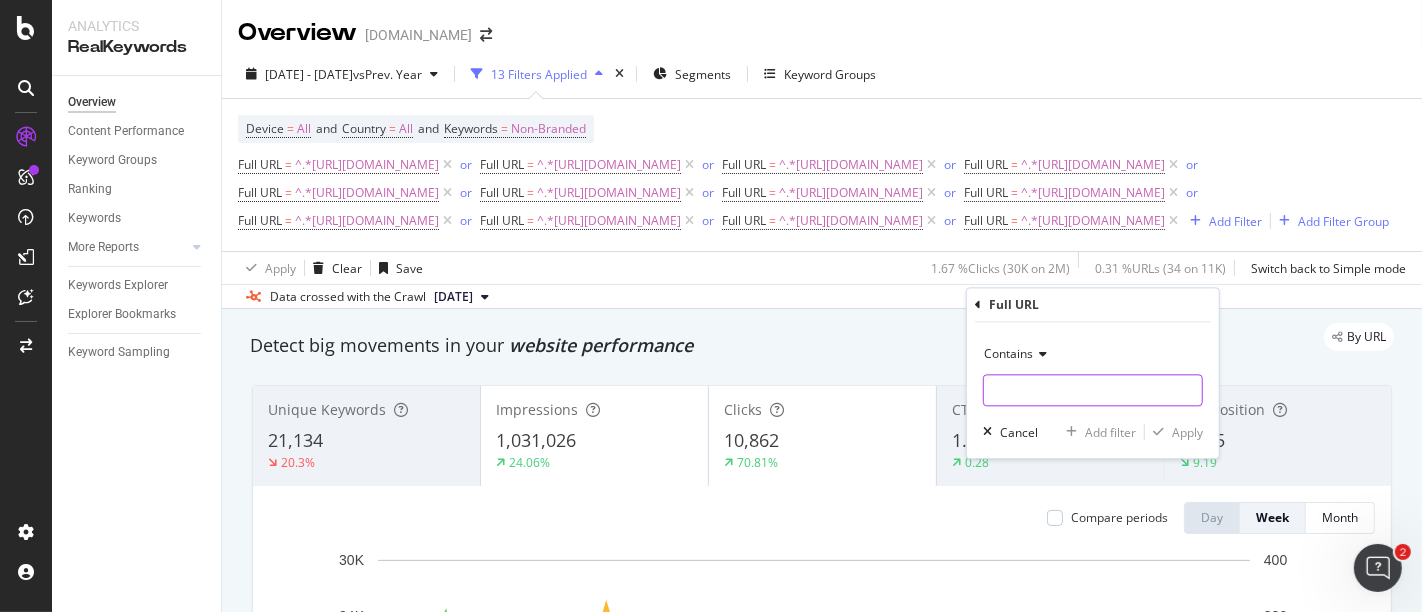 click at bounding box center (1093, 391) 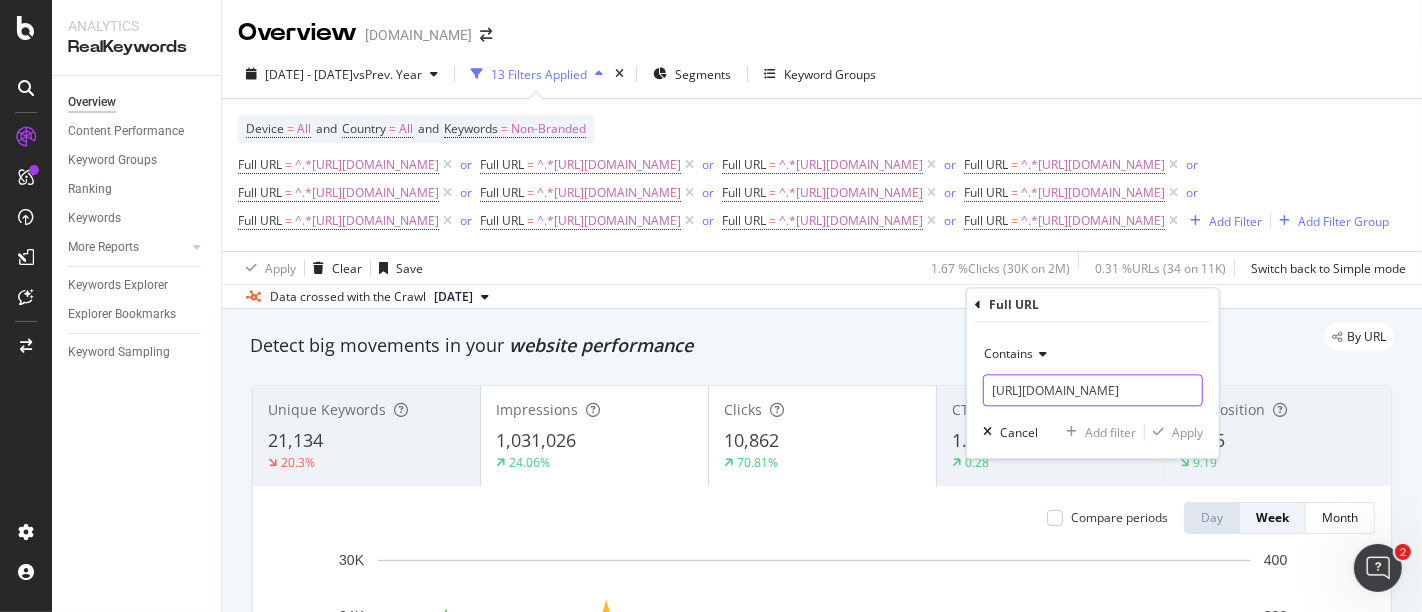 scroll, scrollTop: 0, scrollLeft: 117, axis: horizontal 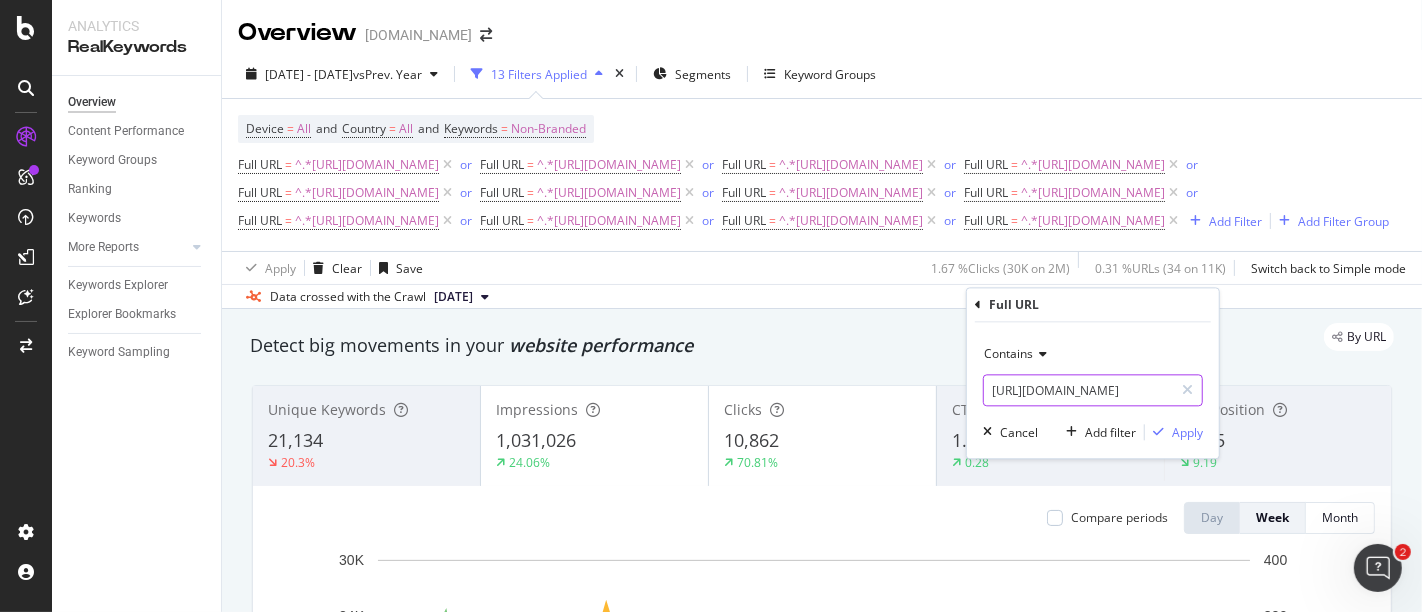 type on "[URL][DOMAIN_NAME]" 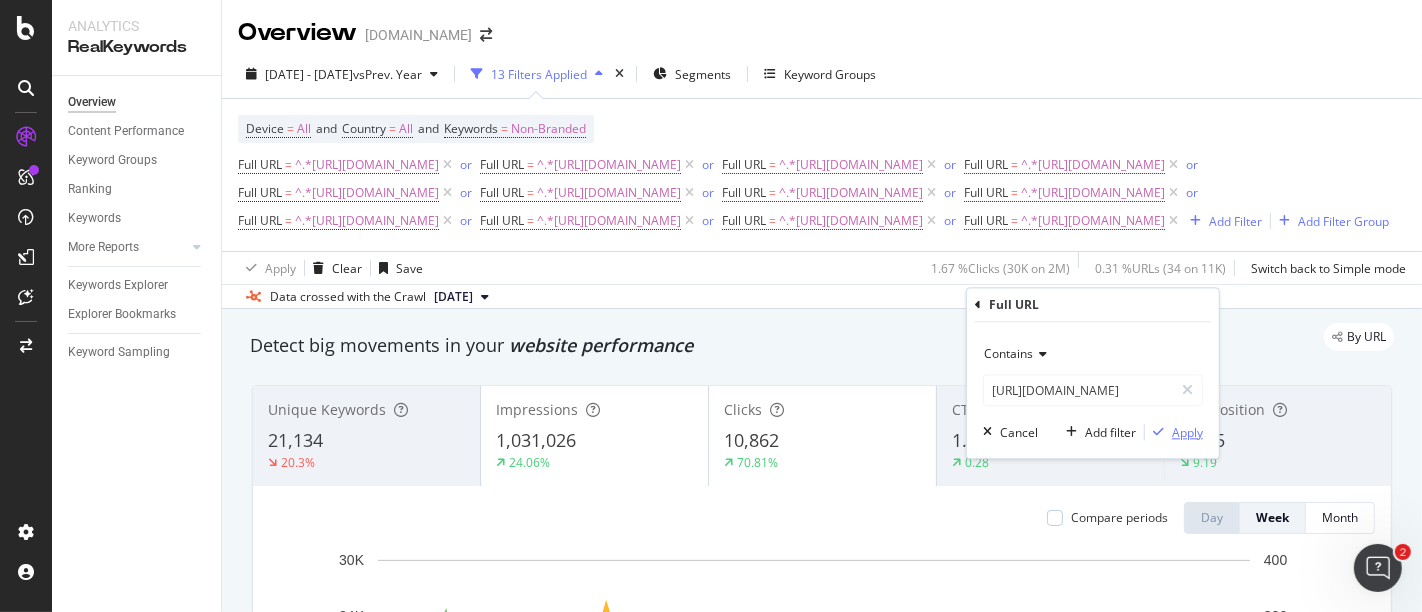 click on "Apply" at bounding box center (1187, 432) 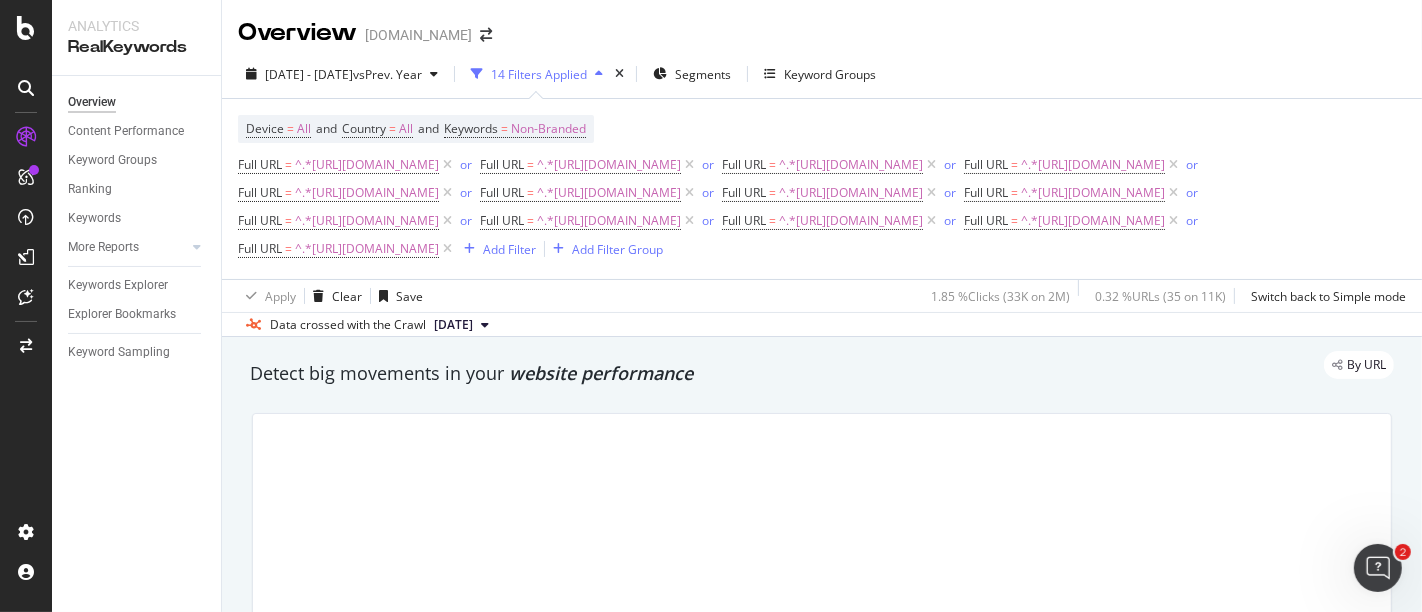 click on "Device   =     All  and  Country   =     All  and  Keywords   =     Non-Branded Full URL   =     ^.*[URL][DOMAIN_NAME] or Full URL   =     ^.*[URL][DOMAIN_NAME] or Full URL   =     ^.*[URL][DOMAIN_NAME] or Full URL   =     ^.*[URL][DOMAIN_NAME] or Full URL   =     ^.*[URL][DOMAIN_NAME] or Full URL   =     ^.*[URL][DOMAIN_NAME] or Full URL   =     ^.*[URL][DOMAIN_NAME] or Full URL   =     ^.*[URL][DOMAIN_NAME] or Full URL   =     ^.*[URL][DOMAIN_NAME] or Full URL   =     ^.*[URL][DOMAIN_NAME] or Full URL   =     ^.*[URL][DOMAIN_NAME] or Full URL   =     ^.*[URL][DOMAIN_NAME] or Full URL   =     Add Filter Add Filter Group" at bounding box center (822, 189) 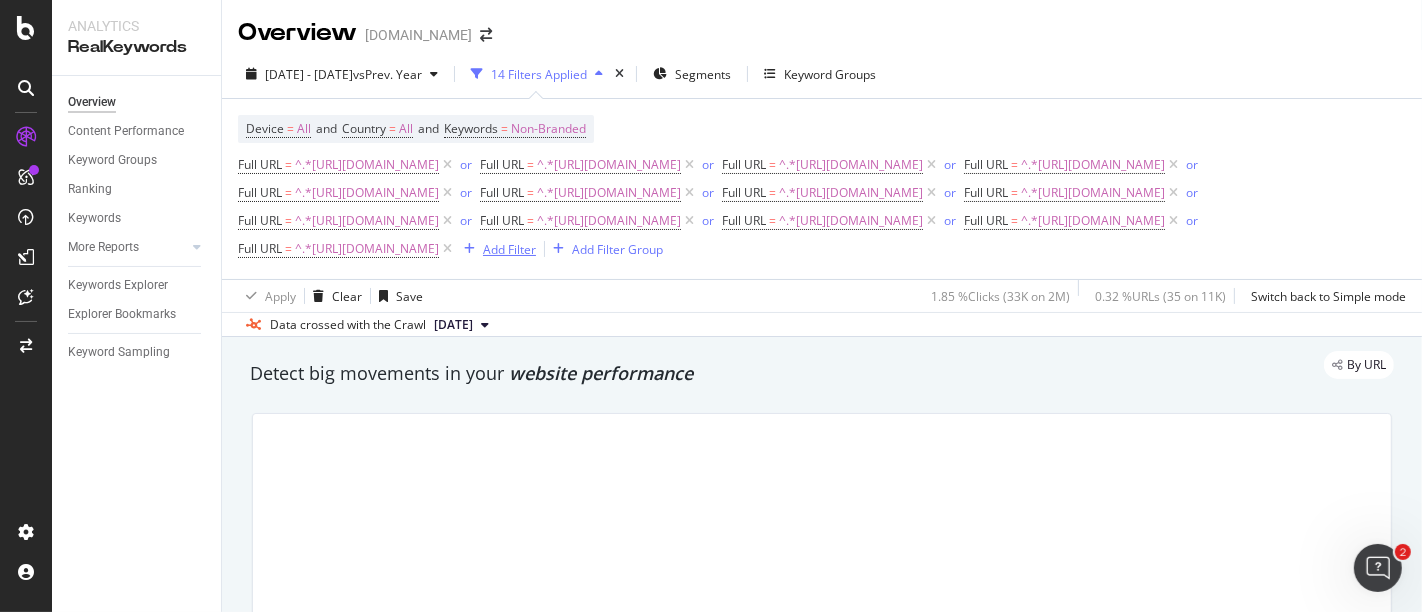 click on "Add Filter" at bounding box center [509, 249] 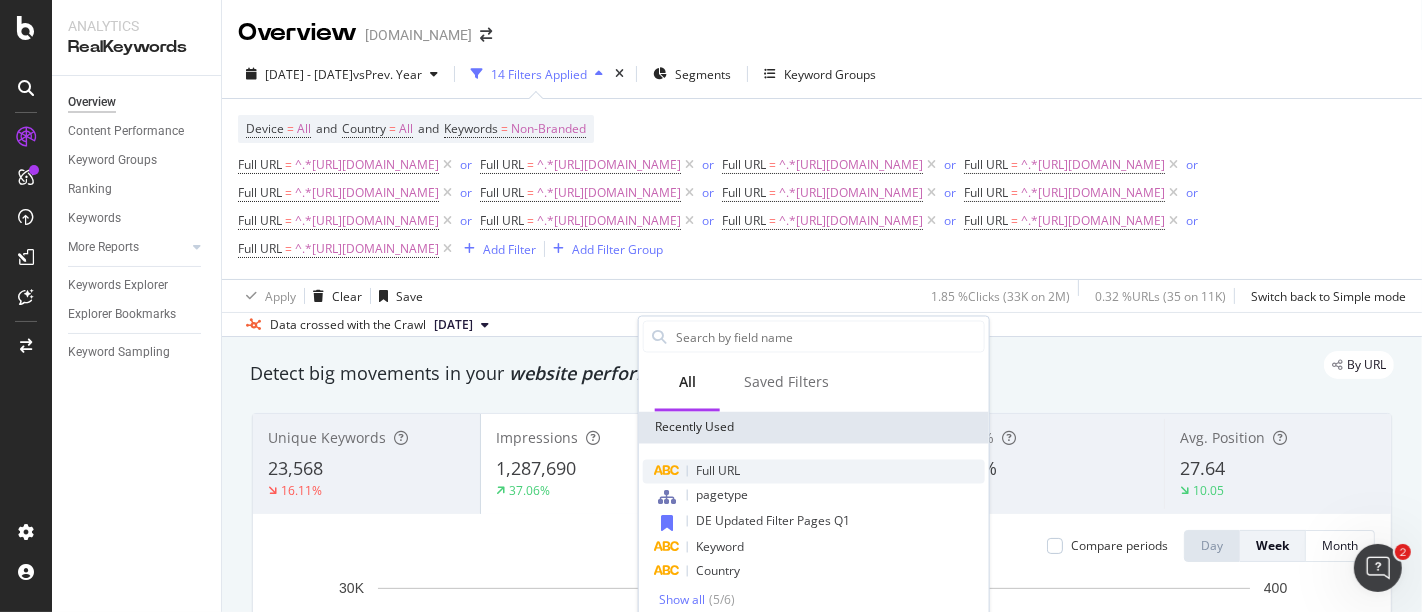 click on "Full URL" at bounding box center [814, 472] 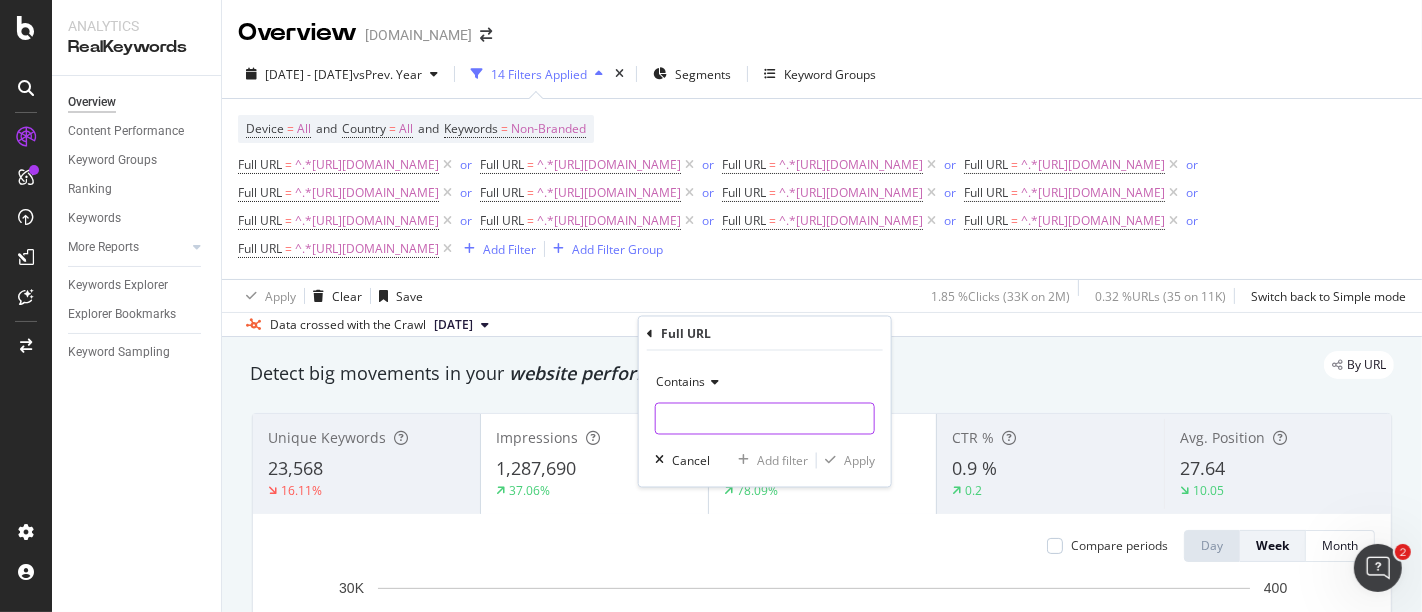 click at bounding box center (765, 419) 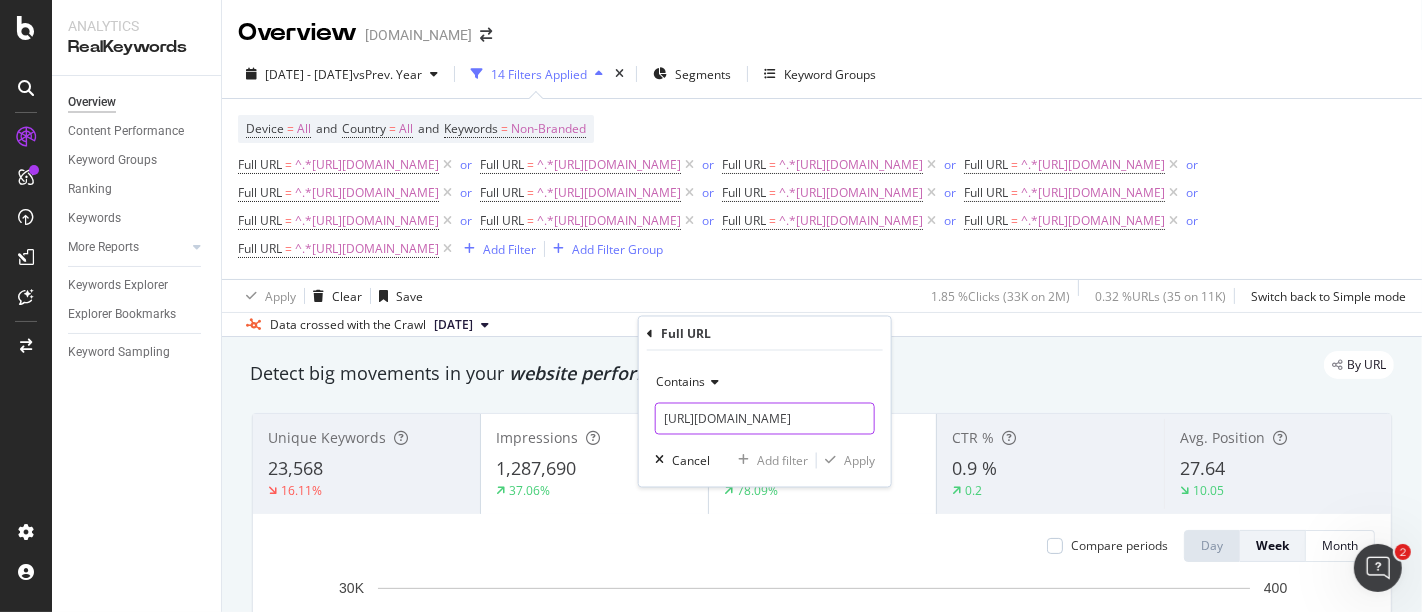 scroll, scrollTop: 0, scrollLeft: 89, axis: horizontal 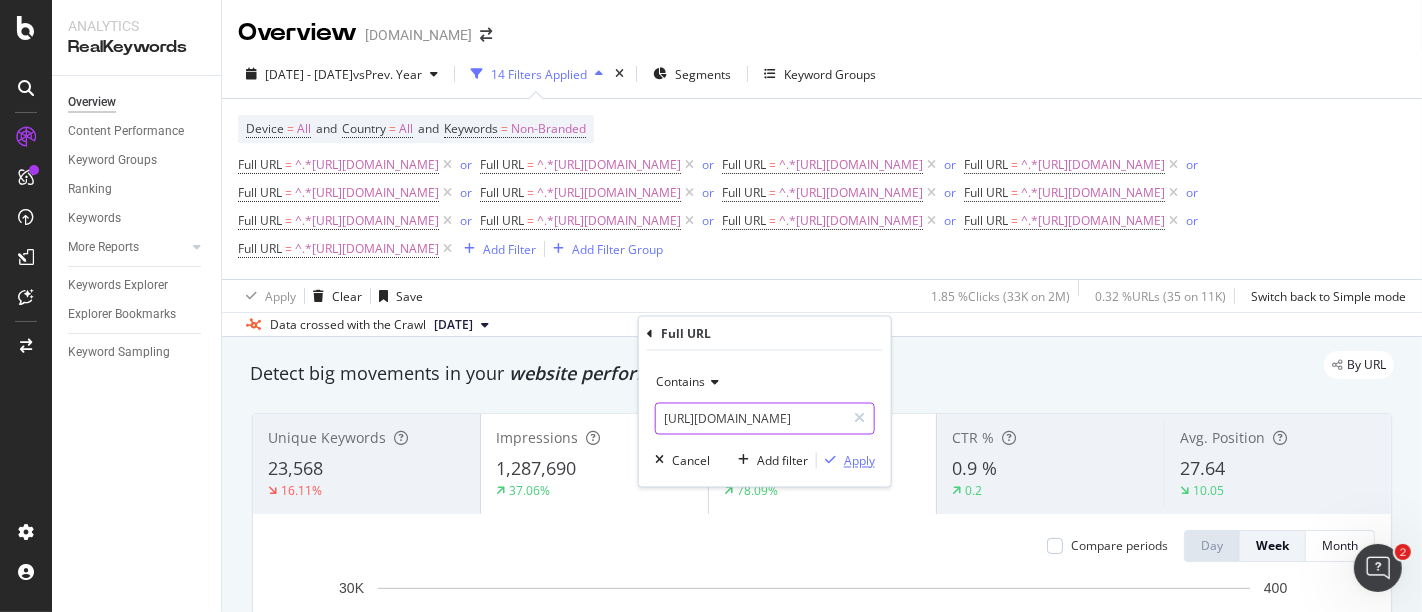 type on "[URL][DOMAIN_NAME]" 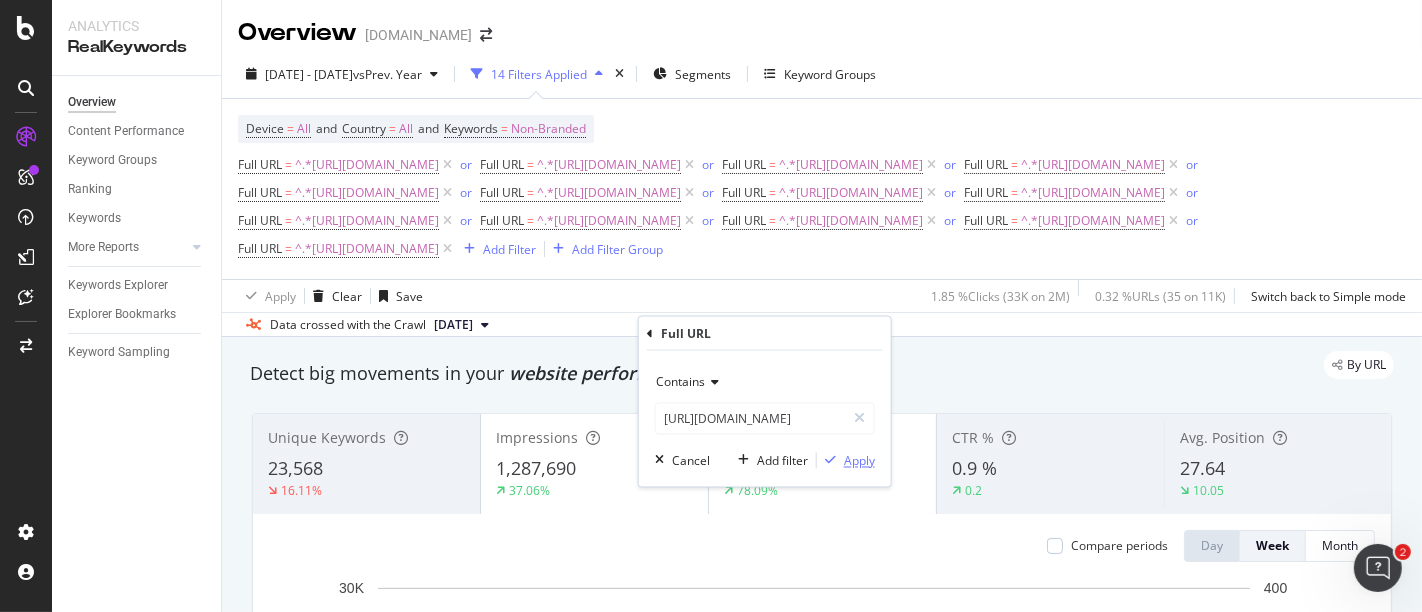 click on "Apply" at bounding box center (859, 460) 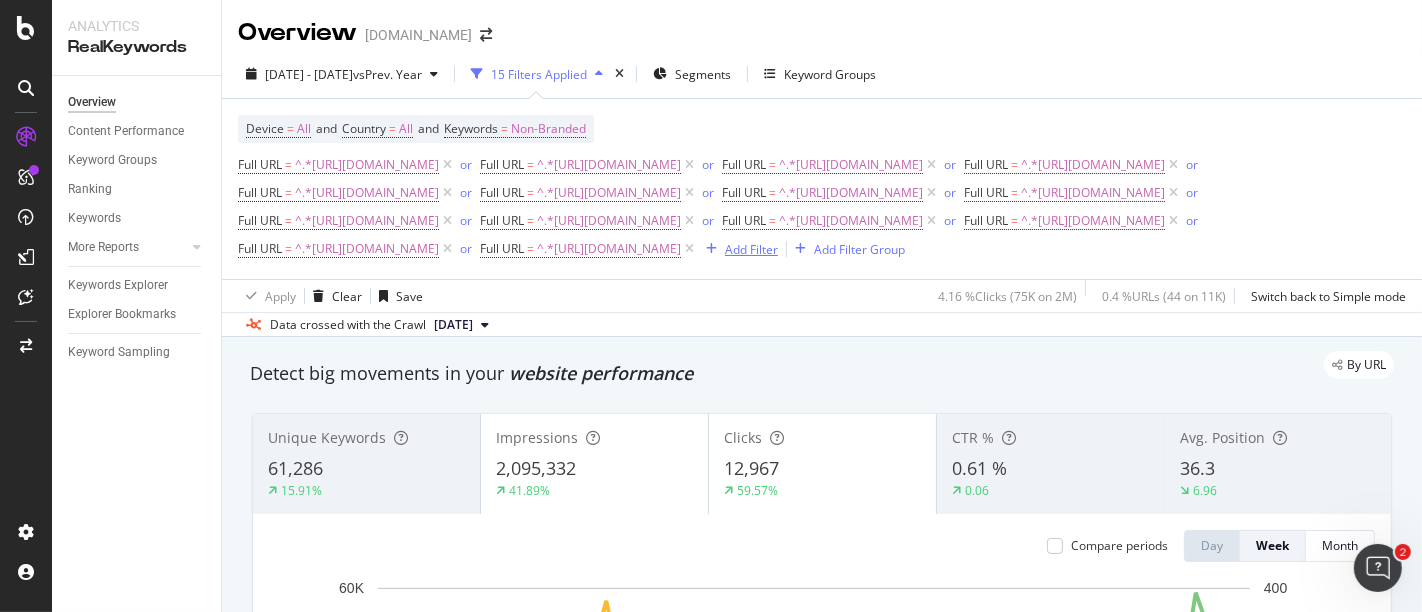 click on "Add Filter" at bounding box center [738, 249] 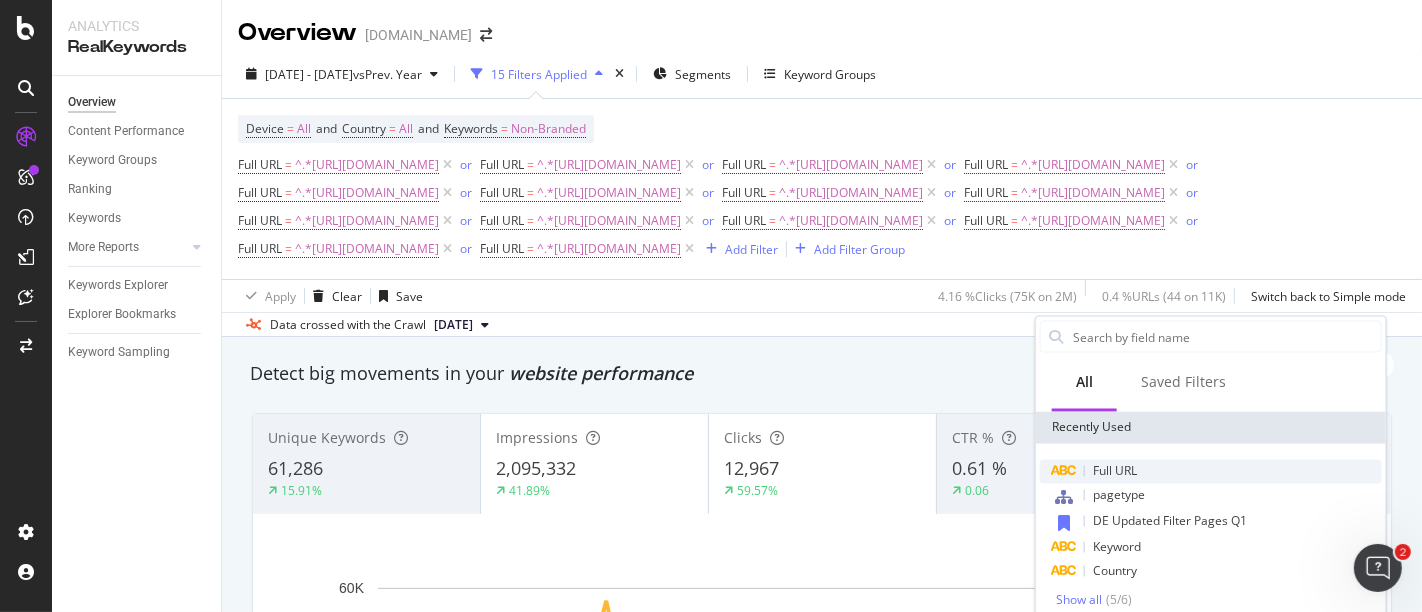 click on "Full URL" at bounding box center [1115, 471] 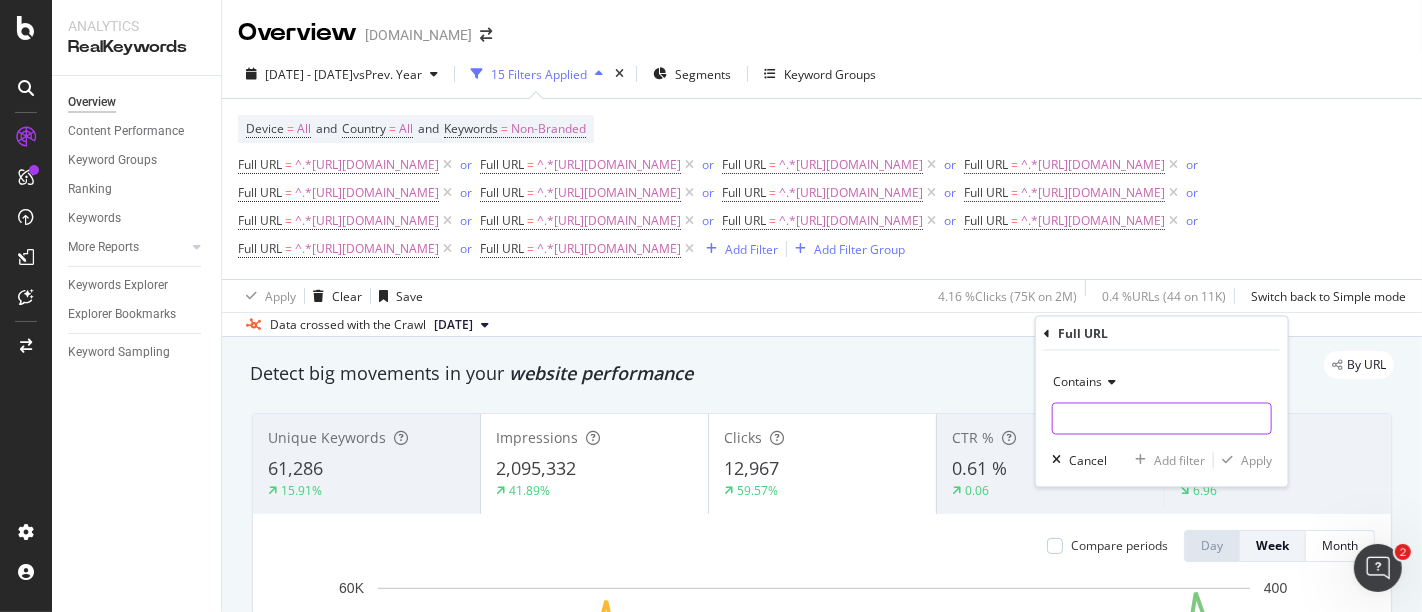 click at bounding box center (1162, 419) 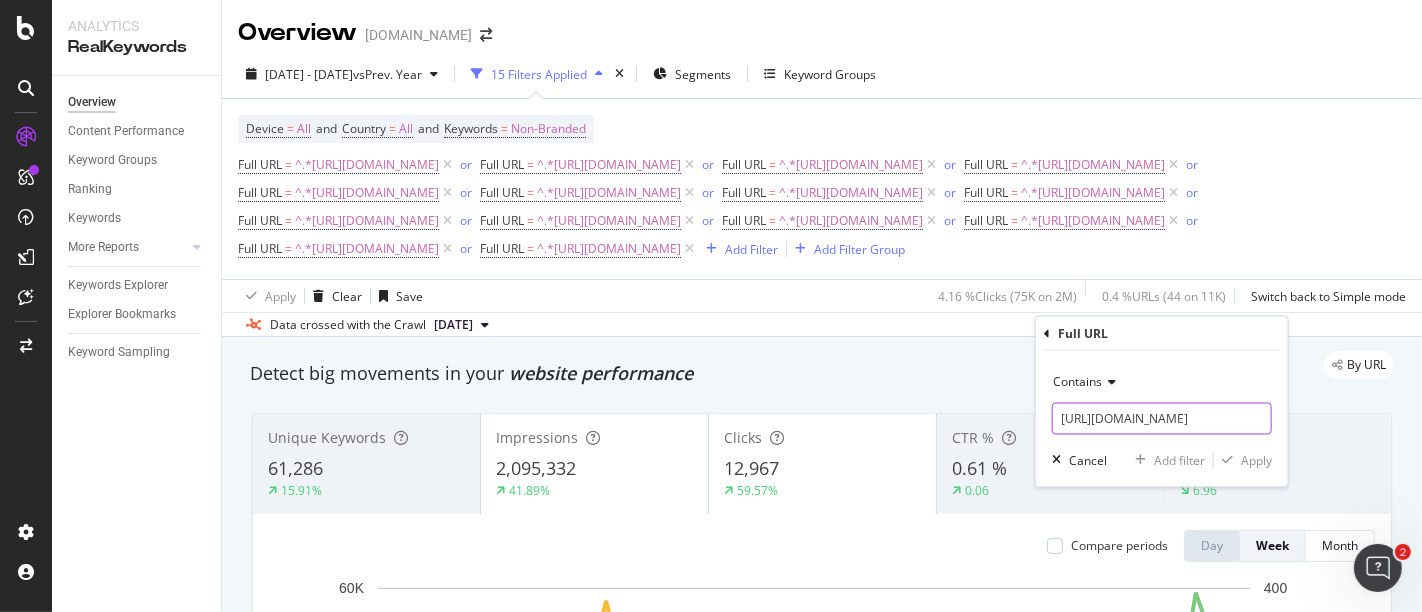 scroll, scrollTop: 0, scrollLeft: 115, axis: horizontal 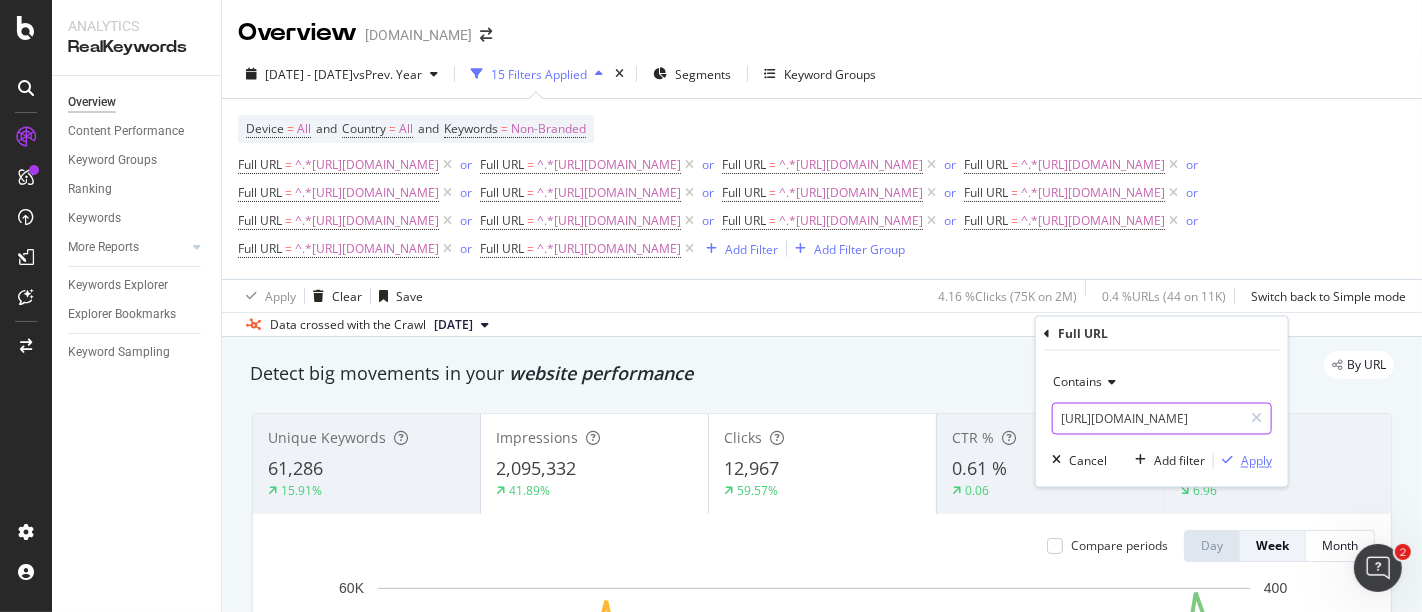 type on "[URL][DOMAIN_NAME]" 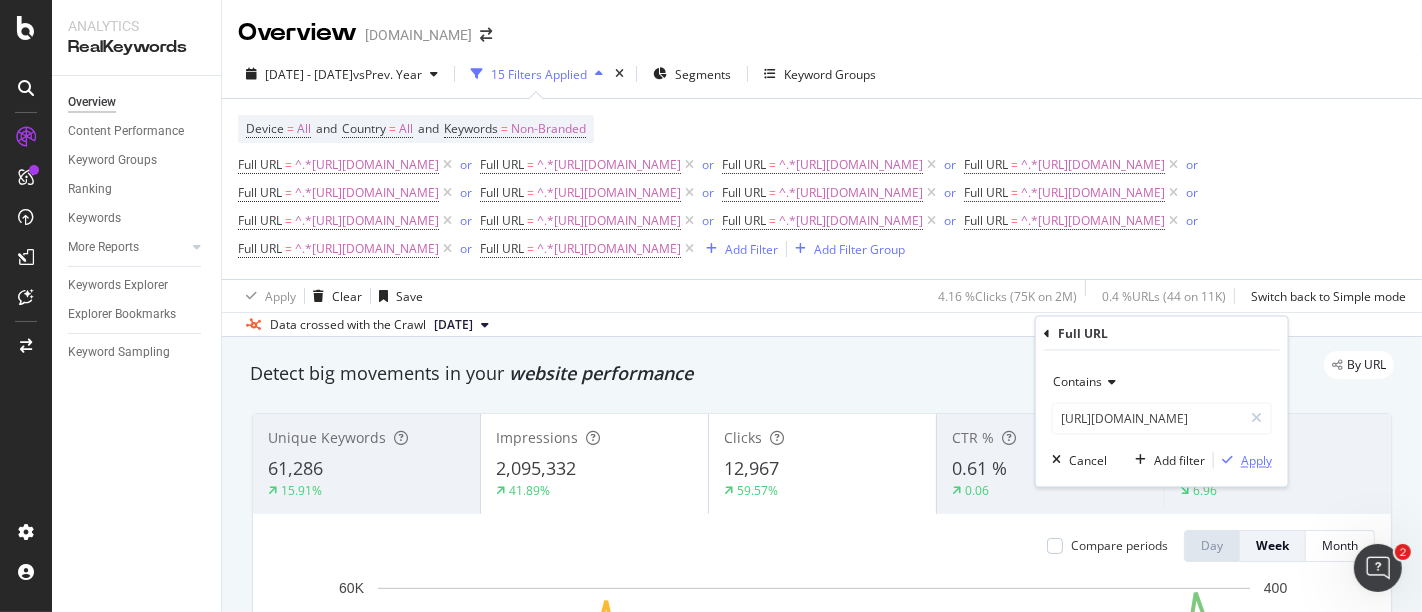 scroll, scrollTop: 0, scrollLeft: 0, axis: both 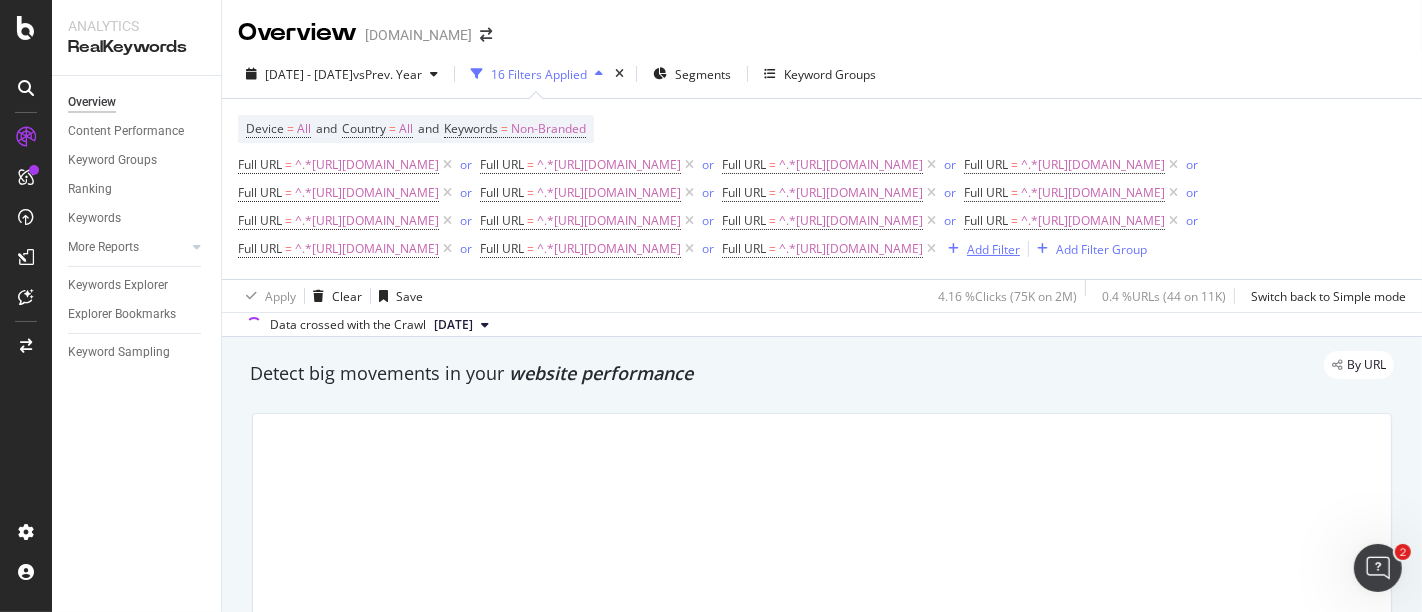 click on "Add Filter" at bounding box center [993, 249] 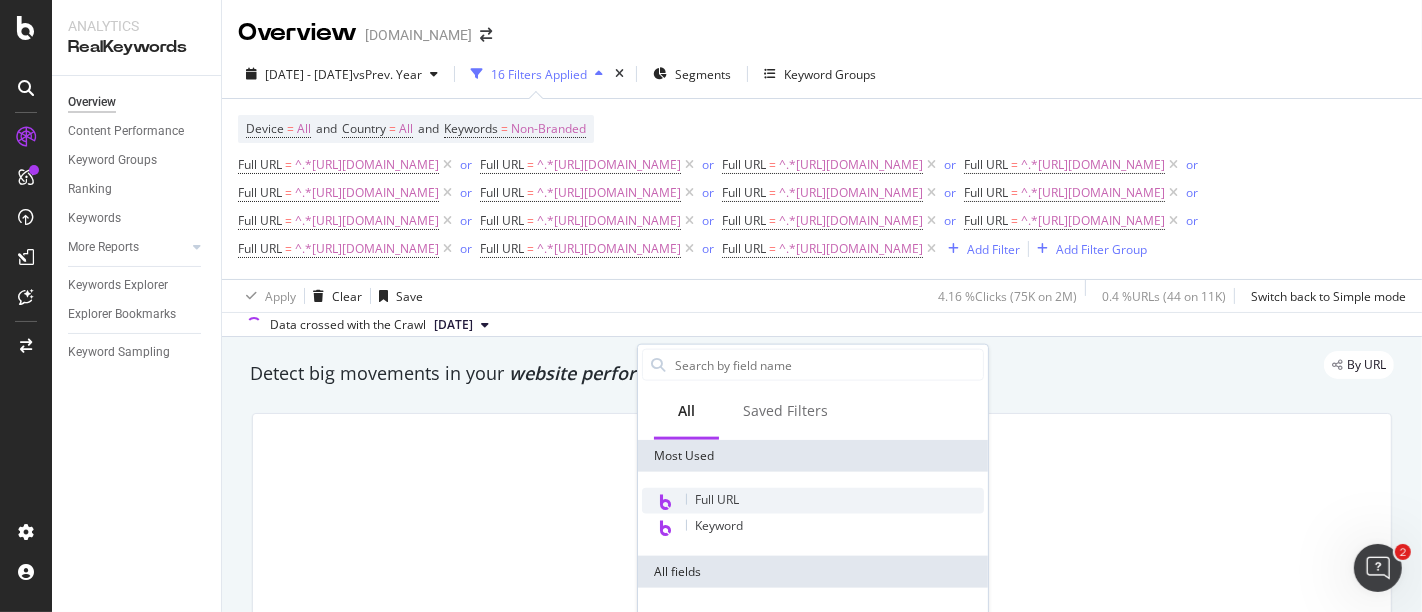 click on "Full URL" at bounding box center (717, 499) 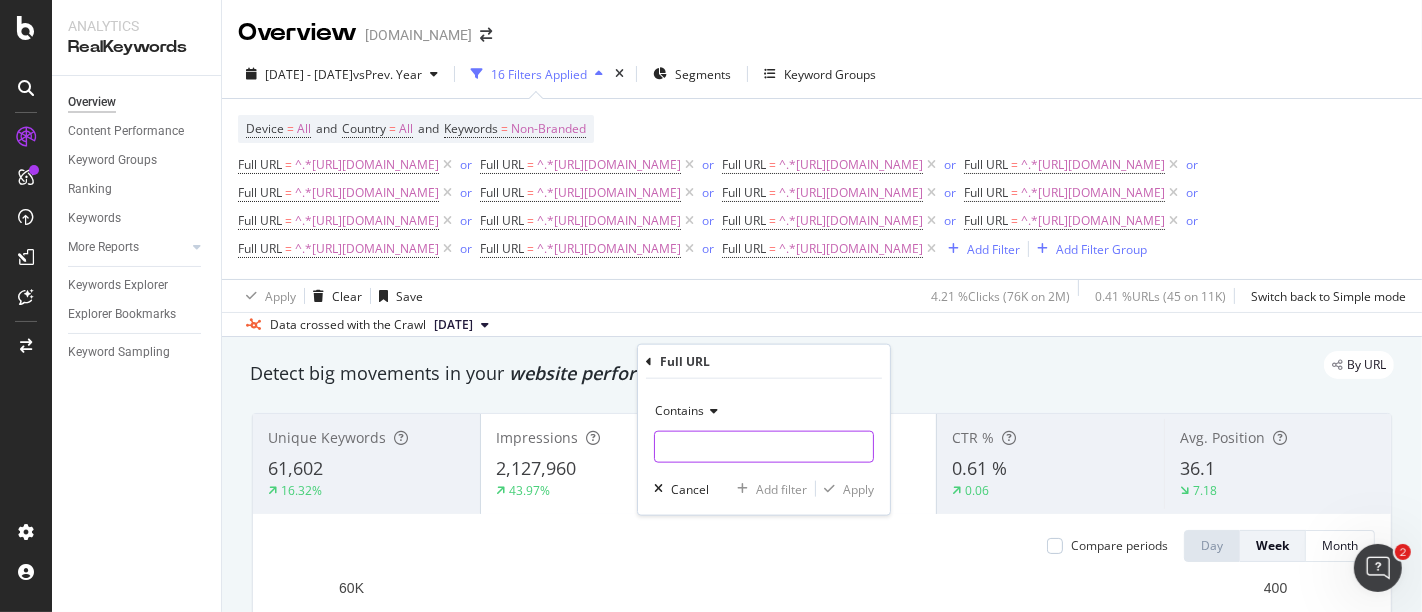 click at bounding box center (764, 447) 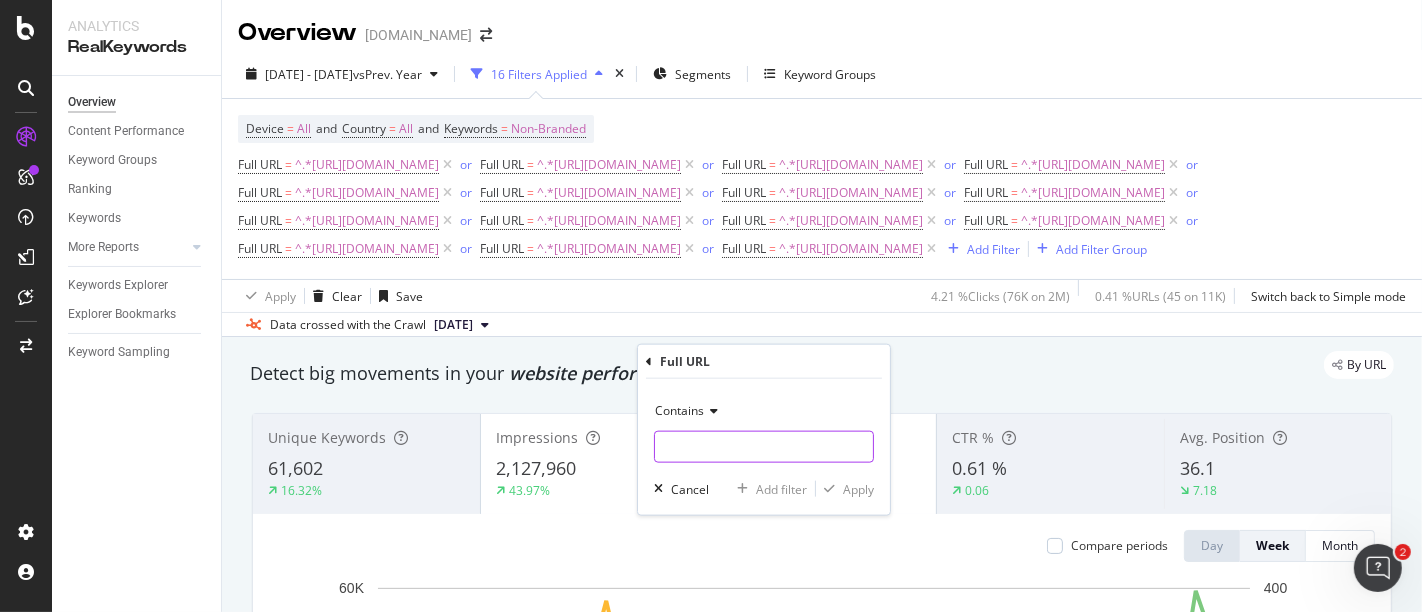 paste on "[URL][DOMAIN_NAME]" 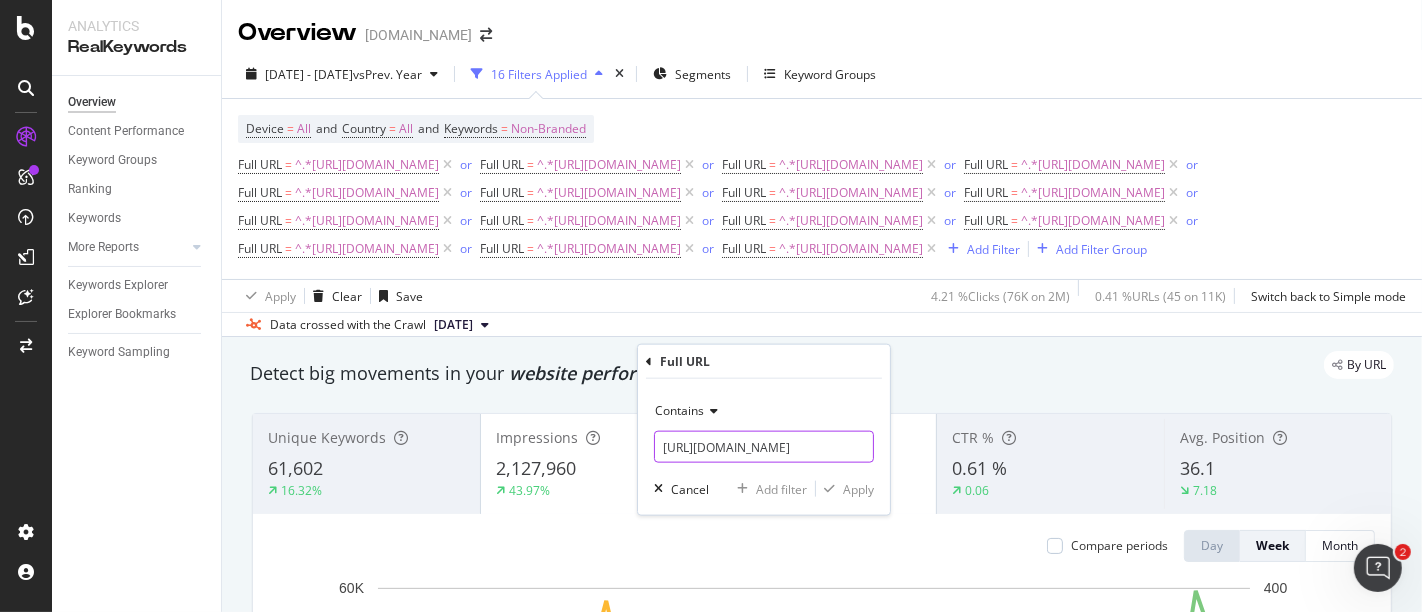 scroll, scrollTop: 0, scrollLeft: 109, axis: horizontal 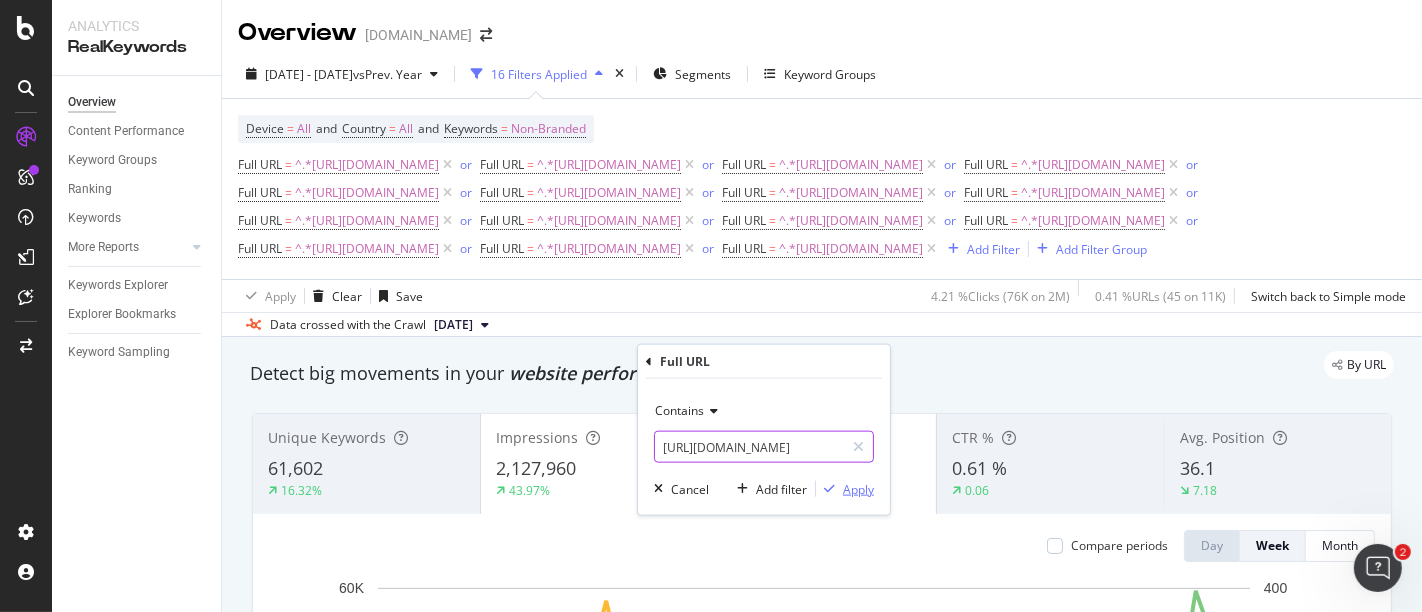 type on "[URL][DOMAIN_NAME]" 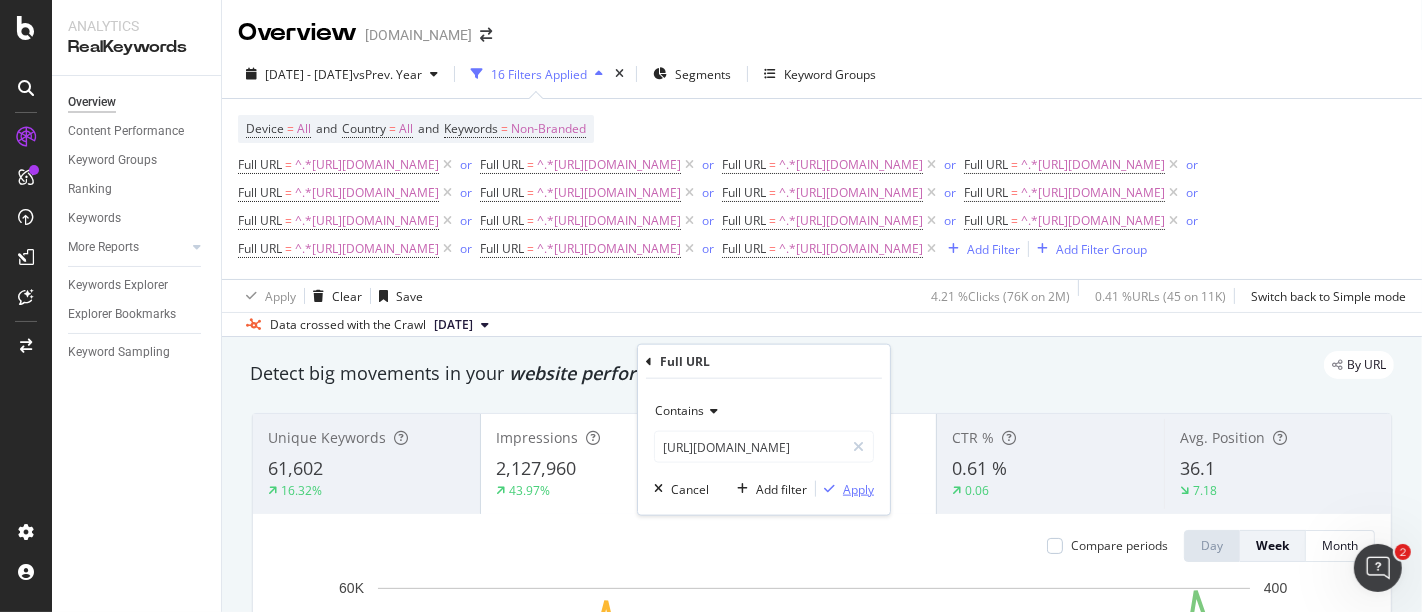 scroll, scrollTop: 0, scrollLeft: 0, axis: both 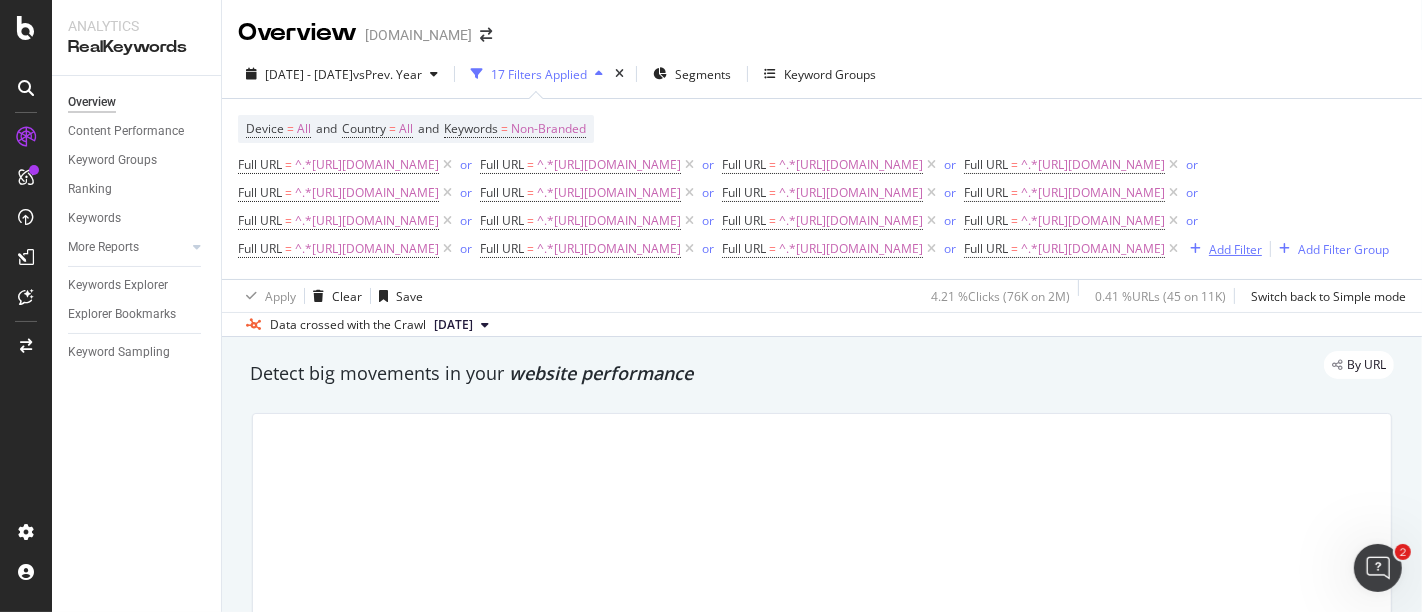 click on "Add Filter" at bounding box center (1235, 249) 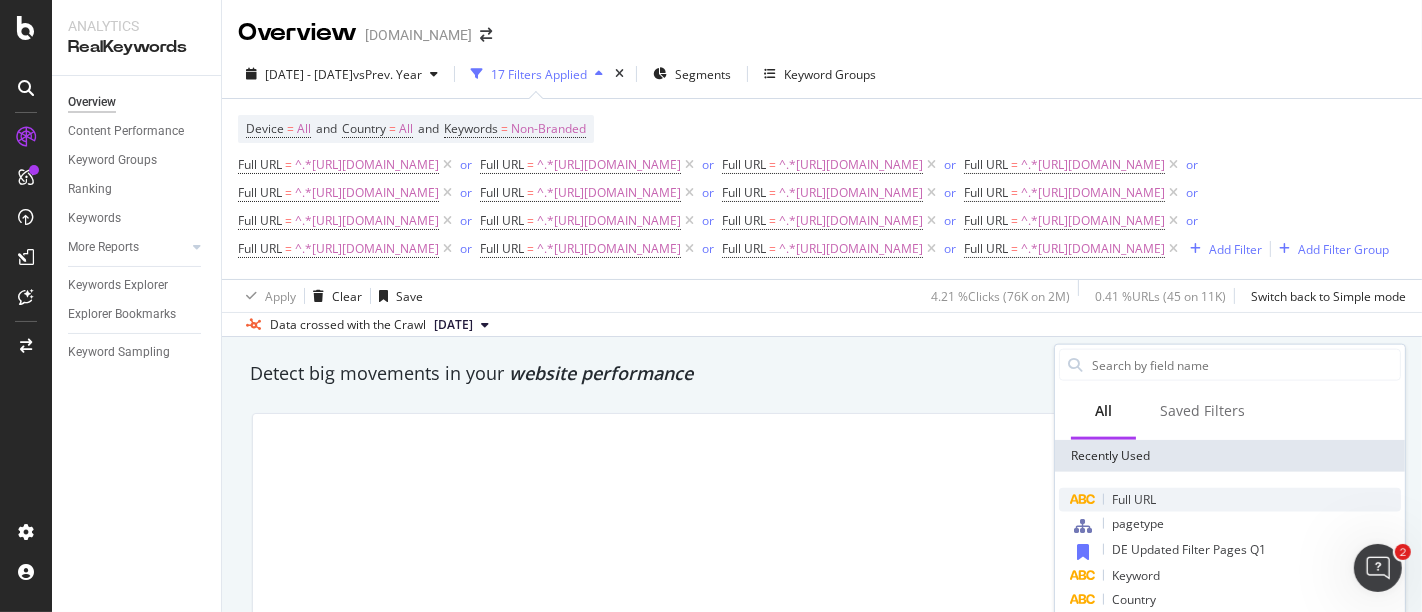 click on "Full URL" at bounding box center (1230, 500) 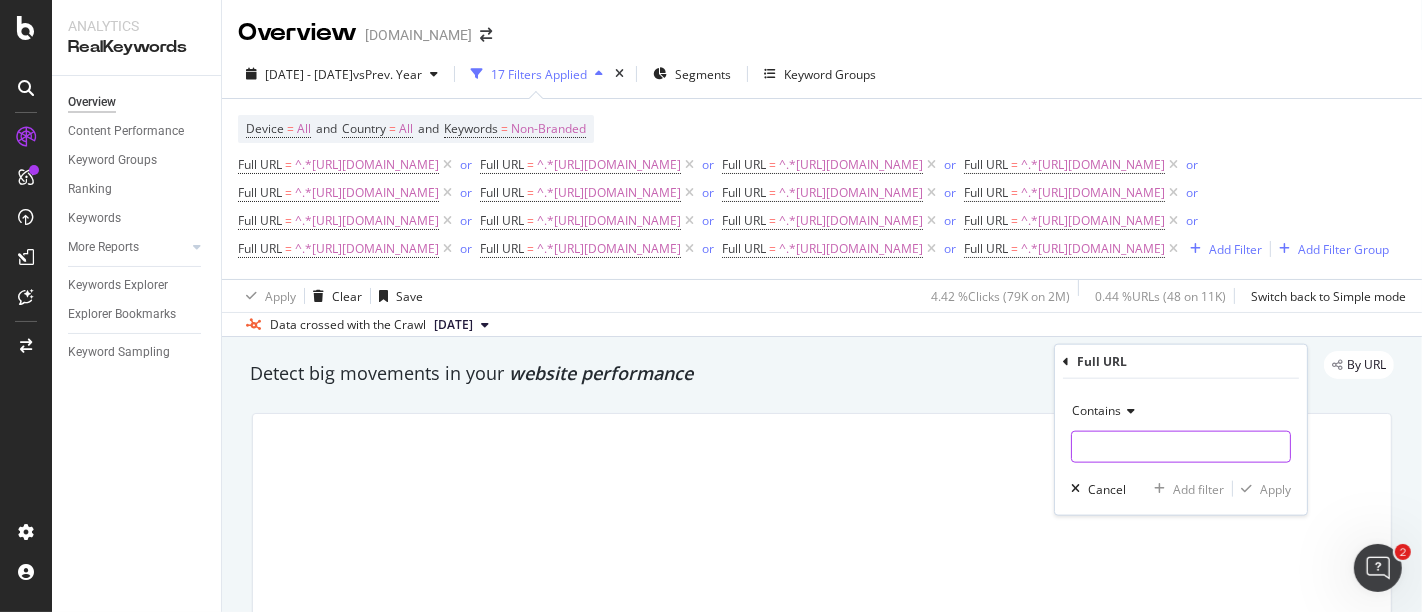 click at bounding box center (1181, 447) 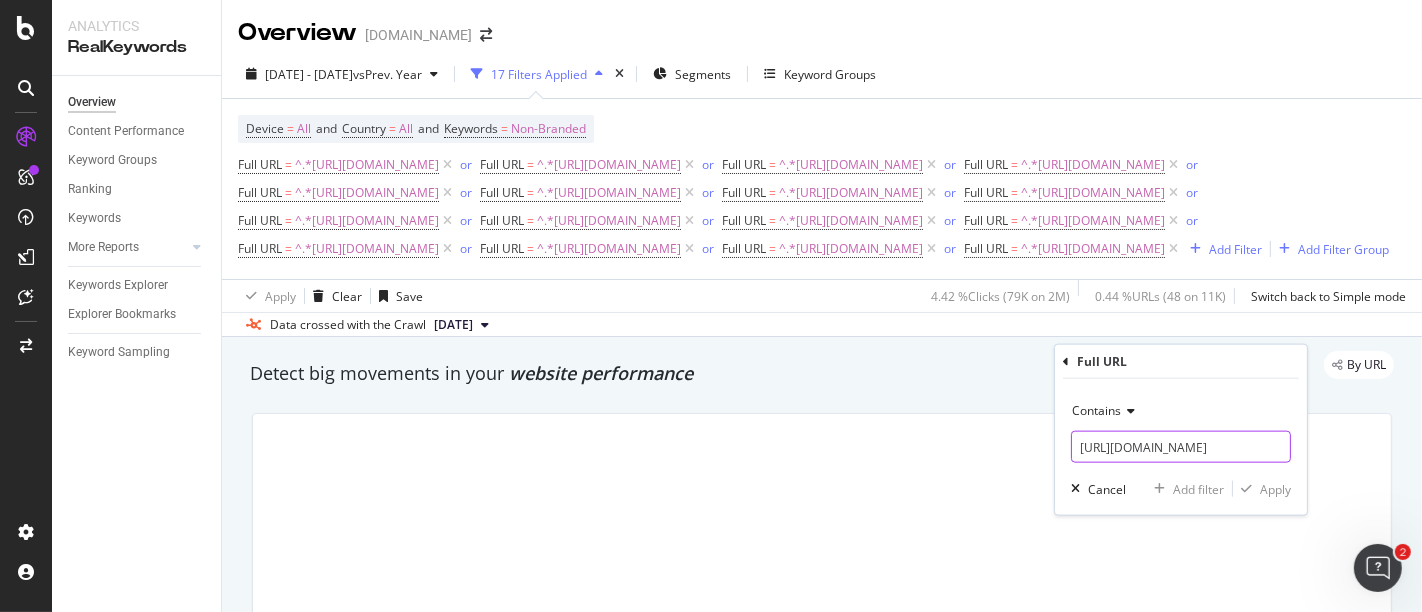 scroll, scrollTop: 0, scrollLeft: 130, axis: horizontal 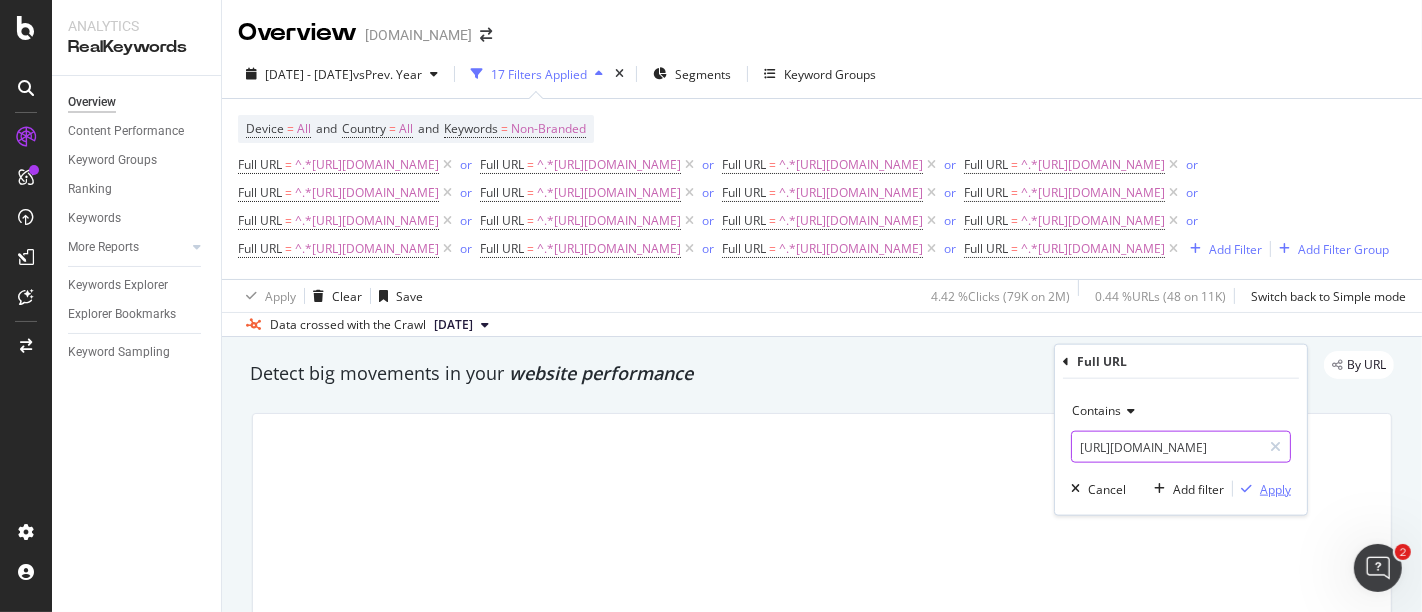 type on "[URL][DOMAIN_NAME]" 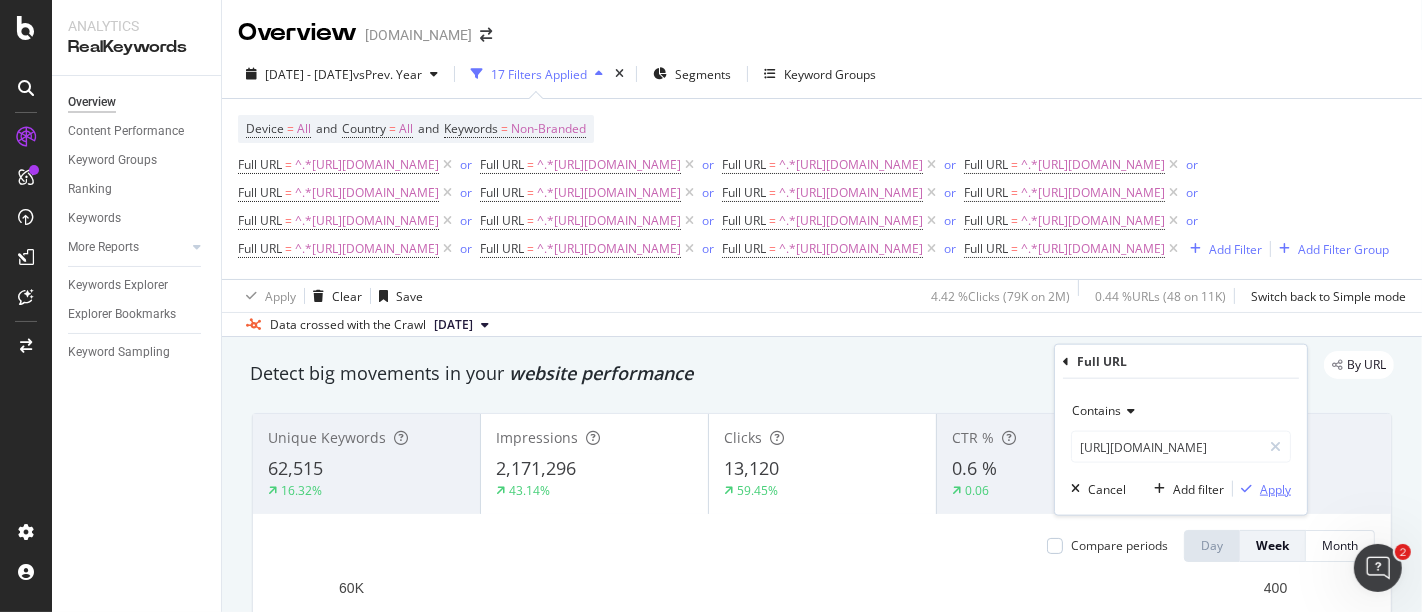 click on "Apply" at bounding box center [1275, 488] 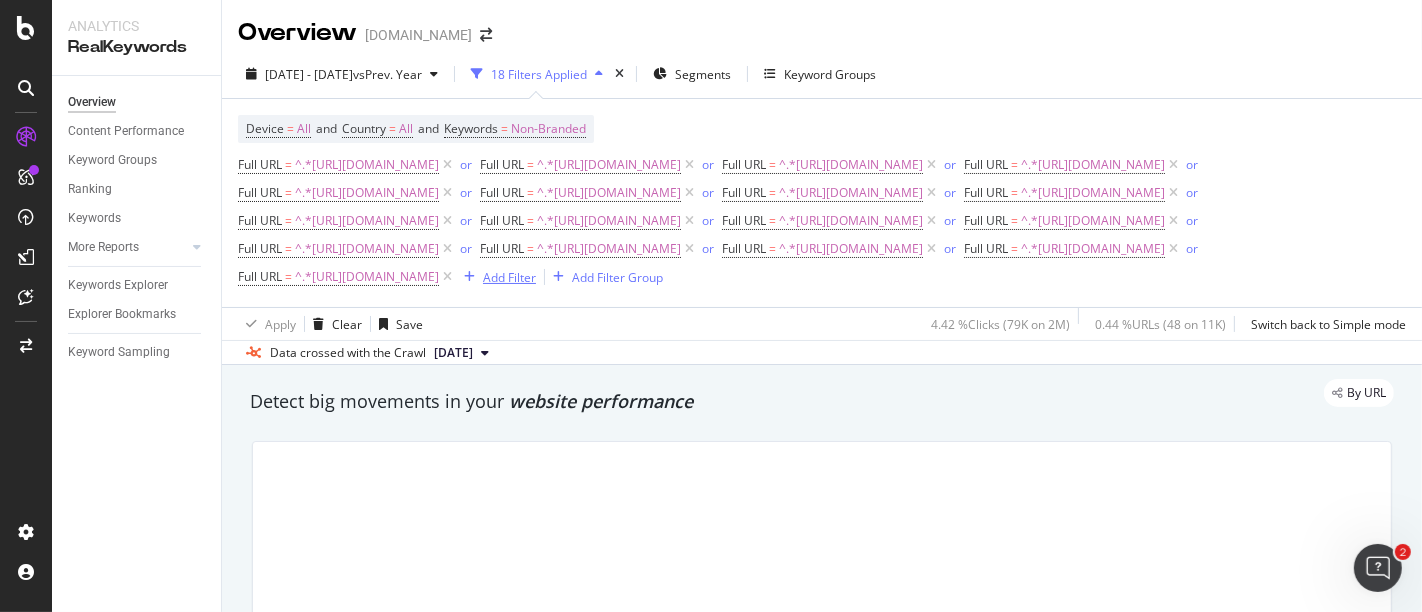click on "Add Filter" at bounding box center (509, 277) 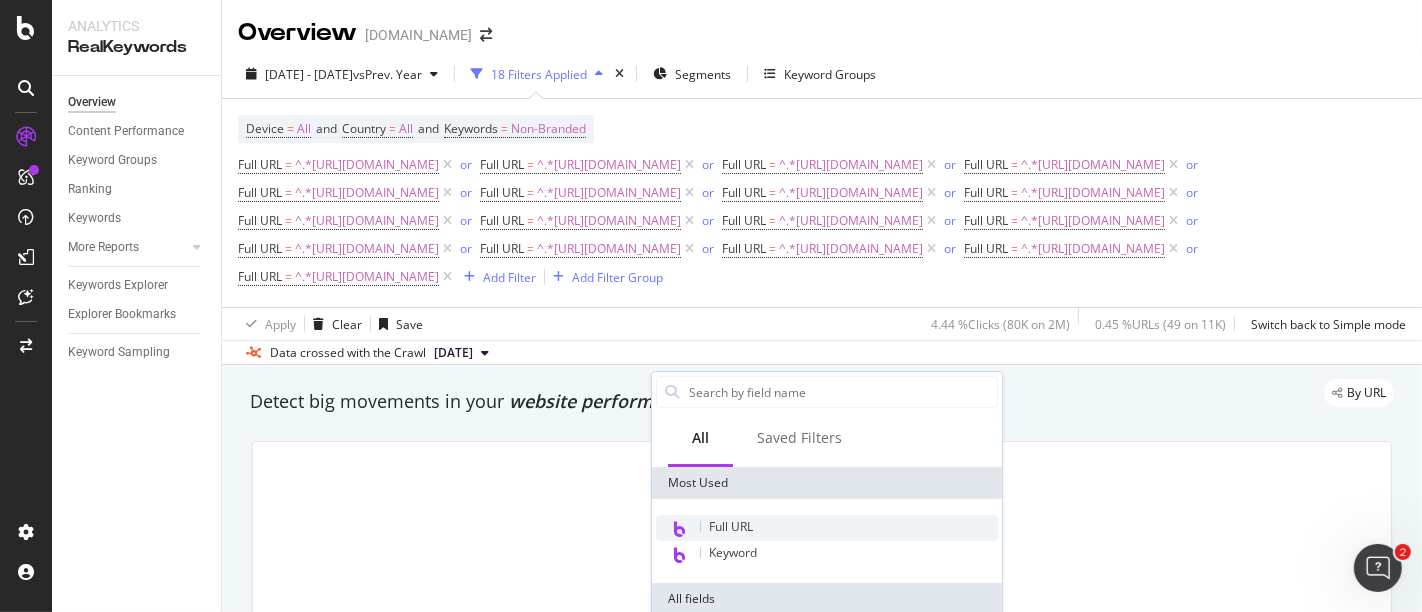 click on "Most Used Full URL Keyword All fields Main Crawl Metrics URLs URL Scheme and Segmentation Rankings Search Console Visits Crawlability Main Crawl Fields Crawls and Visits (Logs) JavaScript Crawl Linking Rel Anchors Top Orphans Metrics Trended Crawls Content Content Quality HTML Tags Structured Data Technical Duplicates HTML Extract Intelligence ActionBoard" at bounding box center (827, 907) 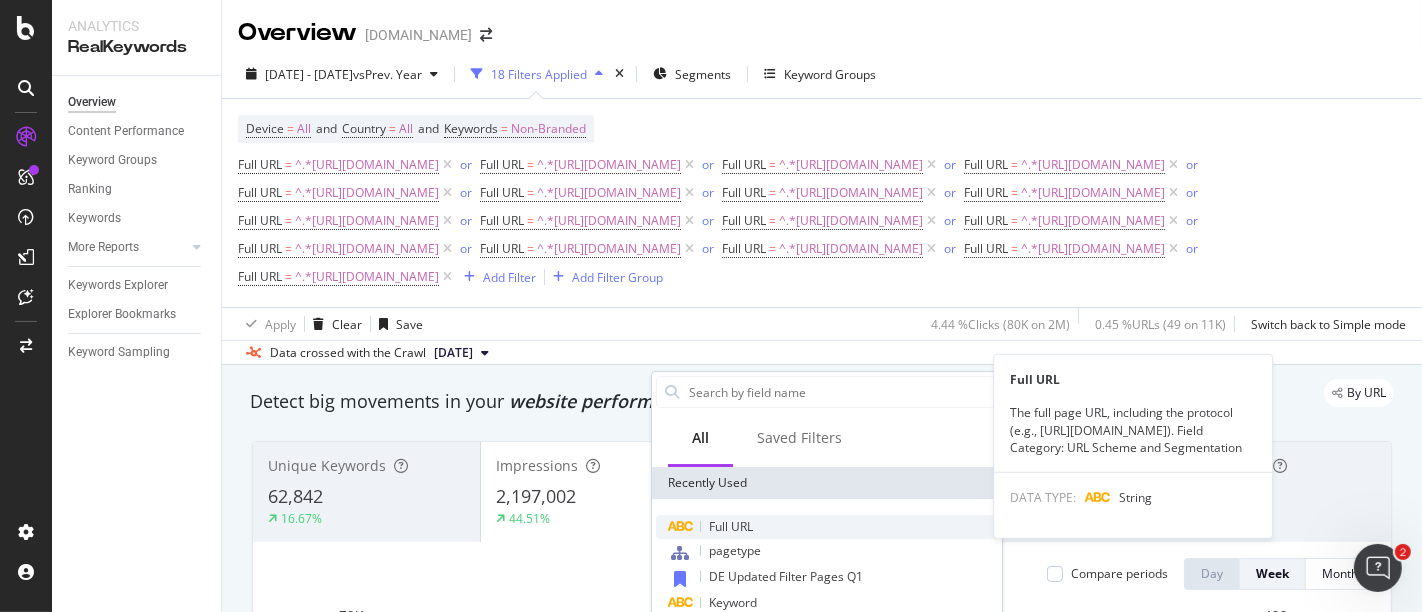 click on "Full URL" at bounding box center (827, 527) 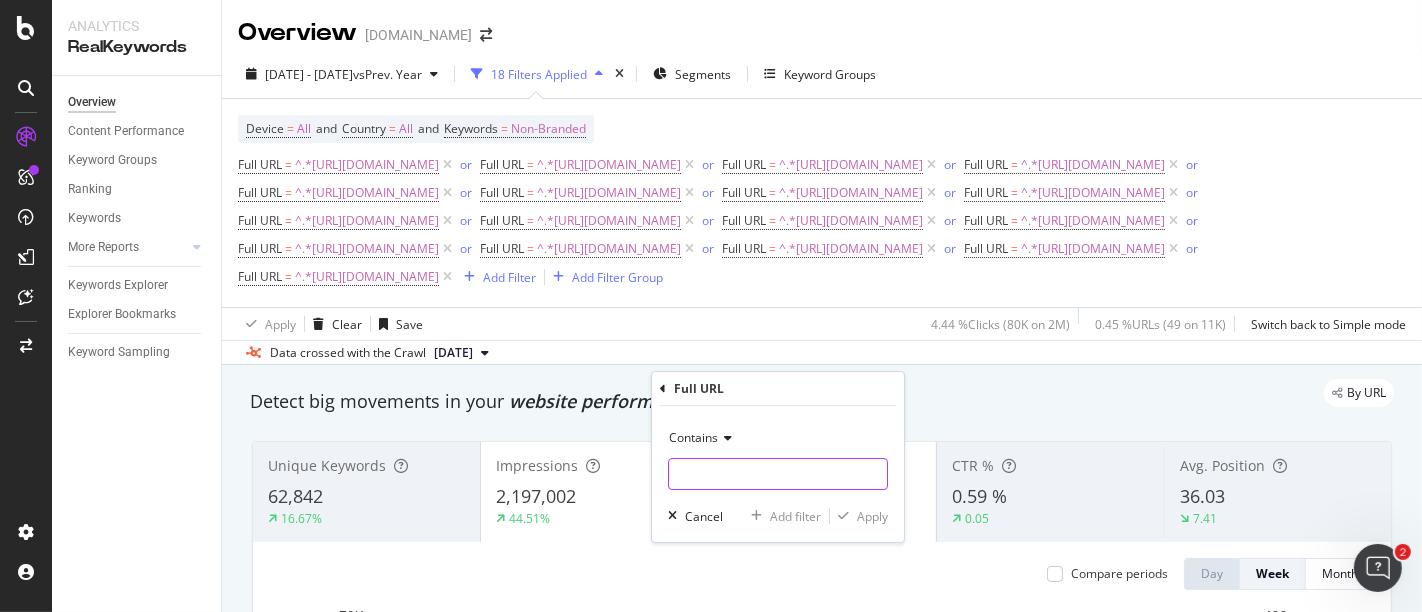 click at bounding box center [778, 474] 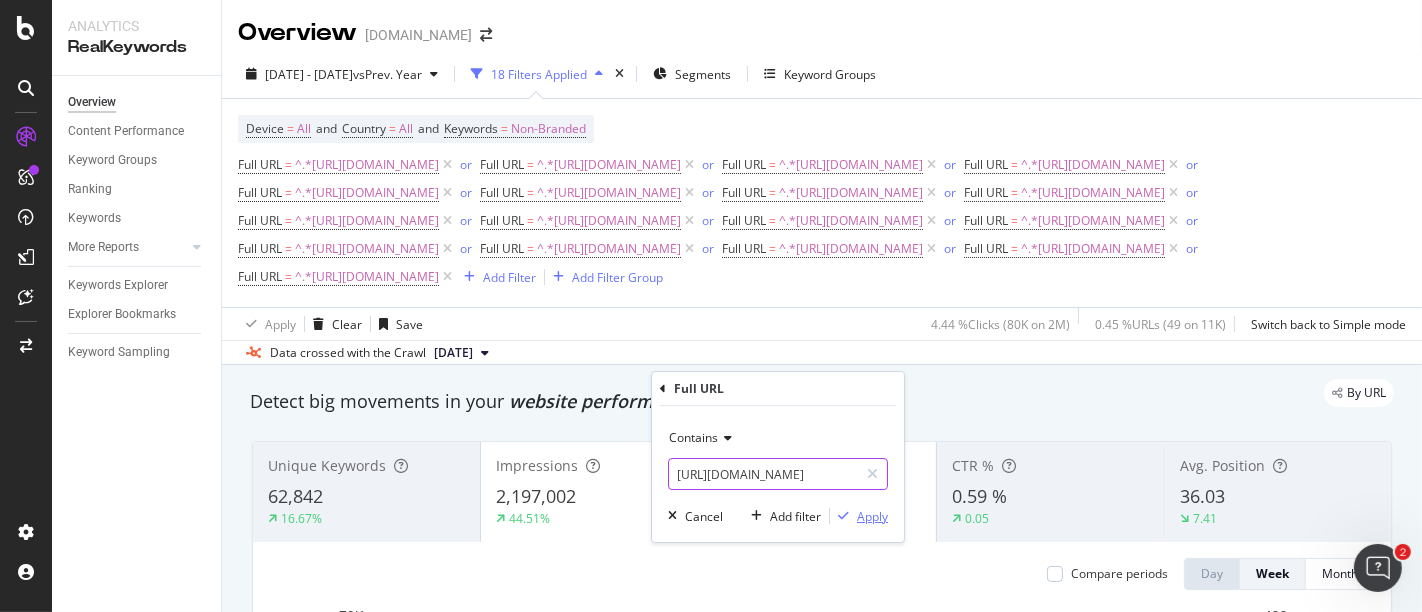 scroll, scrollTop: 0, scrollLeft: 74, axis: horizontal 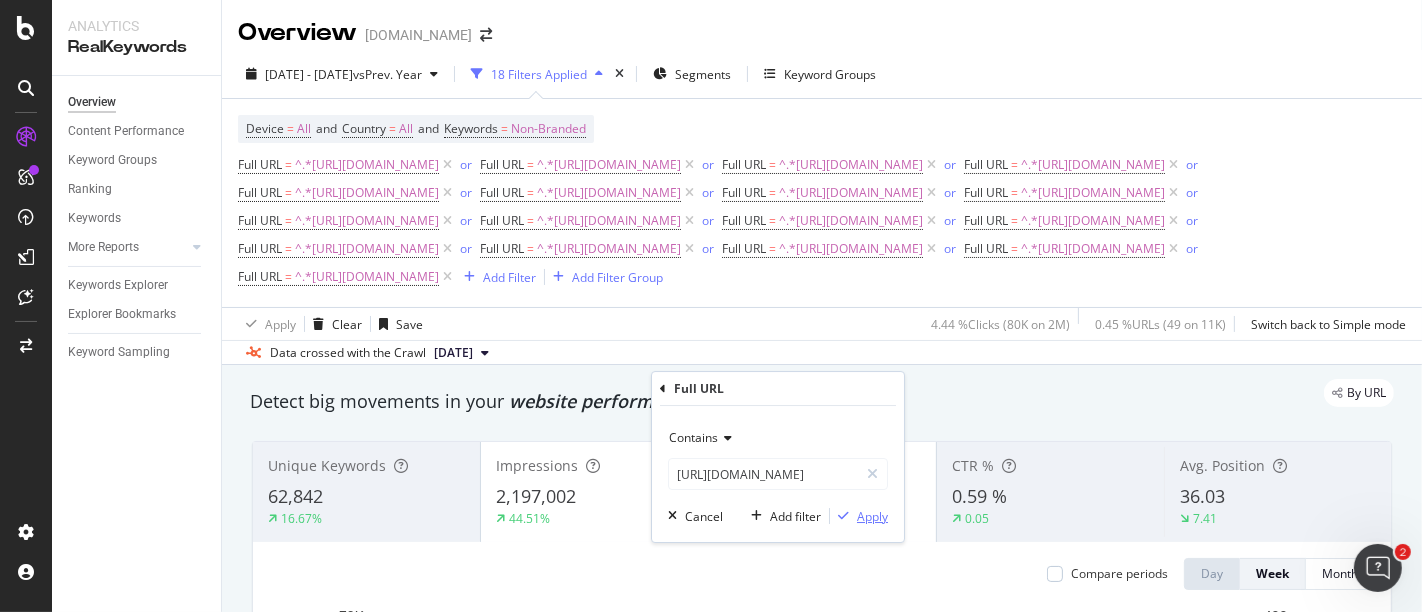 drag, startPoint x: 871, startPoint y: 512, endPoint x: 694, endPoint y: 130, distance: 421.01425 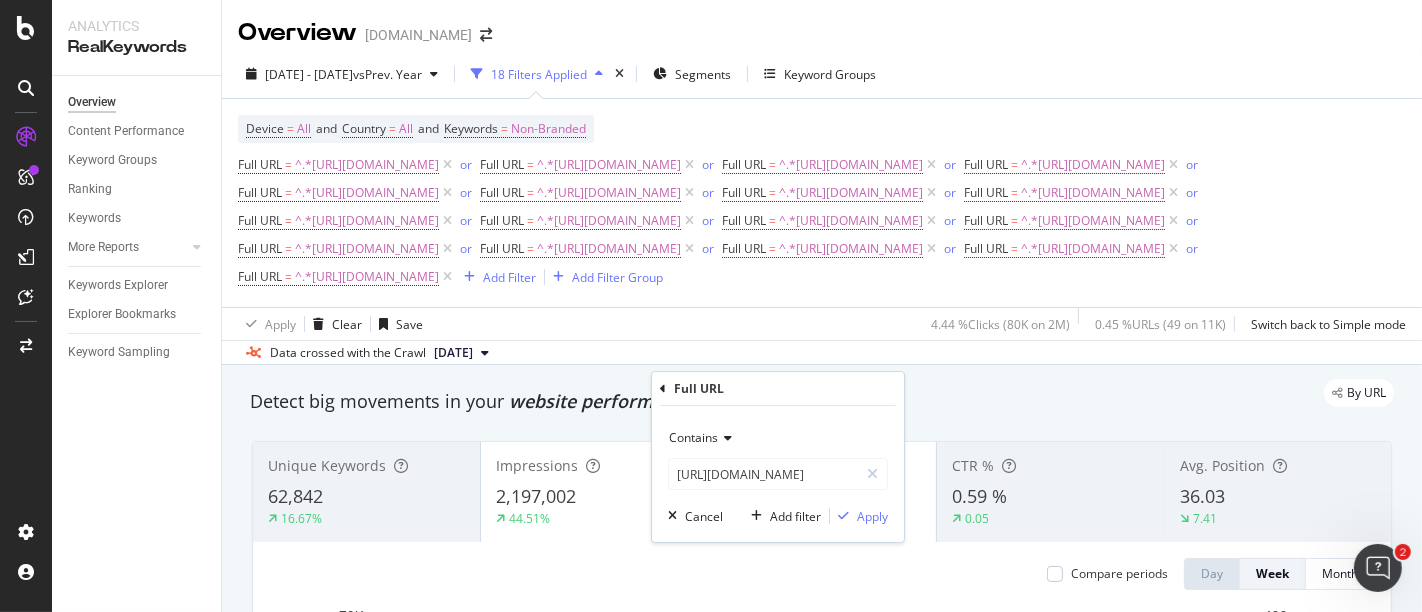 scroll, scrollTop: 0, scrollLeft: 0, axis: both 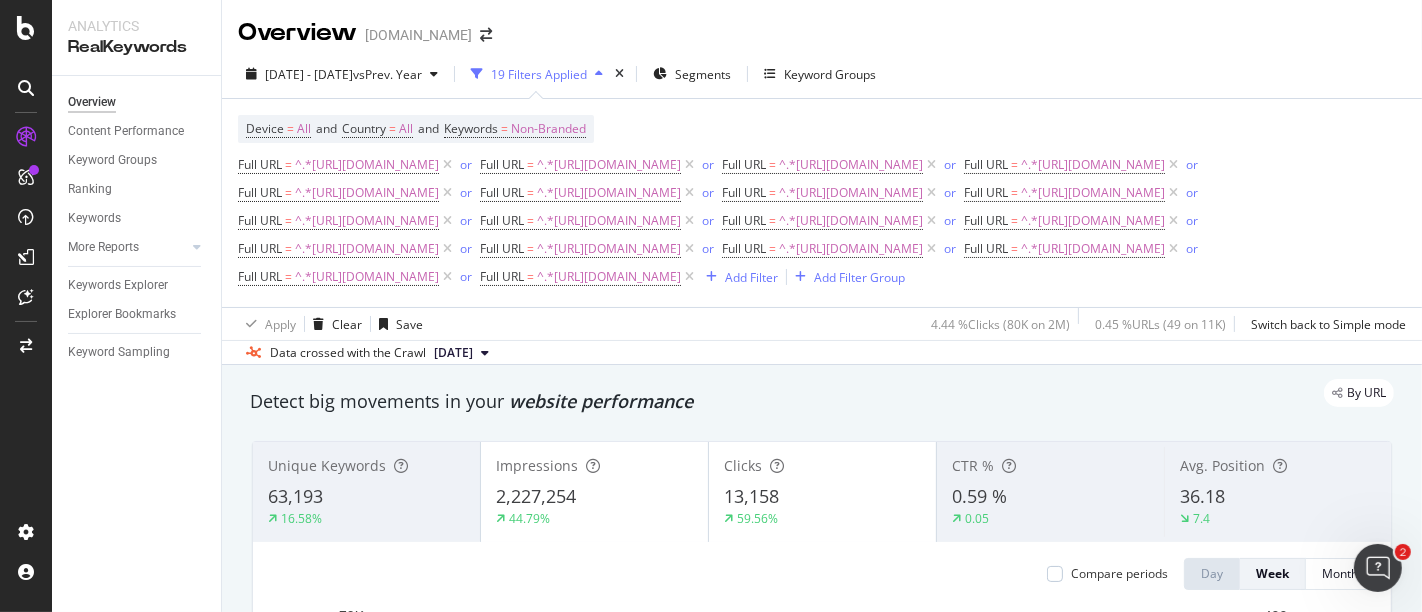 click on "Full URL   =     ^.*[URL][DOMAIN_NAME] or Full URL   =     ^.*[URL][DOMAIN_NAME] or Full URL   =     ^.*[URL][DOMAIN_NAME] or Full URL   =     ^.*[URL][DOMAIN_NAME] or Full URL   =     ^.*[URL][DOMAIN_NAME] or Full URL   =     ^.*[URL][DOMAIN_NAME] or Full URL   =     ^.*[URL][DOMAIN_NAME] or Full URL   =     ^.*[URL][DOMAIN_NAME] or Full URL   =     ^.*[URL][DOMAIN_NAME] or Full URL   =     ^.*[URL][DOMAIN_NAME] or Full URL   =     ^.*[URL][DOMAIN_NAME] or Full URL   =     ^.*[URL][DOMAIN_NAME] or Full URL   =     ^.*[URL][DOMAIN_NAME] or Full URL   =     or Full URL   =     or Full URL   =     or   =" at bounding box center (822, 221) 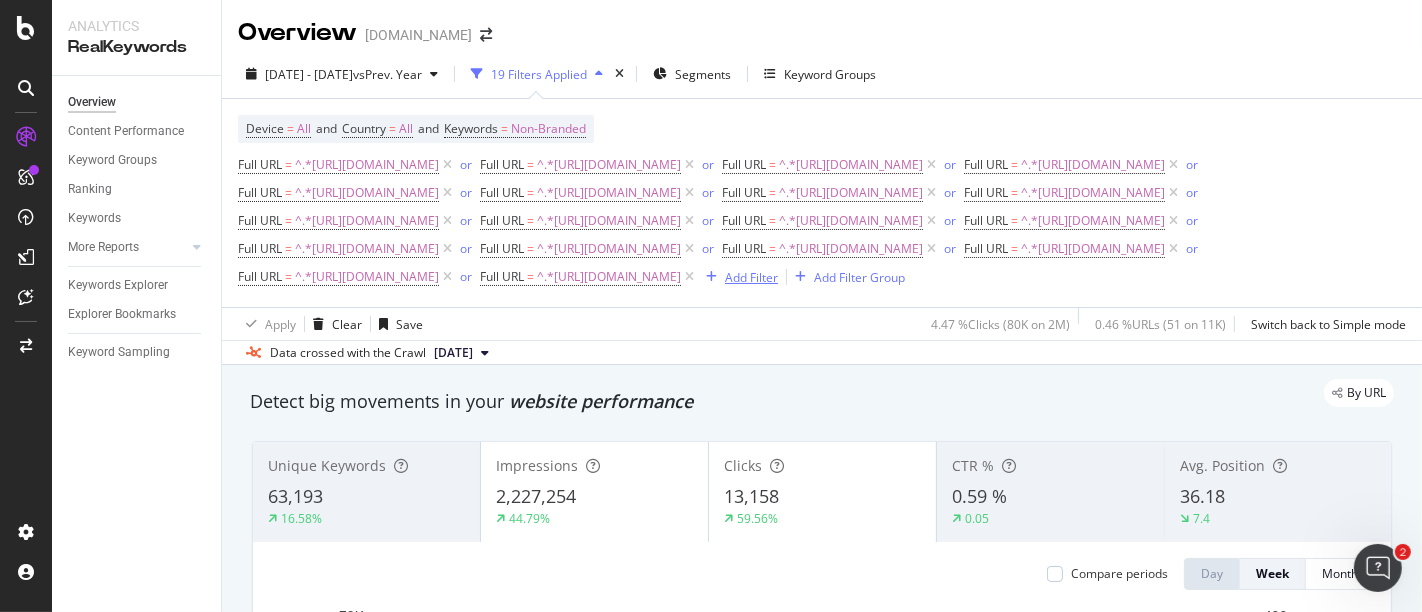 click on "Add Filter" at bounding box center (751, 277) 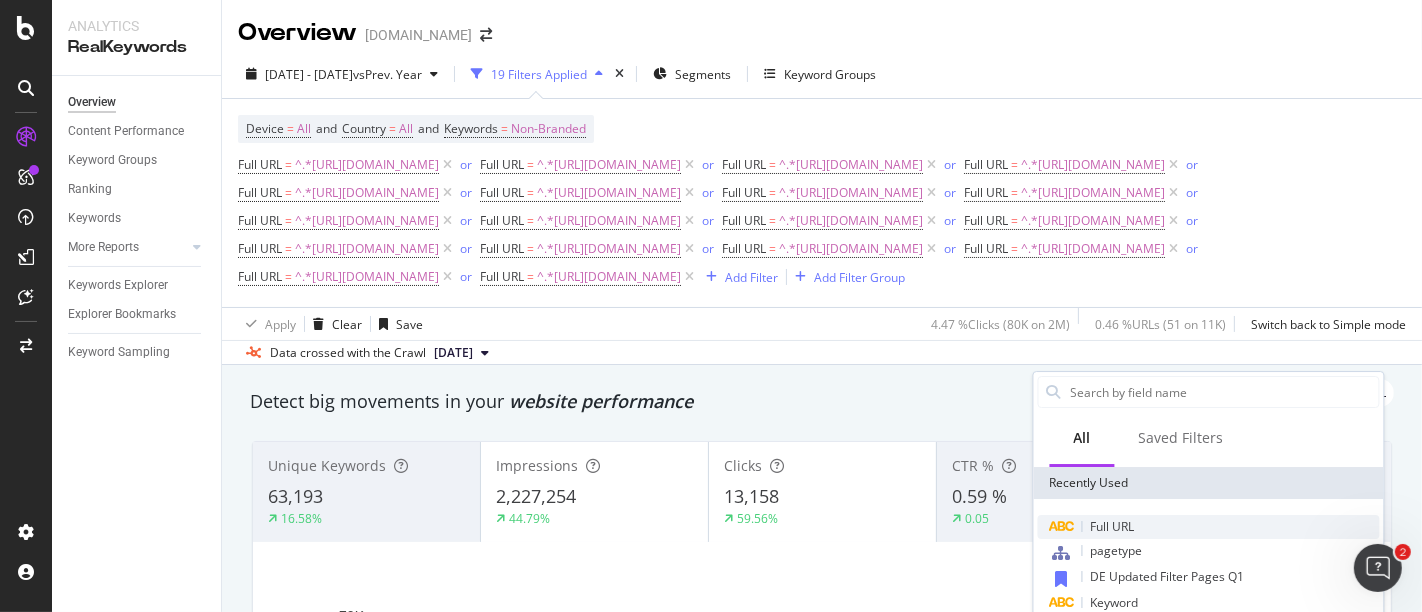 click on "Full URL" at bounding box center [1113, 526] 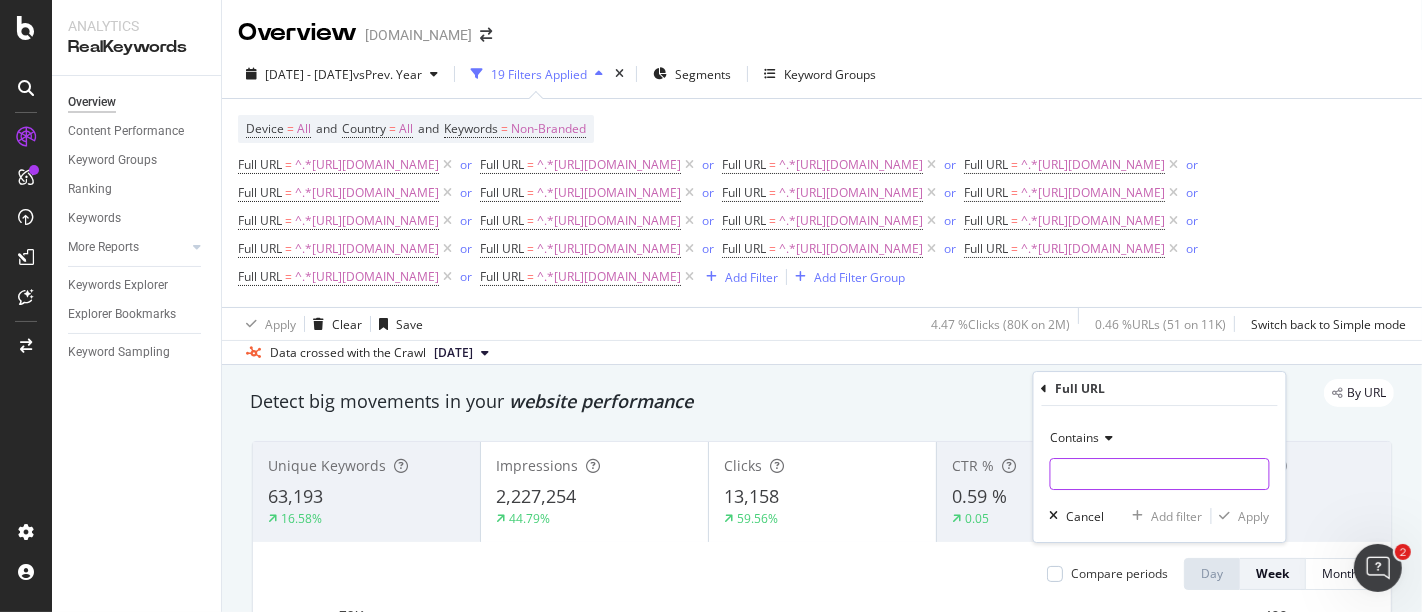 click at bounding box center [1160, 474] 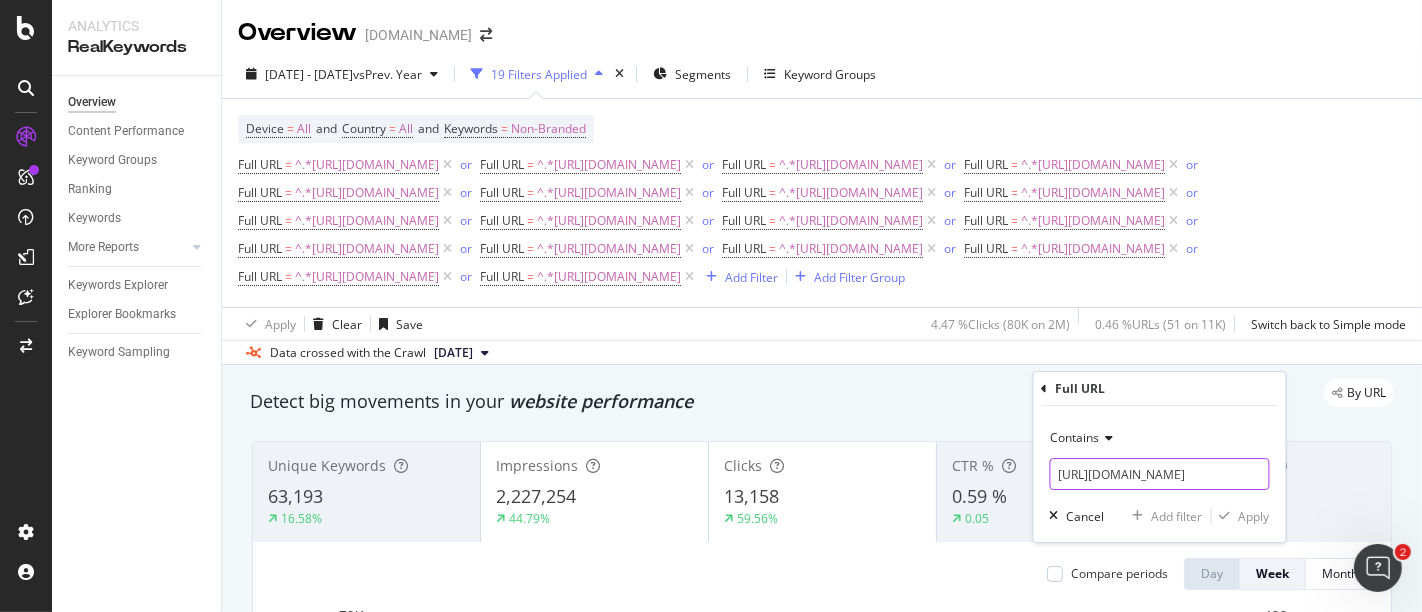 scroll, scrollTop: 0, scrollLeft: 60, axis: horizontal 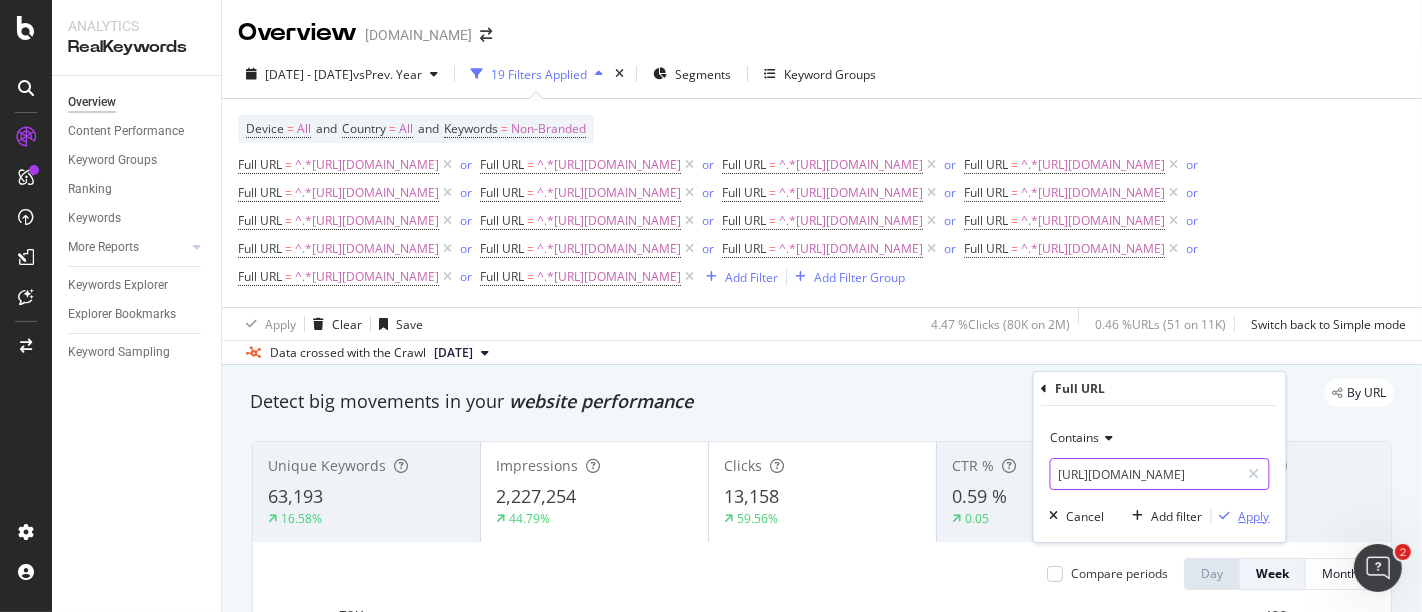 type on "[URL][DOMAIN_NAME]" 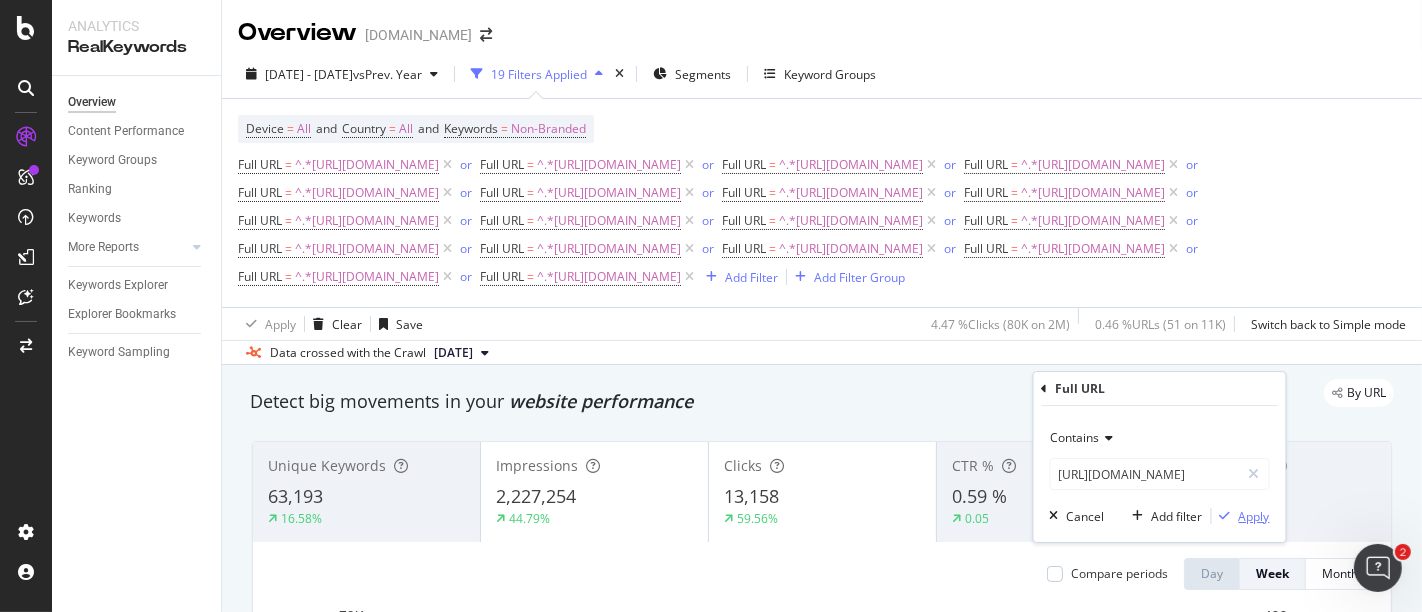 scroll, scrollTop: 0, scrollLeft: 0, axis: both 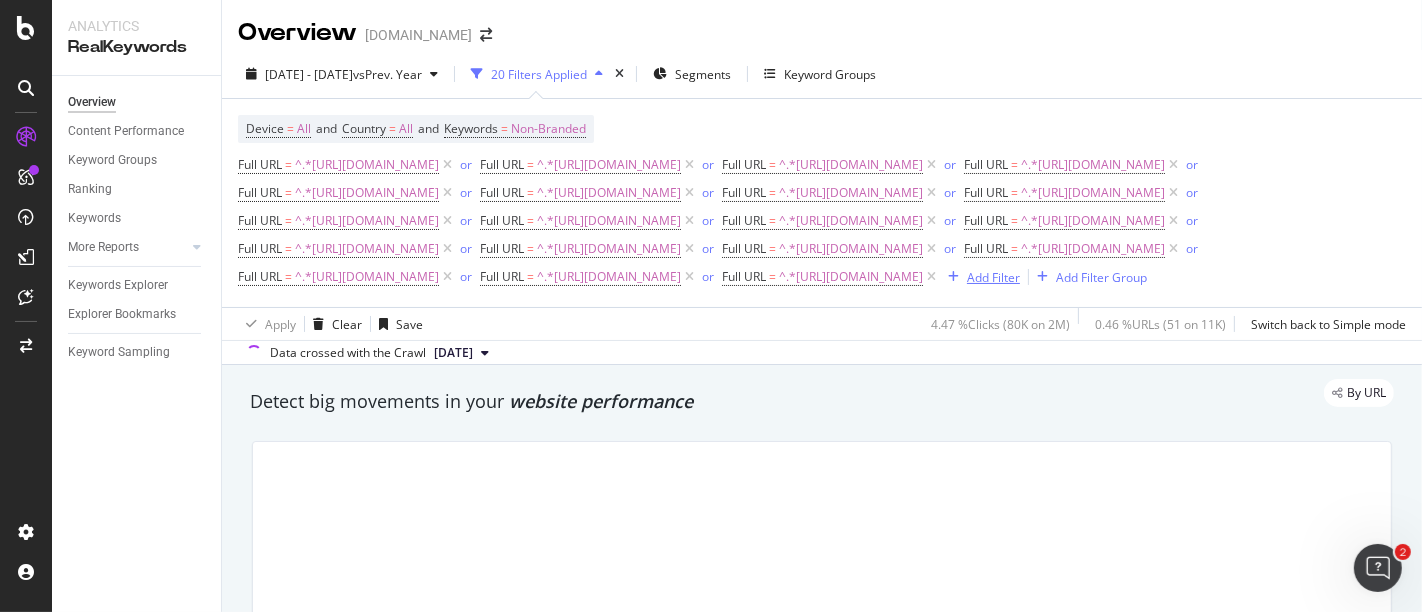 click on "Add Filter" at bounding box center [993, 277] 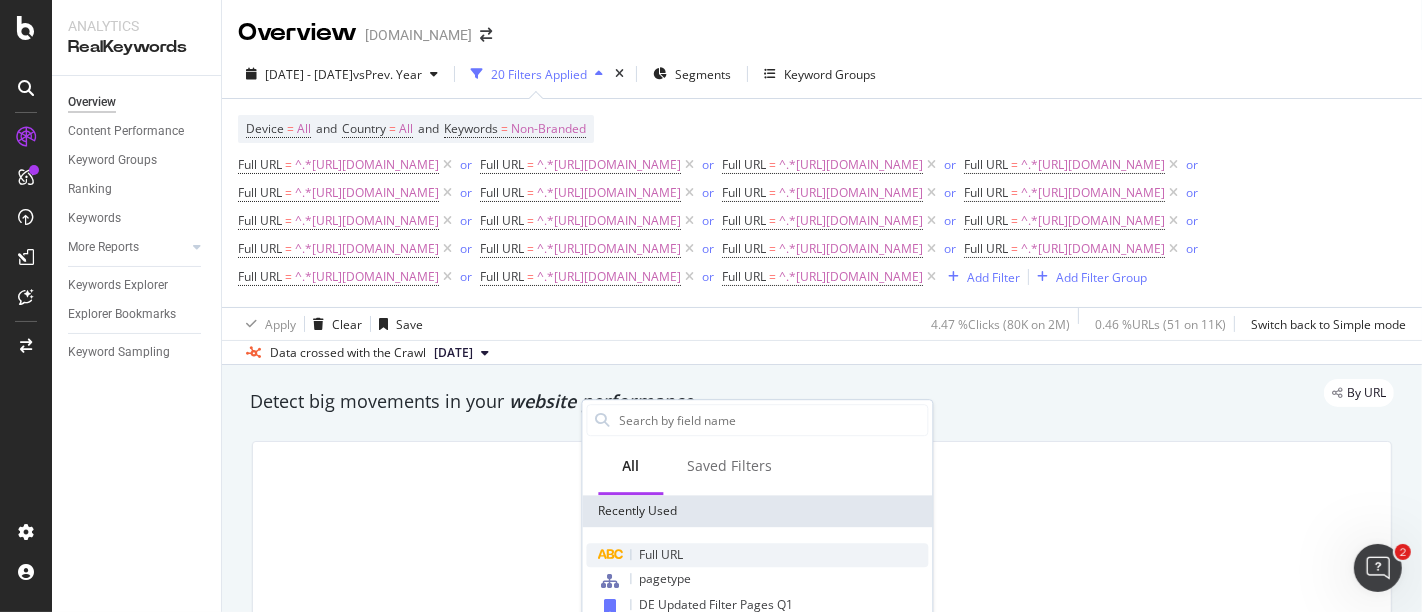click on "Full URL" at bounding box center (757, 555) 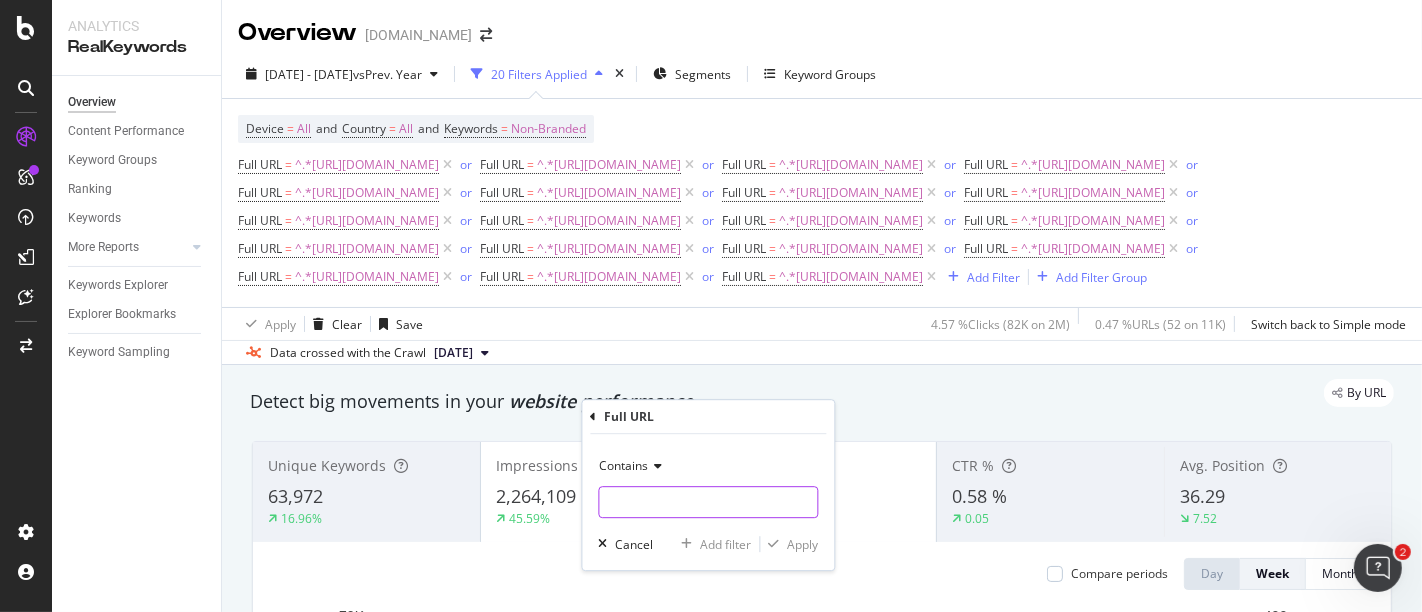 click at bounding box center [708, 502] 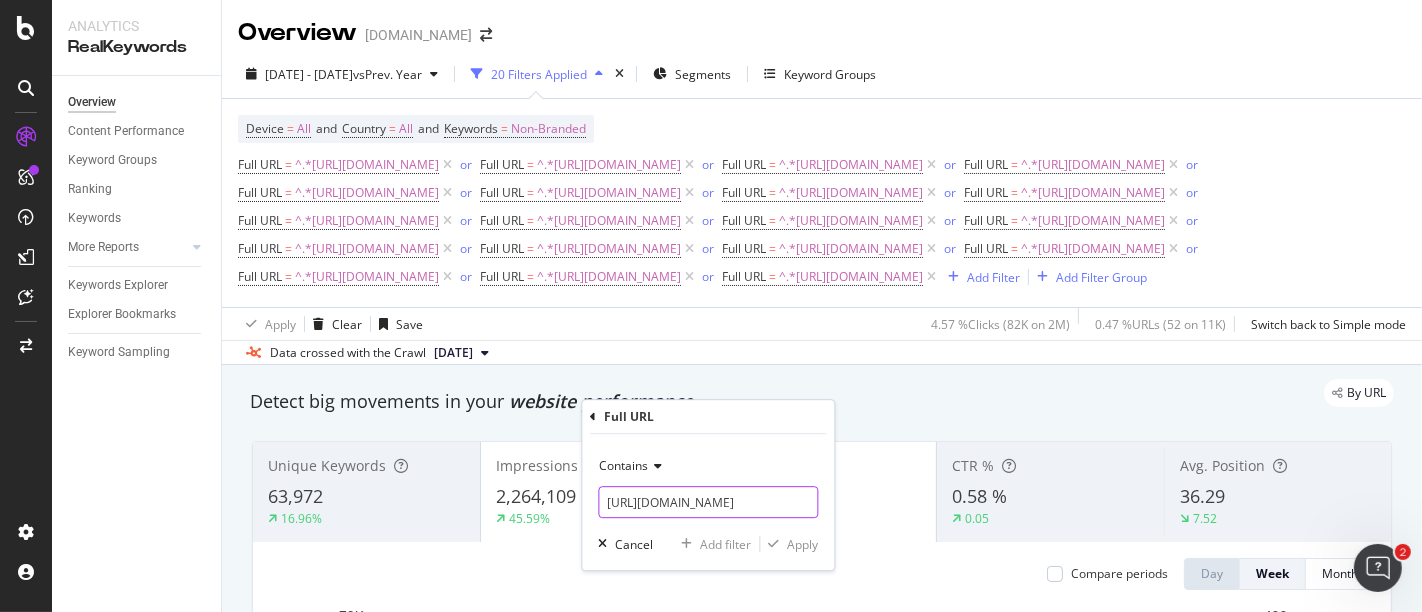 scroll, scrollTop: 0, scrollLeft: 71, axis: horizontal 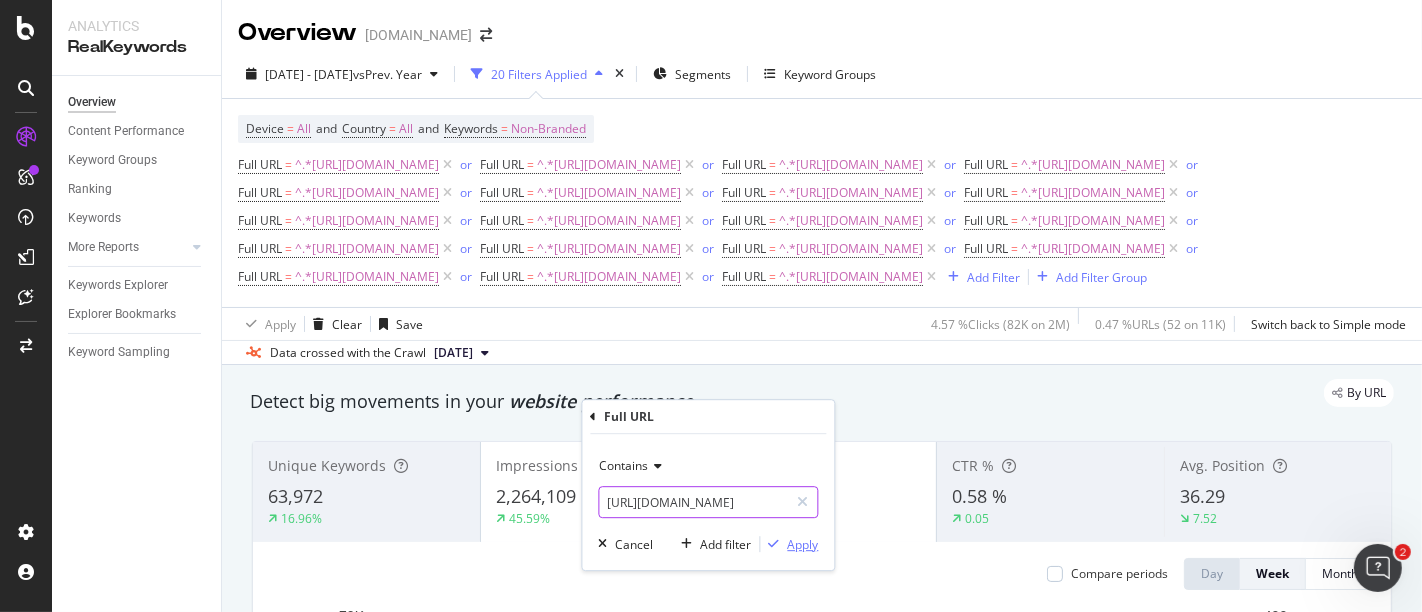 type on "[URL][DOMAIN_NAME]" 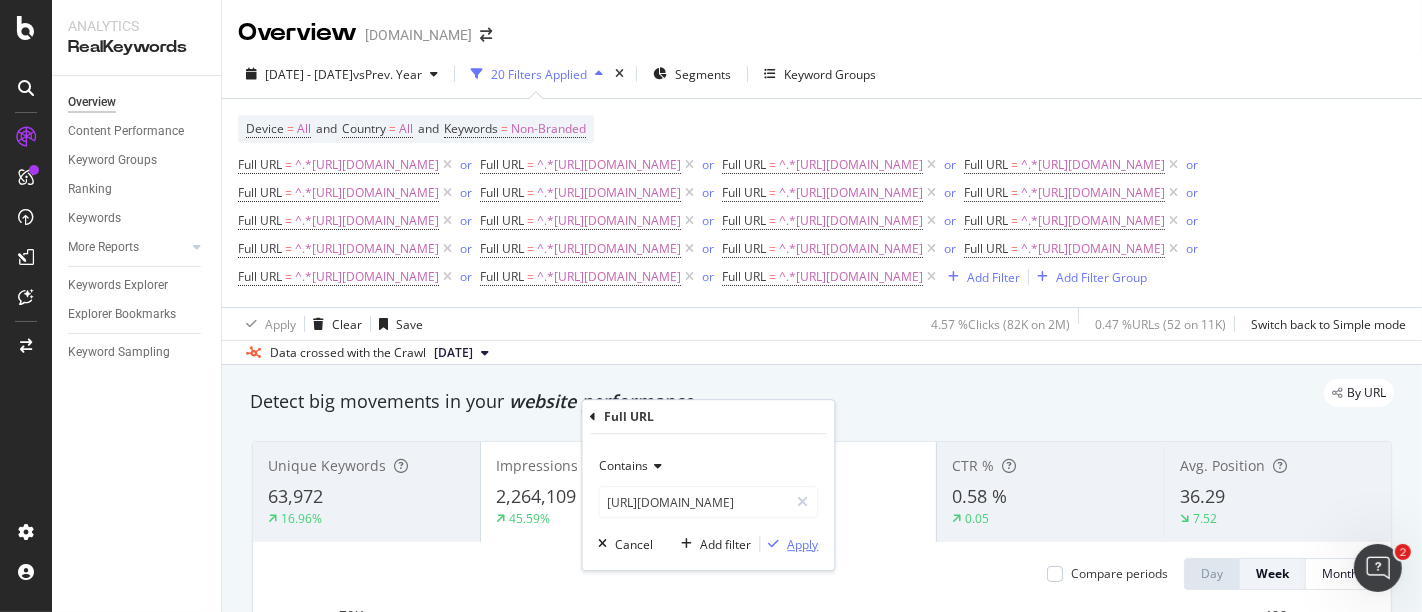 click on "Apply" at bounding box center (802, 544) 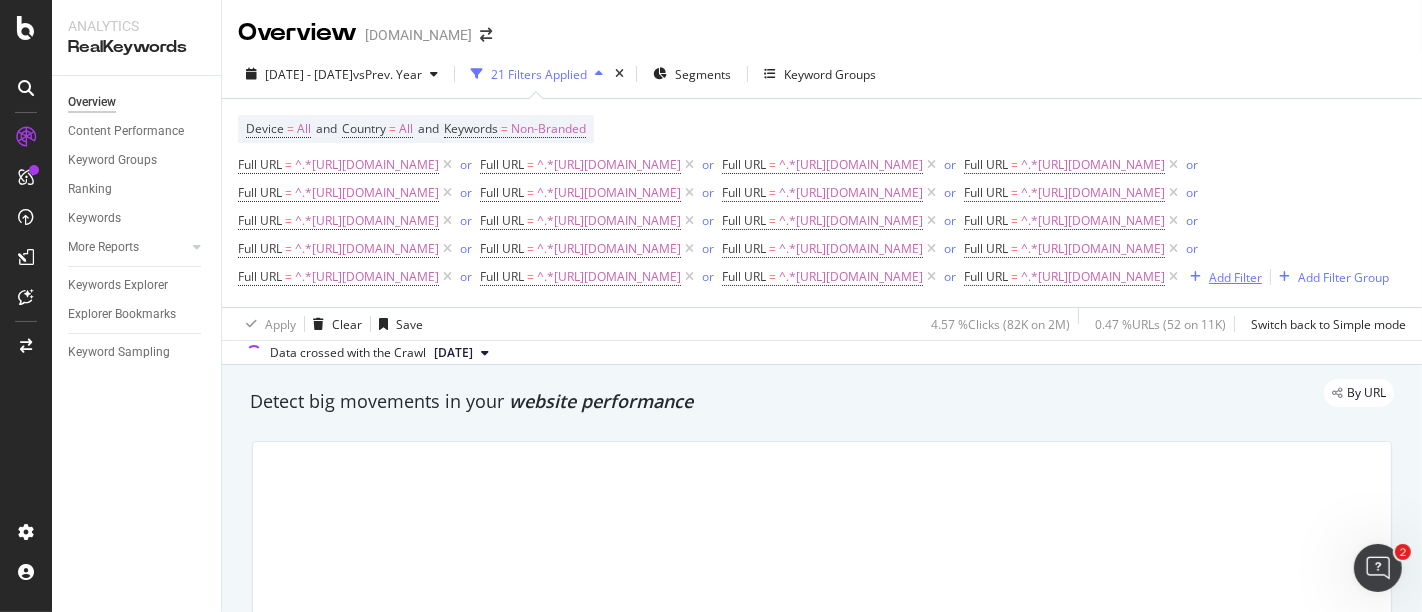 click on "Add Filter" at bounding box center (1222, 277) 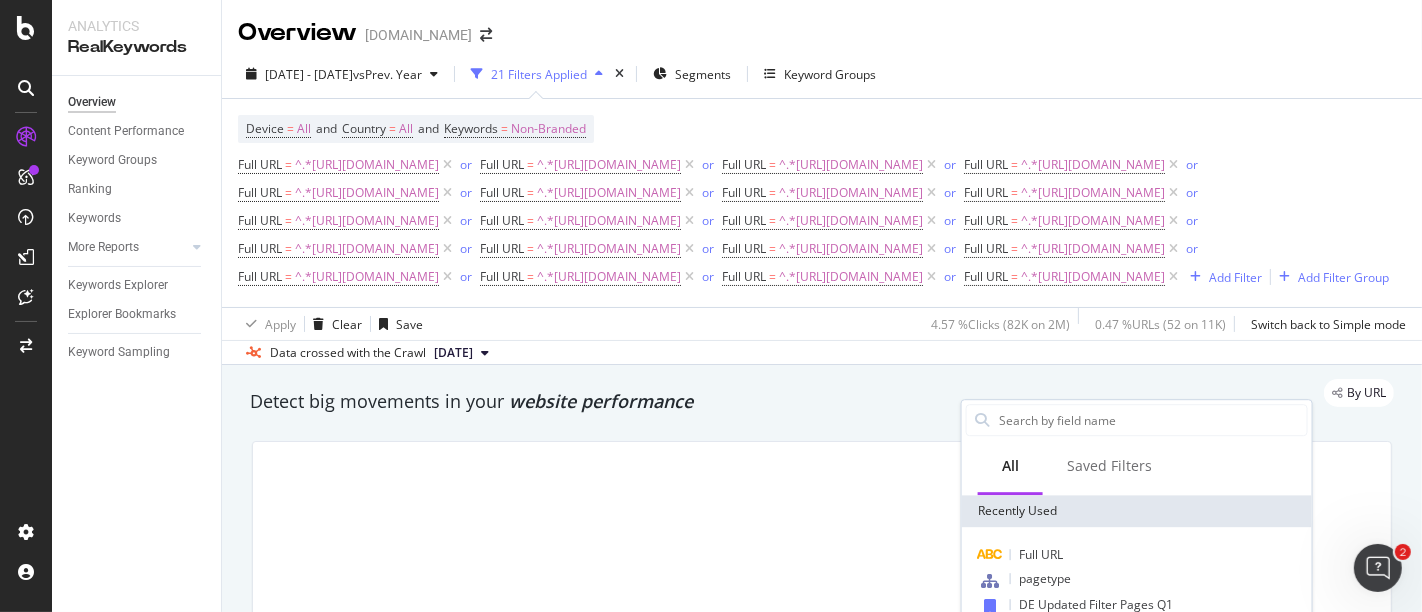 click on "Full URL pagetype DE Updated Filter Pages Q1 Keyword Country Show all ( 5 / 6 )" at bounding box center (1137, 617) 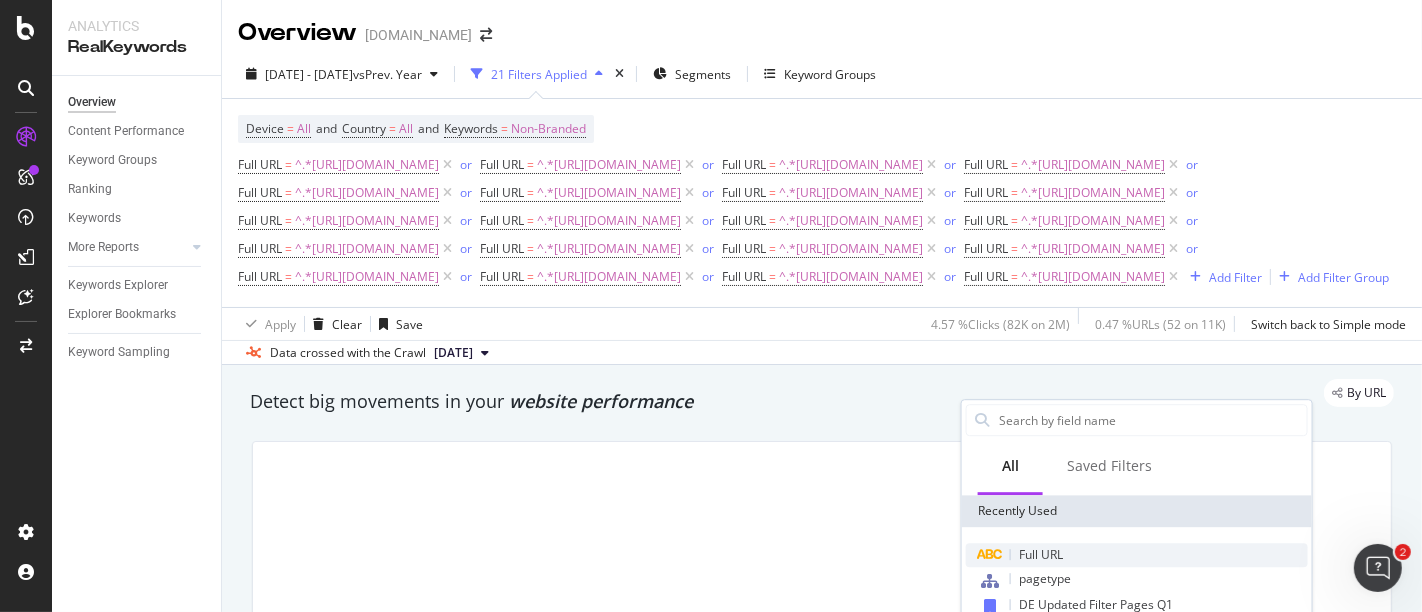 click on "Full URL" at bounding box center [1041, 554] 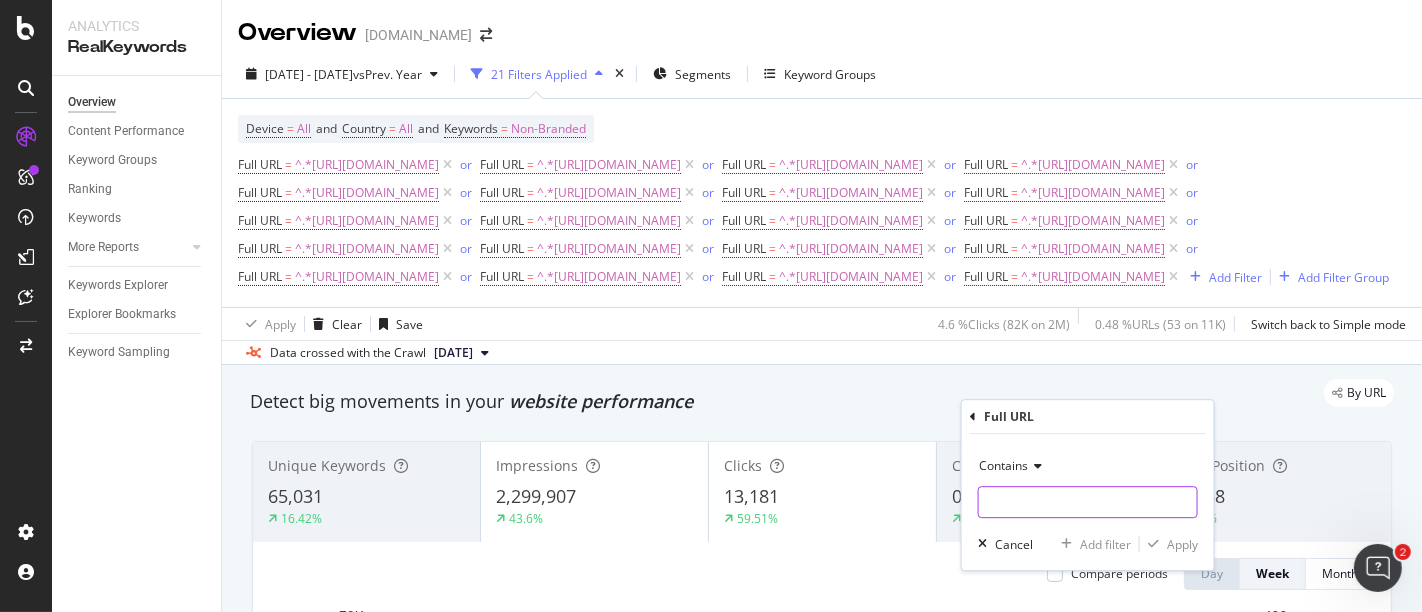 click at bounding box center (1088, 502) 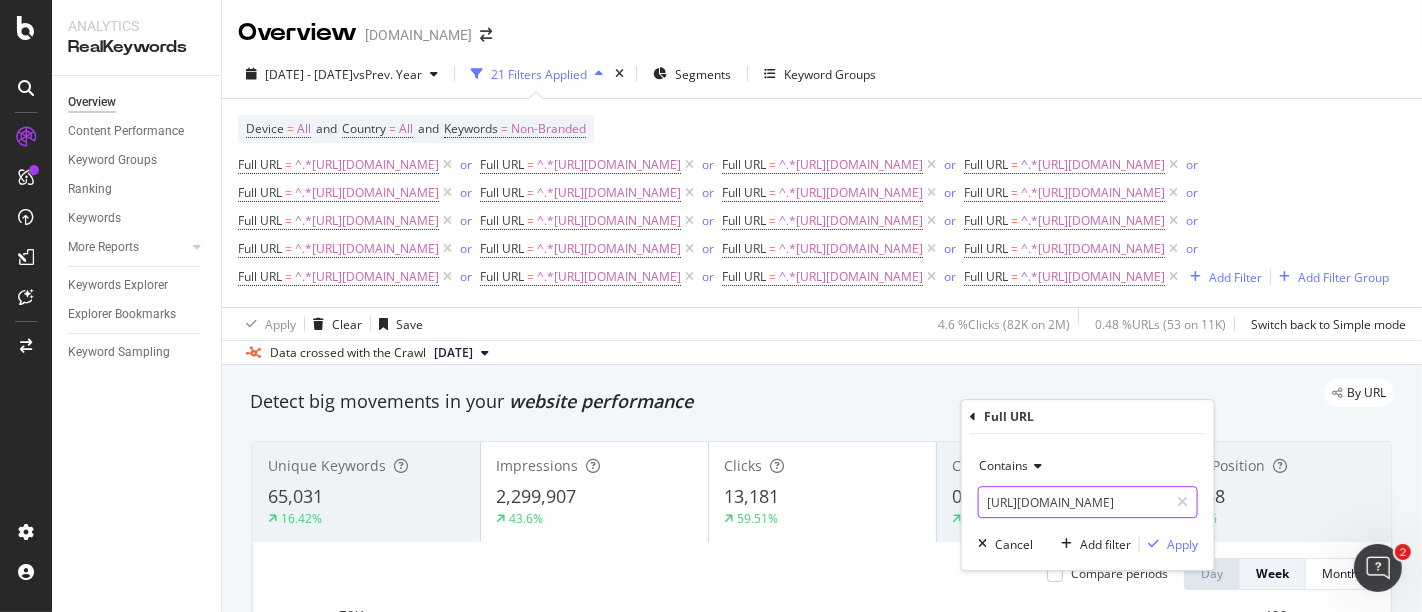 scroll, scrollTop: 0, scrollLeft: 108, axis: horizontal 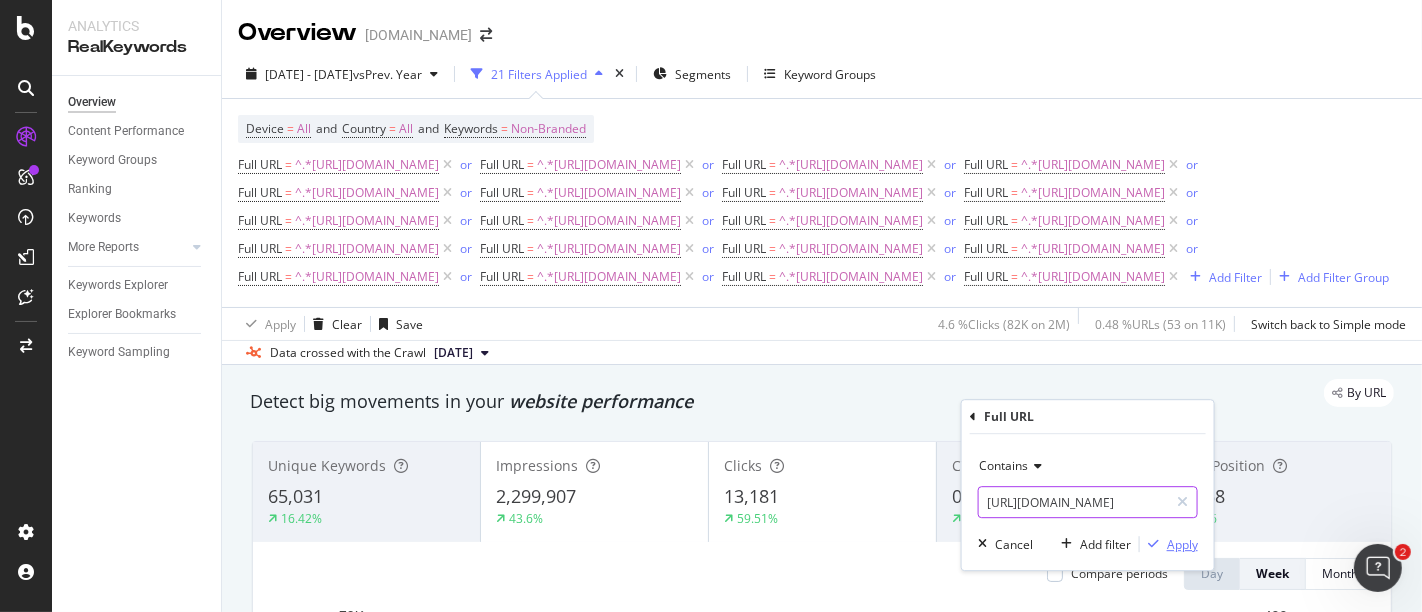 type on "[URL][DOMAIN_NAME]" 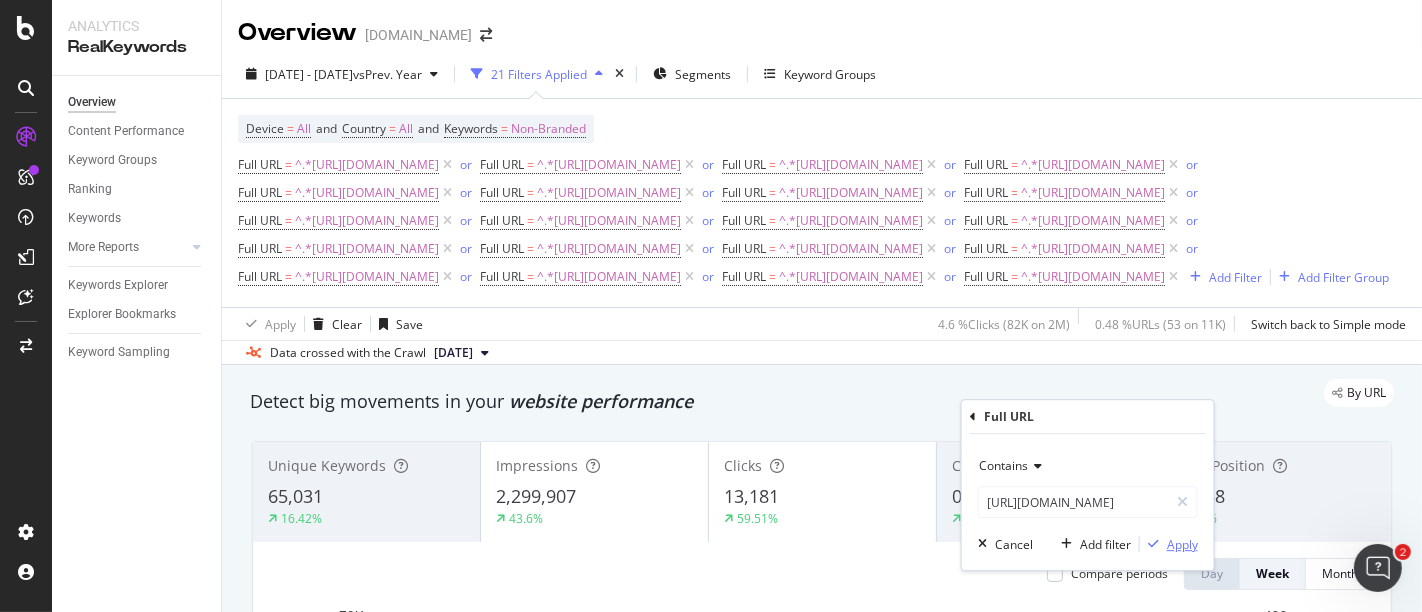 click on "Apply" at bounding box center (1169, 544) 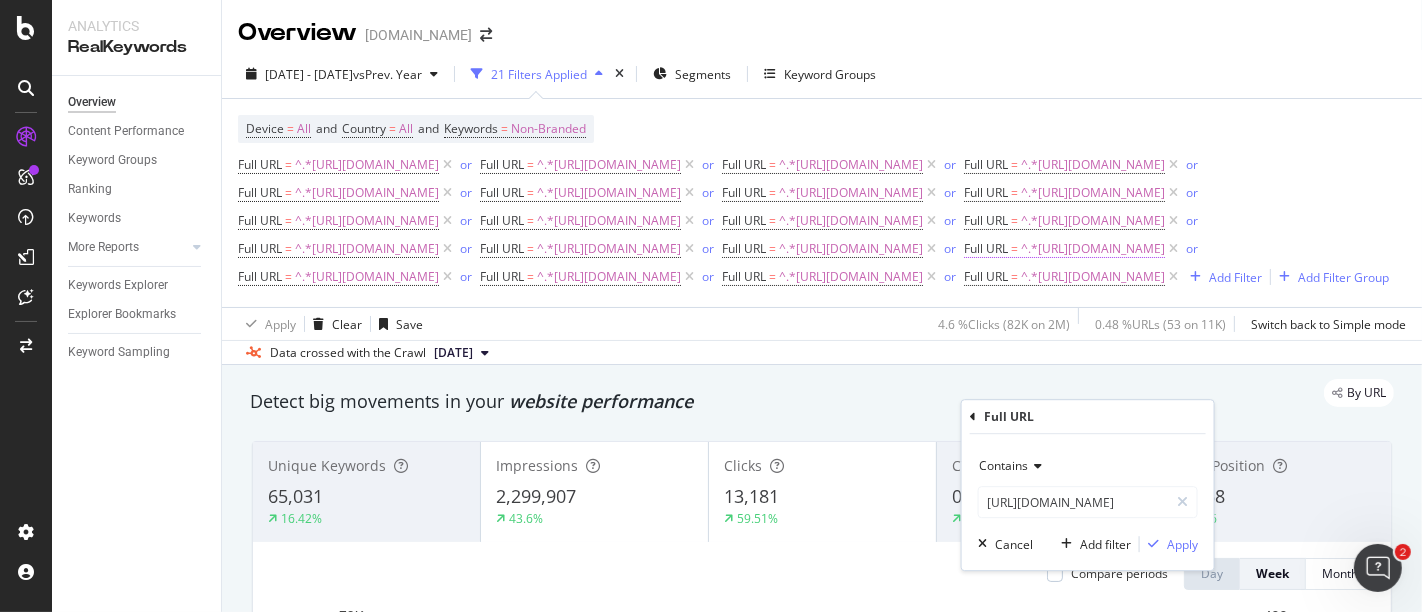 scroll, scrollTop: 0, scrollLeft: 0, axis: both 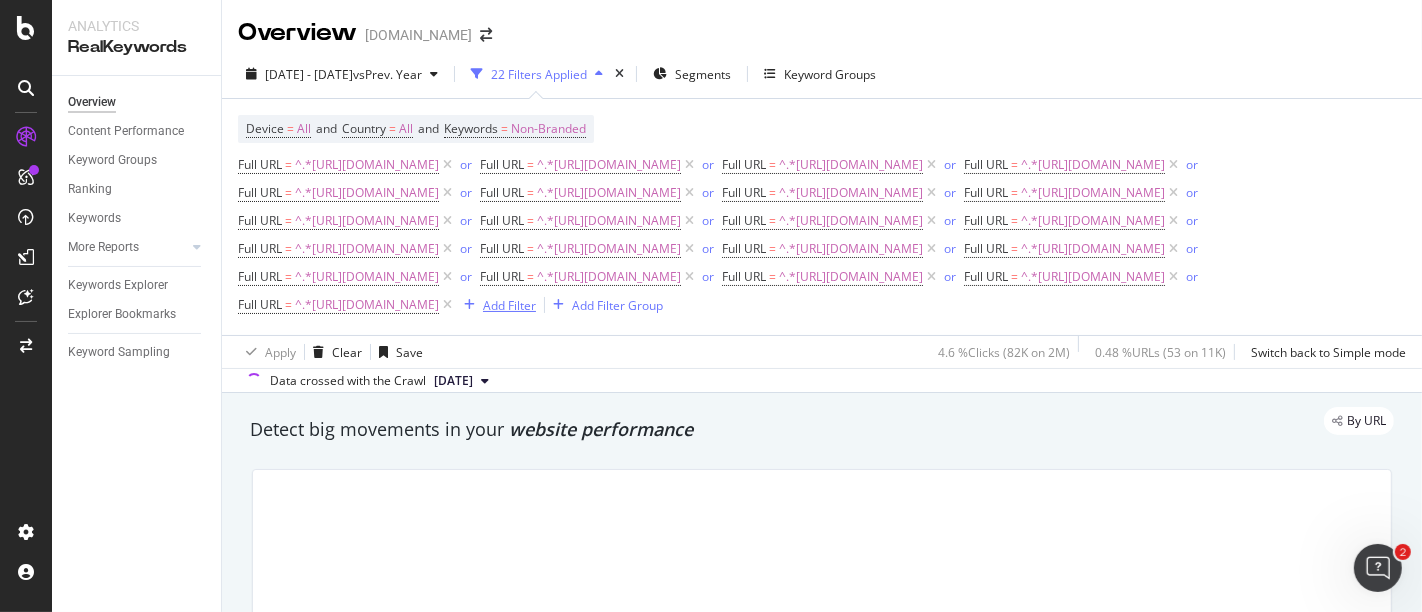 click on "Add Filter" at bounding box center (509, 305) 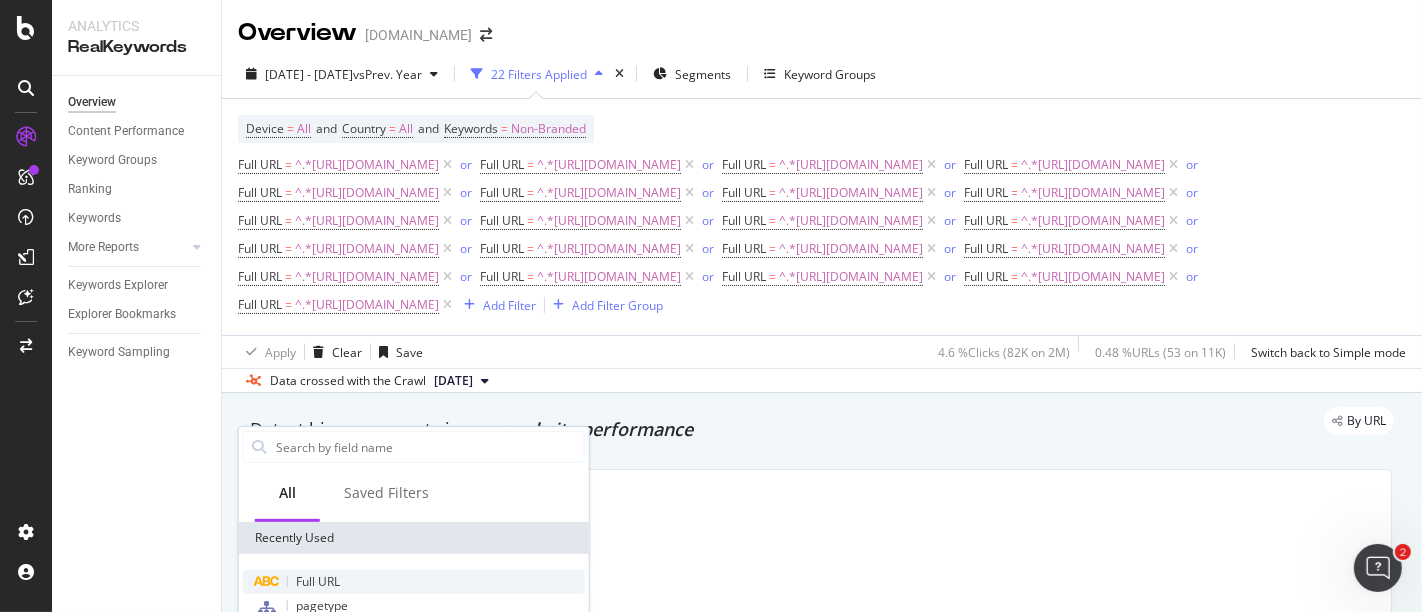 click on "Full URL" at bounding box center (318, 581) 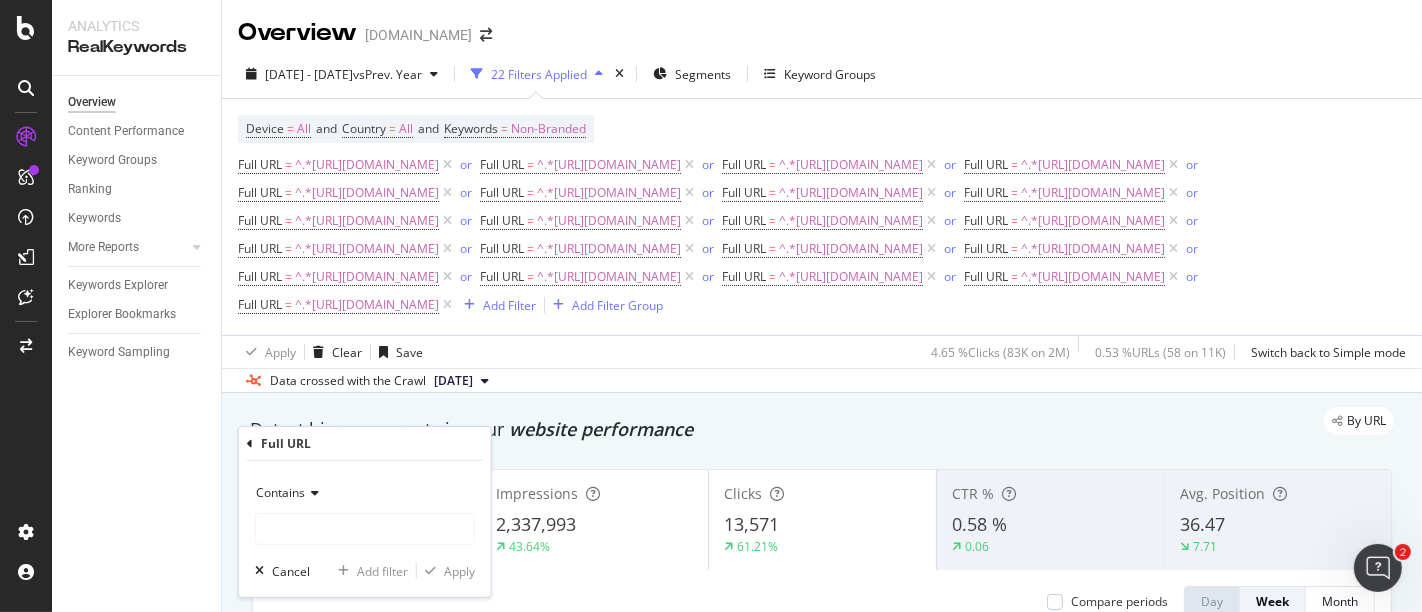 click on "Contains Cancel Add filter Apply" at bounding box center [365, 529] 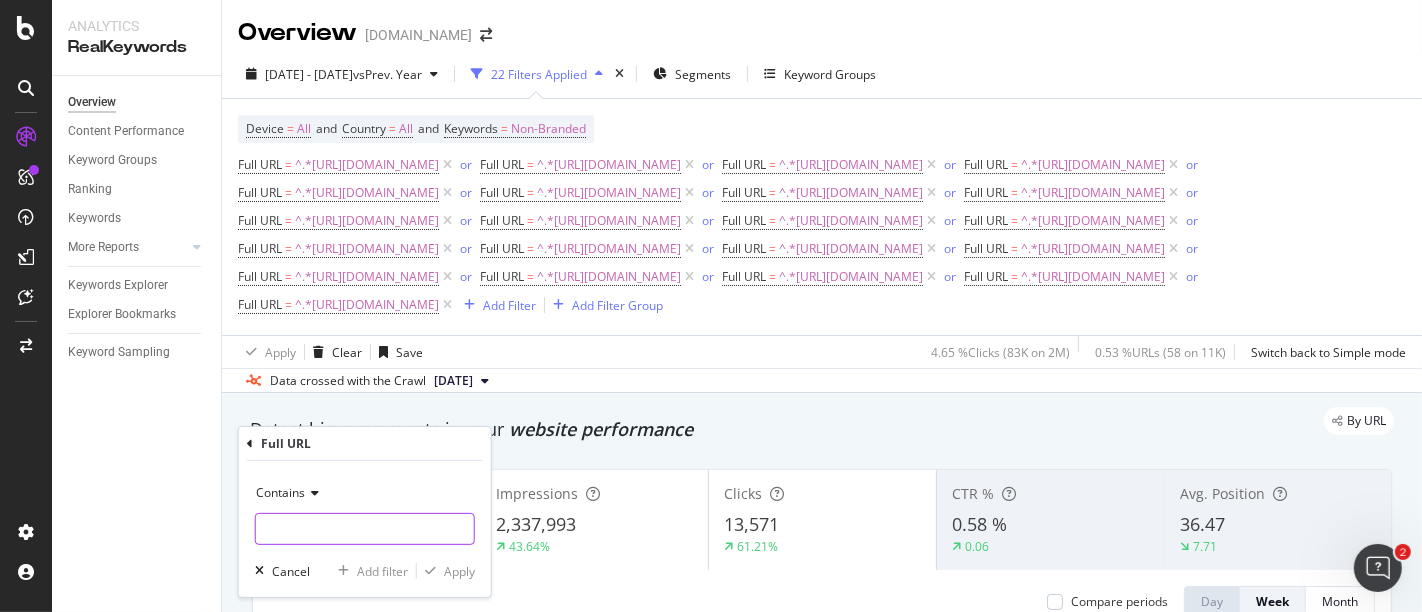 click at bounding box center [365, 529] 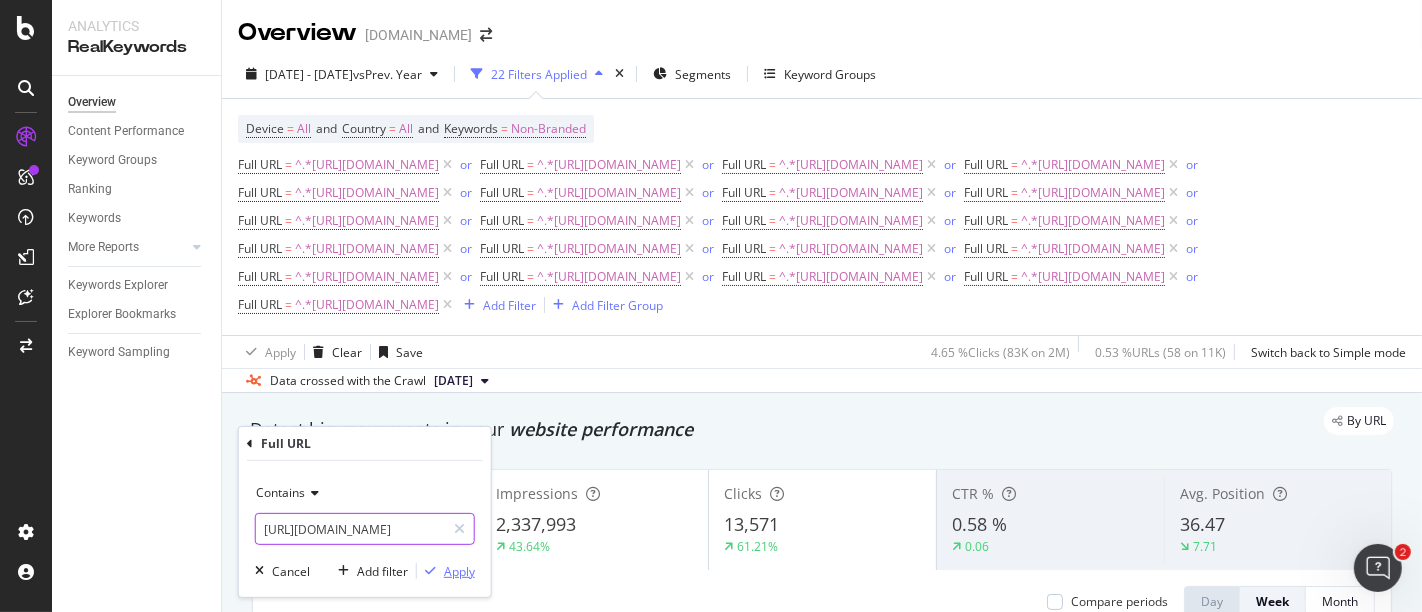 scroll, scrollTop: 0, scrollLeft: 132, axis: horizontal 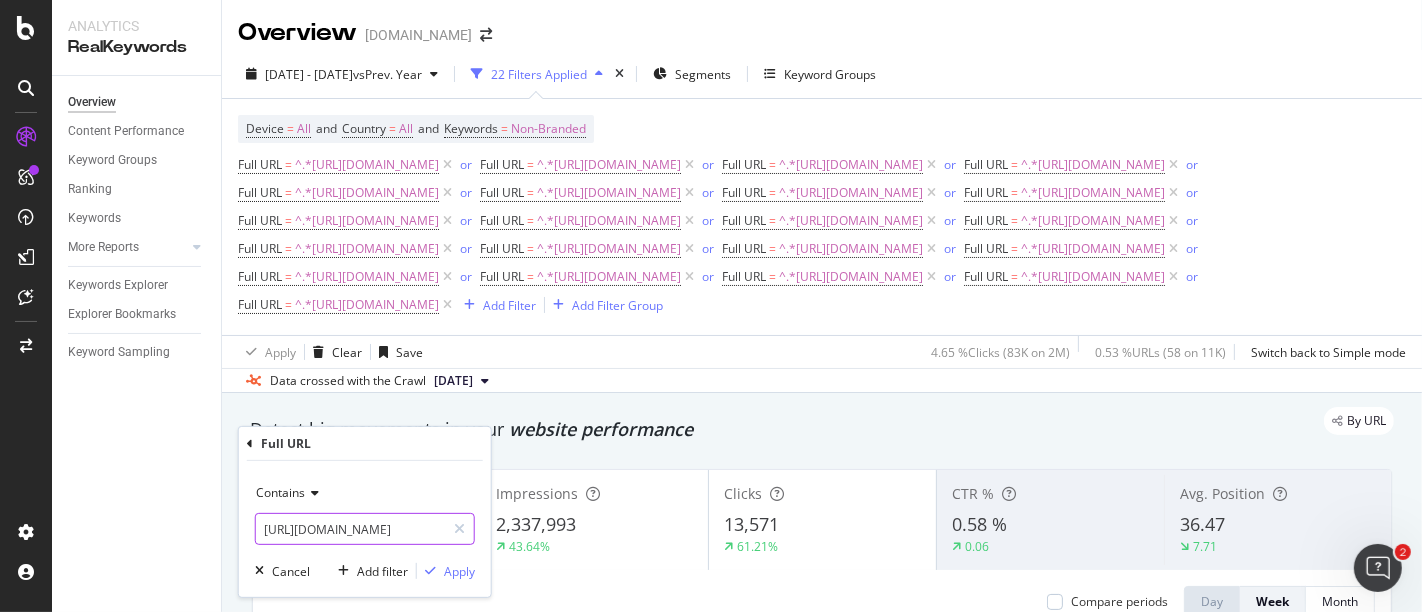 type on "[URL][DOMAIN_NAME]" 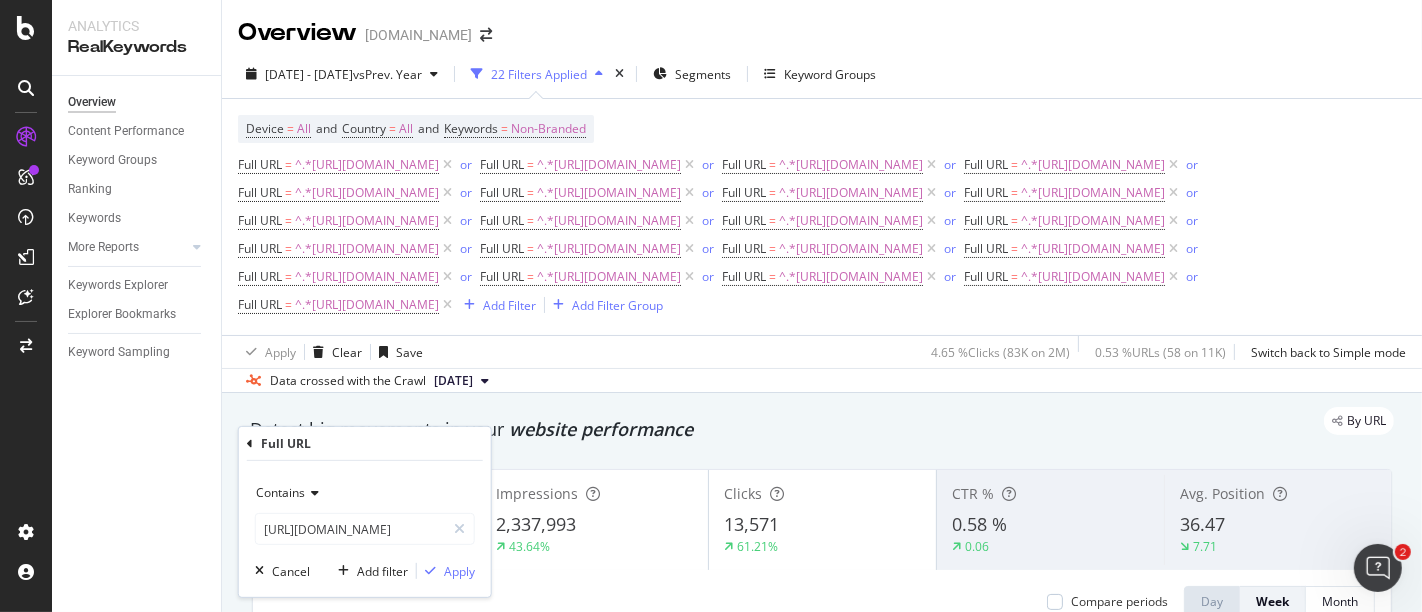 click on "Contains [URL][DOMAIN_NAME] Cancel Add filter Apply" at bounding box center (365, 529) 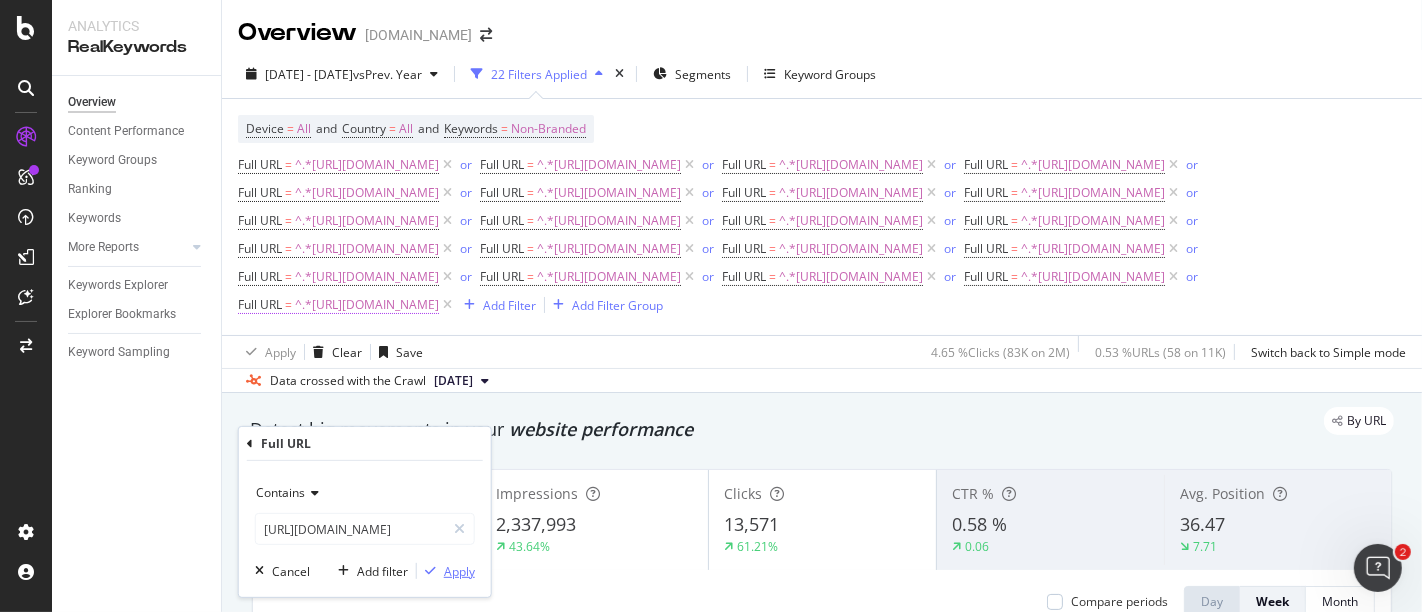click on "Apply" at bounding box center [459, 570] 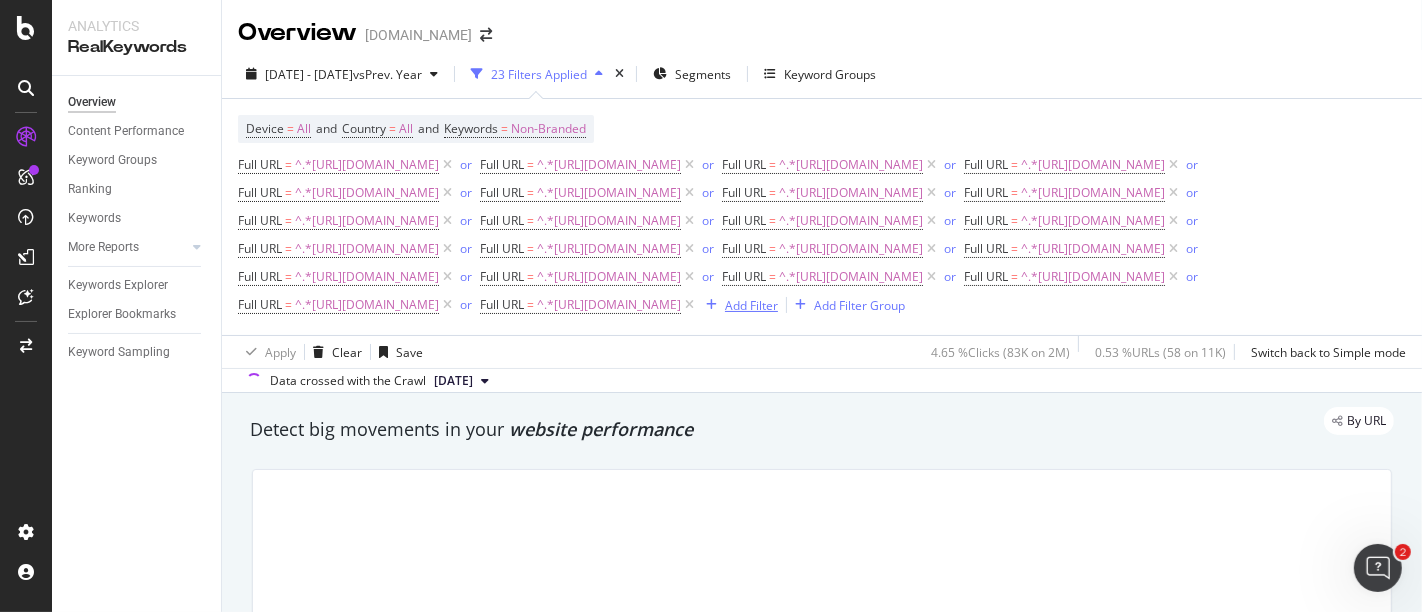 click on "Add Filter" at bounding box center [751, 305] 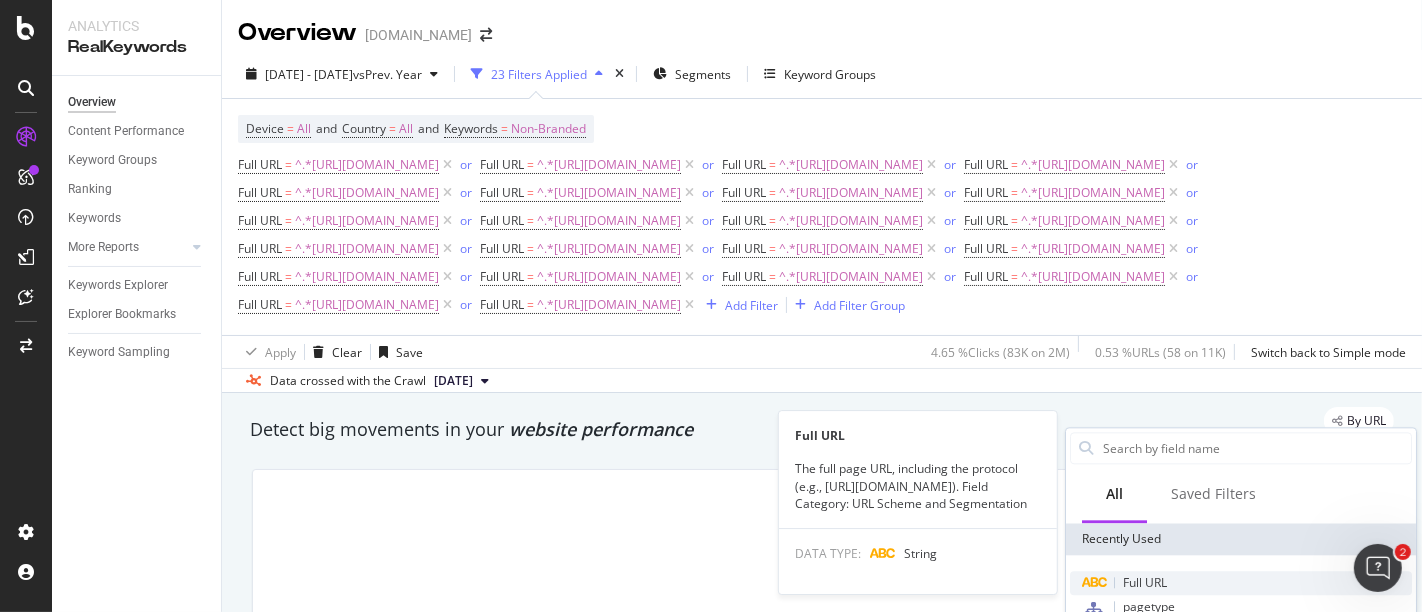 click on "Full URL" at bounding box center (1241, 583) 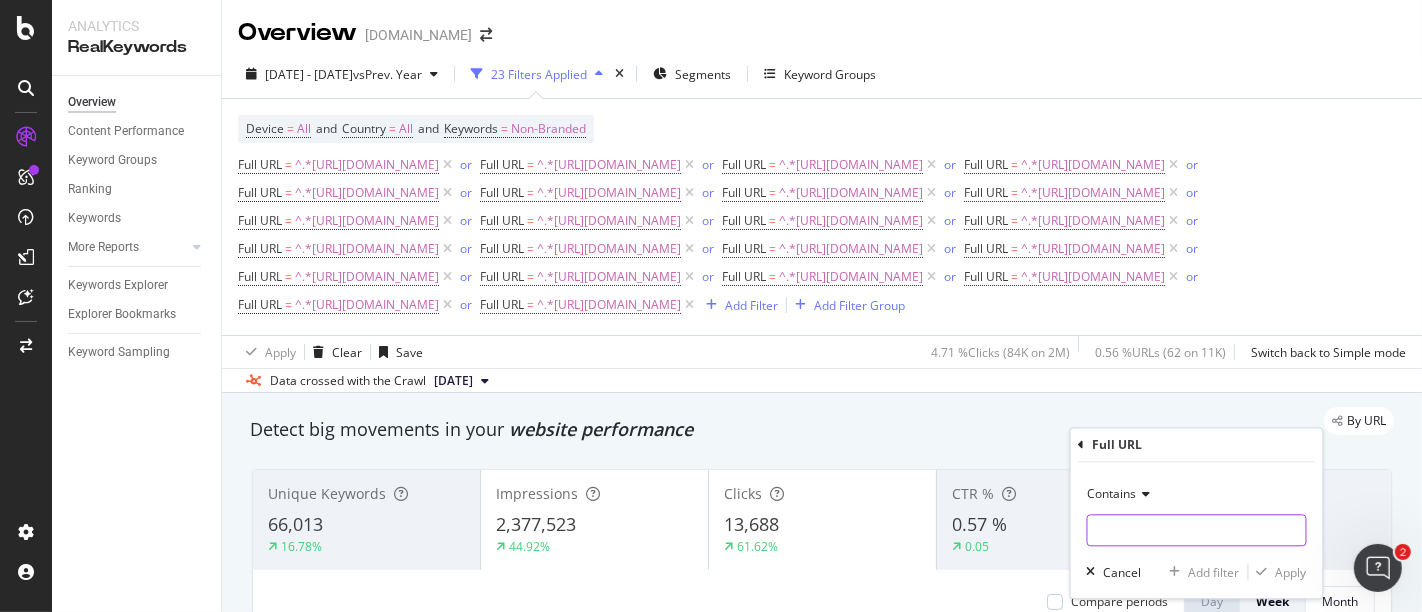 click at bounding box center [1197, 531] 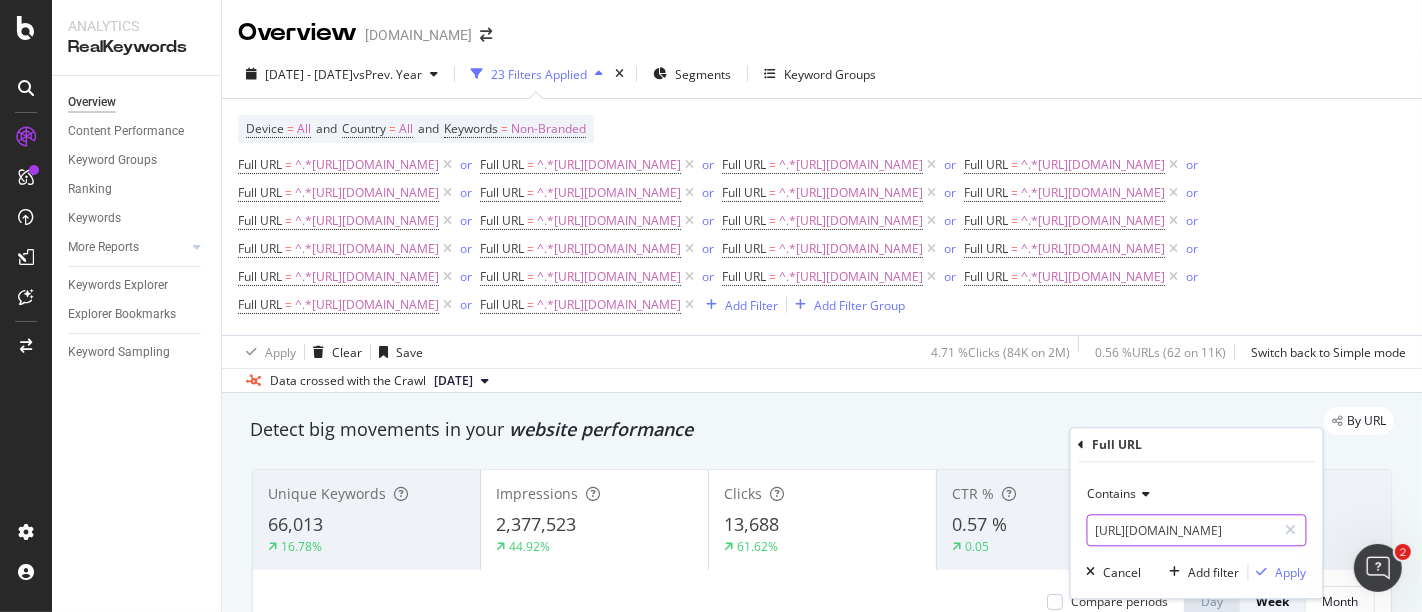 scroll, scrollTop: 0, scrollLeft: 65, axis: horizontal 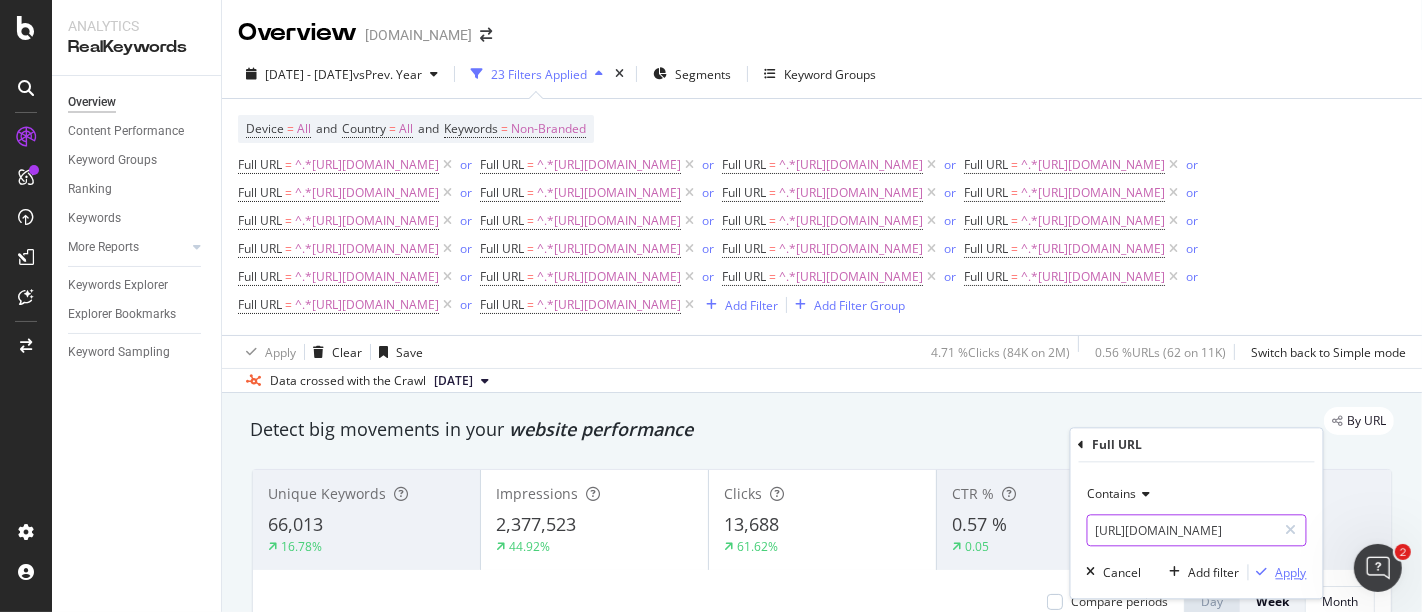 type on "[URL][DOMAIN_NAME]" 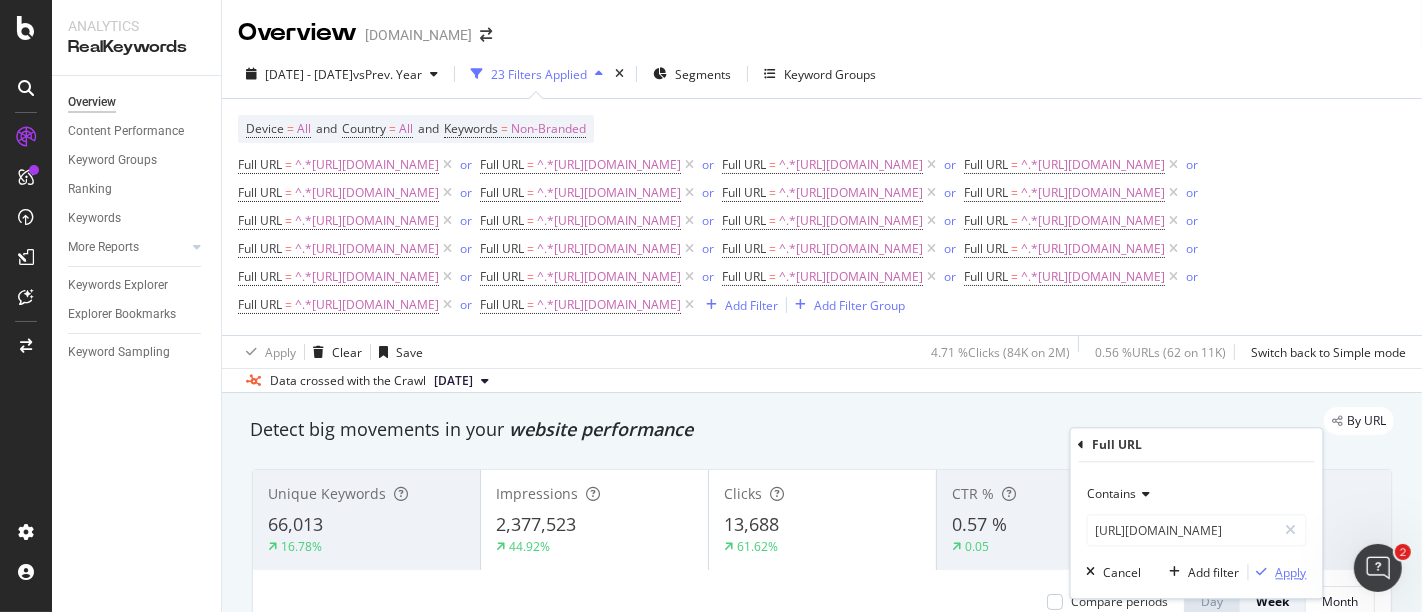 click on "Apply" at bounding box center [1291, 572] 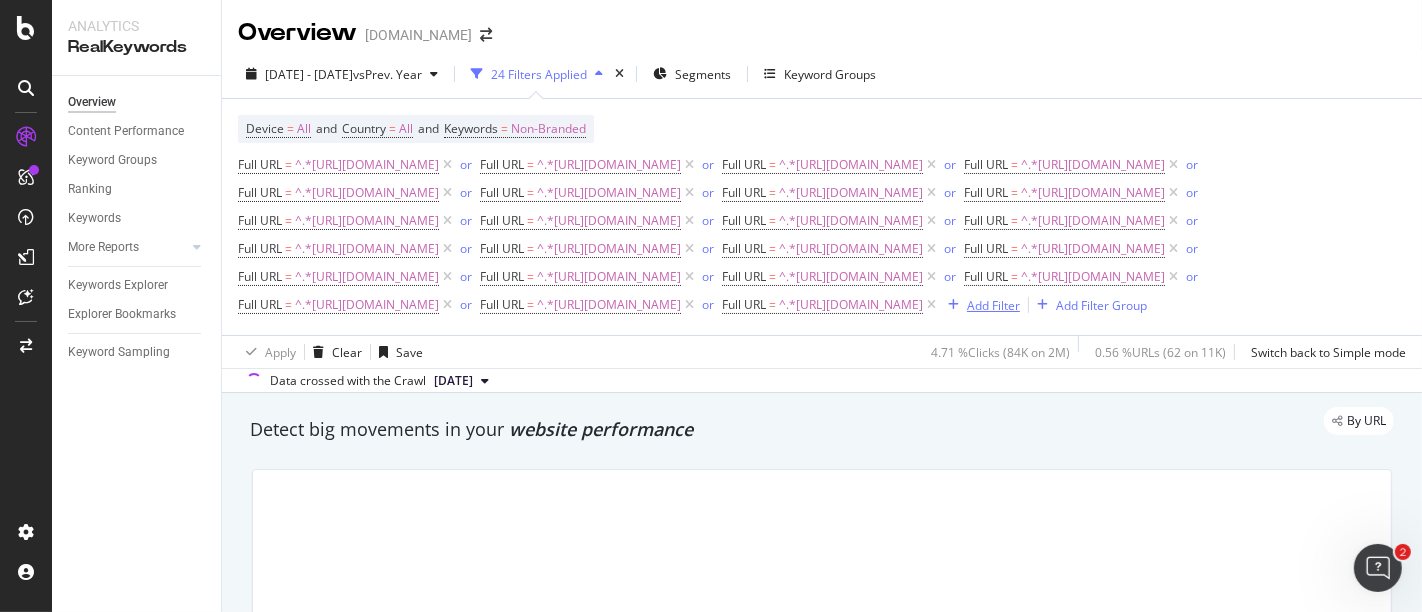 click on "Add Filter" at bounding box center (993, 305) 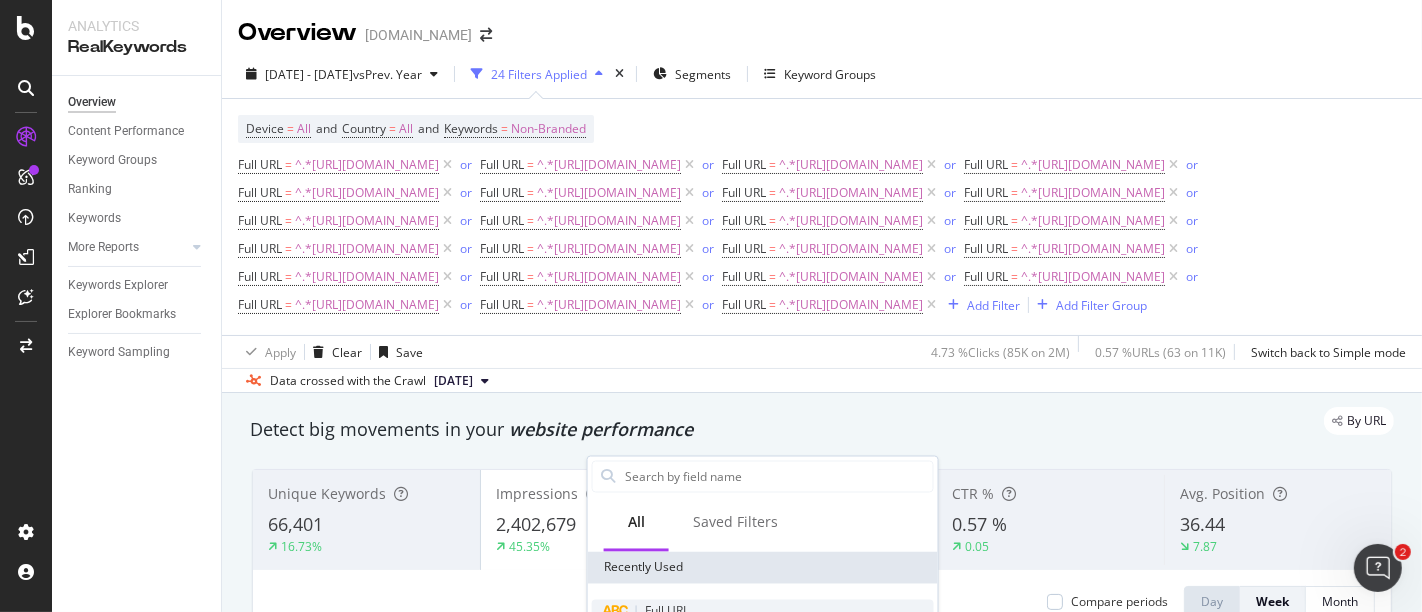 click on "Full URL" at bounding box center [763, 612] 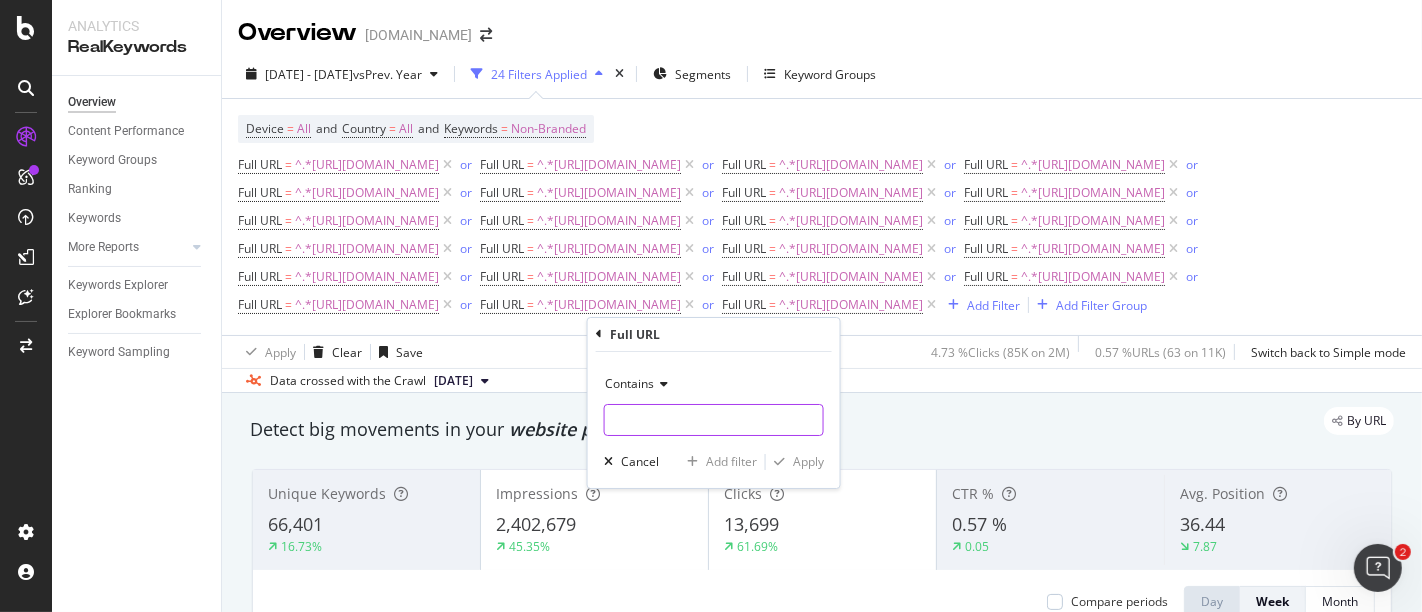 click at bounding box center [714, 420] 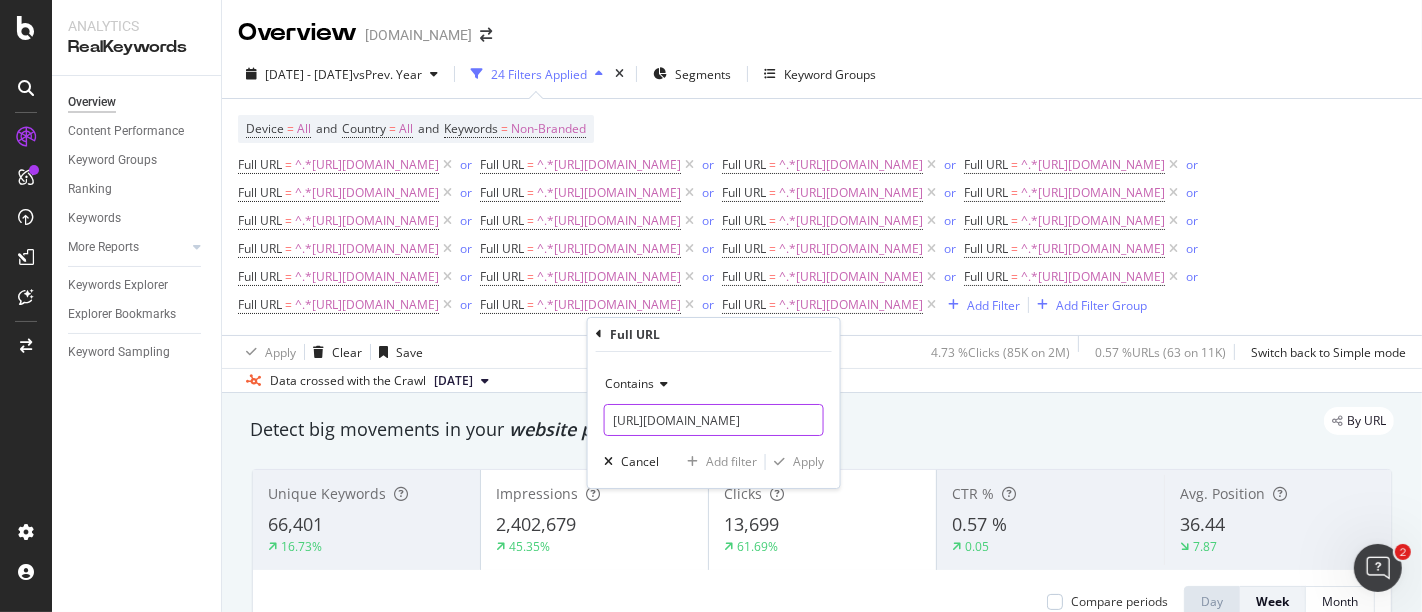 scroll, scrollTop: 0, scrollLeft: 85, axis: horizontal 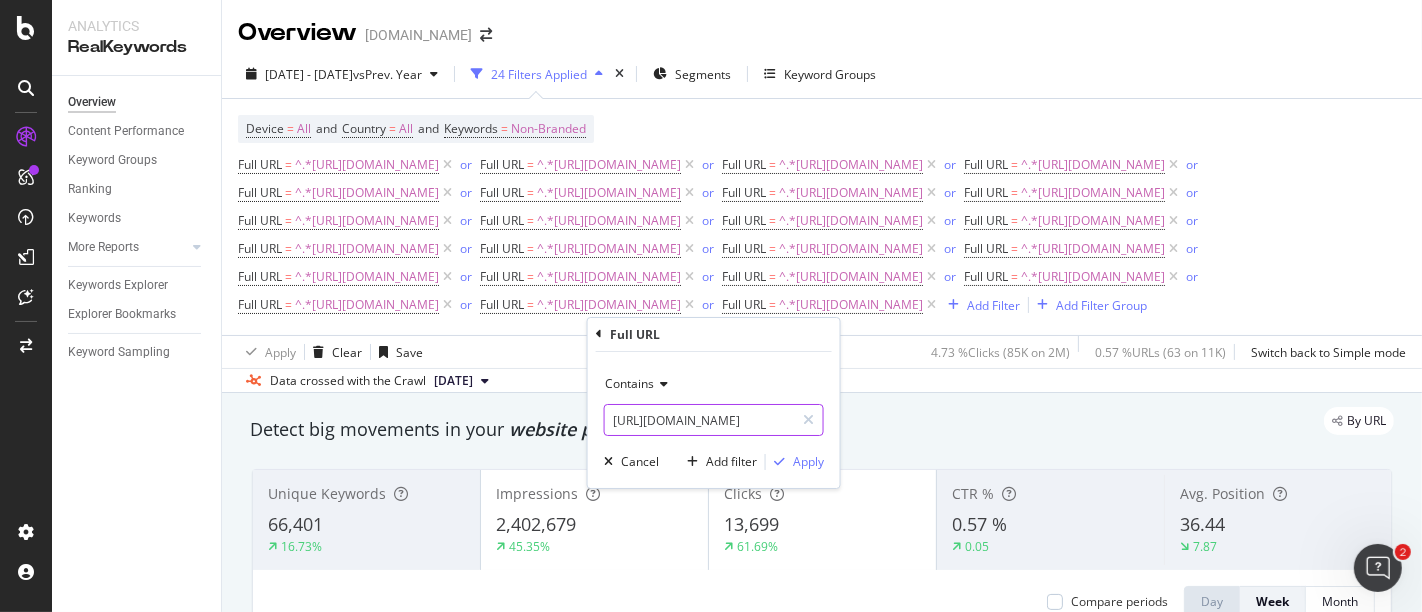 type on "[URL][DOMAIN_NAME]" 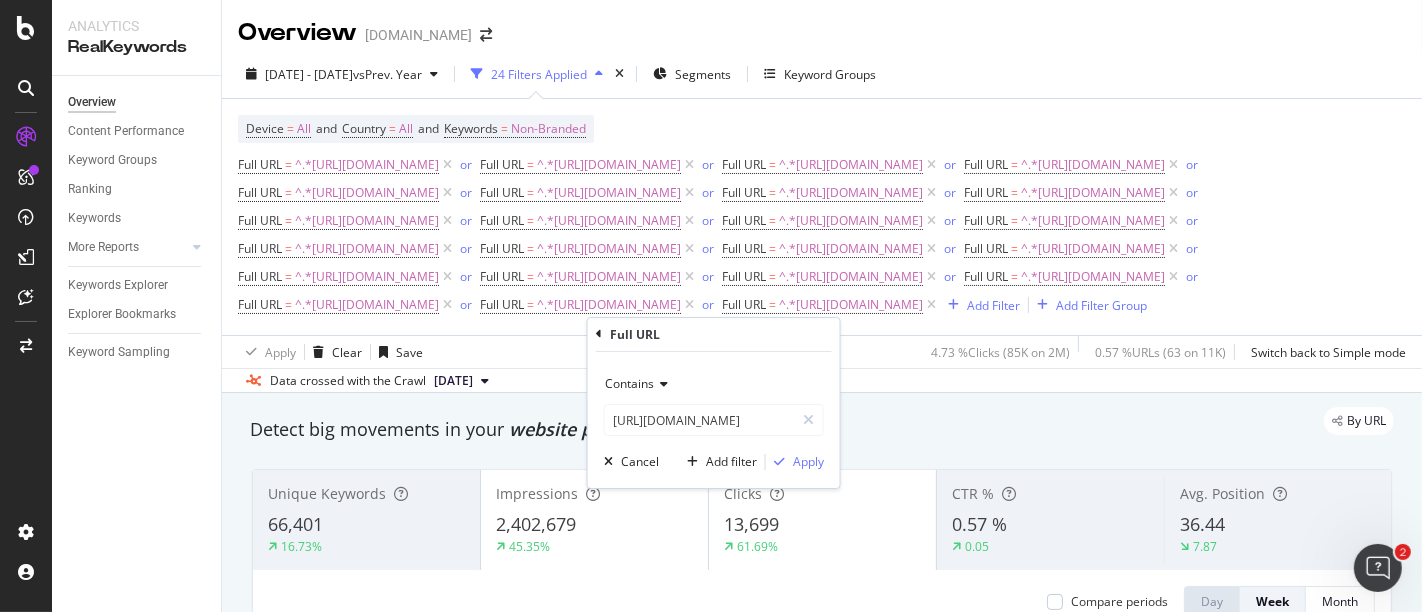 click on "Contains [URL][DOMAIN_NAME] Cancel Add filter Apply" at bounding box center [714, 420] 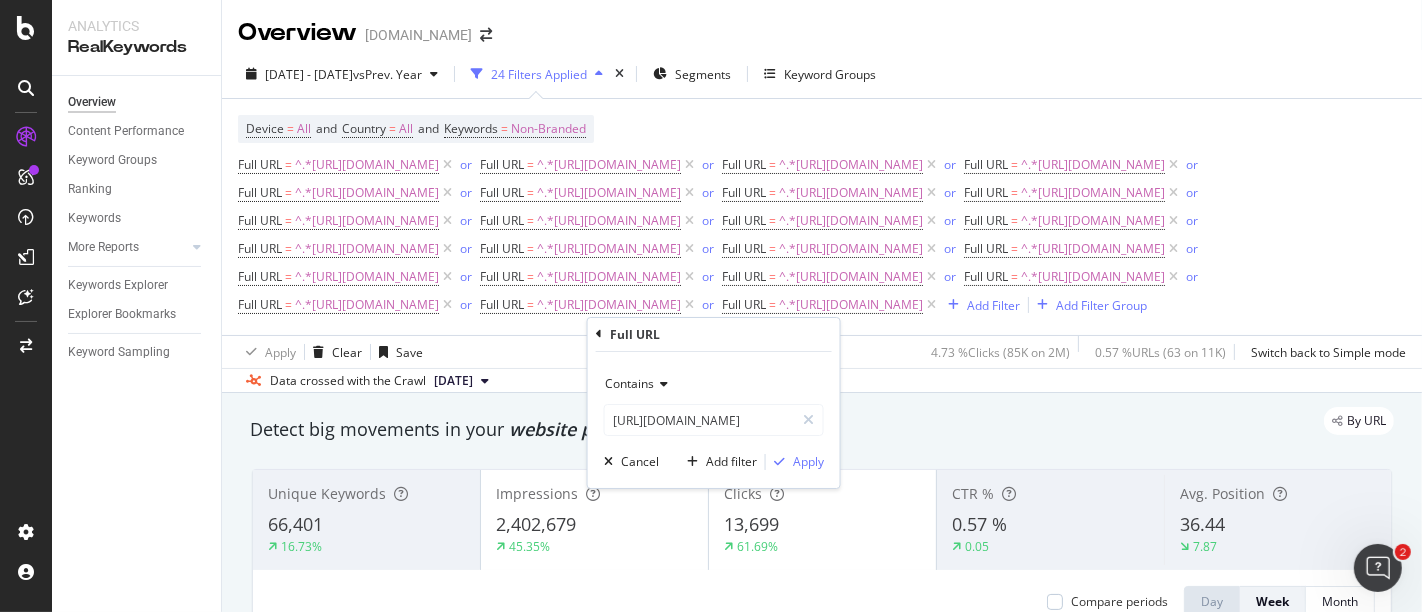 scroll, scrollTop: 0, scrollLeft: 0, axis: both 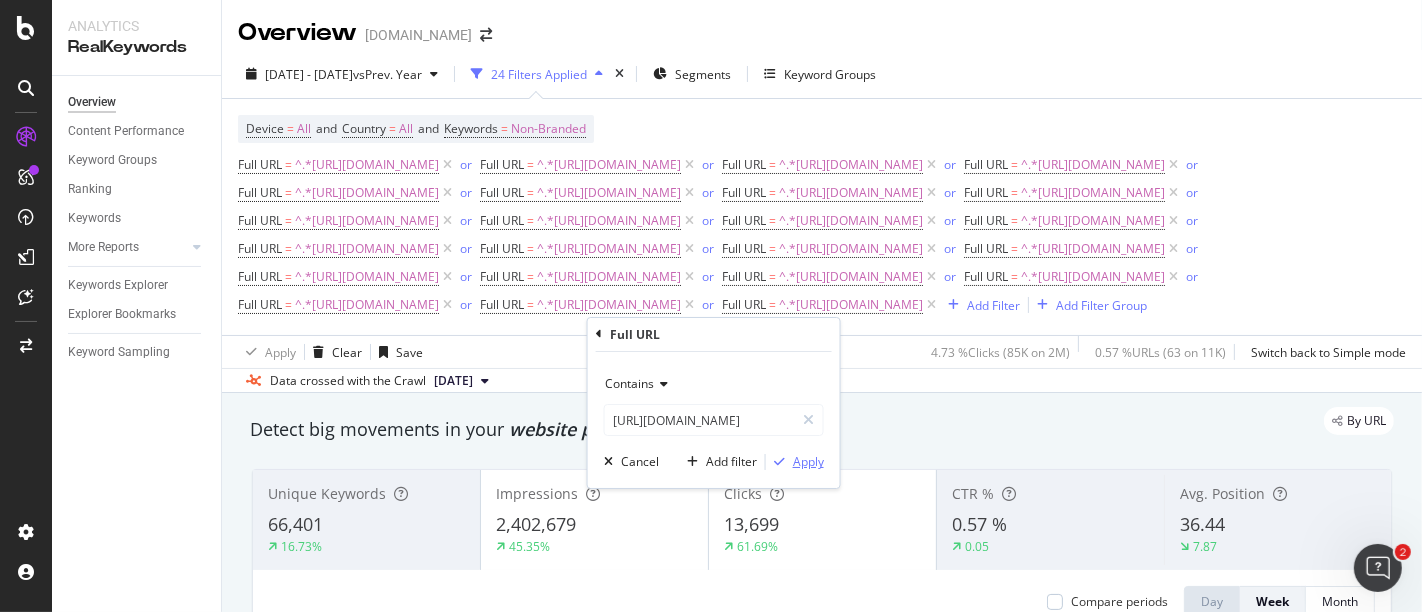click on "Apply" at bounding box center (808, 461) 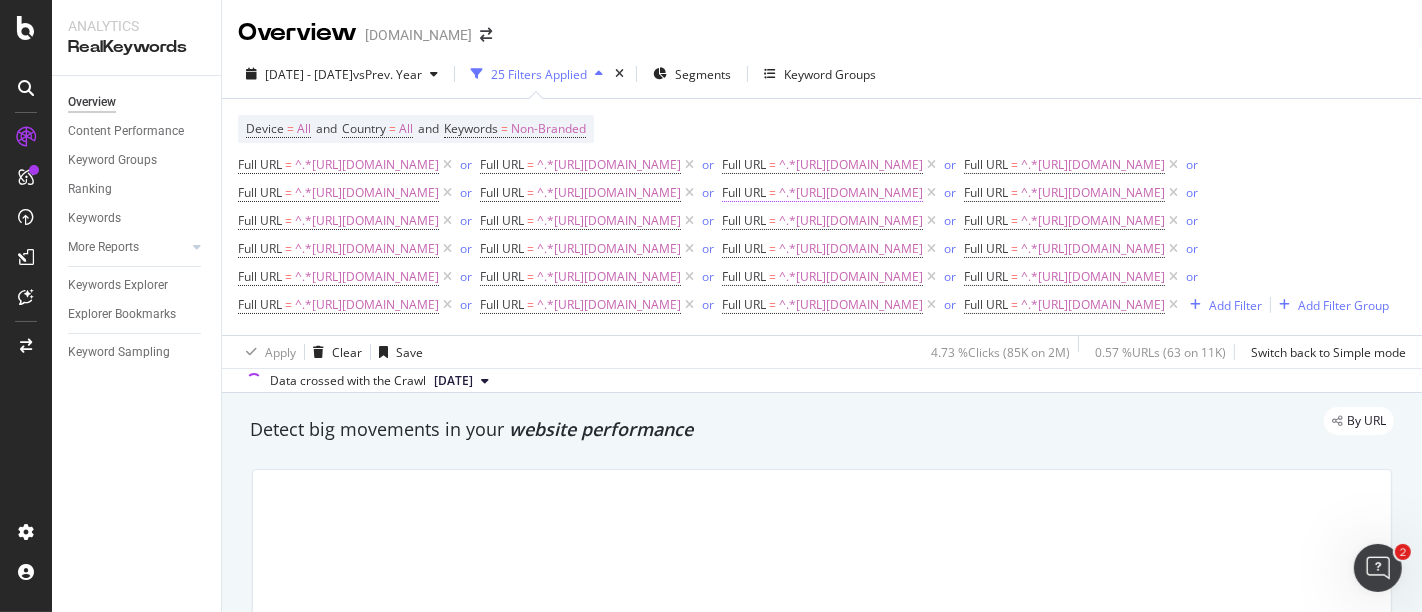 scroll, scrollTop: 111, scrollLeft: 0, axis: vertical 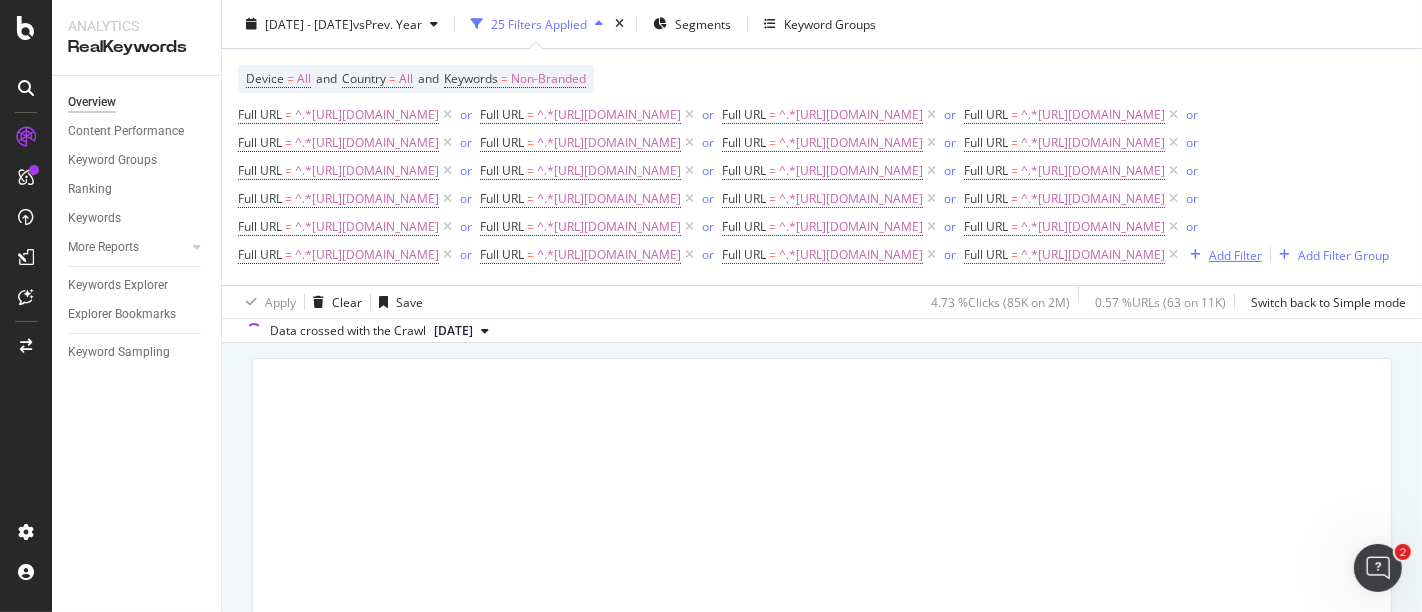 click on "Add Filter" at bounding box center (1235, 254) 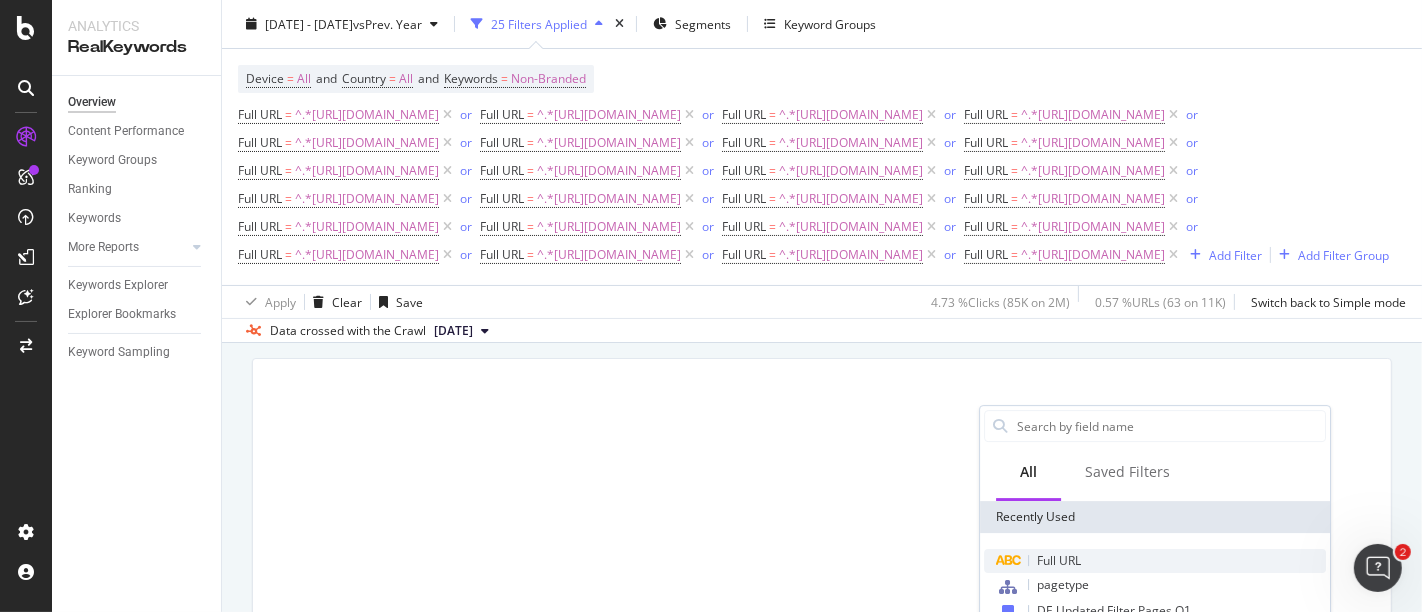 click on "Full URL" at bounding box center [1059, 560] 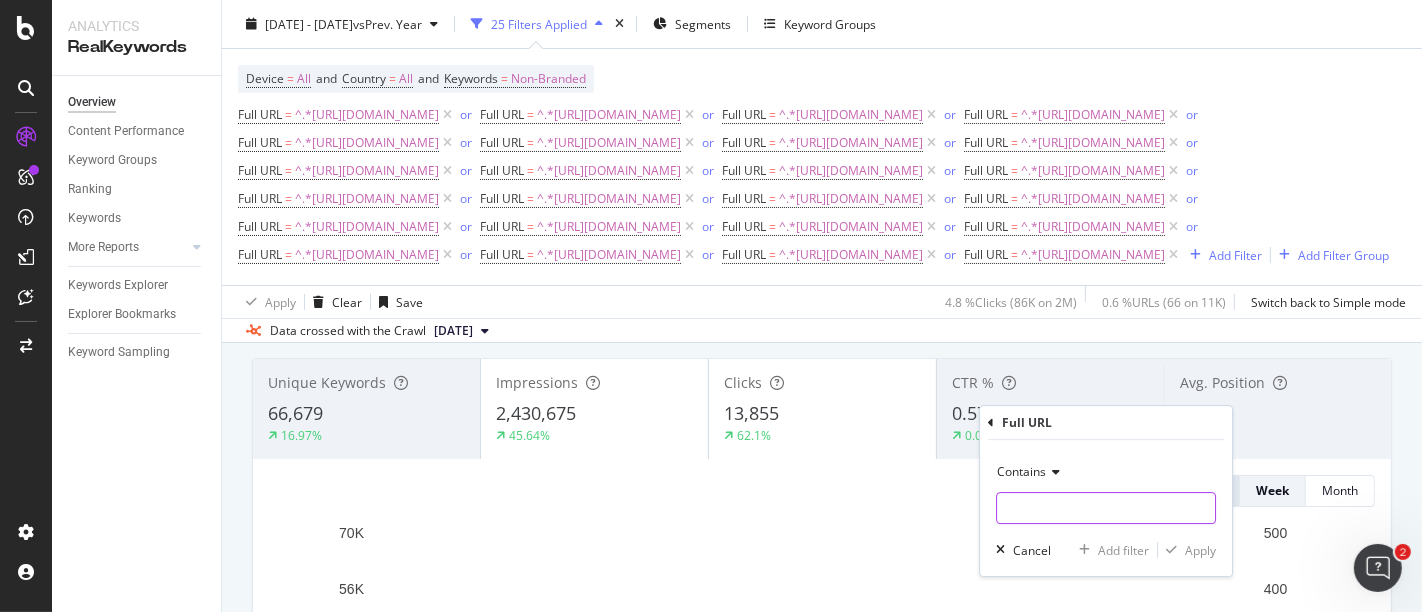 click at bounding box center [1106, 508] 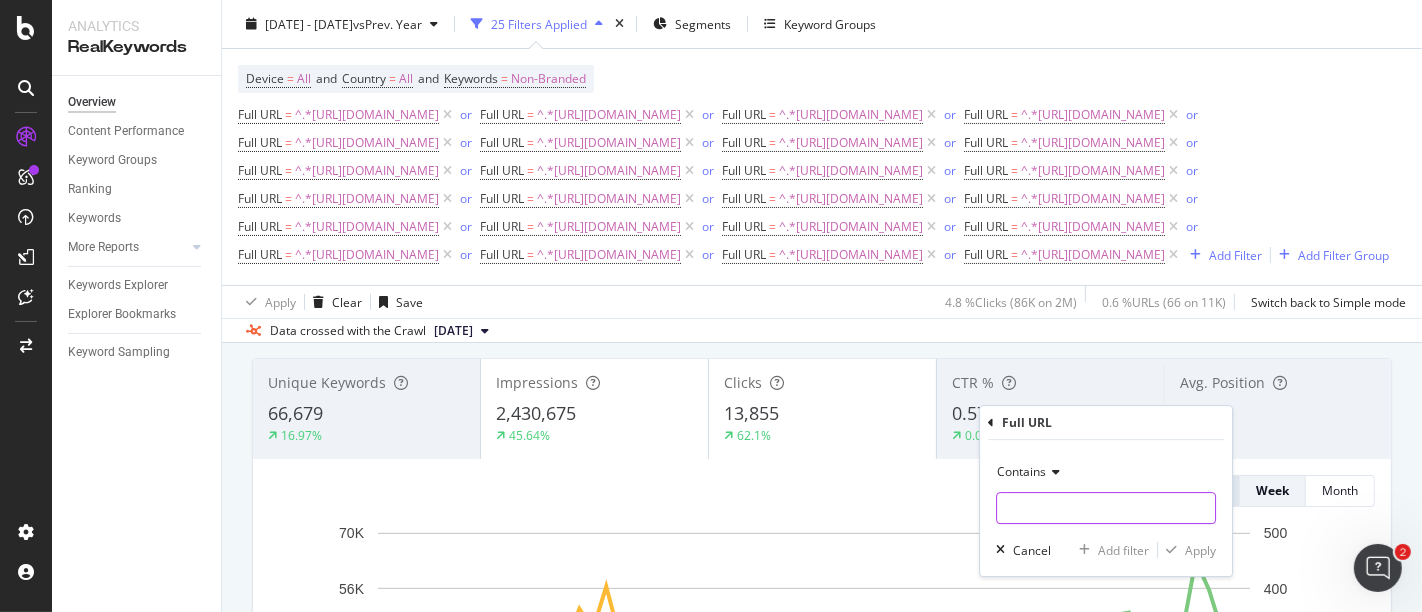 paste on "[URL][DOMAIN_NAME]" 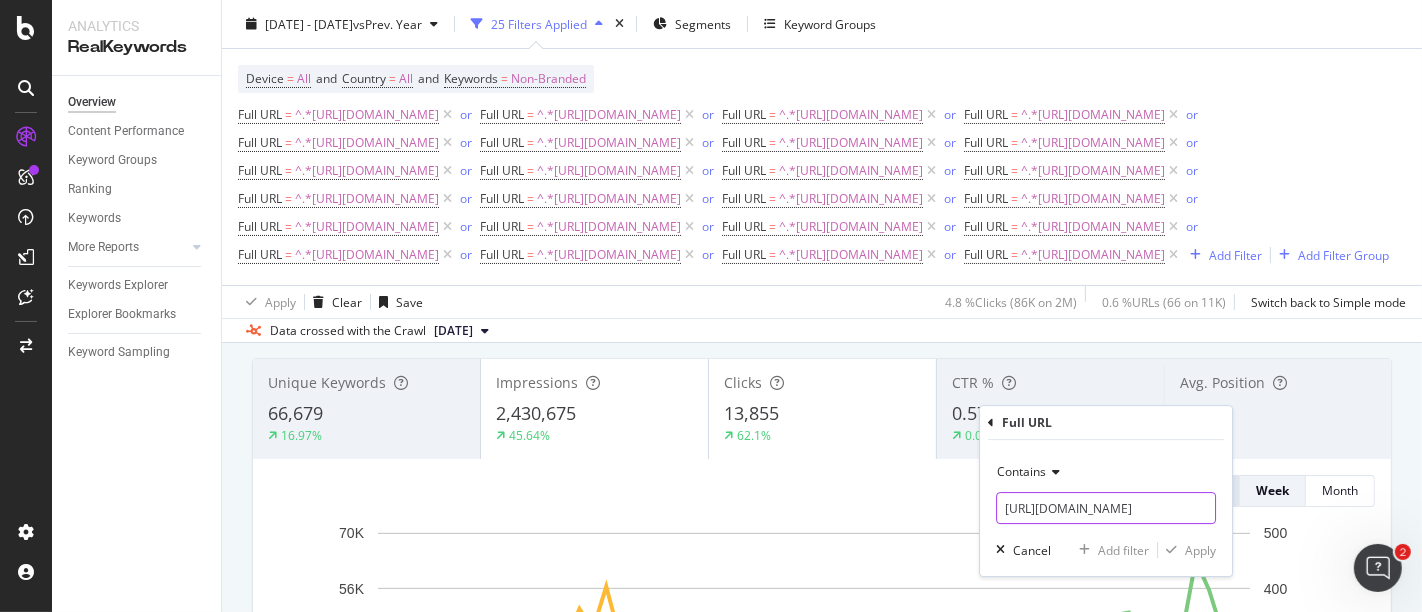 scroll, scrollTop: 0, scrollLeft: 114, axis: horizontal 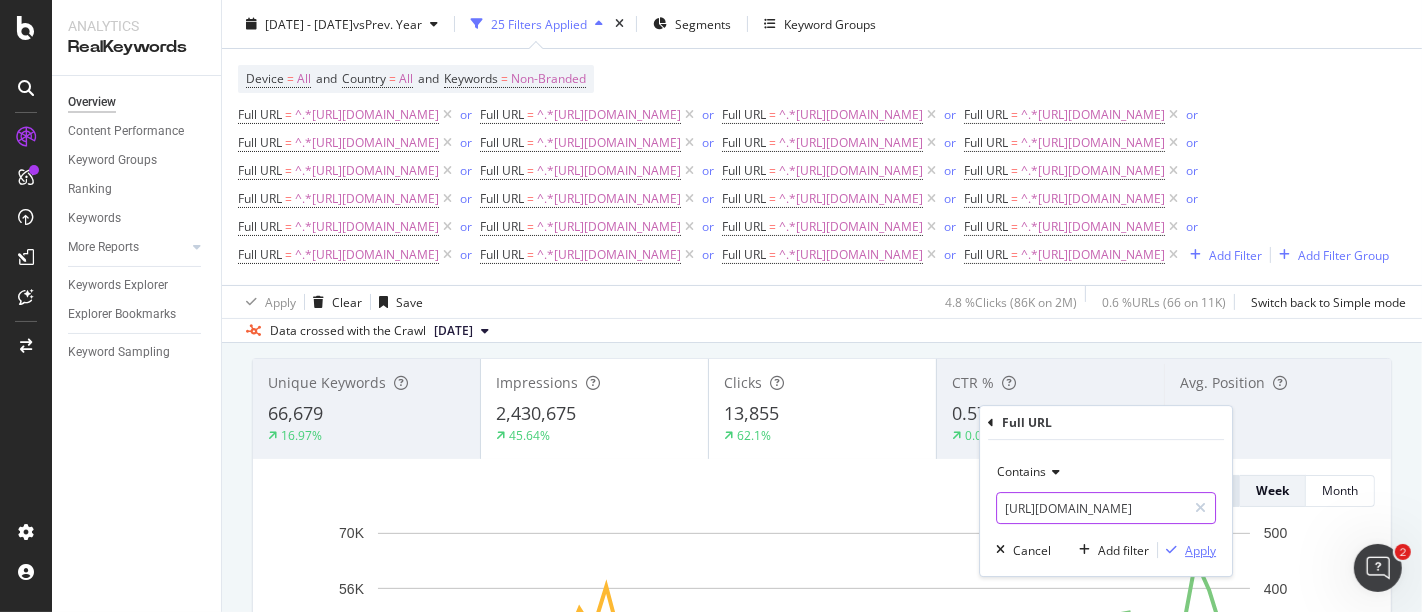 type on "[URL][DOMAIN_NAME]" 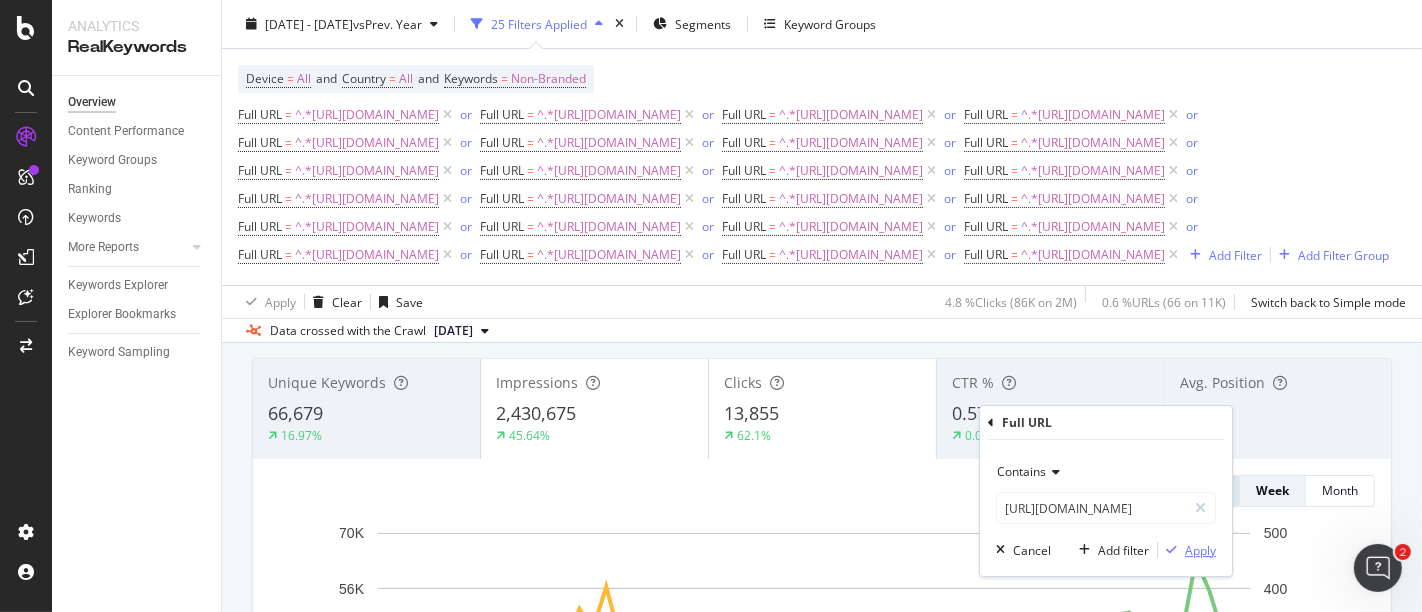 click on "Apply" at bounding box center [1200, 550] 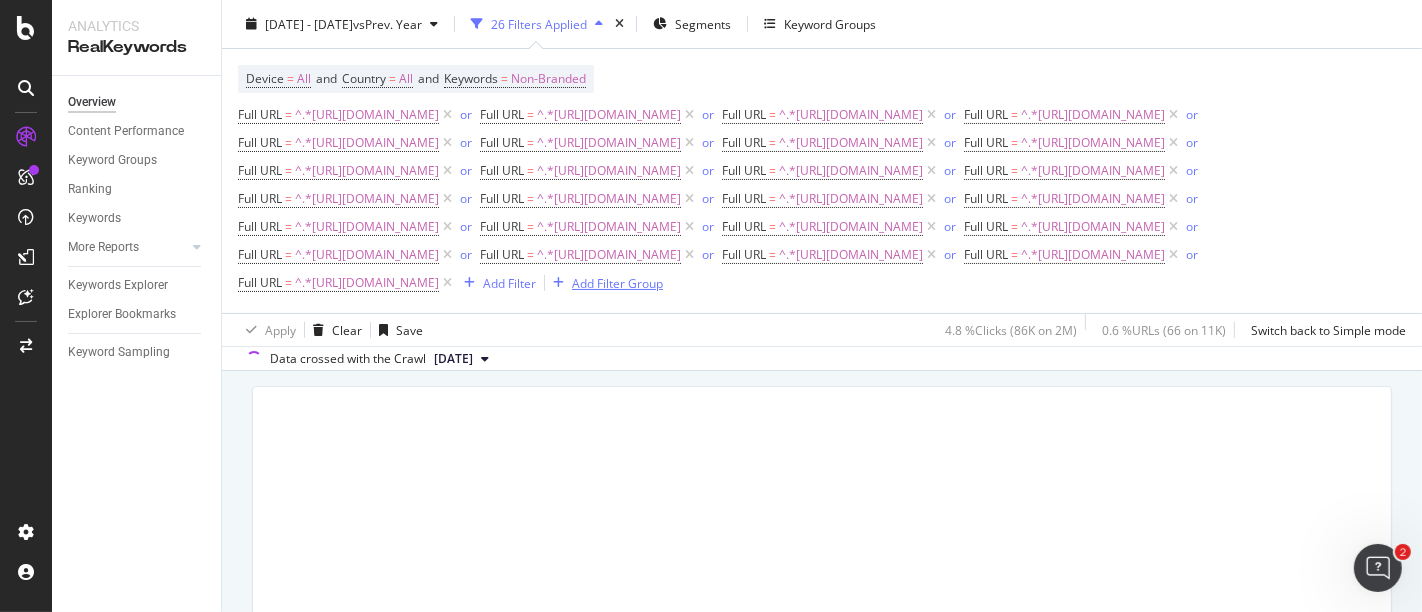 scroll, scrollTop: 139, scrollLeft: 0, axis: vertical 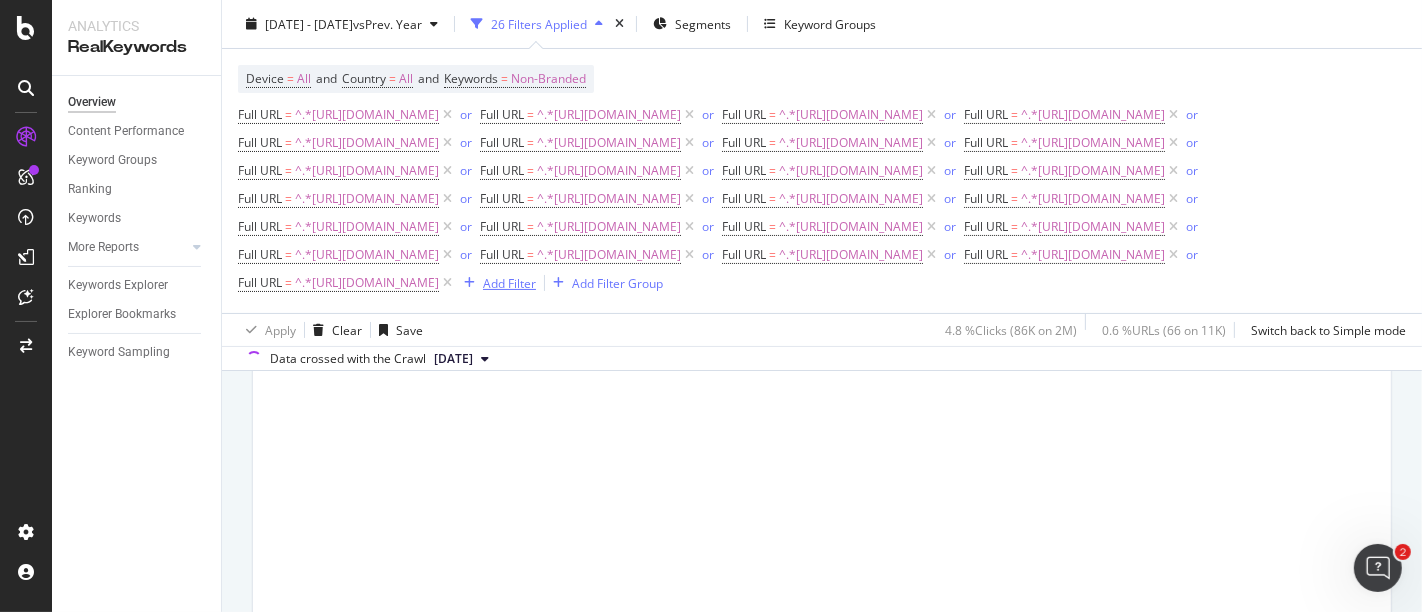 click on "Add Filter" at bounding box center (509, 282) 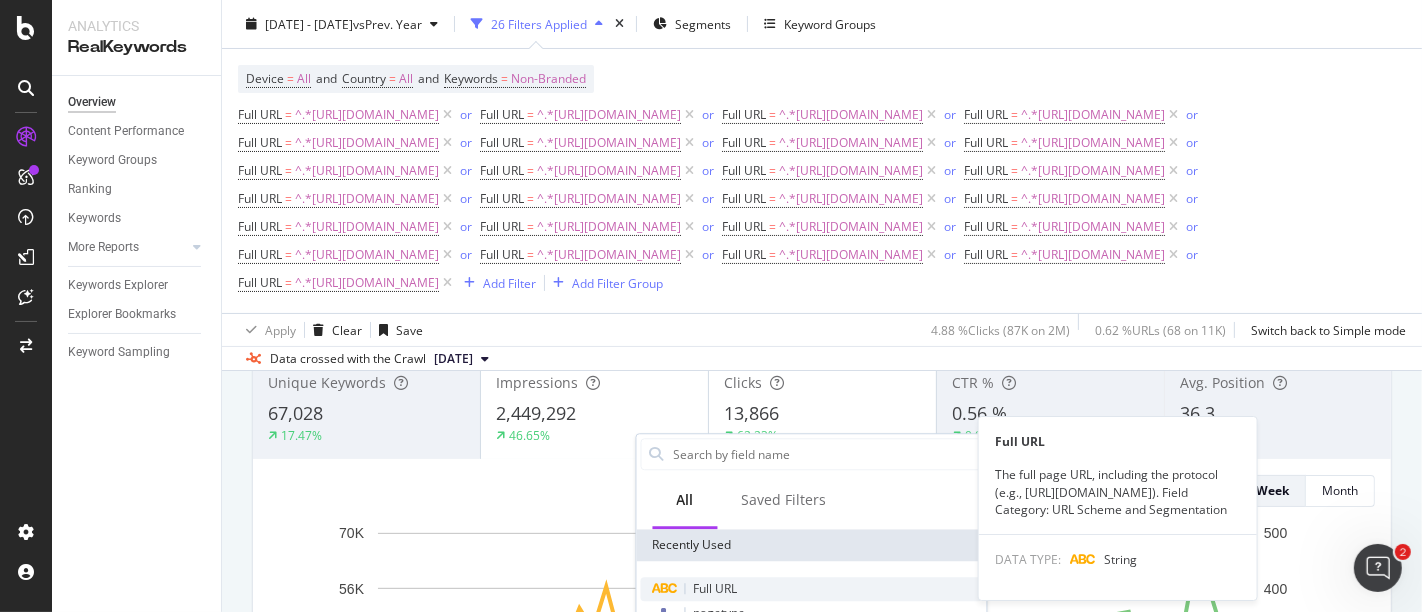 click on "Full URL" at bounding box center (716, 588) 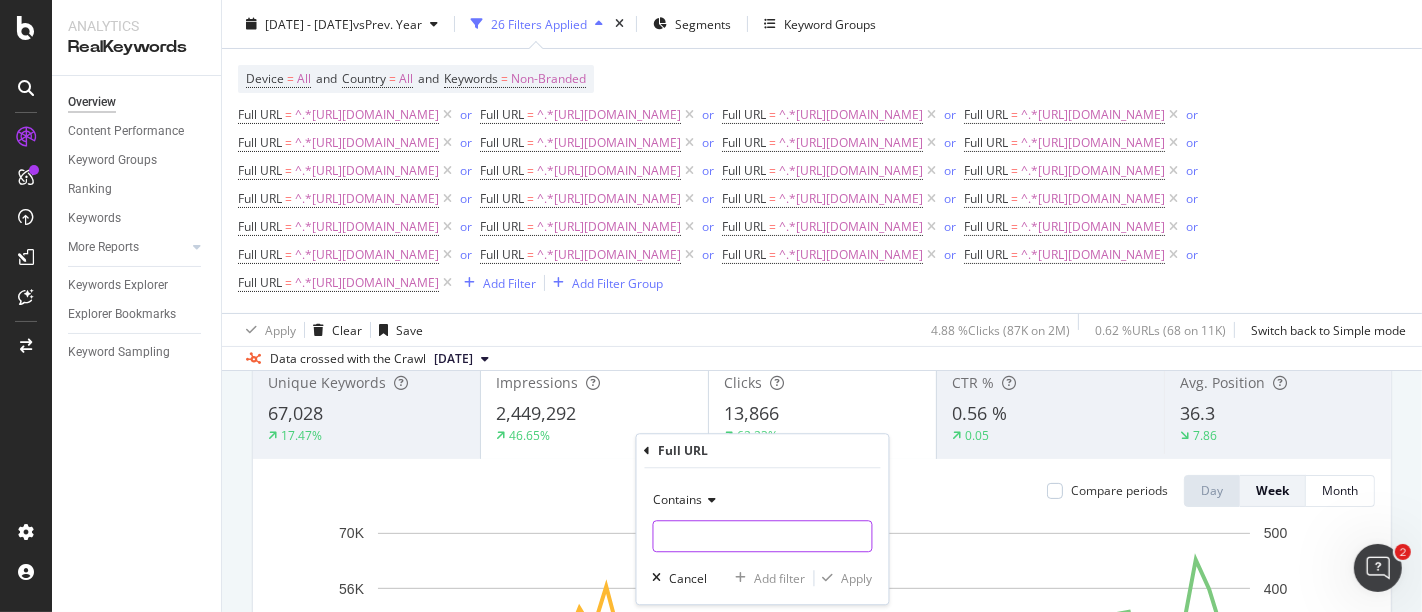 click at bounding box center (763, 536) 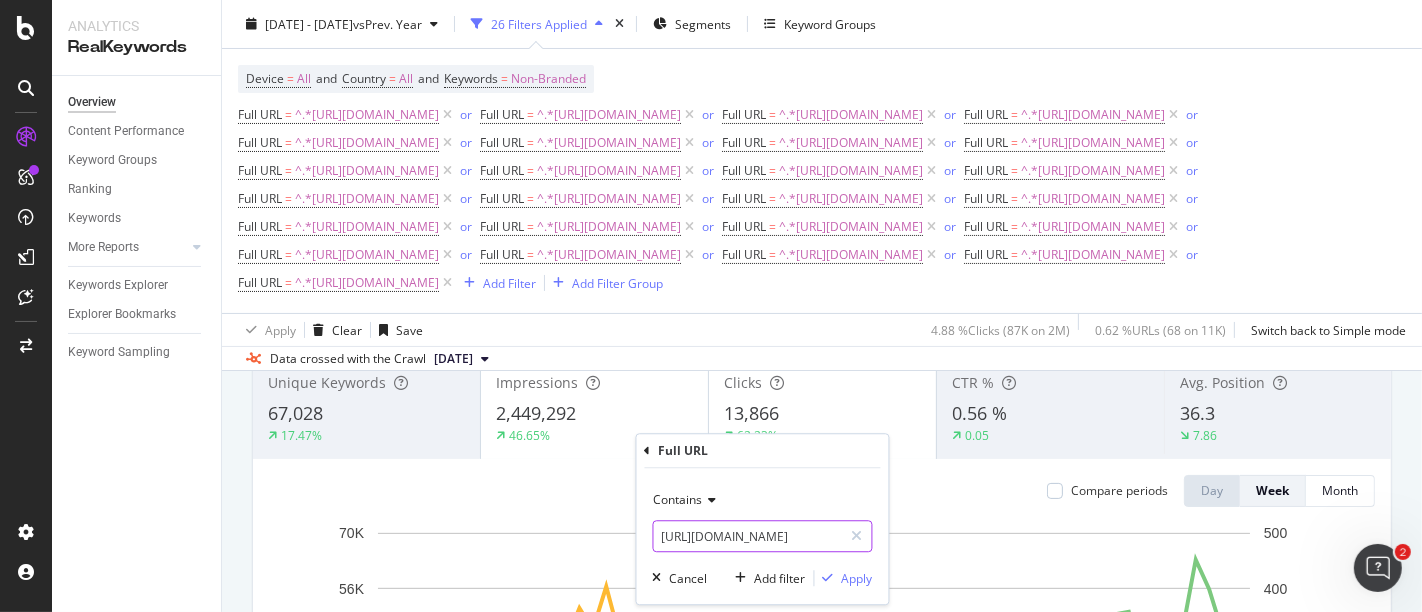 scroll, scrollTop: 0, scrollLeft: 104, axis: horizontal 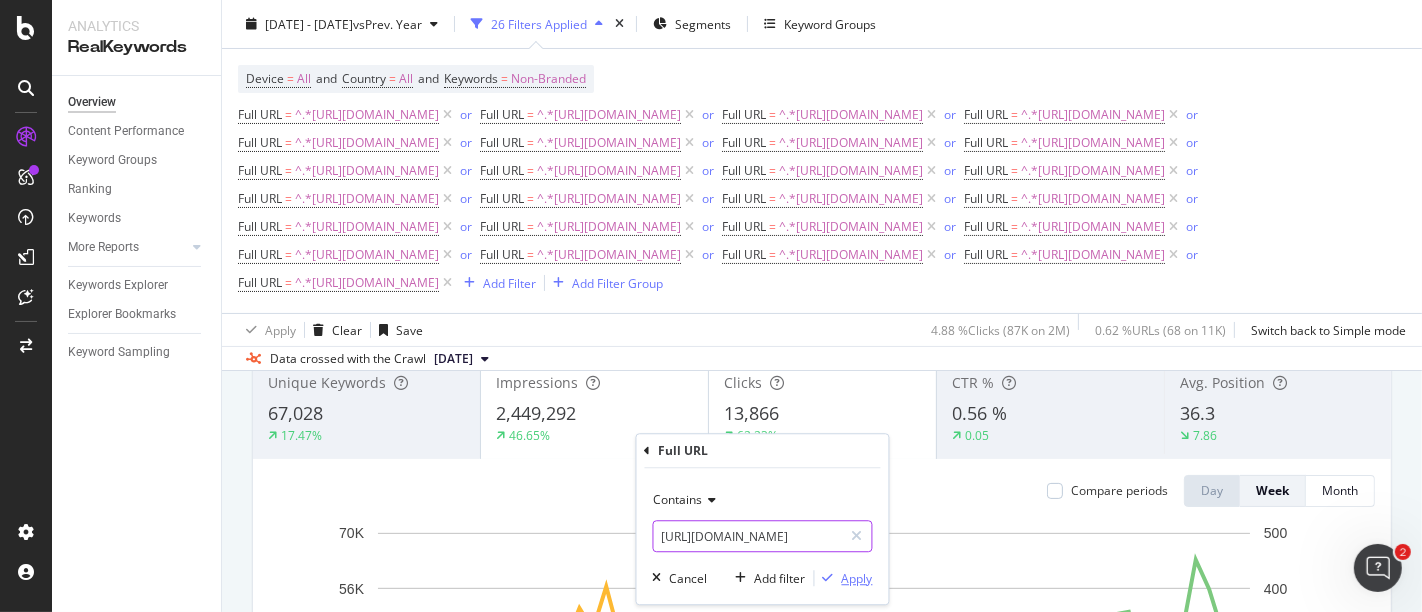 type on "[URL][DOMAIN_NAME]" 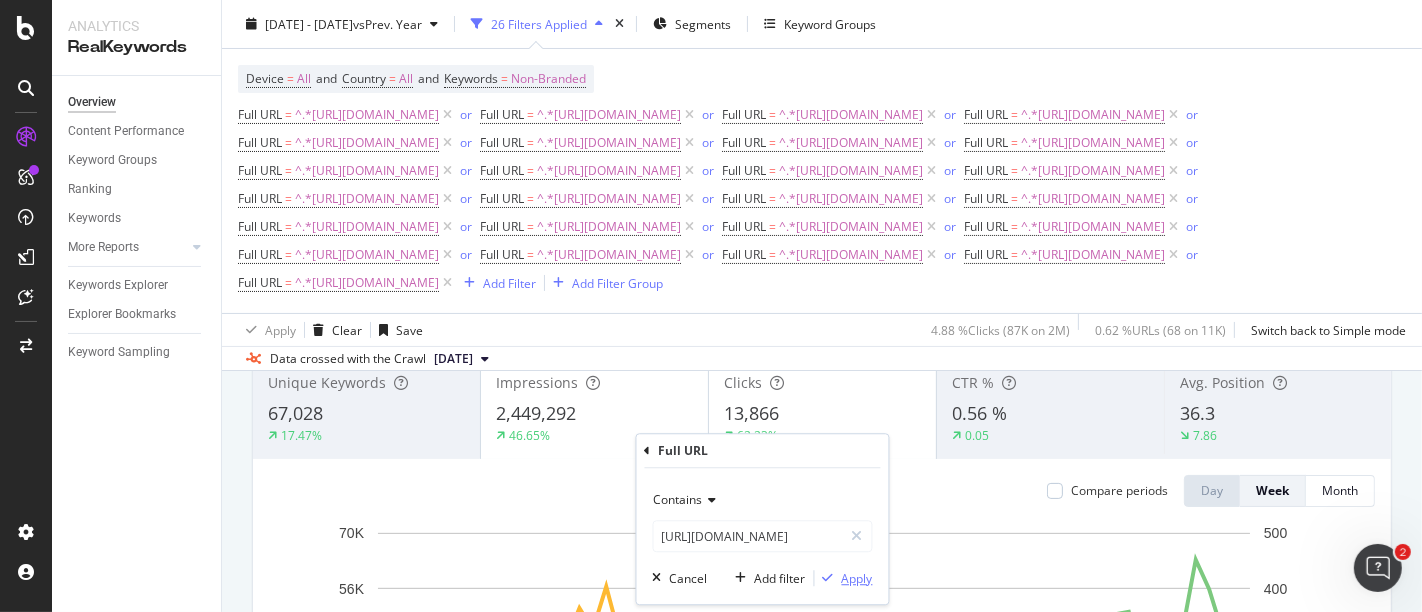 click on "Apply" at bounding box center (857, 578) 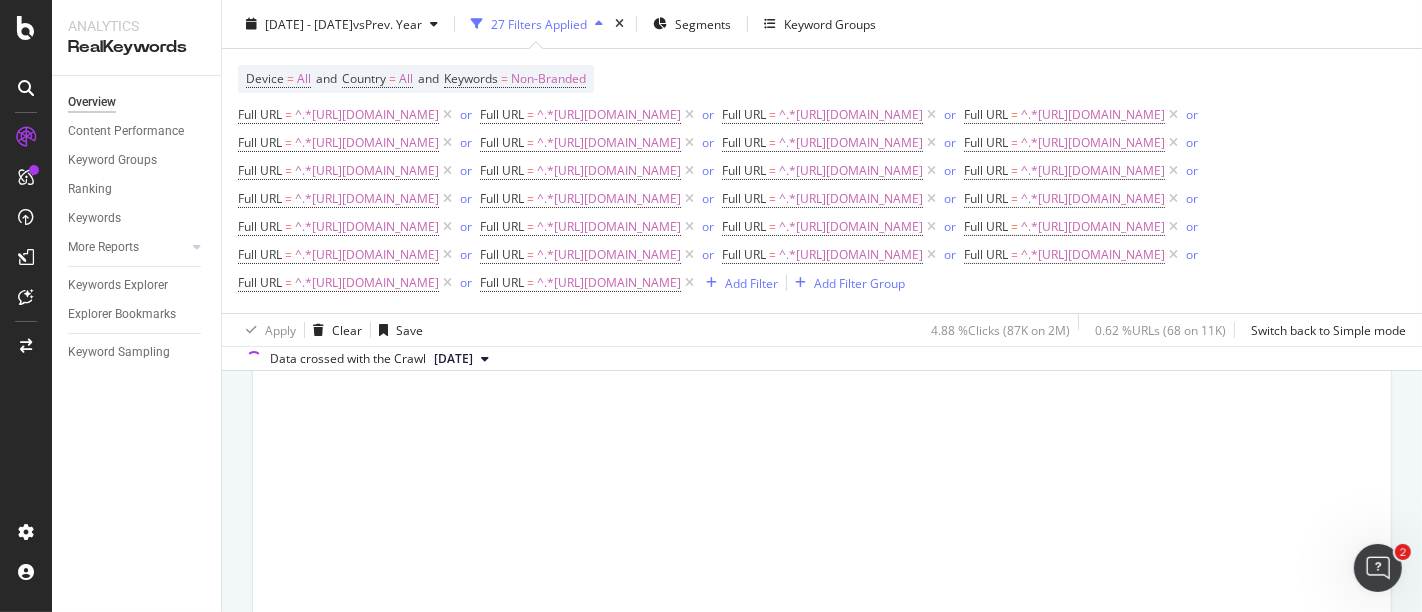 click on "Full URL   =     ^.*[URL][DOMAIN_NAME] or Full URL   =     ^.*[URL][DOMAIN_NAME] or Full URL   =     ^.*[URL][DOMAIN_NAME] or Full URL   =     ^.*[URL][DOMAIN_NAME] or Full URL   =     ^.*[URL][DOMAIN_NAME] or Full URL   =     ^.*[URL][DOMAIN_NAME] or Full URL   =     ^.*[URL][DOMAIN_NAME] or Full URL   =     ^.*[URL][DOMAIN_NAME] or Full URL   =     ^.*[URL][DOMAIN_NAME] or Full URL   =     ^.*[URL][DOMAIN_NAME] or Full URL   =     ^.*[URL][DOMAIN_NAME] or Full URL   =     ^.*[URL][DOMAIN_NAME] or Full URL   =     ^.*[URL][DOMAIN_NAME] or Full URL   =     or Full URL   =     or Full URL   =     or   =" at bounding box center [822, 199] 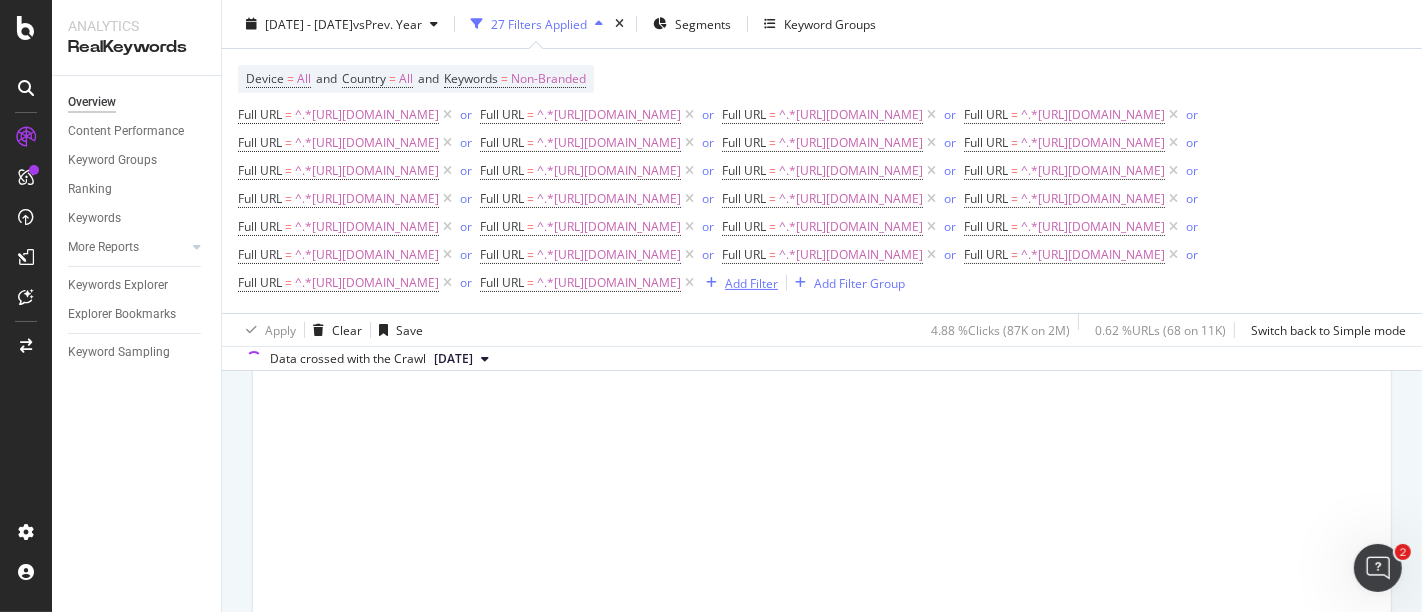 click on "Add Filter" at bounding box center [751, 282] 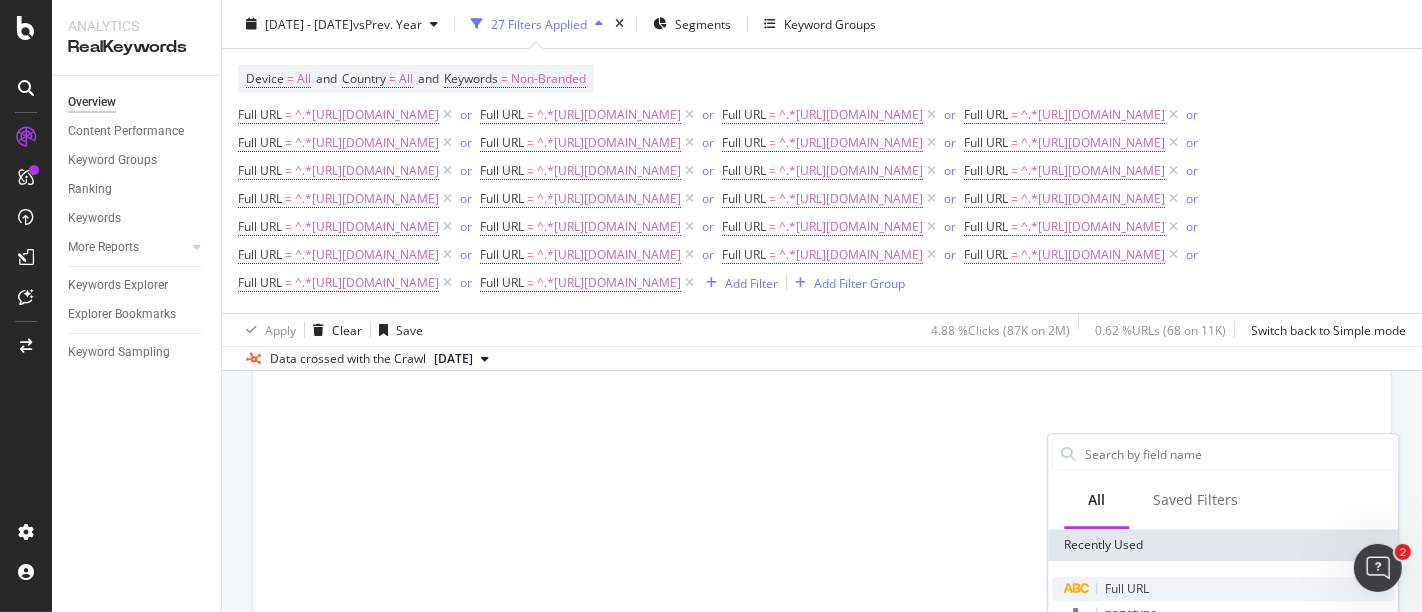 click on "Full URL" at bounding box center (1127, 588) 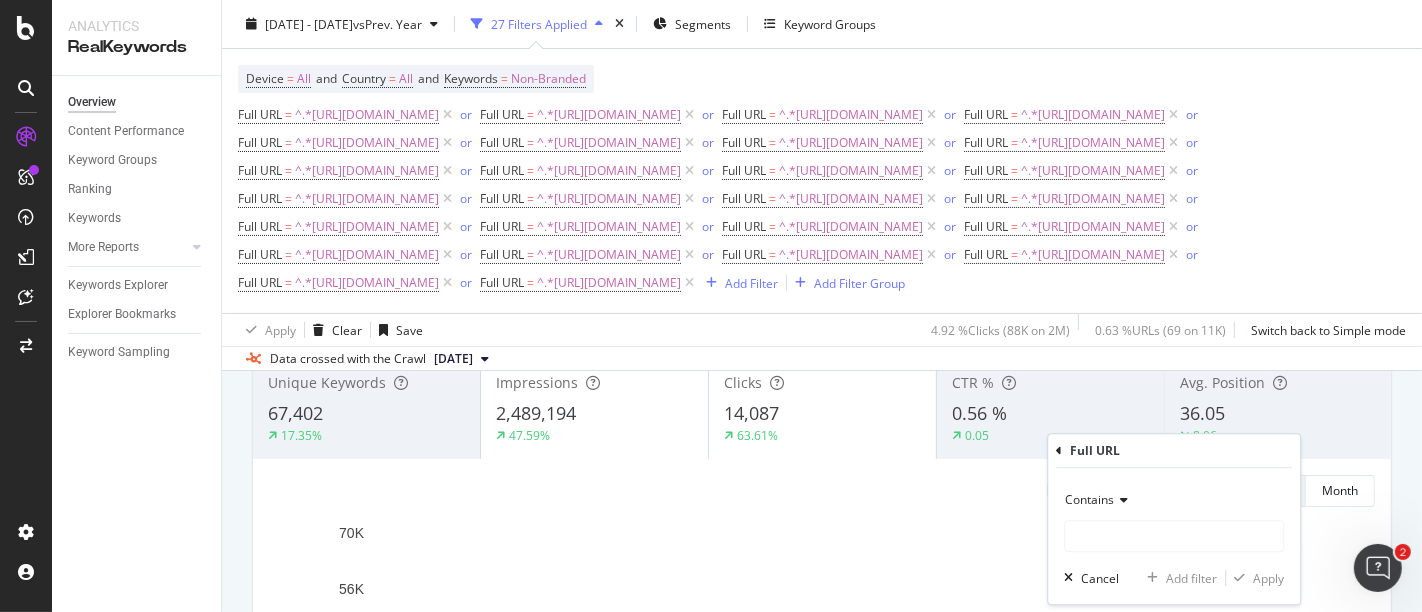 drag, startPoint x: 1082, startPoint y: 495, endPoint x: 1093, endPoint y: 510, distance: 18.601076 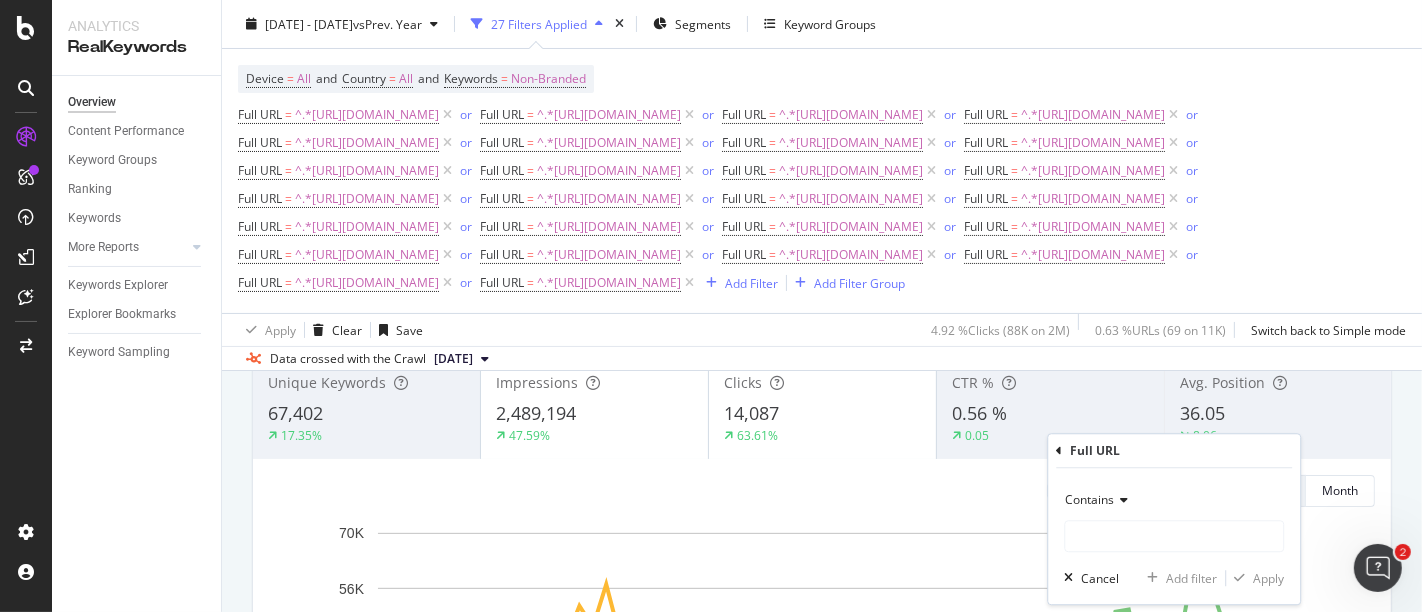 click on "Contains" at bounding box center [1089, 499] 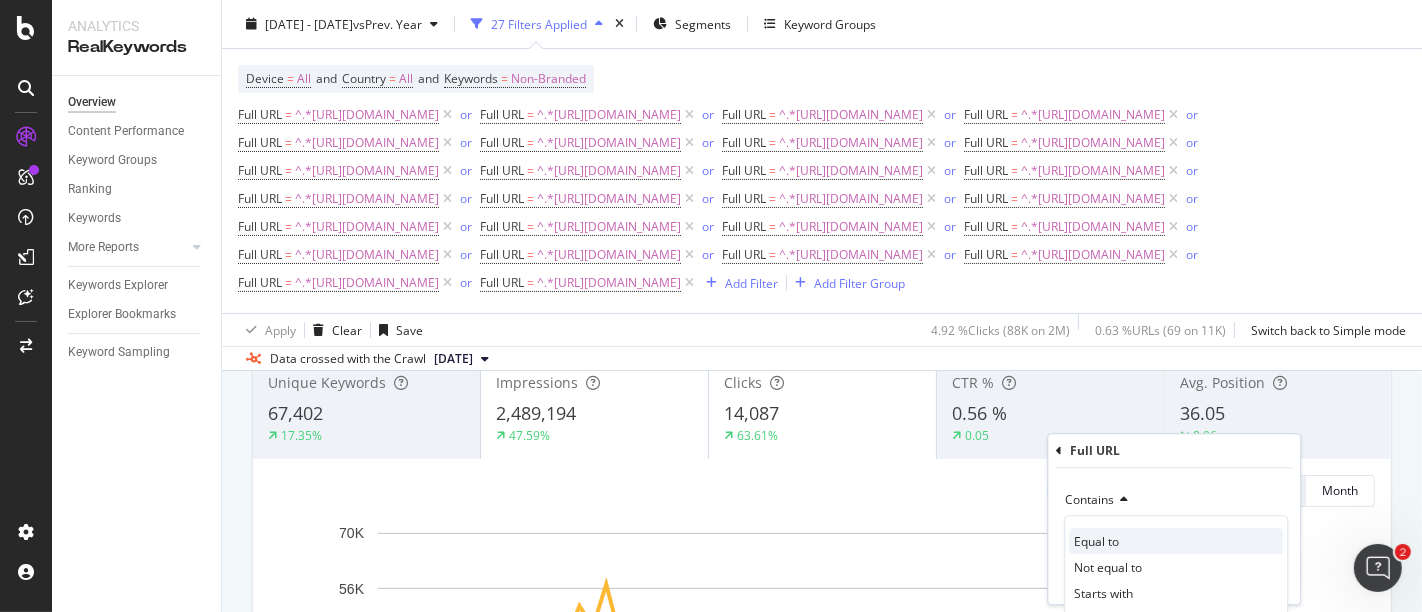 click on "Equal to" at bounding box center (1096, 541) 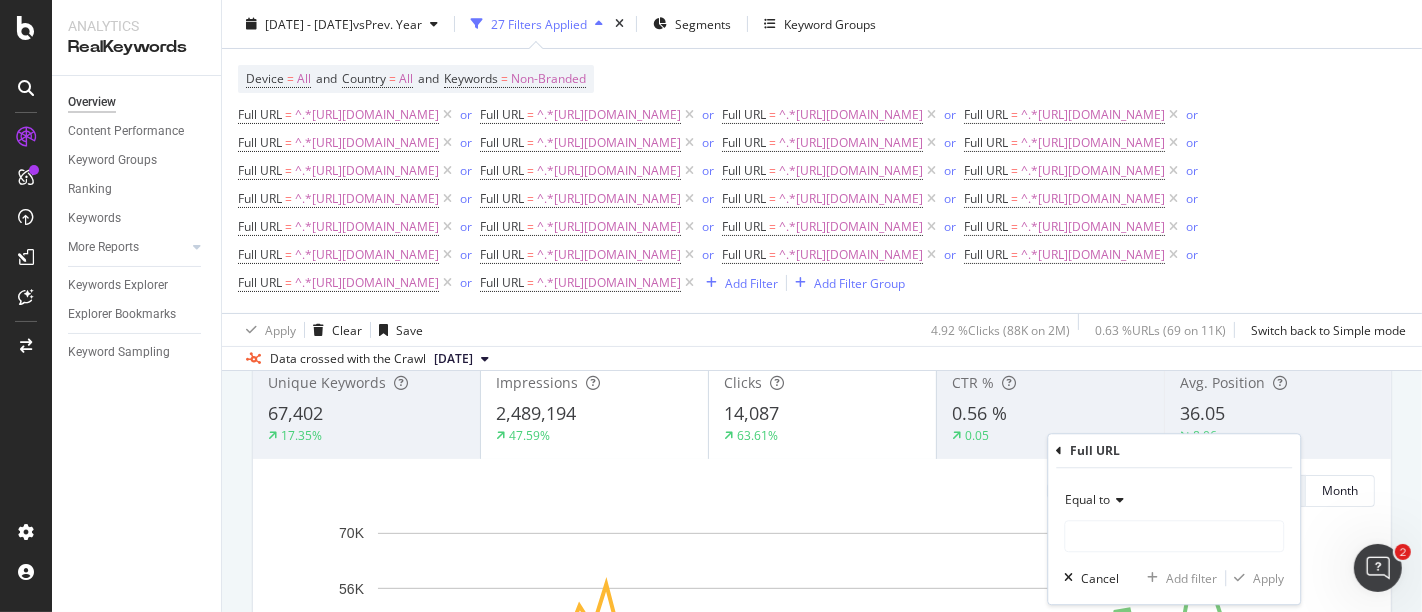 click on "Equal to" at bounding box center (1174, 500) 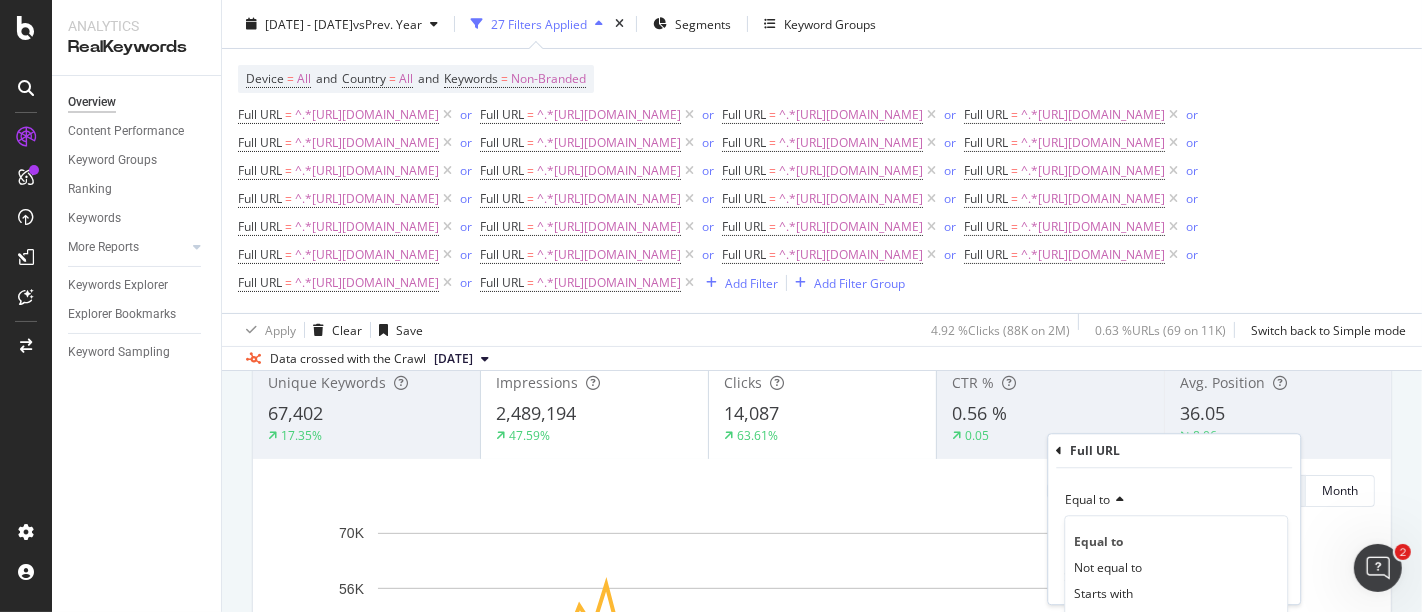 click on "Equal to" at bounding box center [1174, 500] 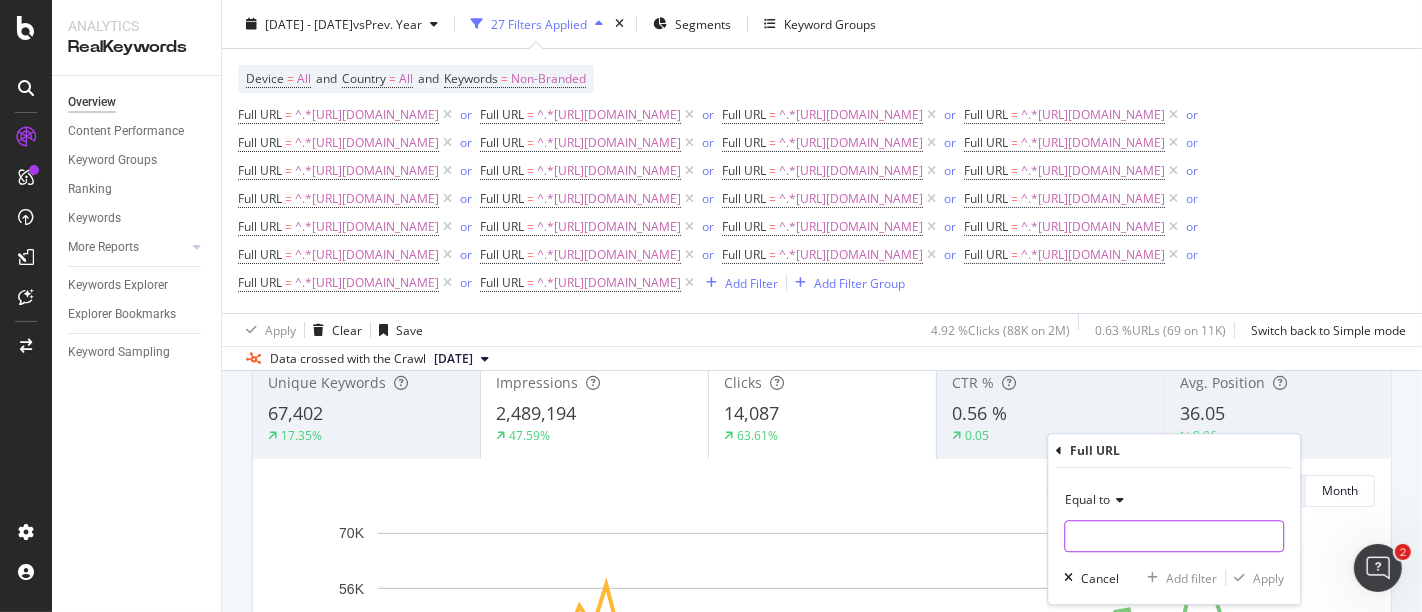 click at bounding box center (1174, 536) 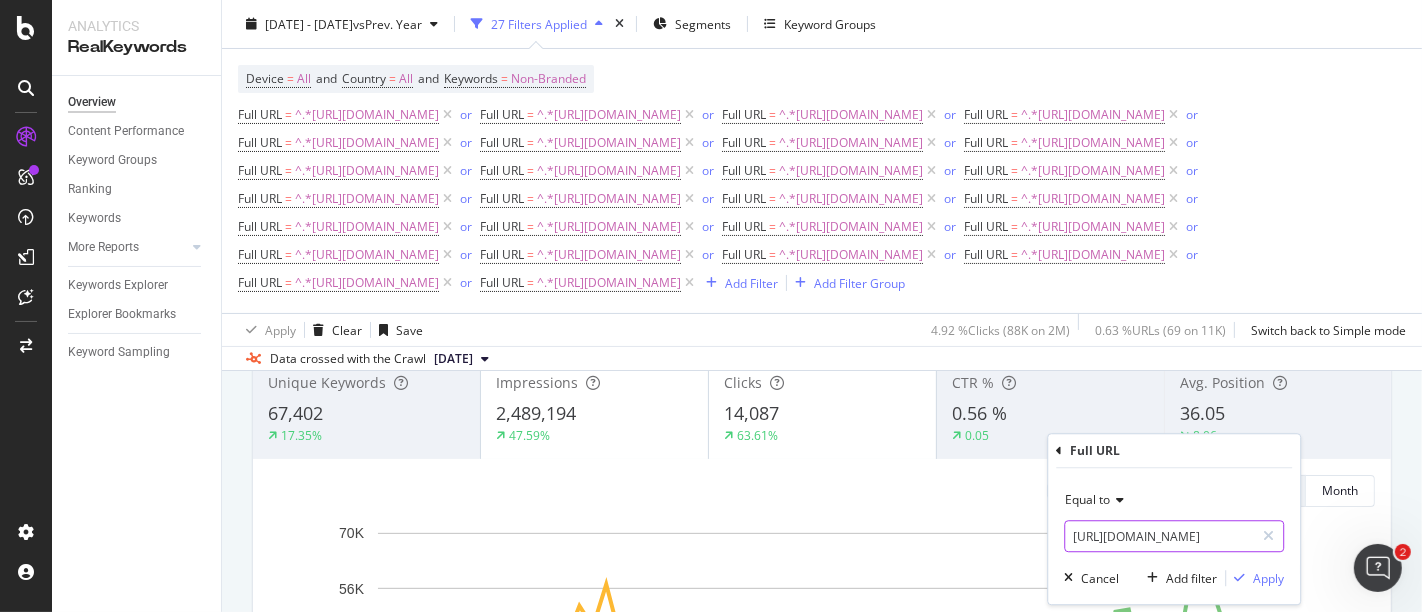 scroll, scrollTop: 0, scrollLeft: 121, axis: horizontal 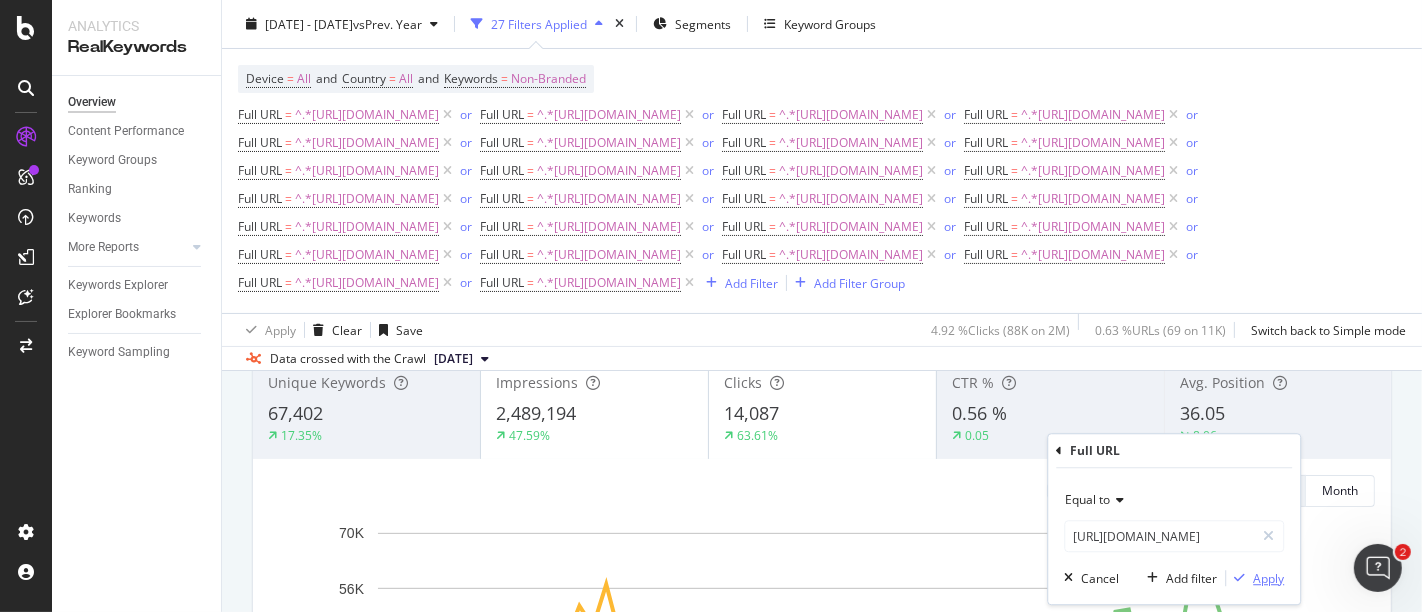 drag, startPoint x: 1257, startPoint y: 593, endPoint x: 1257, endPoint y: 581, distance: 12 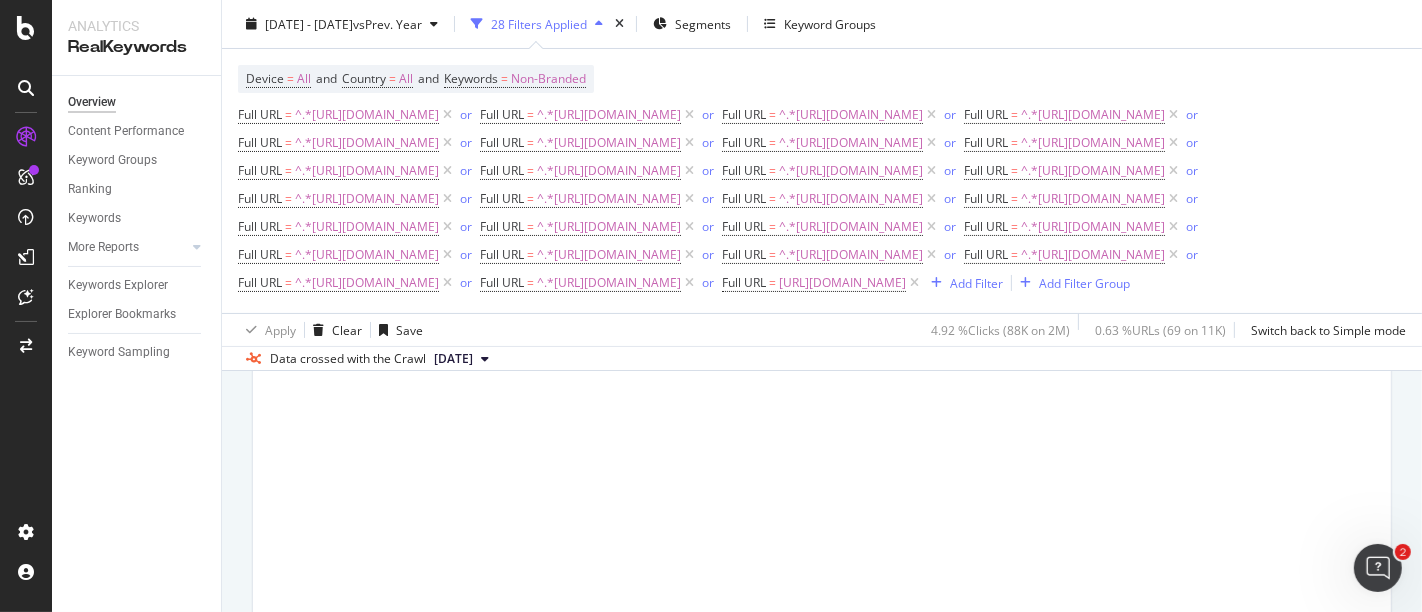 scroll, scrollTop: 167, scrollLeft: 0, axis: vertical 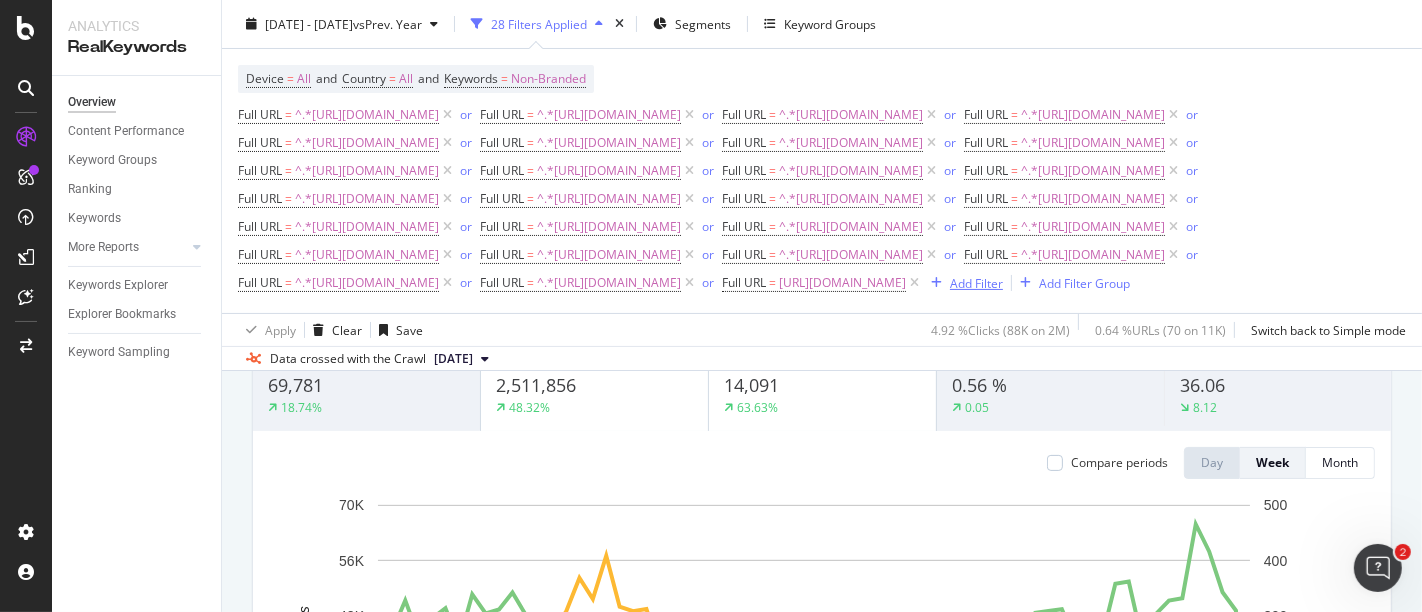 click on "Add Filter" at bounding box center [976, 282] 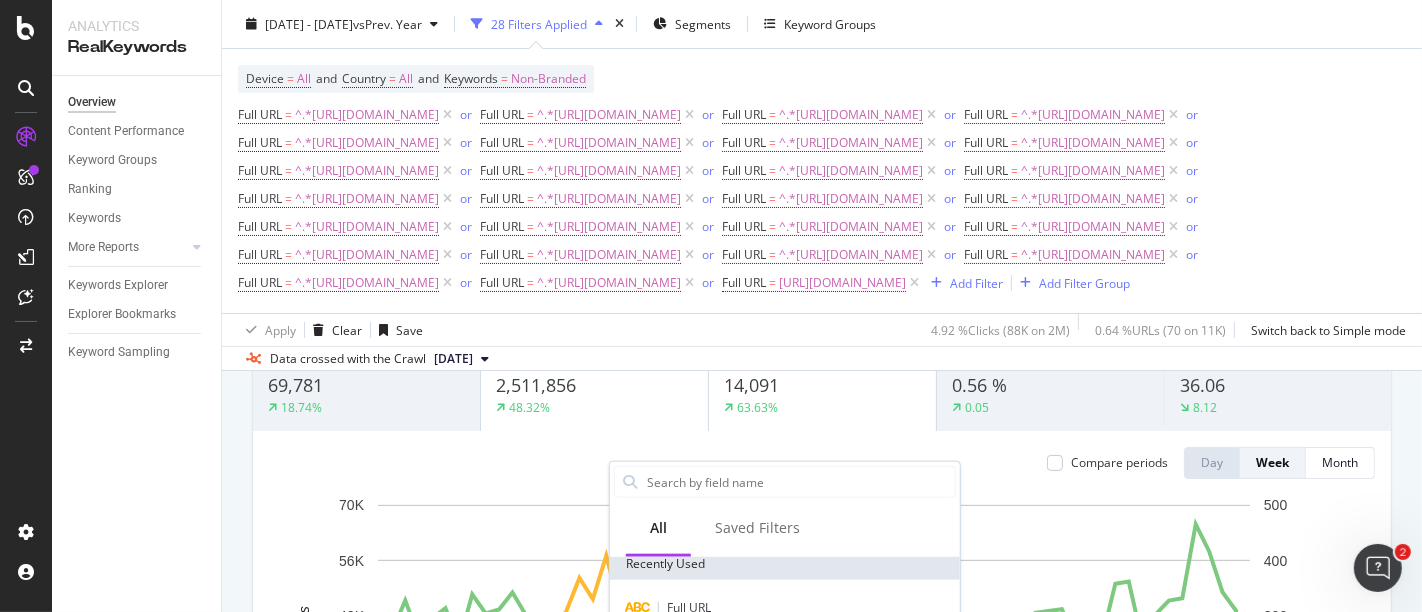 scroll, scrollTop: 0, scrollLeft: 0, axis: both 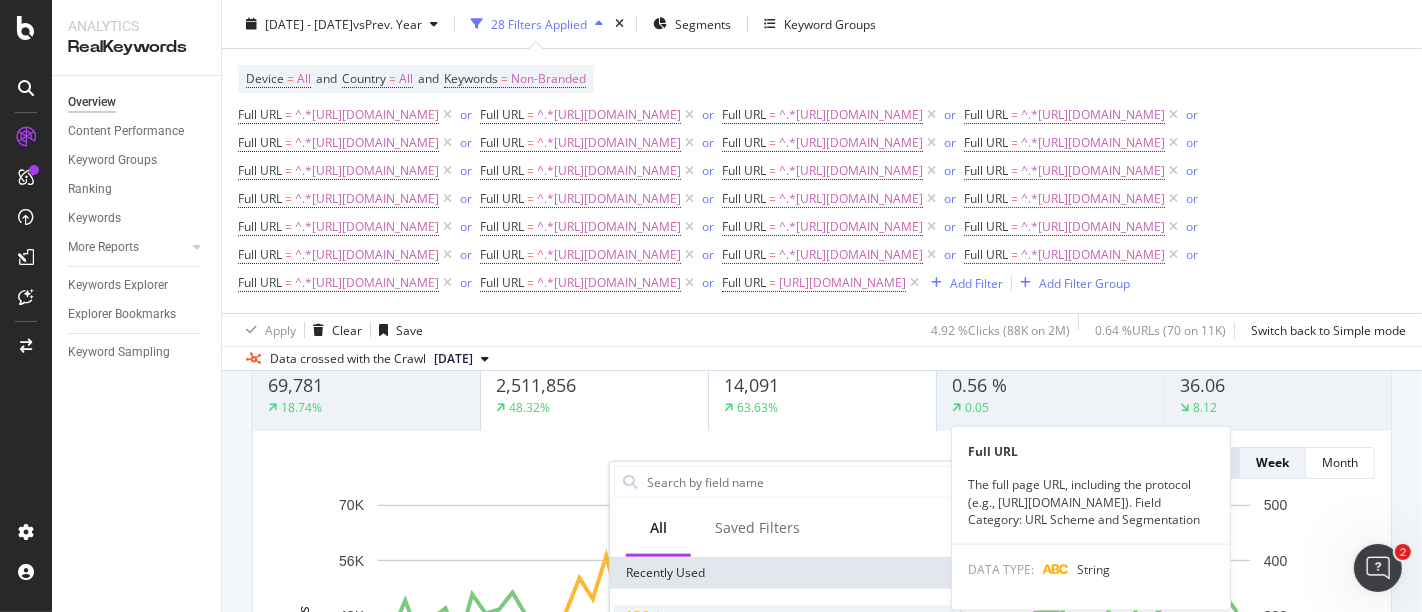 click on "Full URL" at bounding box center (785, 617) 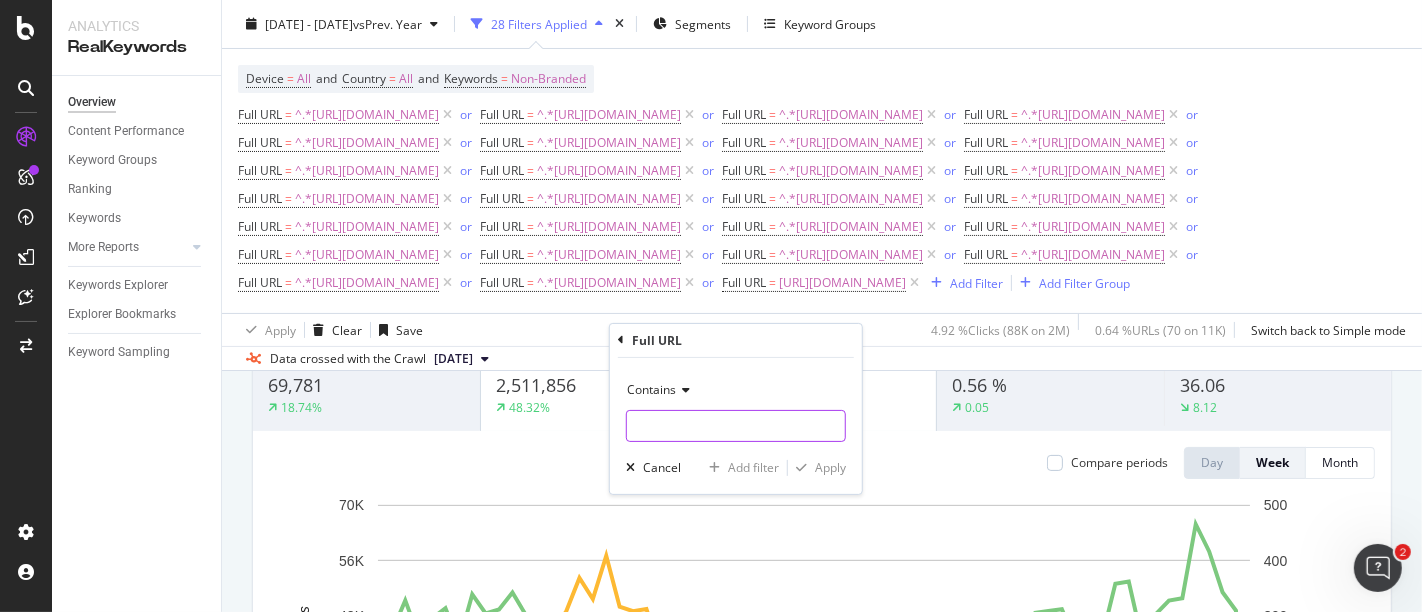 click at bounding box center (736, 426) 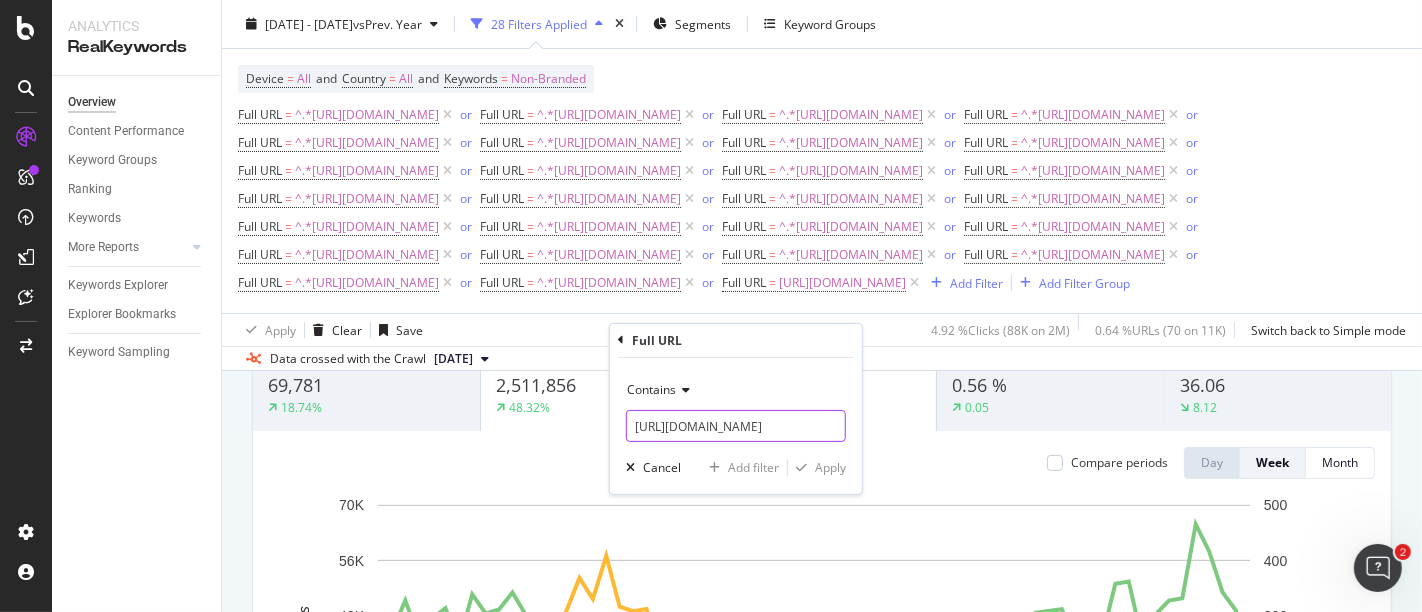 scroll, scrollTop: 0, scrollLeft: 74, axis: horizontal 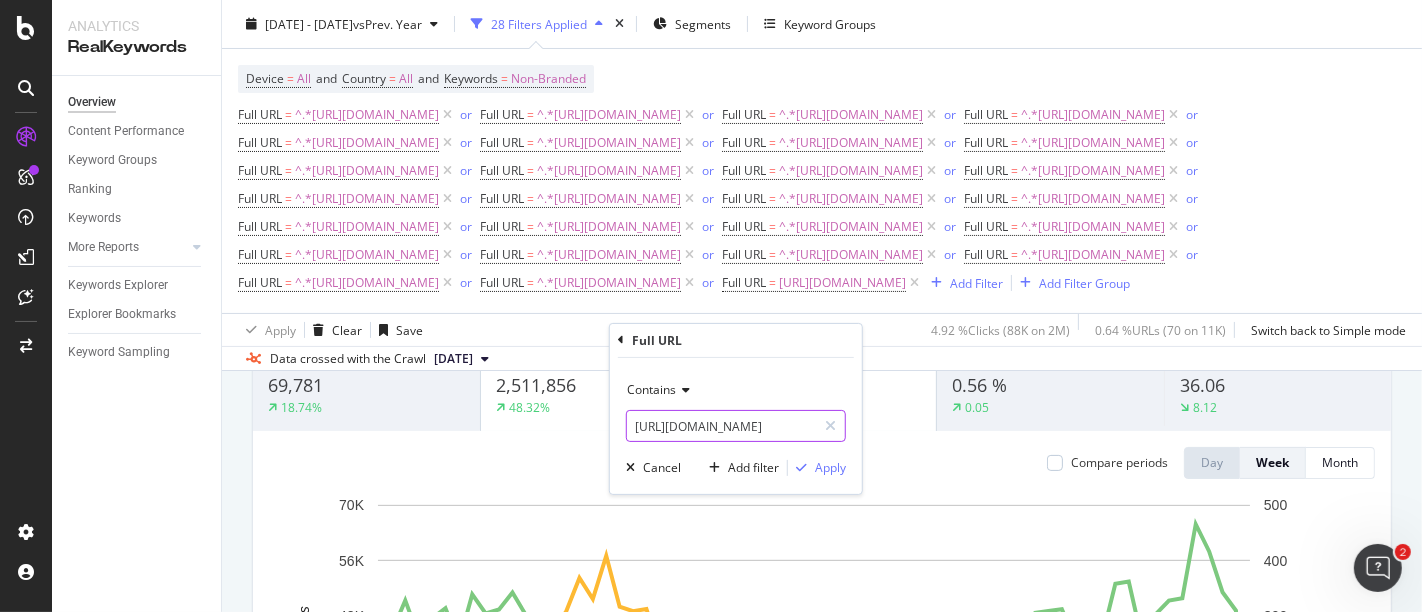 type on "[URL][DOMAIN_NAME]" 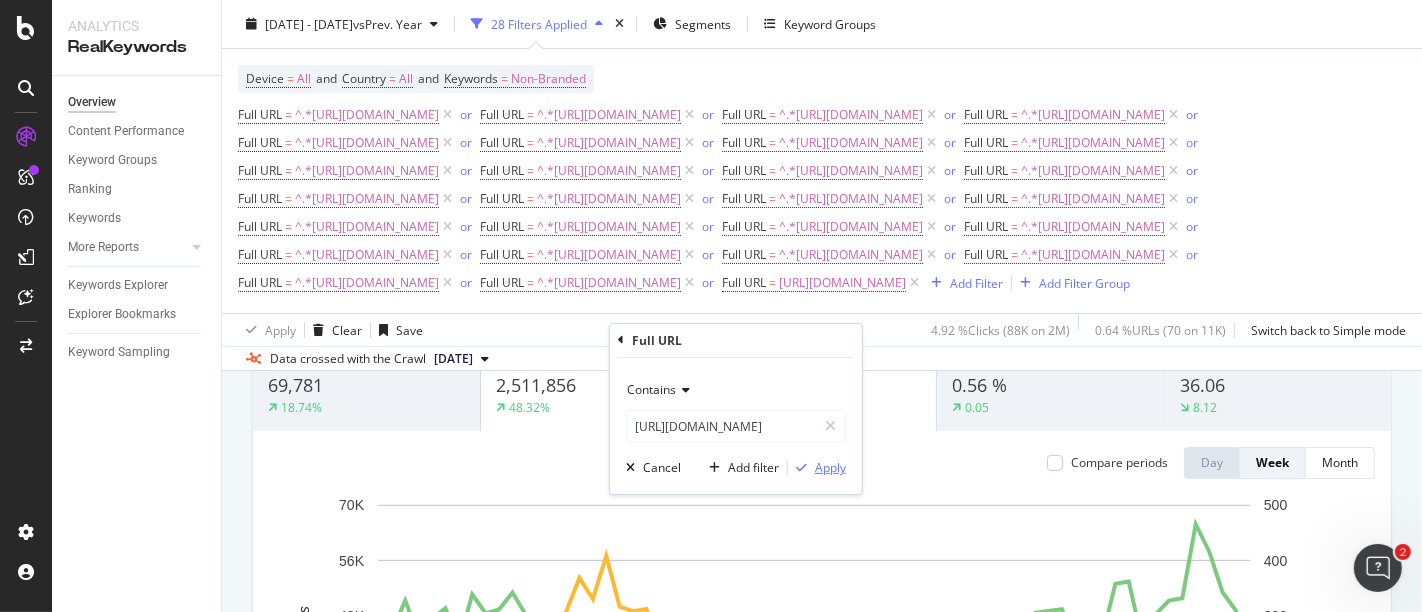 click on "Apply" at bounding box center (830, 467) 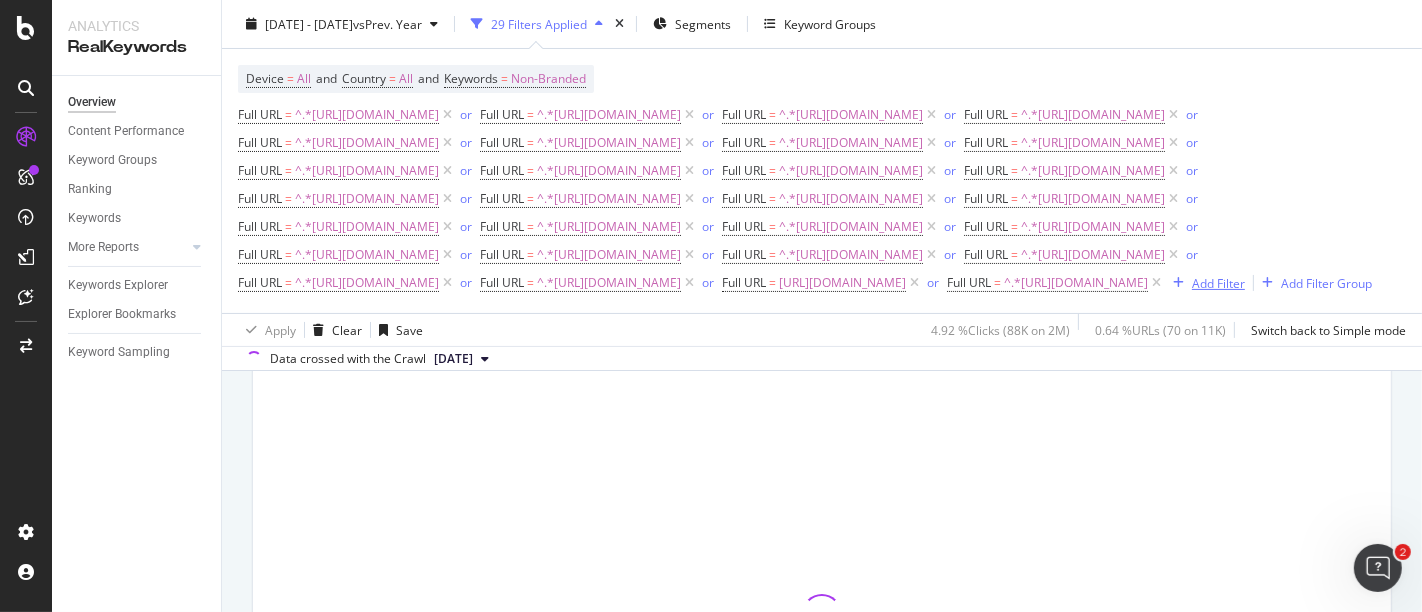 click on "Add Filter" at bounding box center [1205, 283] 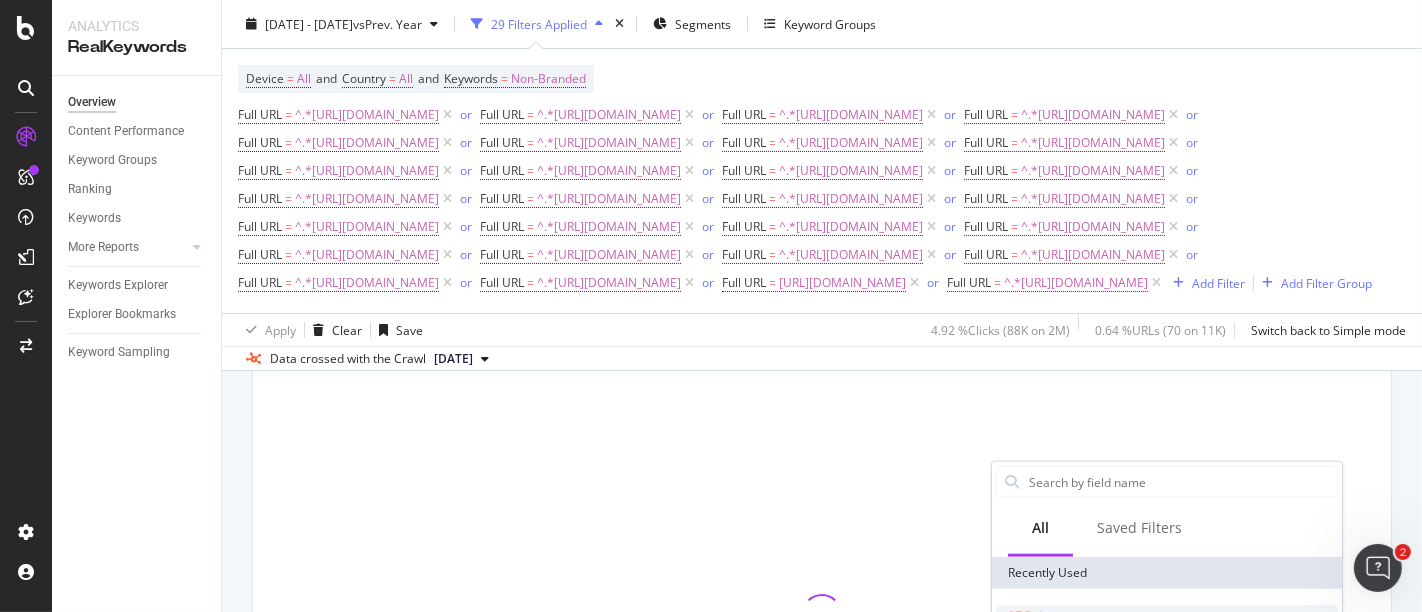 click on "Full URL" at bounding box center [1167, 617] 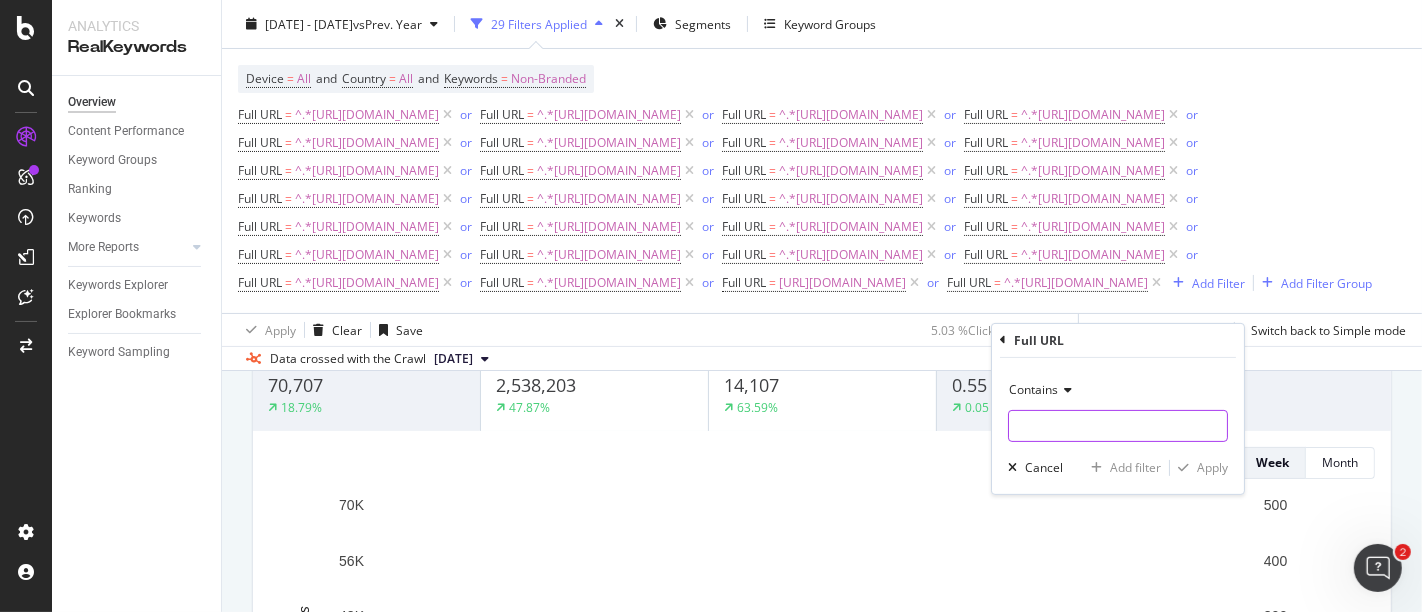 click at bounding box center (1118, 426) 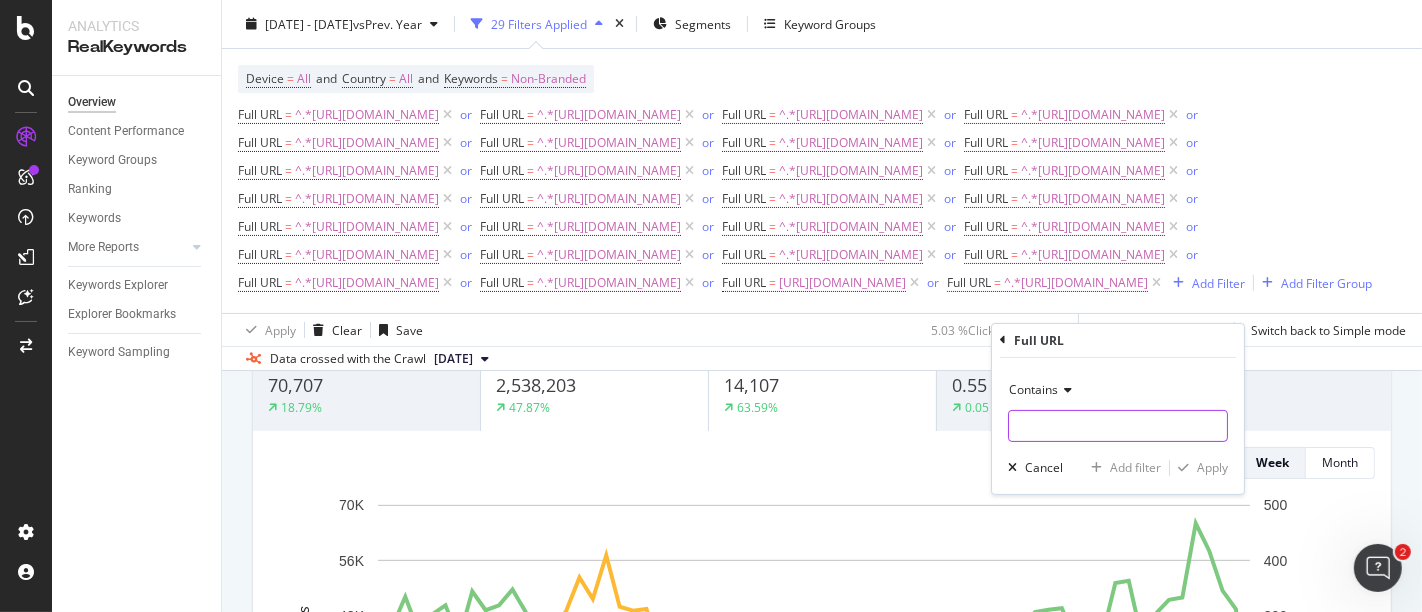 paste on "[URL][DOMAIN_NAME]" 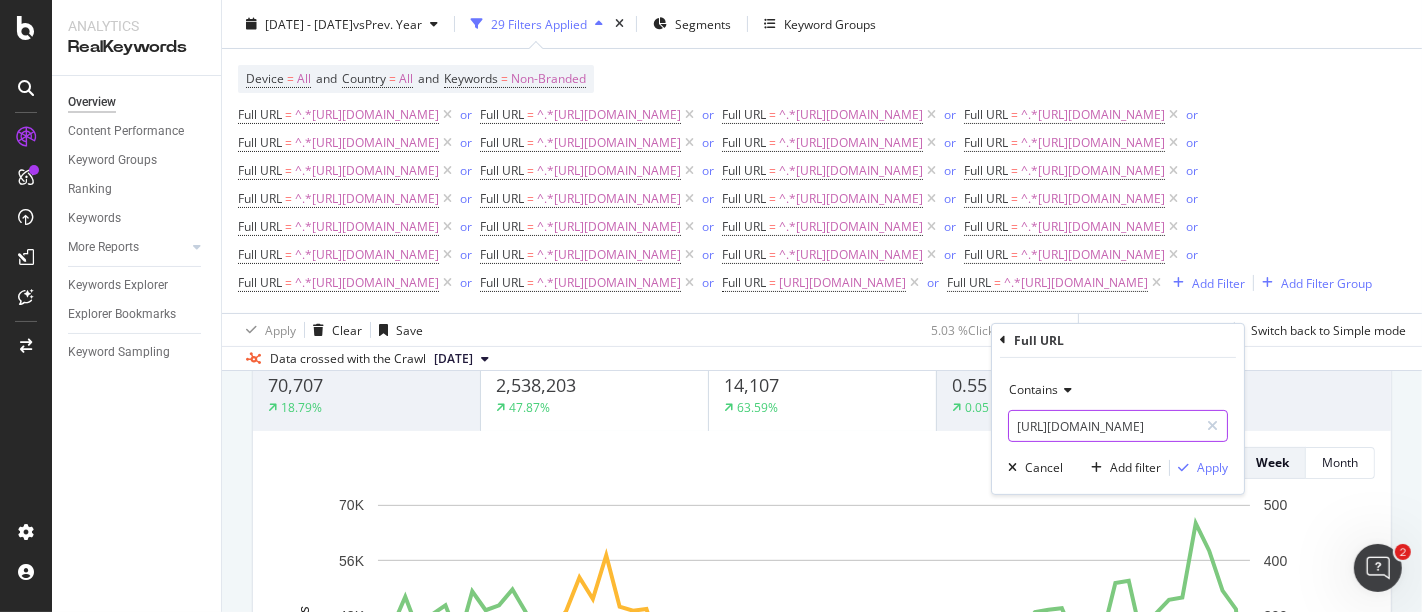 scroll, scrollTop: 0, scrollLeft: 85, axis: horizontal 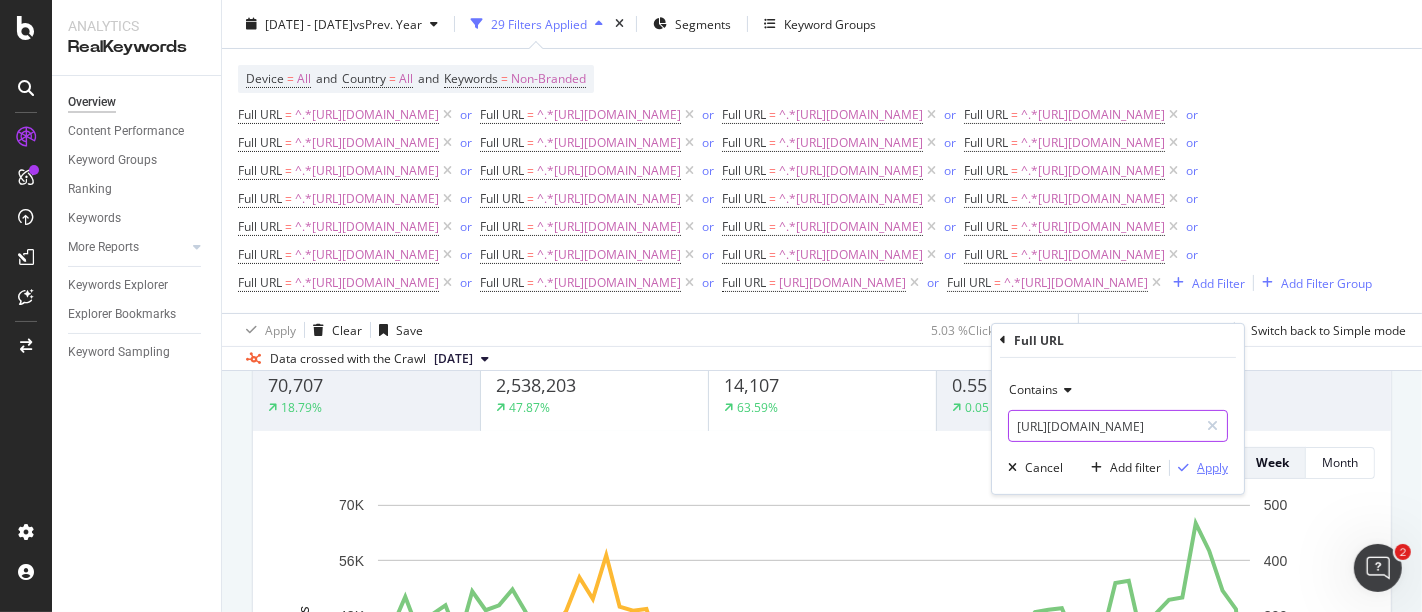 type on "[URL][DOMAIN_NAME]" 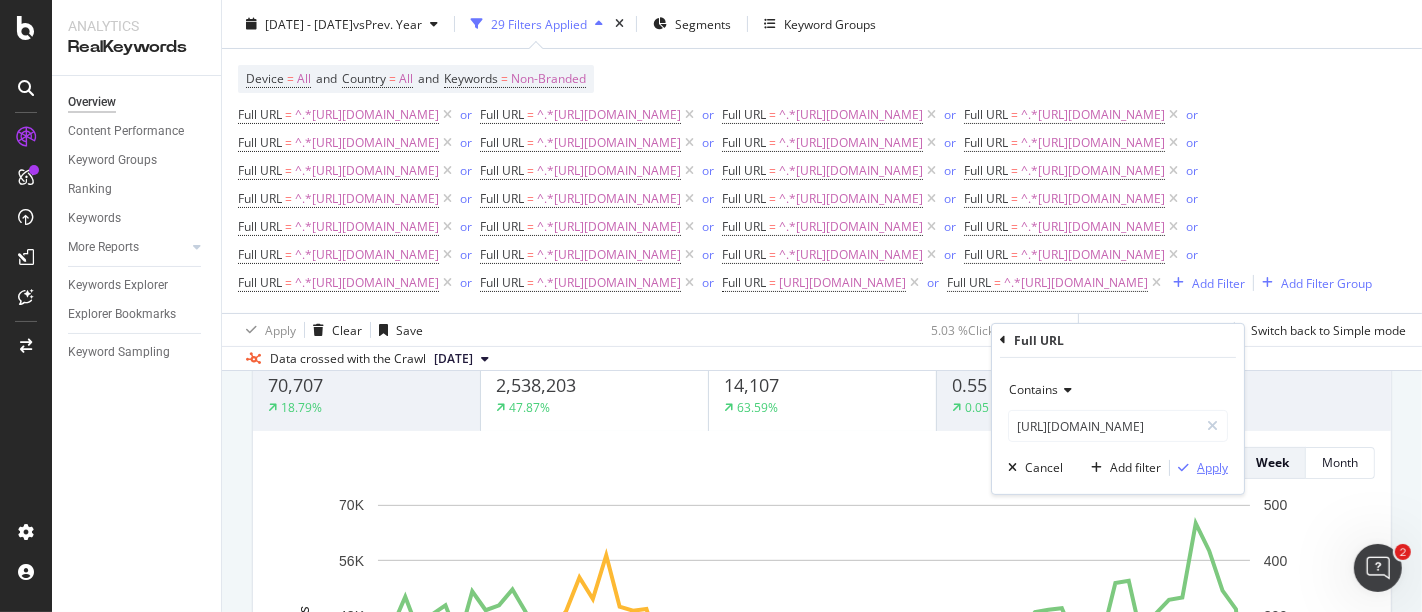 click on "Apply" at bounding box center [1212, 467] 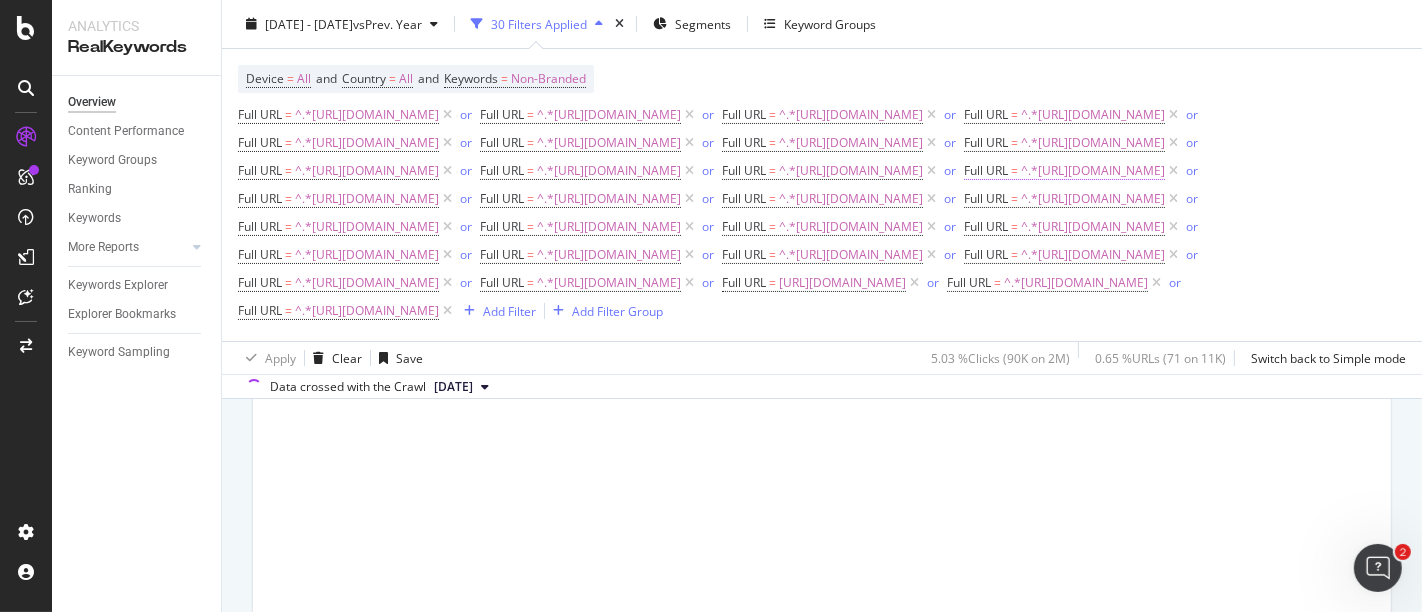 scroll, scrollTop: 525, scrollLeft: 0, axis: vertical 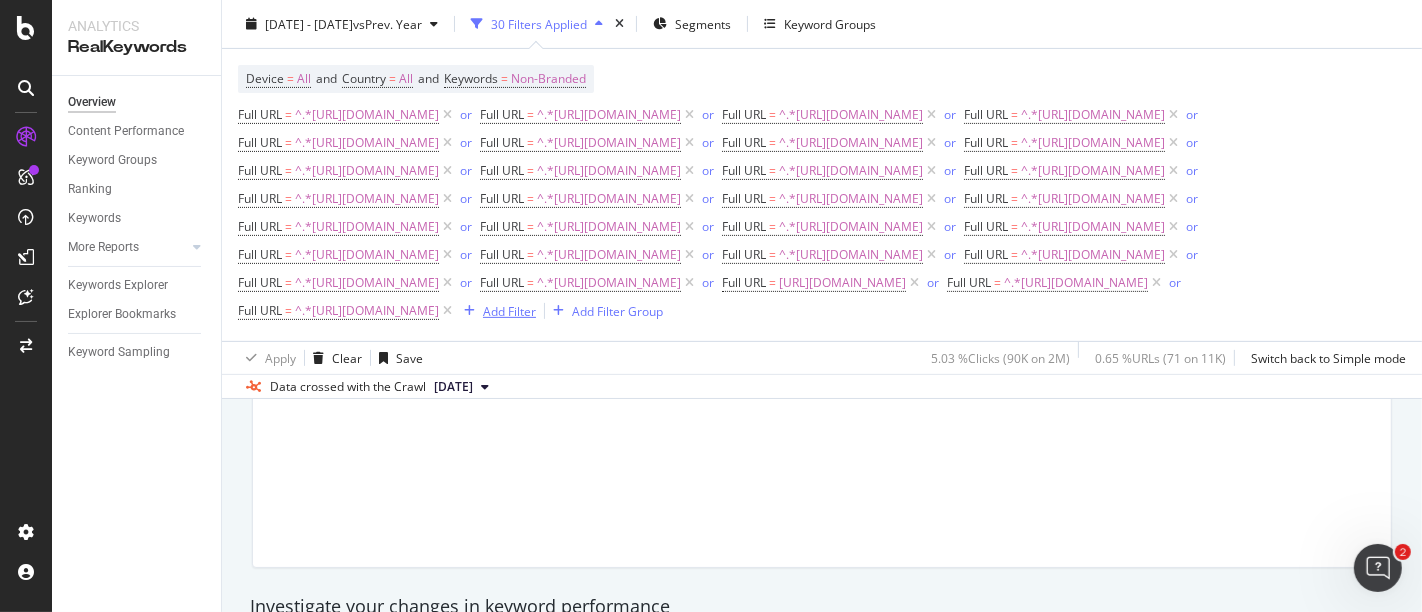 click on "Add Filter" at bounding box center (496, 311) 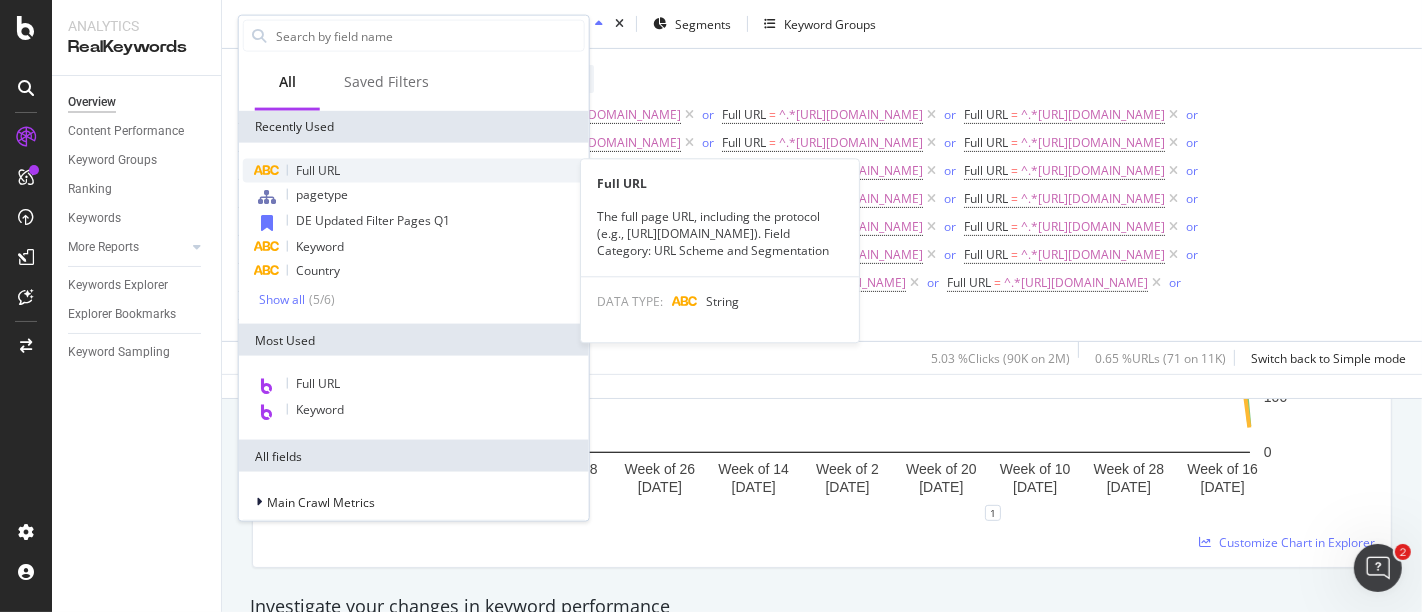 click on "Full URL" at bounding box center [318, 170] 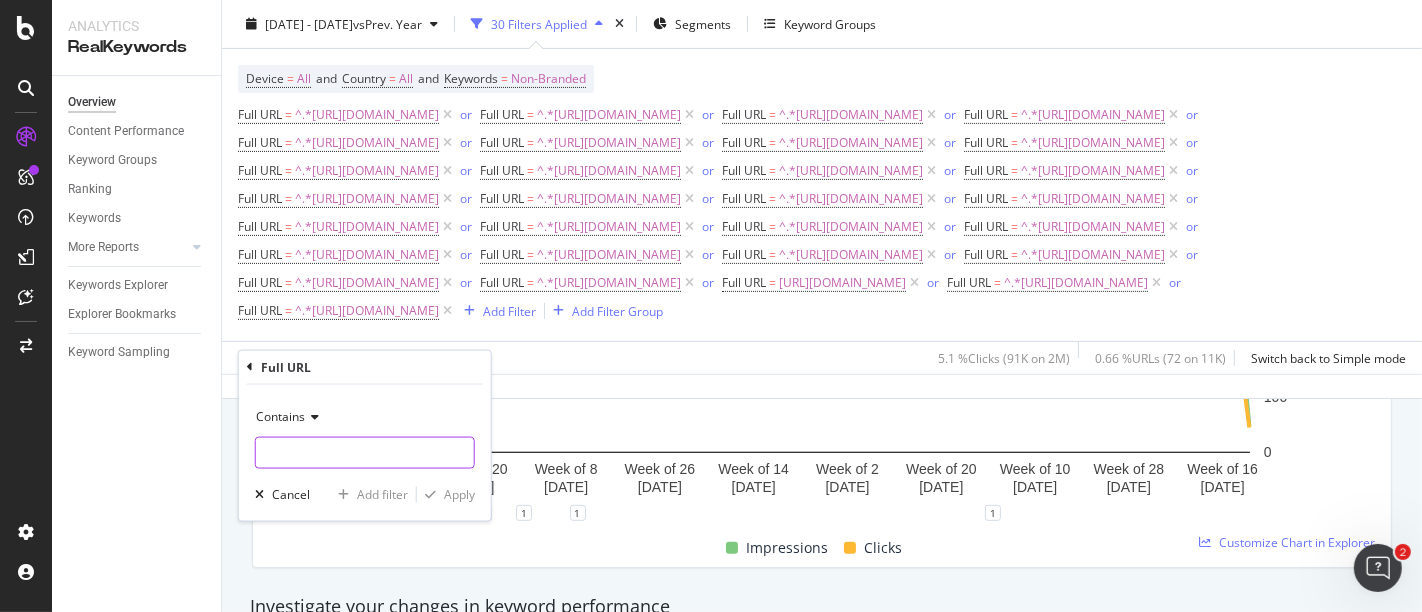 click at bounding box center [365, 453] 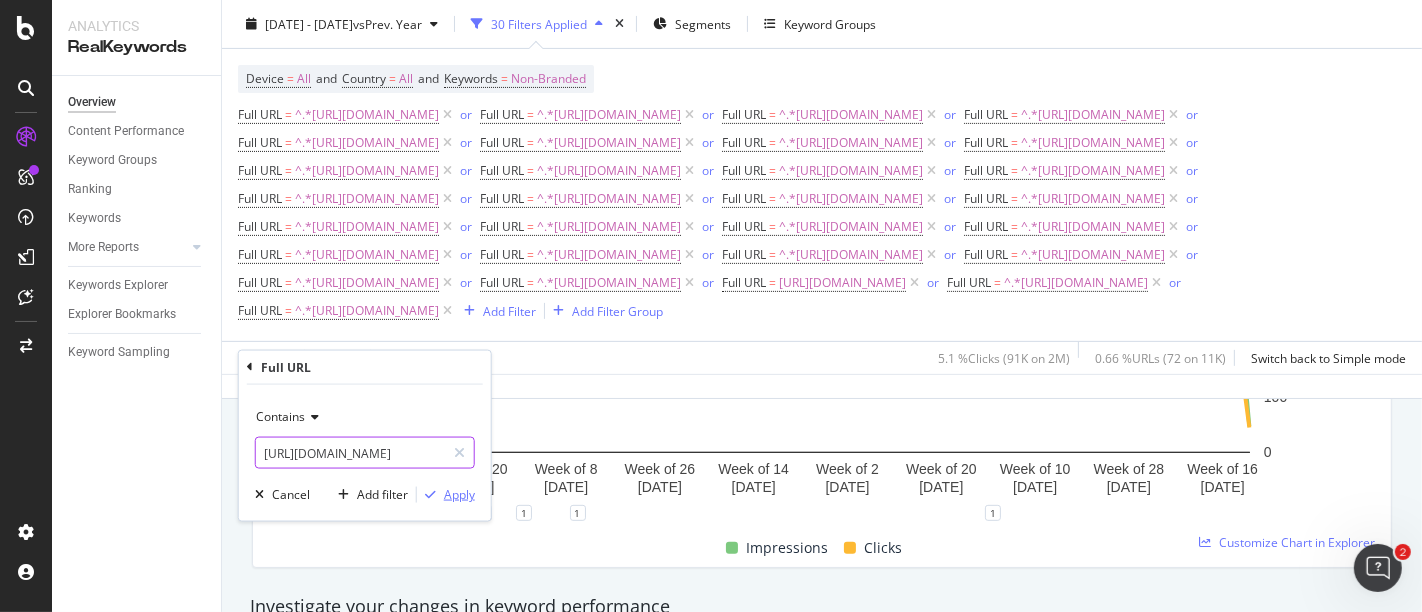 scroll, scrollTop: 0, scrollLeft: 60, axis: horizontal 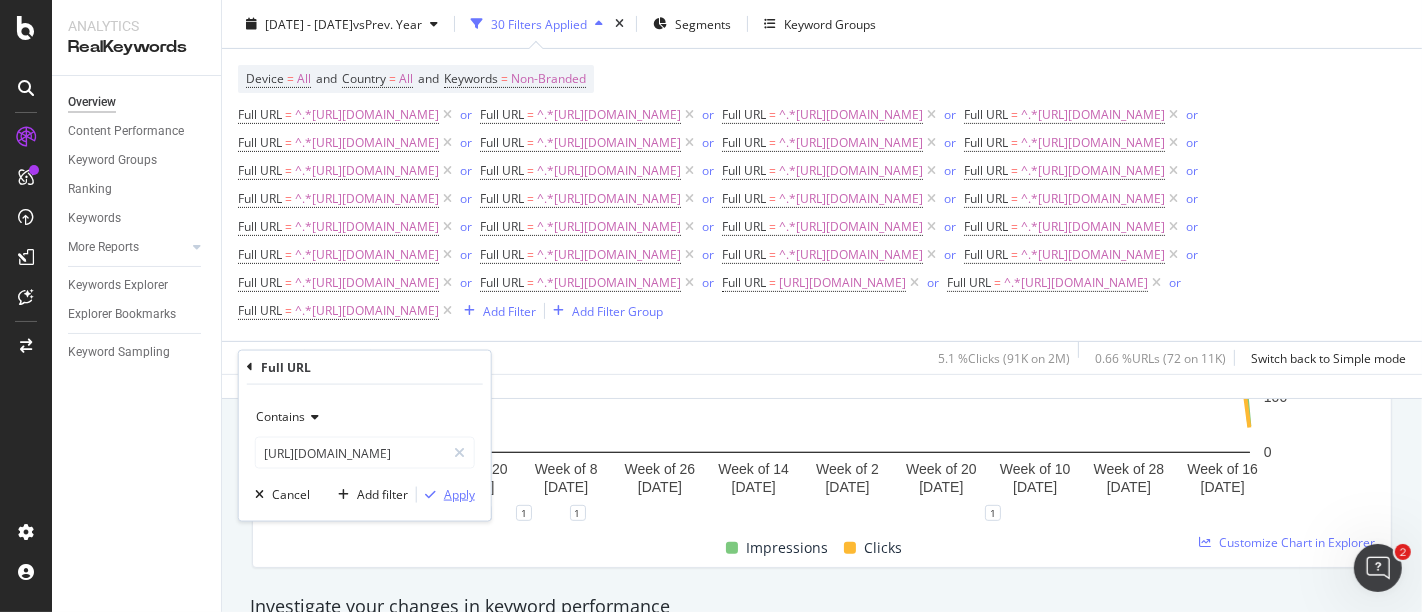 click on "Apply" at bounding box center (459, 494) 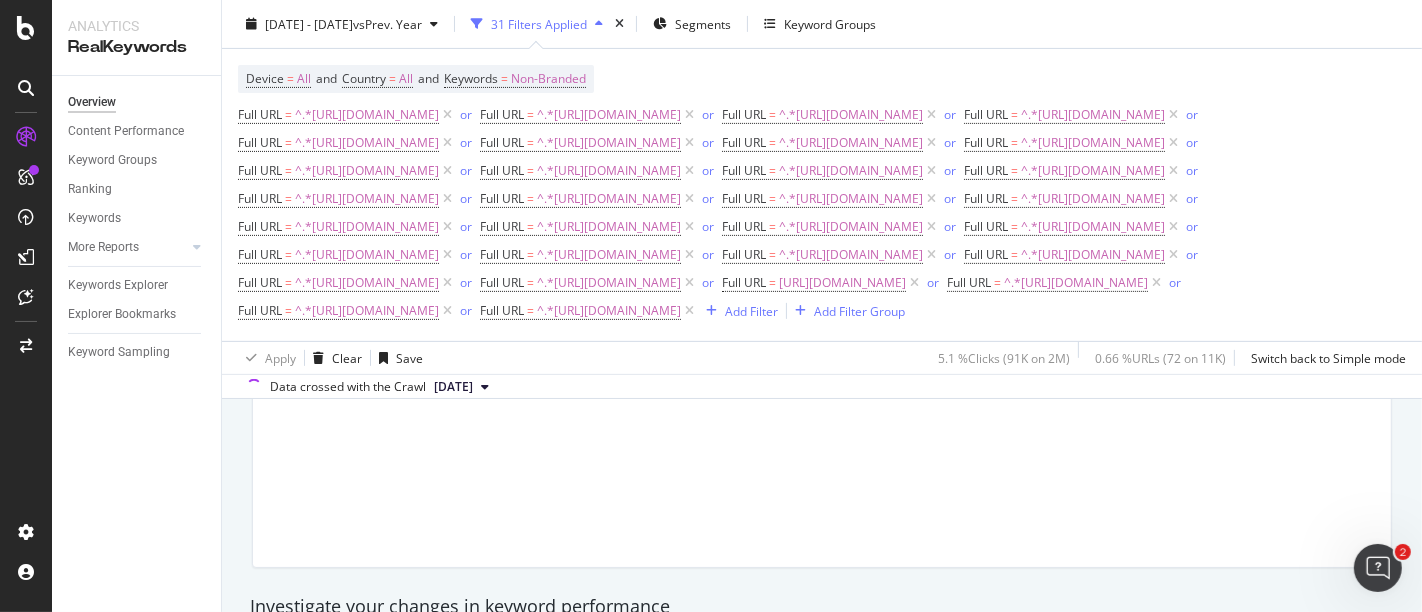 scroll, scrollTop: 528, scrollLeft: 0, axis: vertical 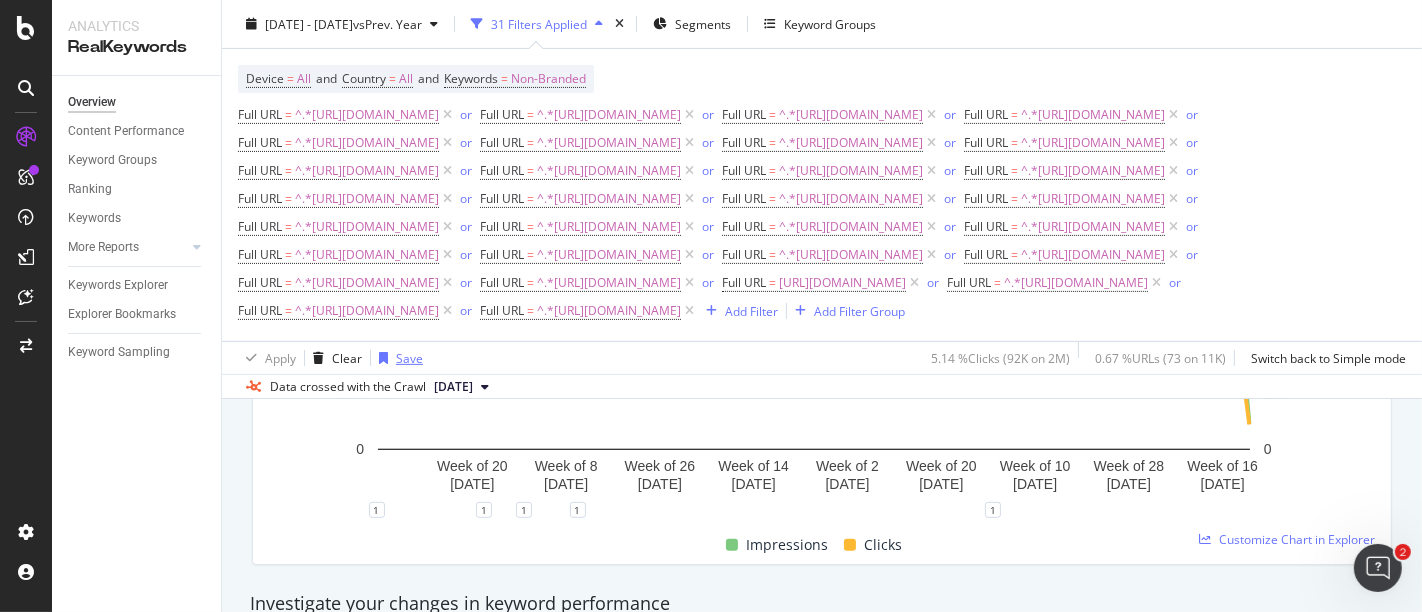 click on "Save" at bounding box center (409, 357) 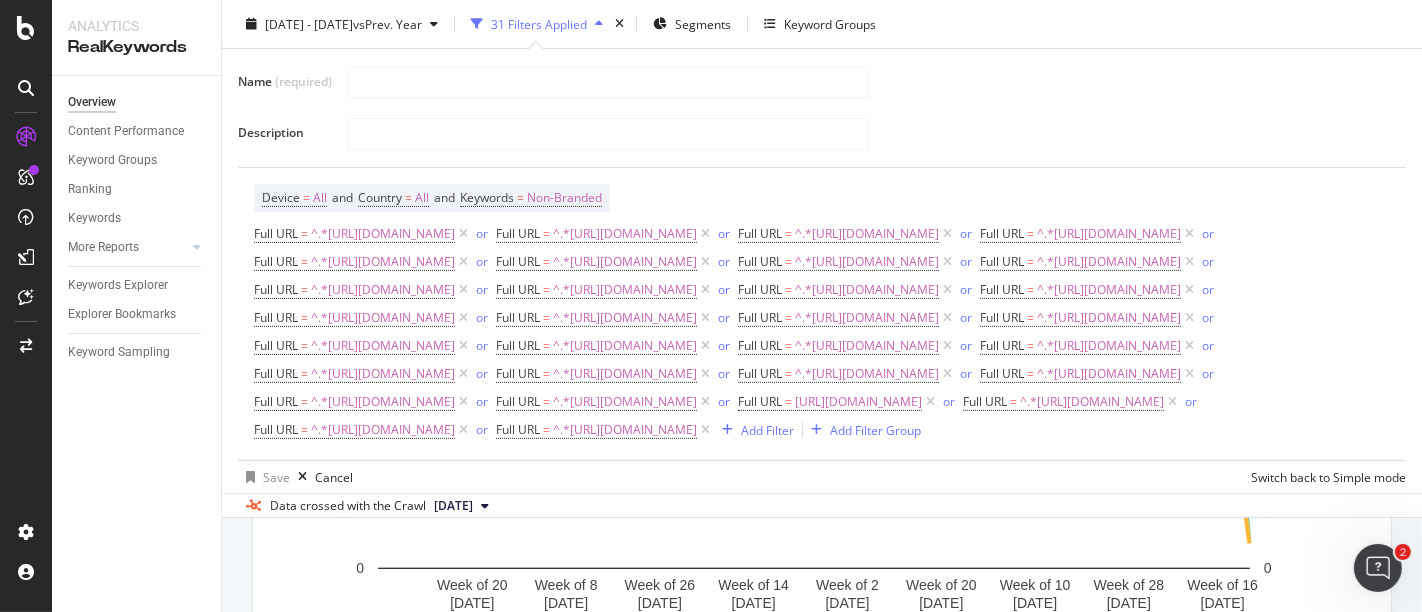 scroll, scrollTop: 647, scrollLeft: 0, axis: vertical 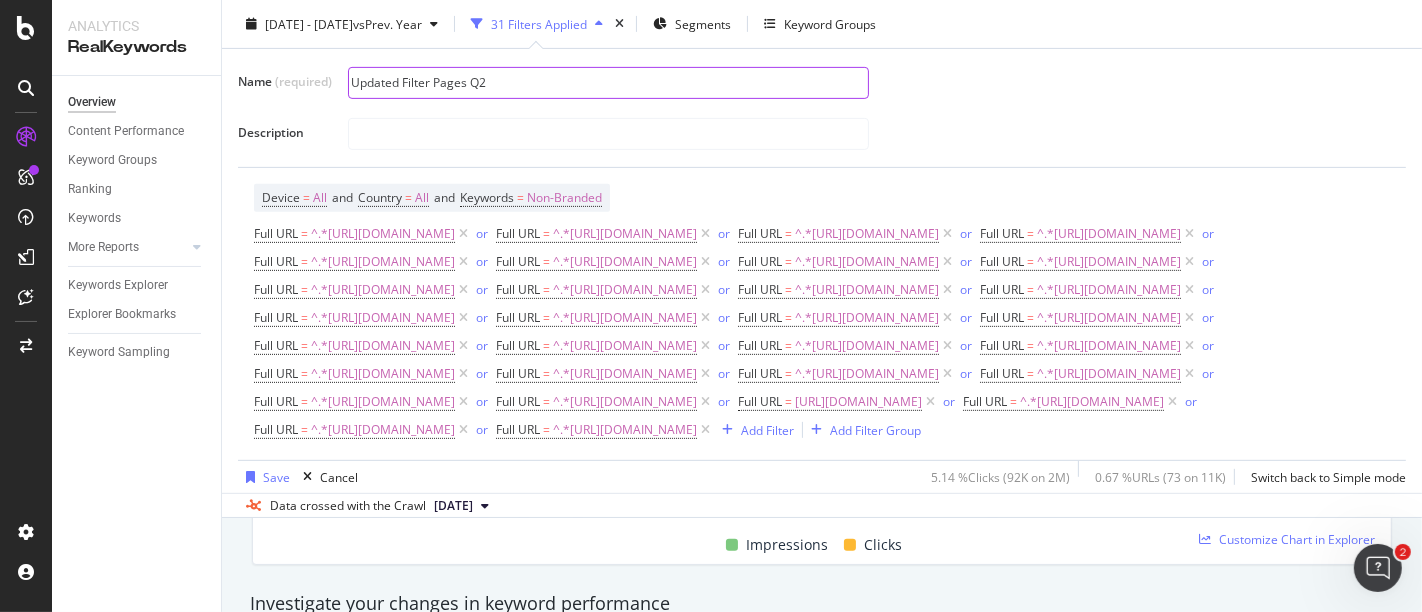click on "Updated Filter Pages Q2" at bounding box center (608, 83) 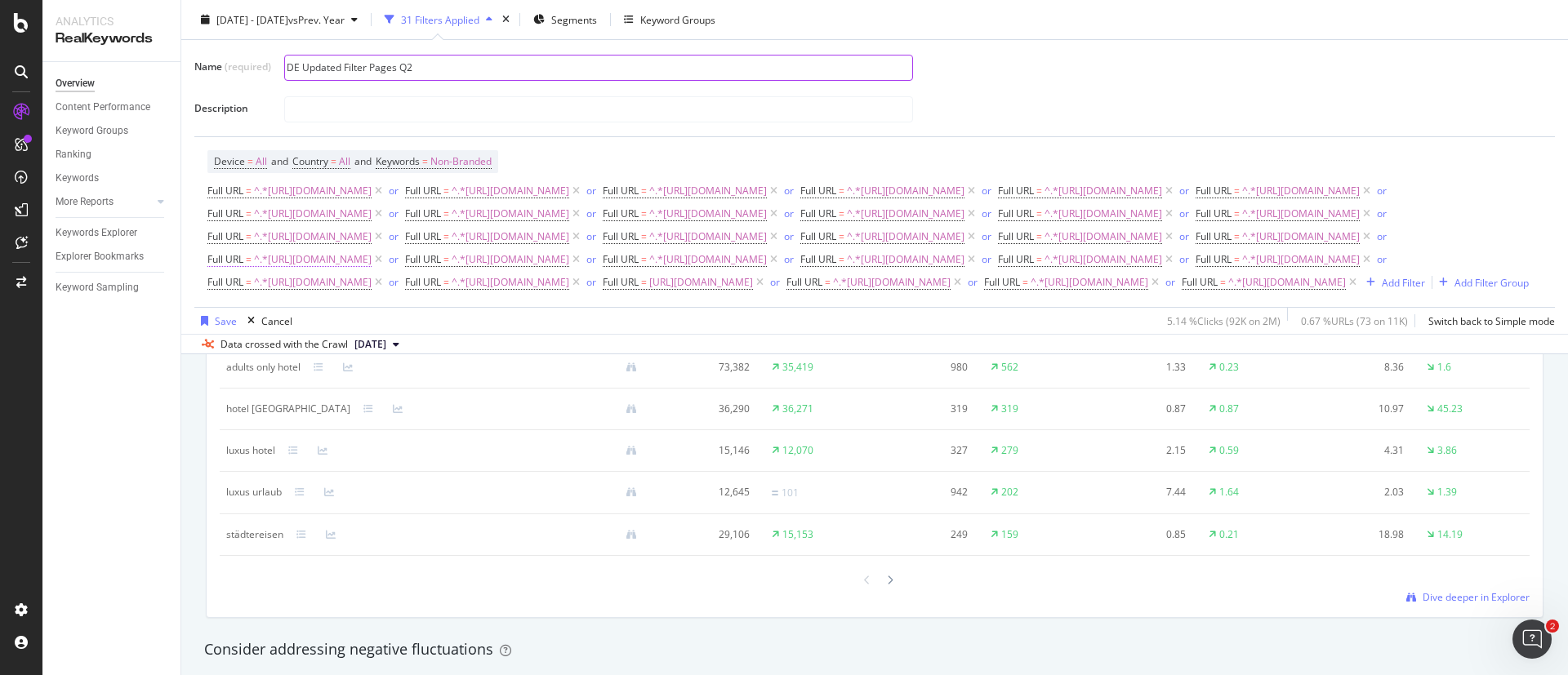scroll, scrollTop: 1617, scrollLeft: 0, axis: vertical 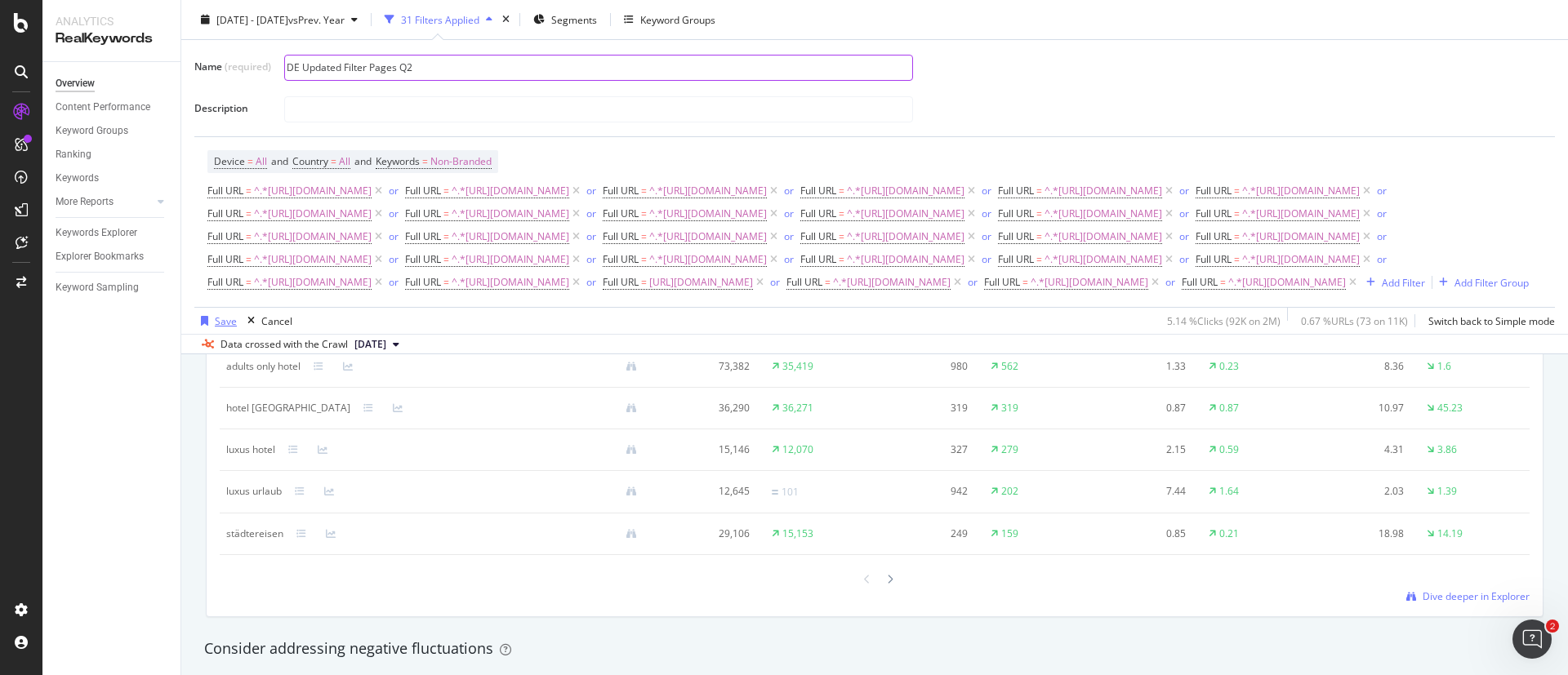 type on "DE Updated Filter Pages Q2" 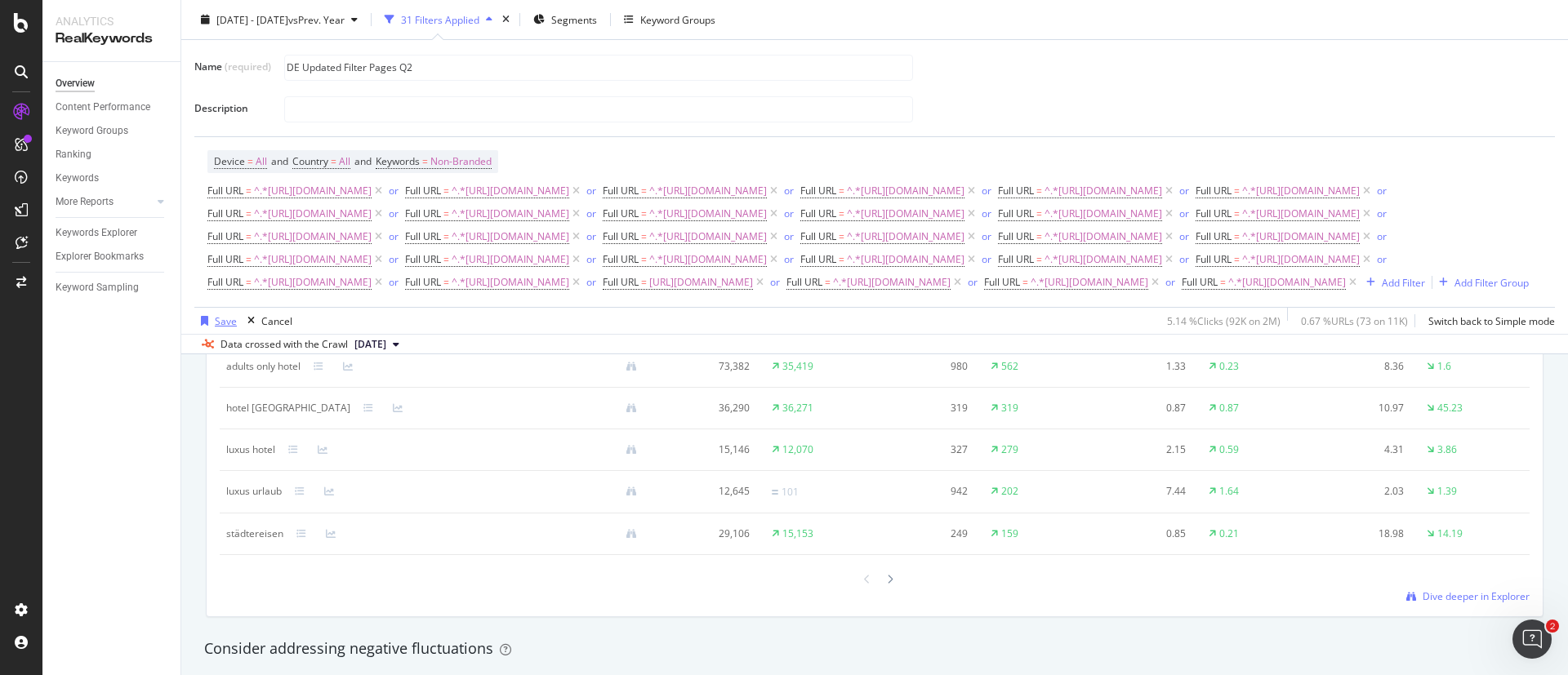 click on "Save" at bounding box center [216, 321] 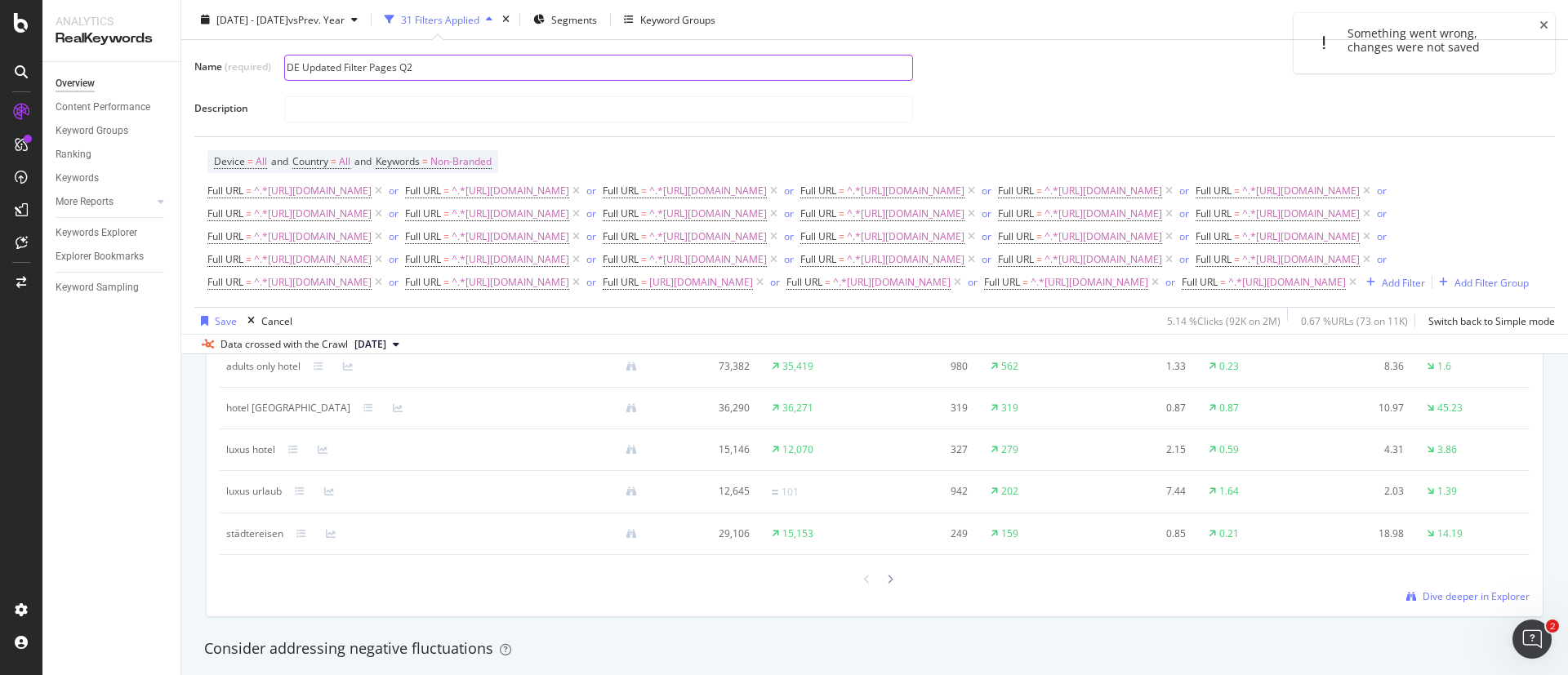 click on "DE Updated Filter Pages Q2" at bounding box center (599, 68) 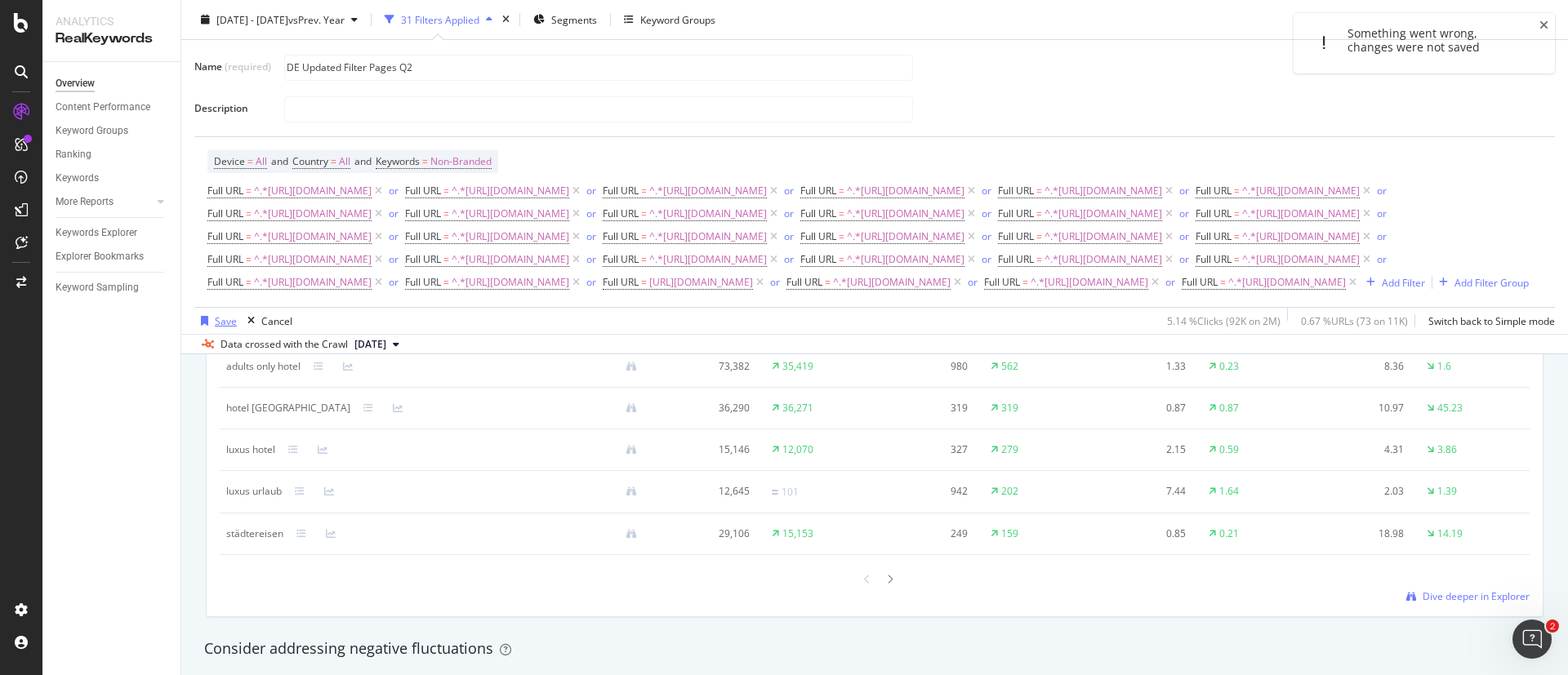 click at bounding box center [204, 321] 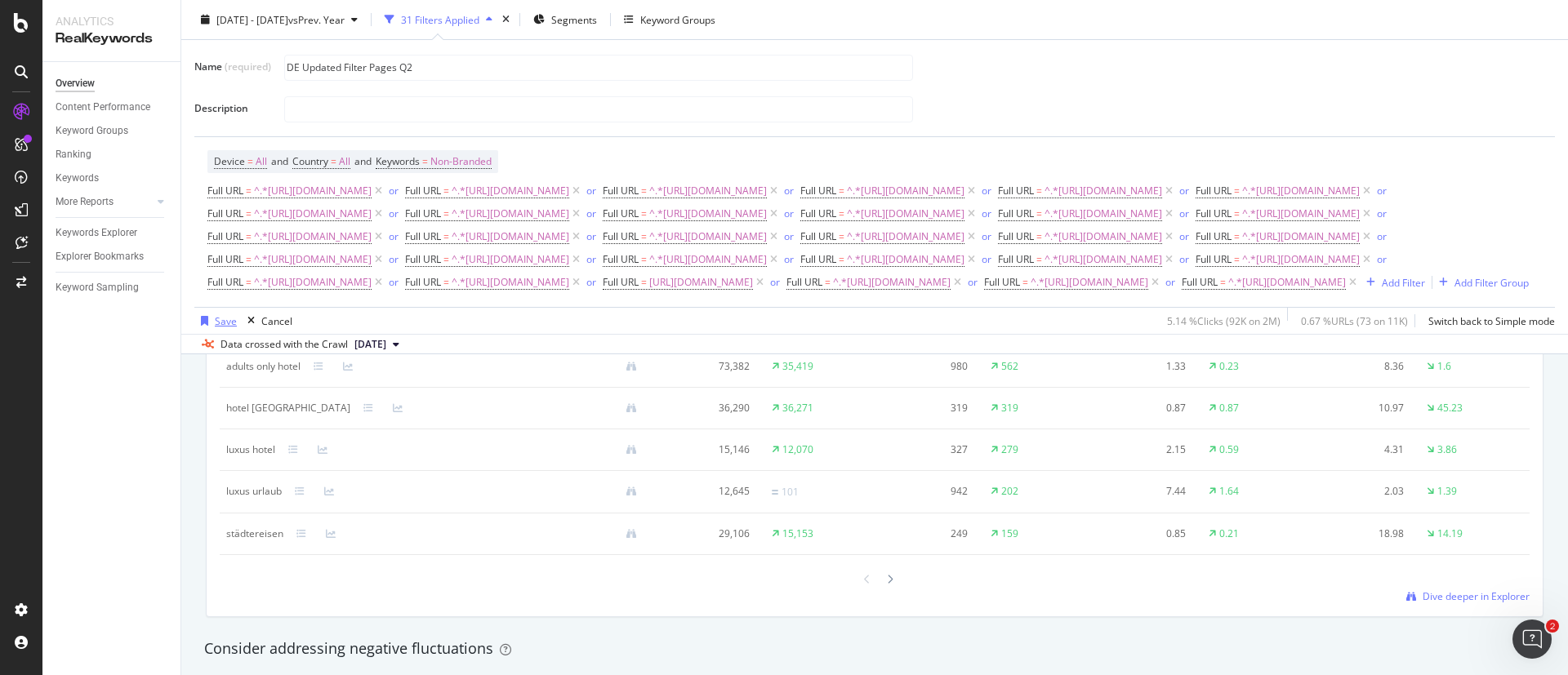click on "Save" at bounding box center [225, 320] 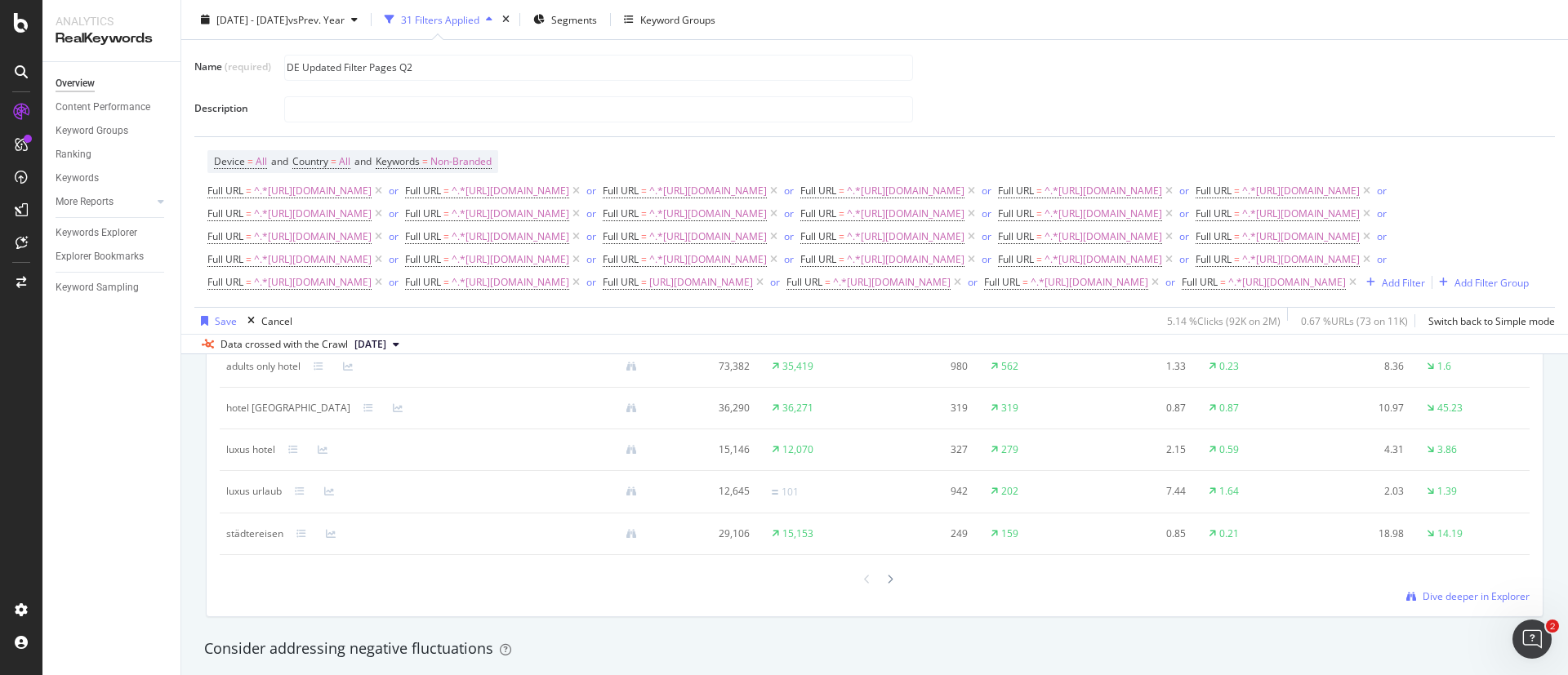 click on "Full URL   =     ^.*[URL][DOMAIN_NAME] or Full URL   =     ^.*[URL][DOMAIN_NAME] or Full URL   =     ^.*[URL][DOMAIN_NAME] or Full URL   =     ^.*[URL][DOMAIN_NAME] or Full URL   =     ^.*[URL][DOMAIN_NAME] or Full URL   =     ^.*[URL][DOMAIN_NAME] or Full URL   =     ^.*[URL][DOMAIN_NAME] or Full URL   =     ^.*[URL][DOMAIN_NAME] or Full URL   =     ^.*[URL][DOMAIN_NAME] or Full URL   =     ^.*[URL][DOMAIN_NAME] or Full URL   =     ^.*[URL][DOMAIN_NAME] or Full URL   =     ^.*[URL][DOMAIN_NAME] or Full URL   =     ^.*[URL][DOMAIN_NAME] or Full URL   =     or Full URL   =     or Full URL   =     or   =" at bounding box center [875, 237] 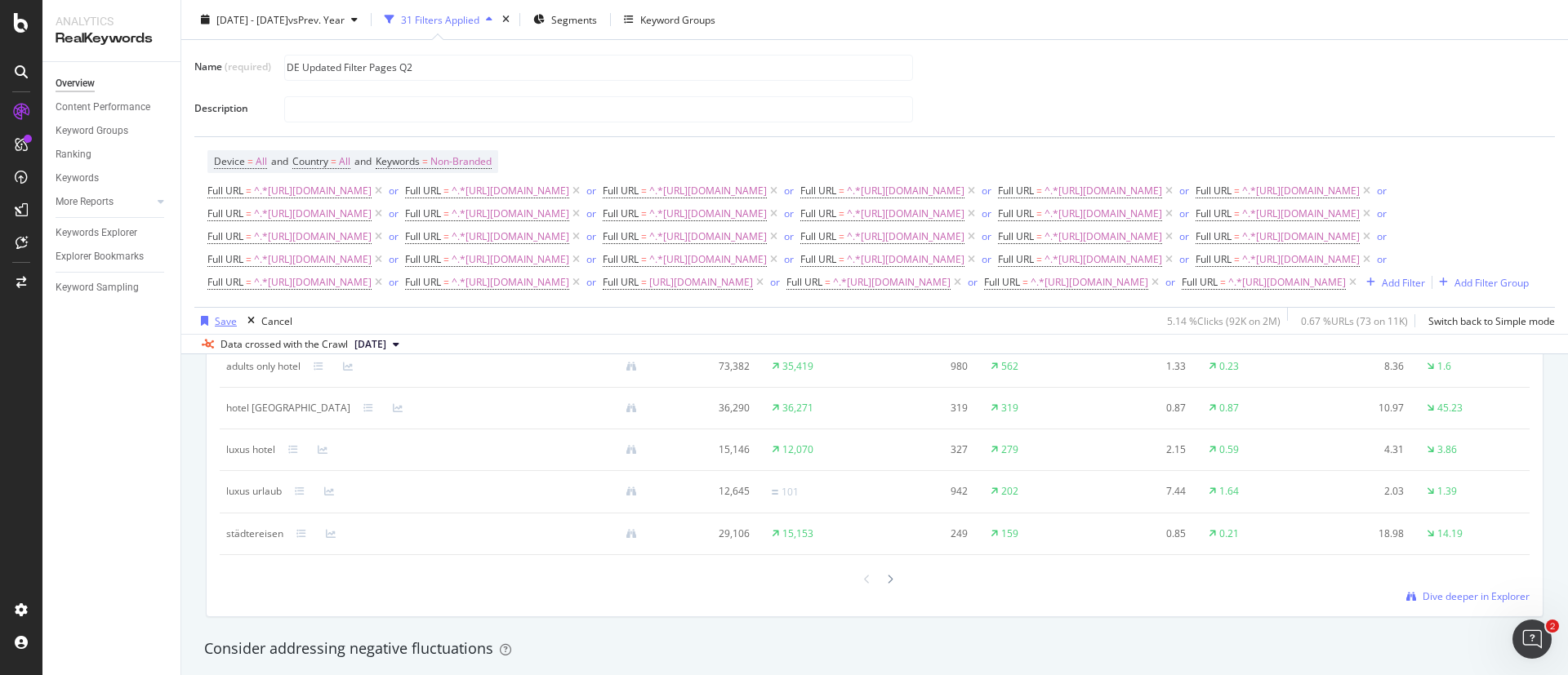 click on "Save" at bounding box center [225, 320] 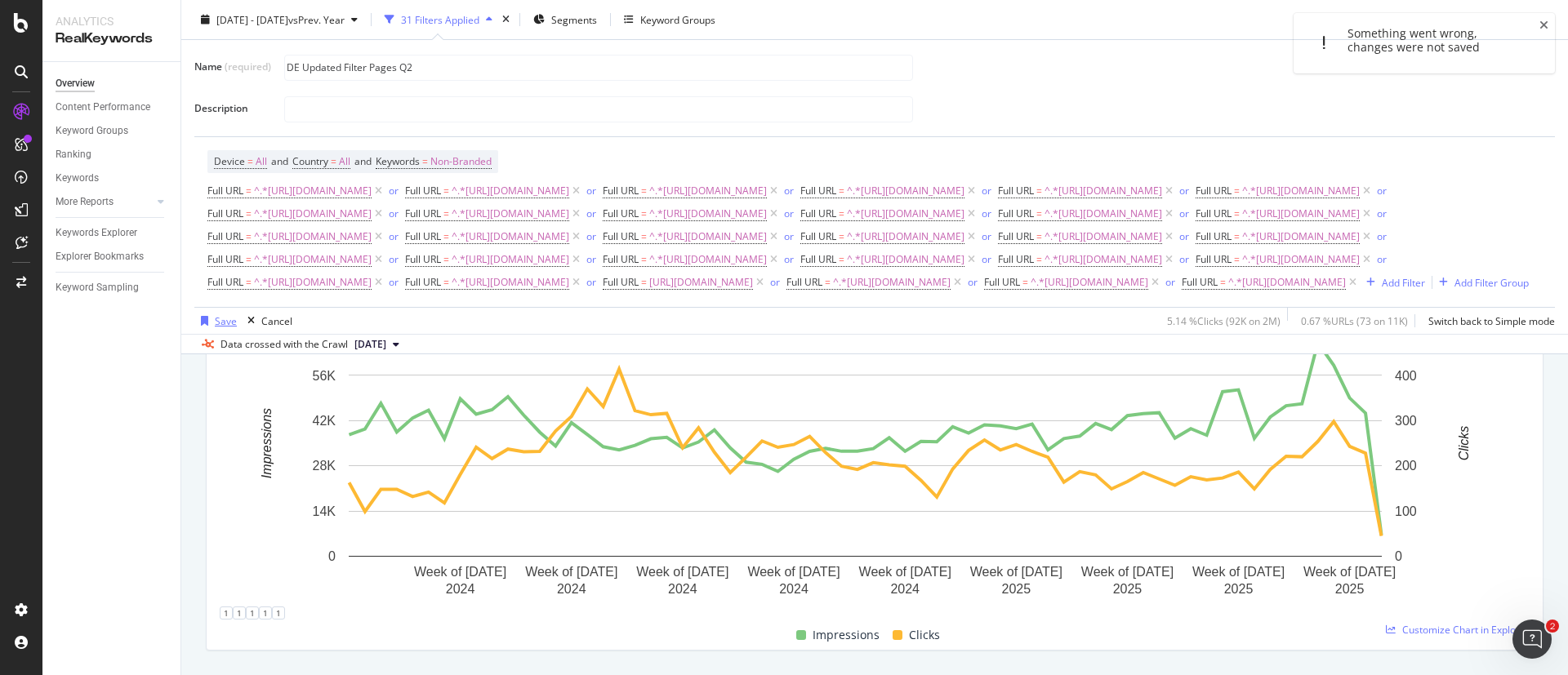 scroll, scrollTop: 25, scrollLeft: 0, axis: vertical 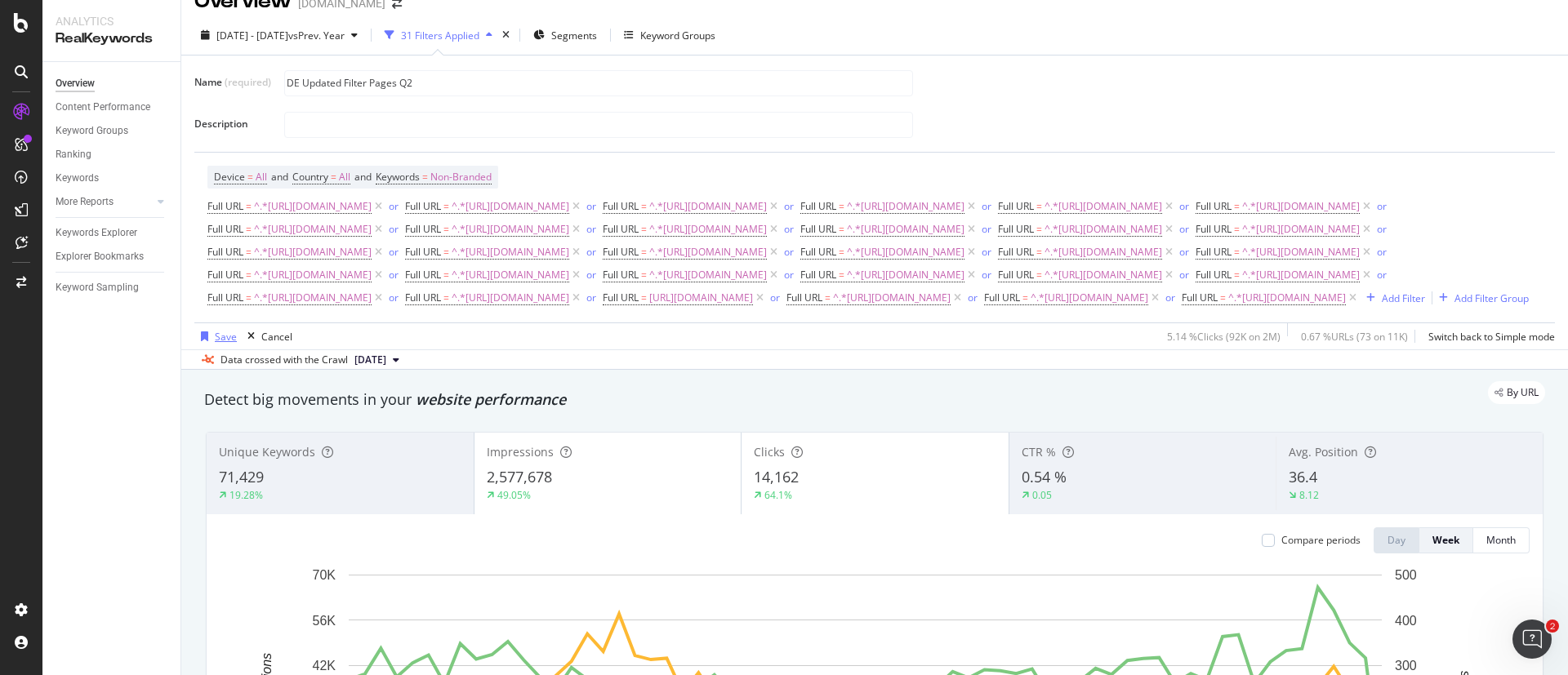 click on "Save" at bounding box center [225, 336] 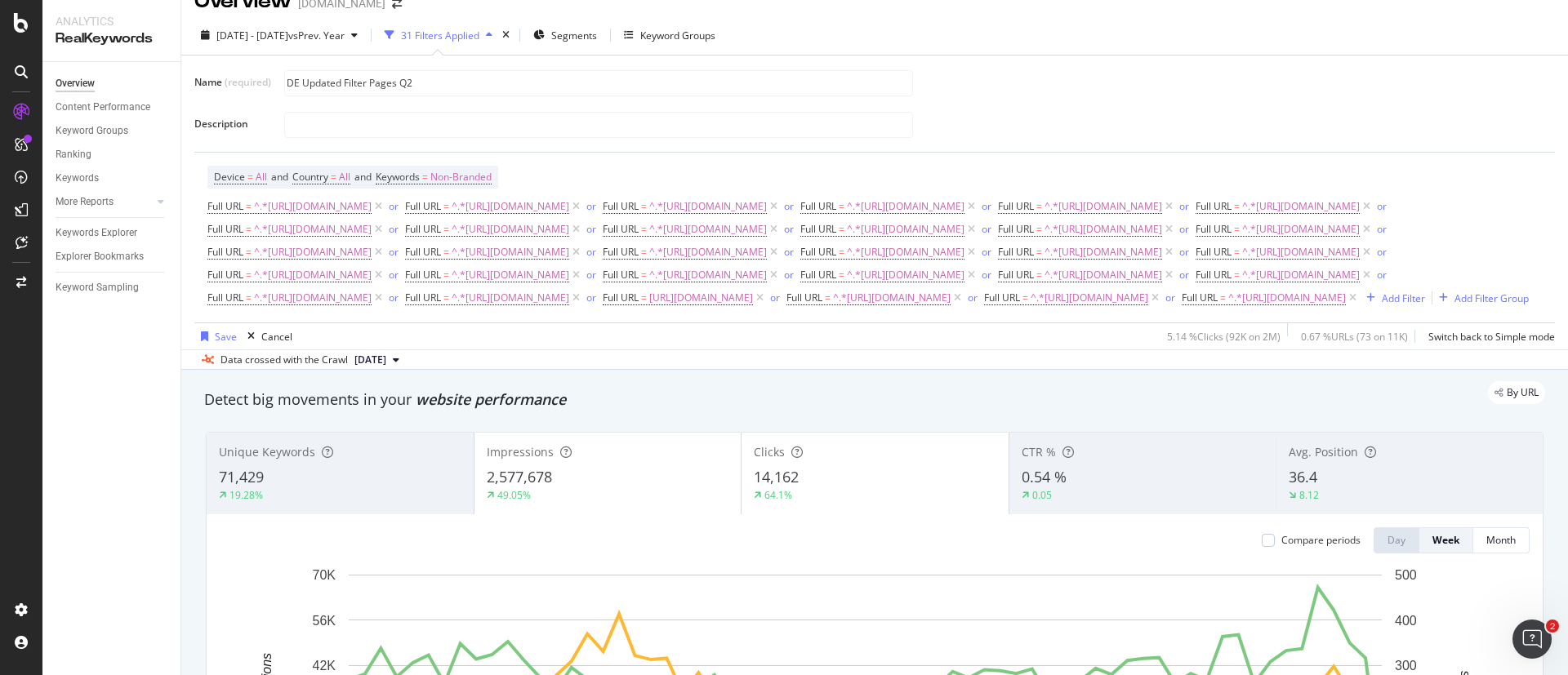 click on "Device   =     All  and  Country   =     All  and  Keywords   =     Non-Branded Full URL   =     ^.*[URL][DOMAIN_NAME] or Full URL   =     ^.*[URL][DOMAIN_NAME] or Full URL   =     ^.*[URL][DOMAIN_NAME] or Full URL   =     ^.*[URL][DOMAIN_NAME] or Full URL   =     ^.*[URL][DOMAIN_NAME] or Full URL   =     ^.*[URL][DOMAIN_NAME] or Full URL   =     ^.*[URL][DOMAIN_NAME] or Full URL   =     ^.*[URL][DOMAIN_NAME] or Full URL   =     ^.*[URL][DOMAIN_NAME] or Full URL   =     ^.*[URL][DOMAIN_NAME] or Full URL   =     ^.*[URL][DOMAIN_NAME] or Full URL   =     ^.*[URL][DOMAIN_NAME] or Full URL   =     or Full URL   =     or Full URL   =     or   =" at bounding box center [875, 238] 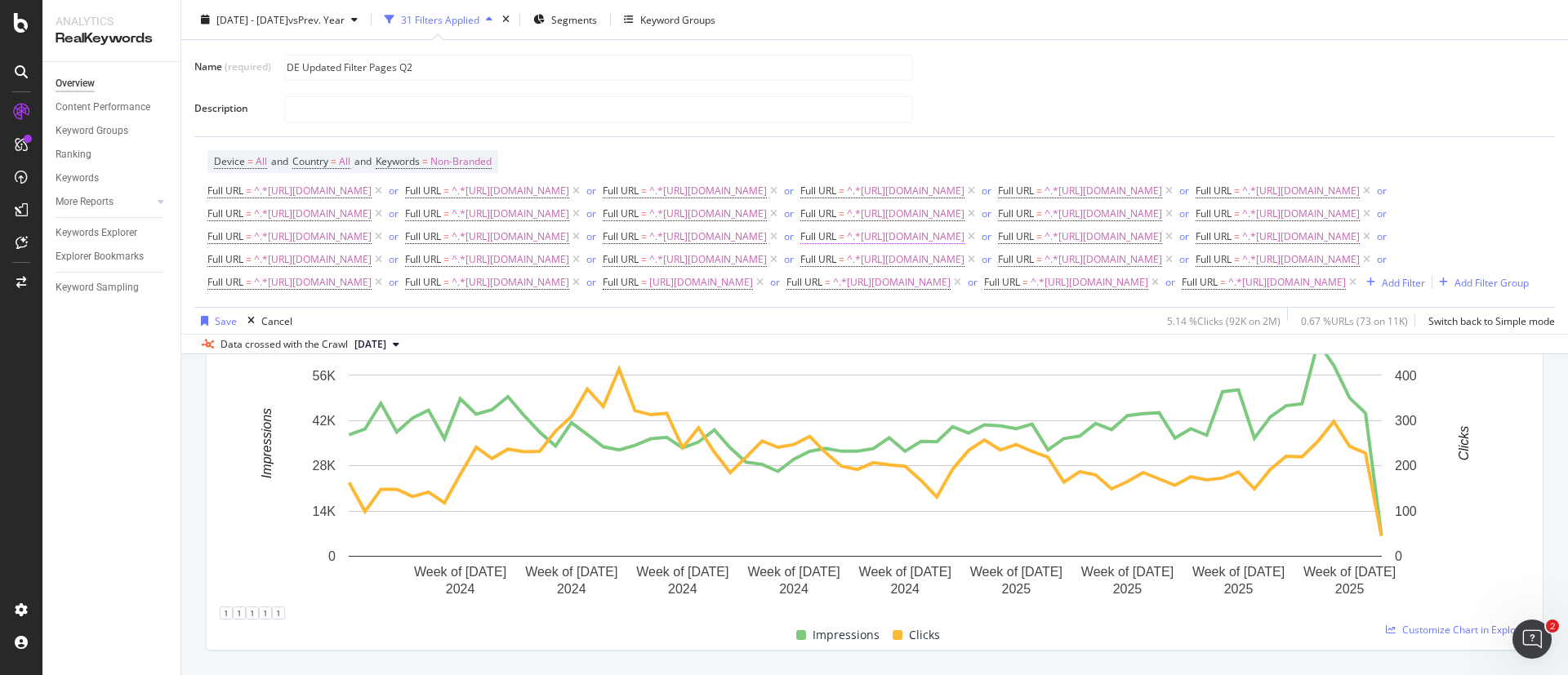 scroll, scrollTop: 0, scrollLeft: 0, axis: both 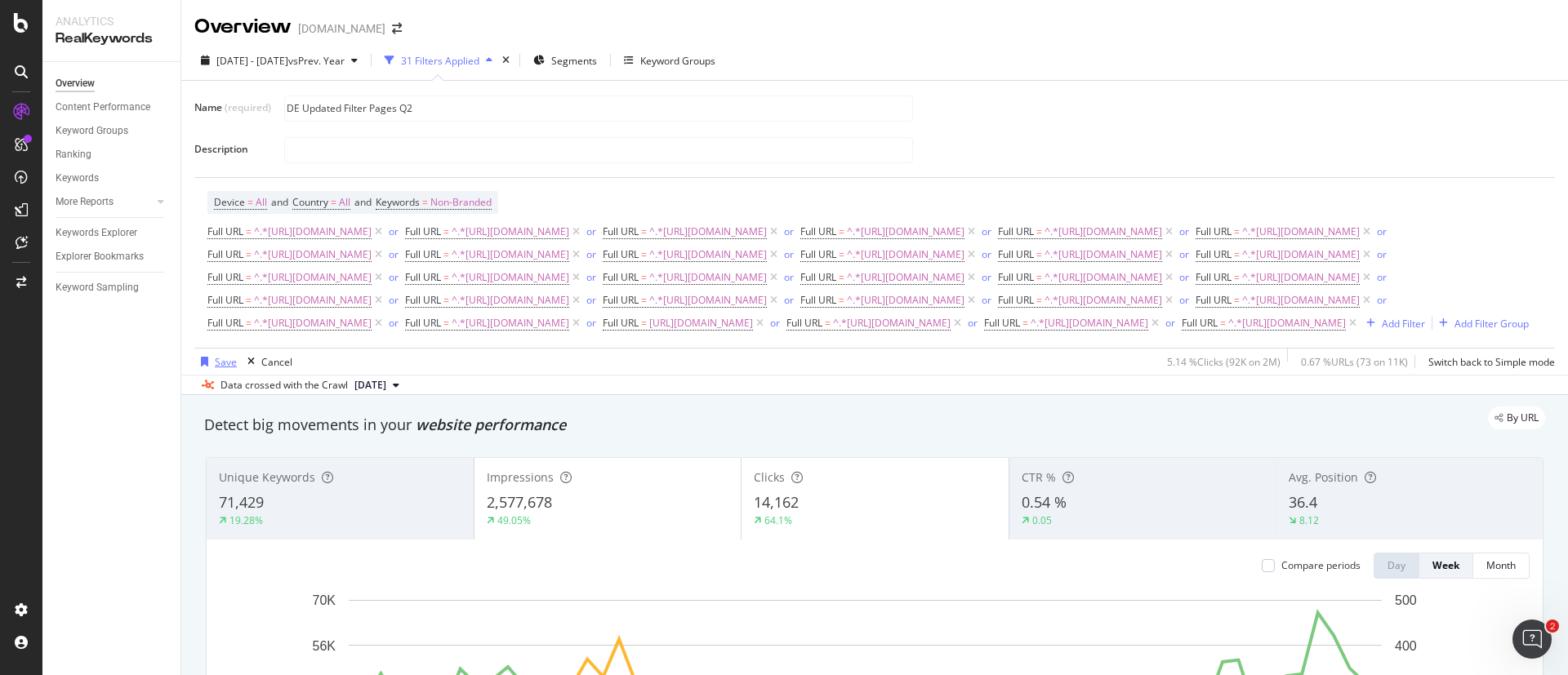 click on "Save" at bounding box center [225, 362] 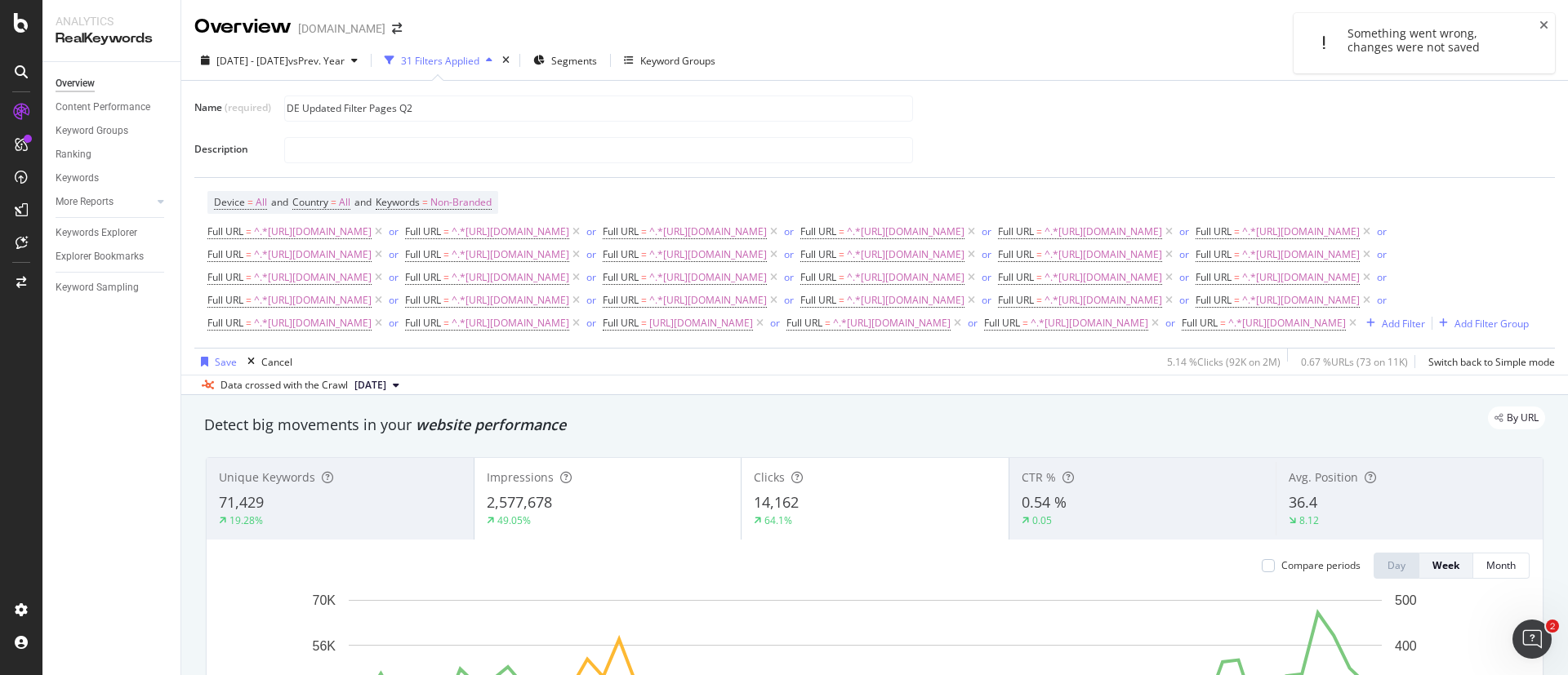 click at bounding box center [1324, 43] 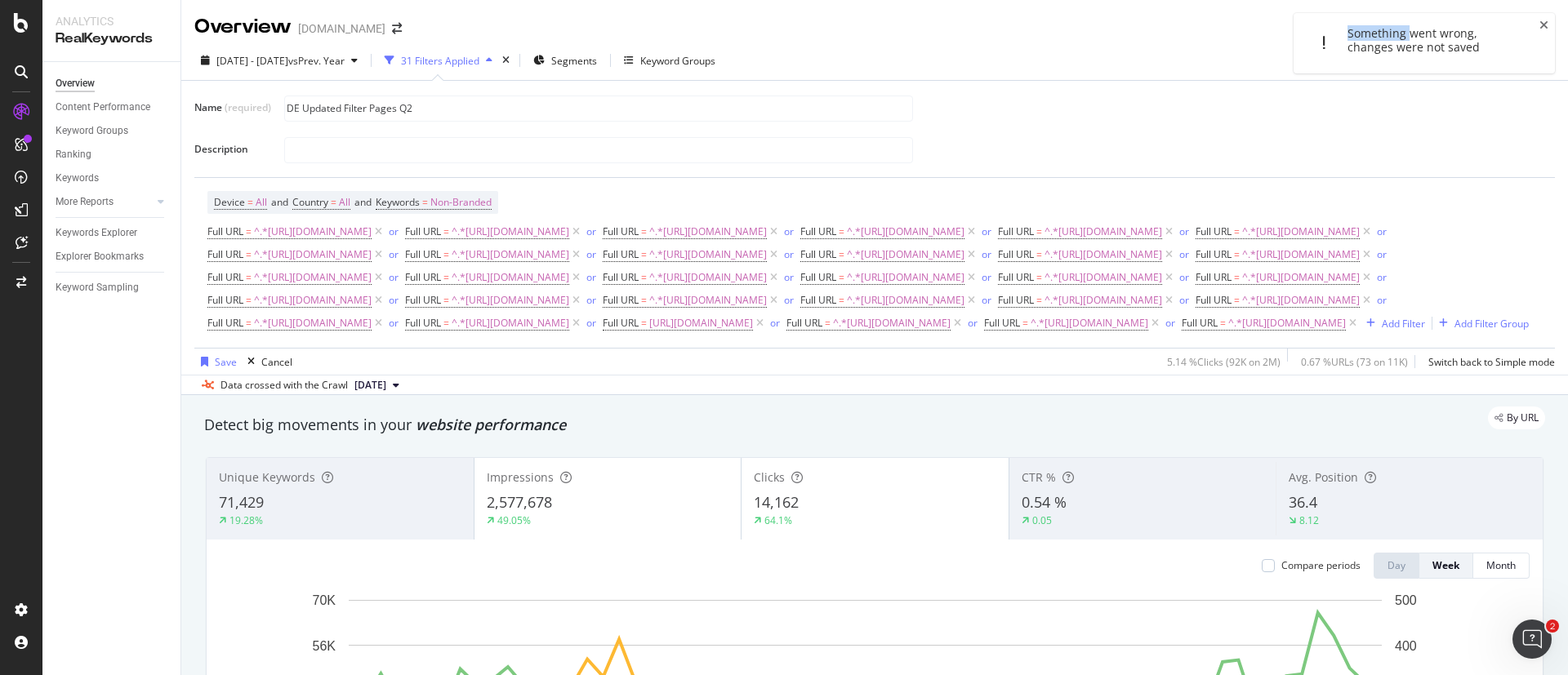 click at bounding box center [1324, 43] 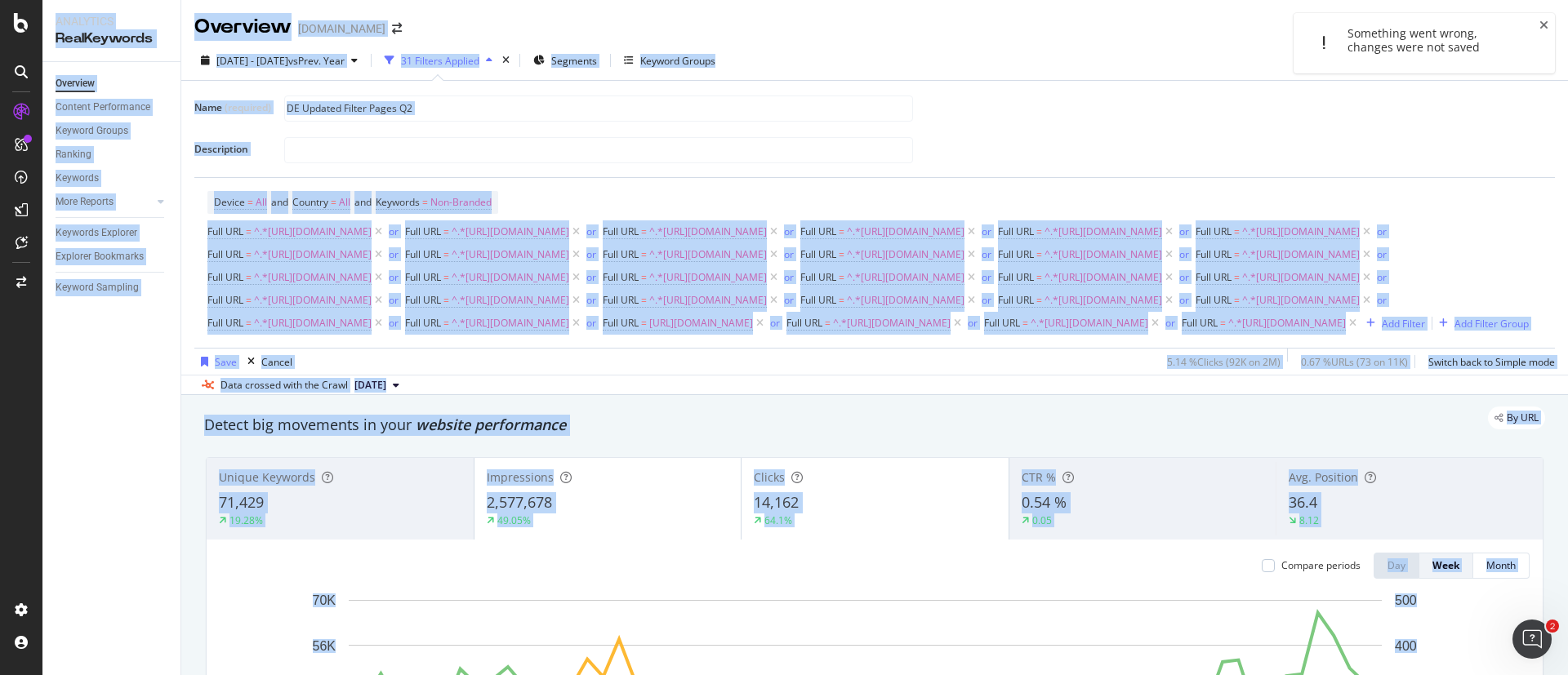 click at bounding box center [1324, 43] 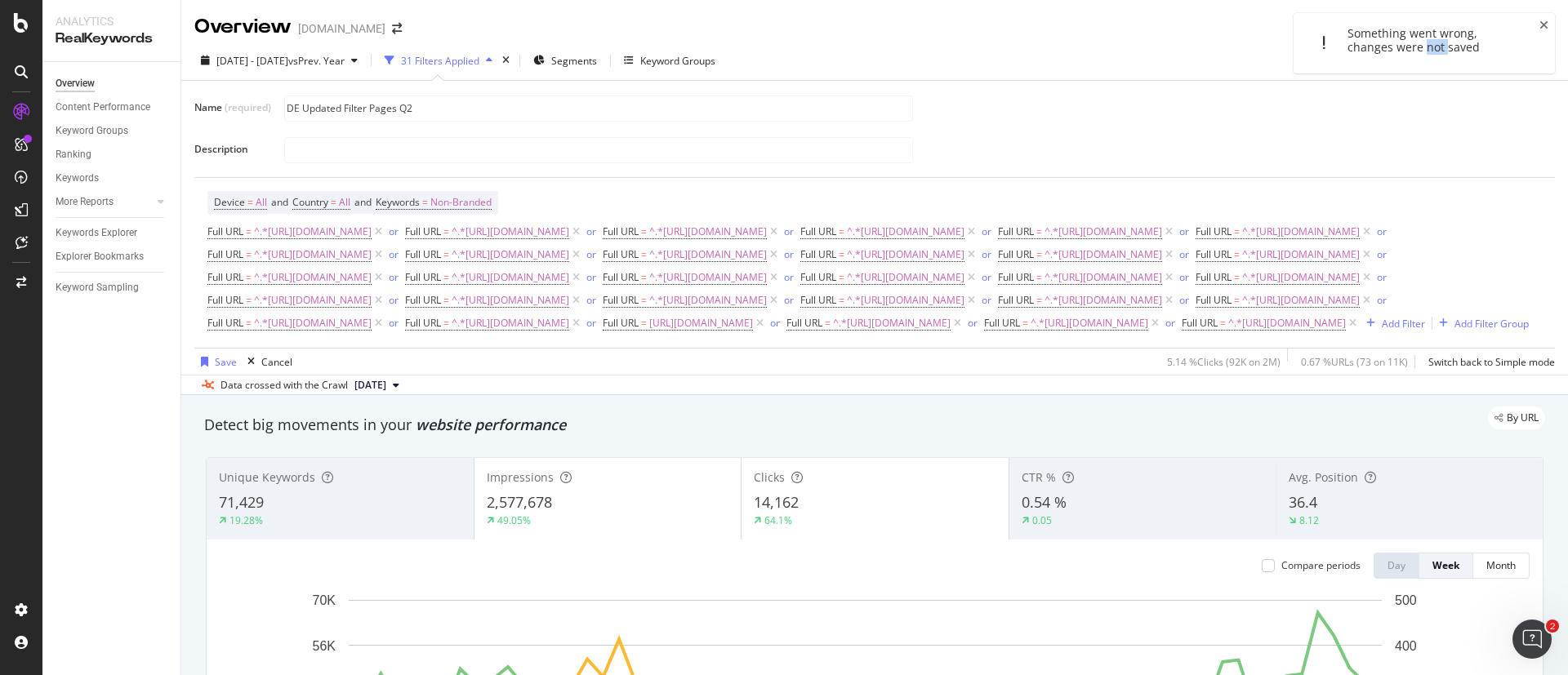 click on "Something went wrong, changes were not saved" at bounding box center [1414, 40] 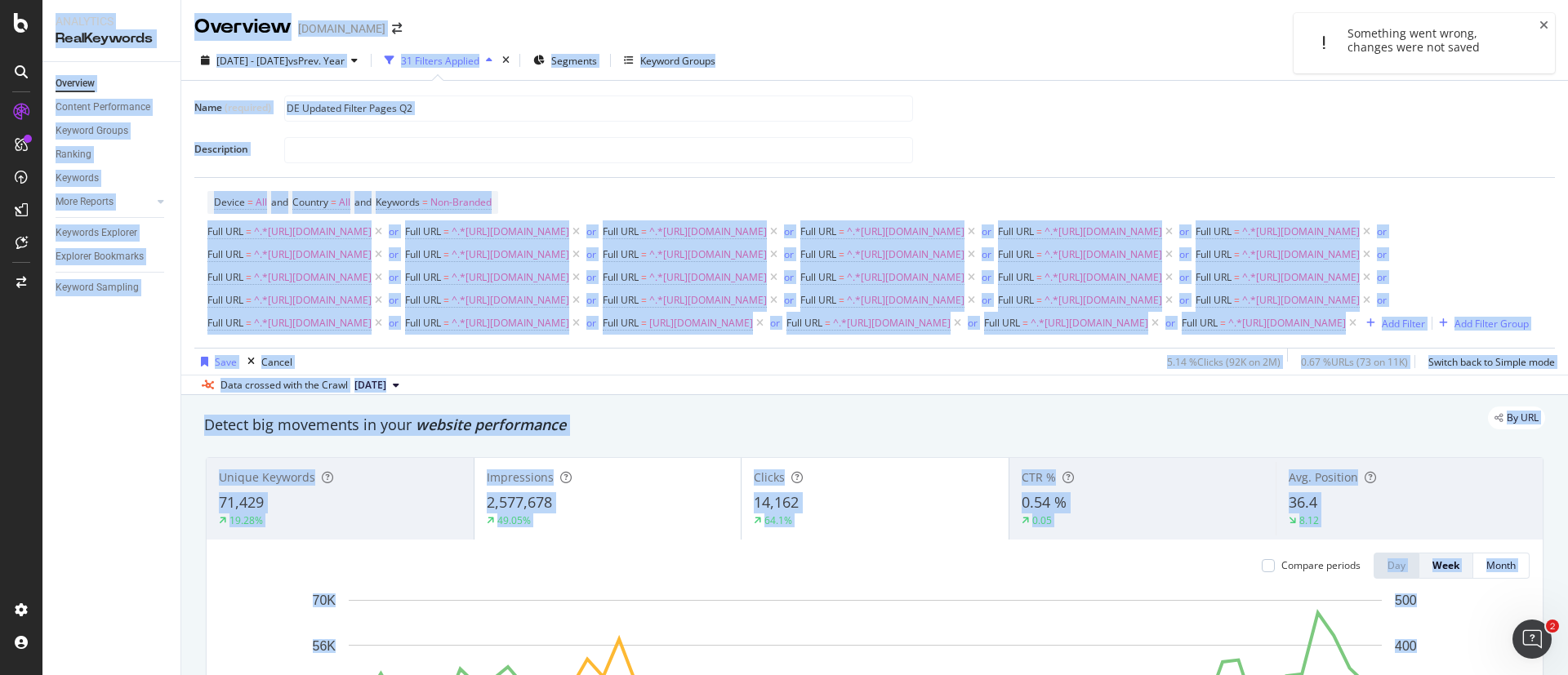click on "Something went wrong, changes were not saved" at bounding box center (1414, 40) 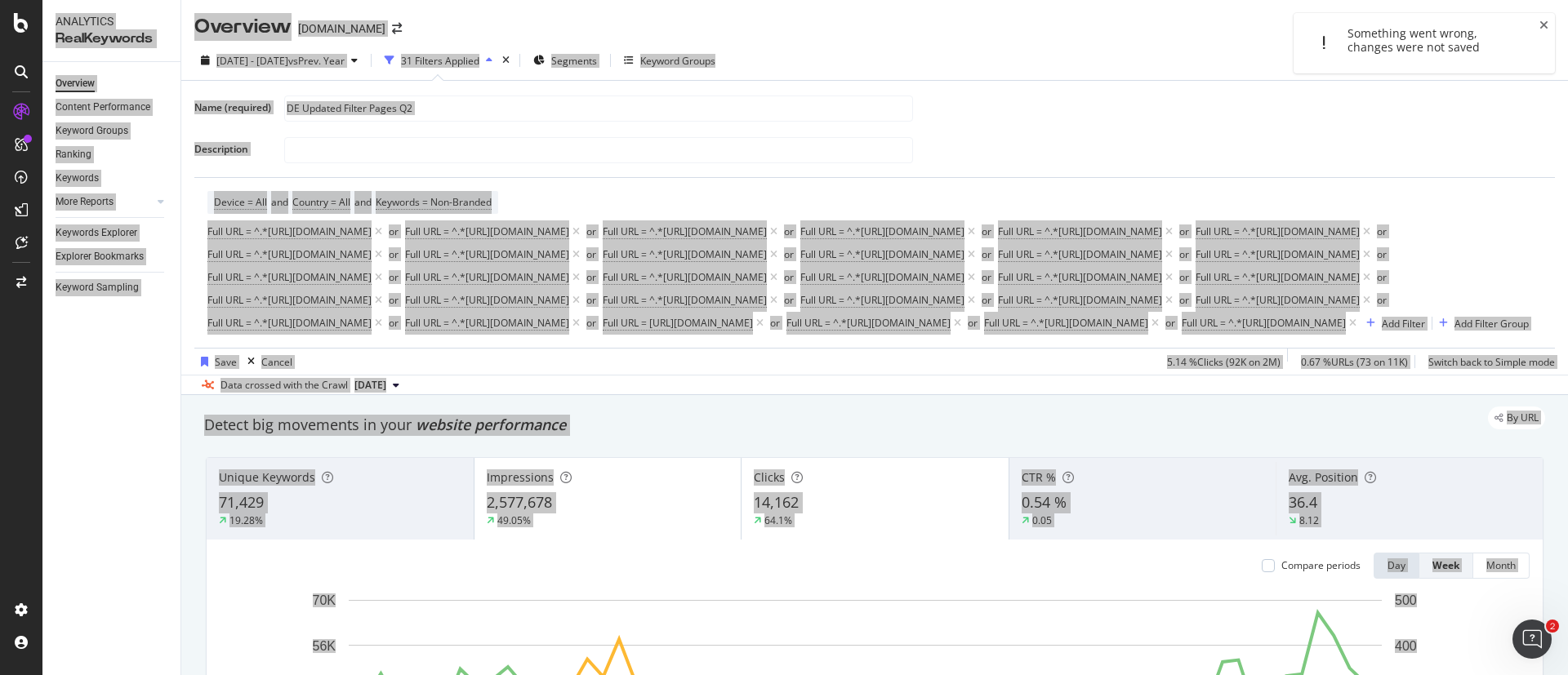 click 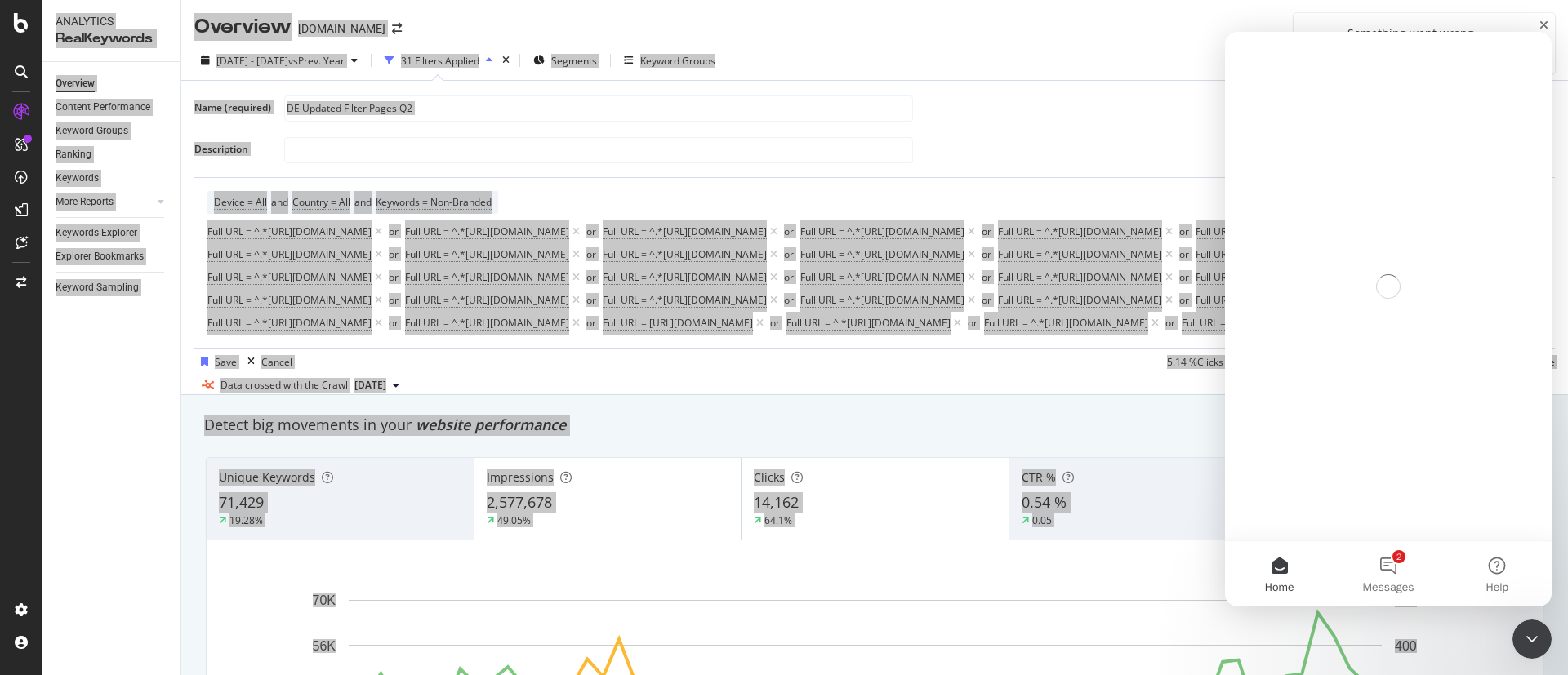 scroll, scrollTop: 0, scrollLeft: 0, axis: both 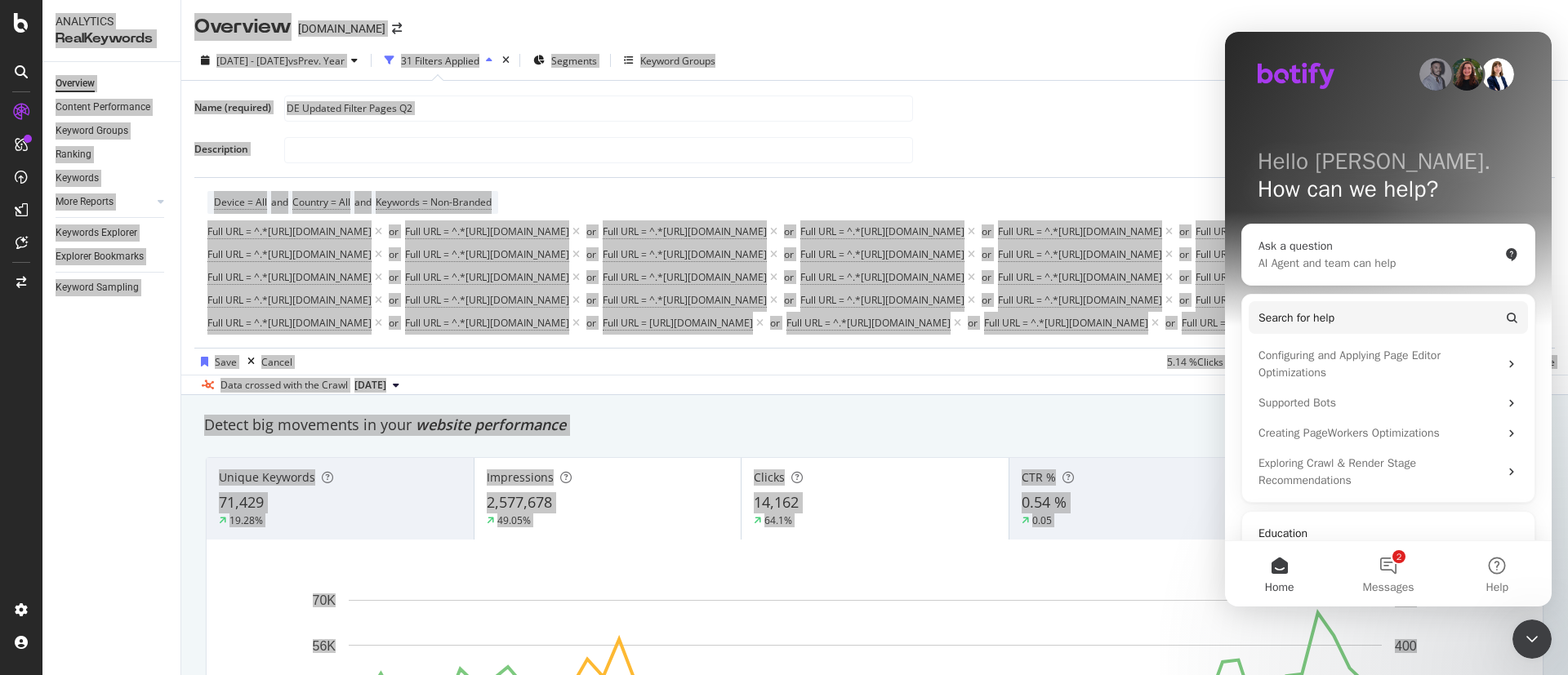 click on "AI Agent and team can help" at bounding box center (1379, 263) 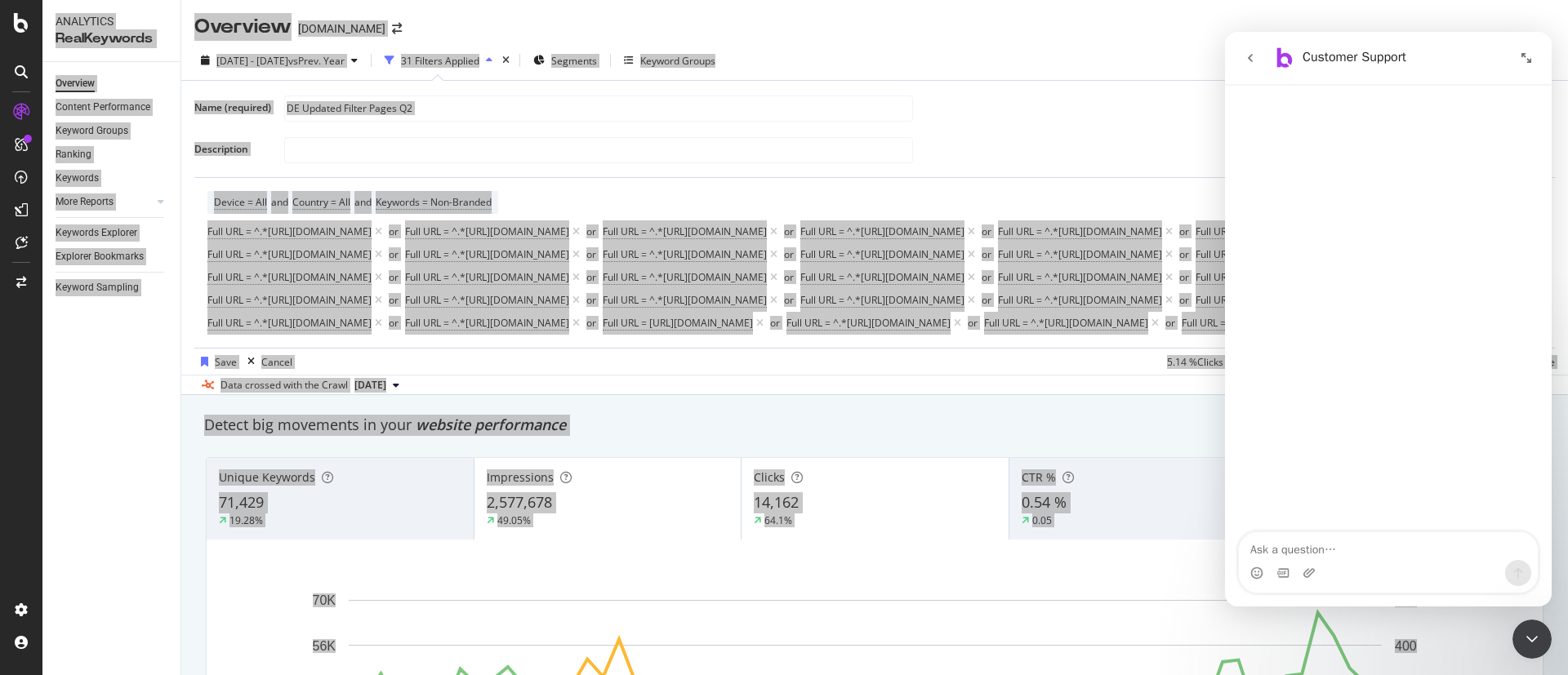 click at bounding box center (1388, 546) 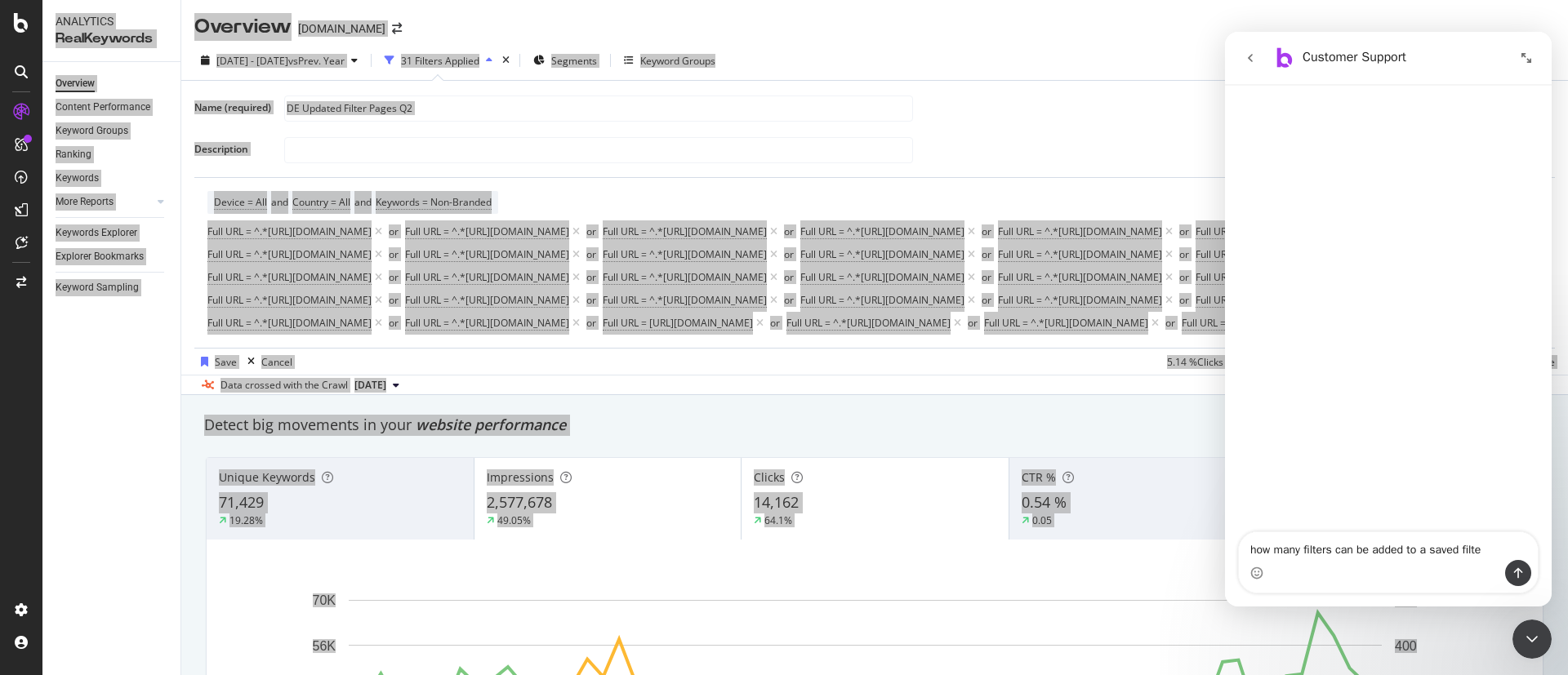 type on "how many filters can be added to a saved filter" 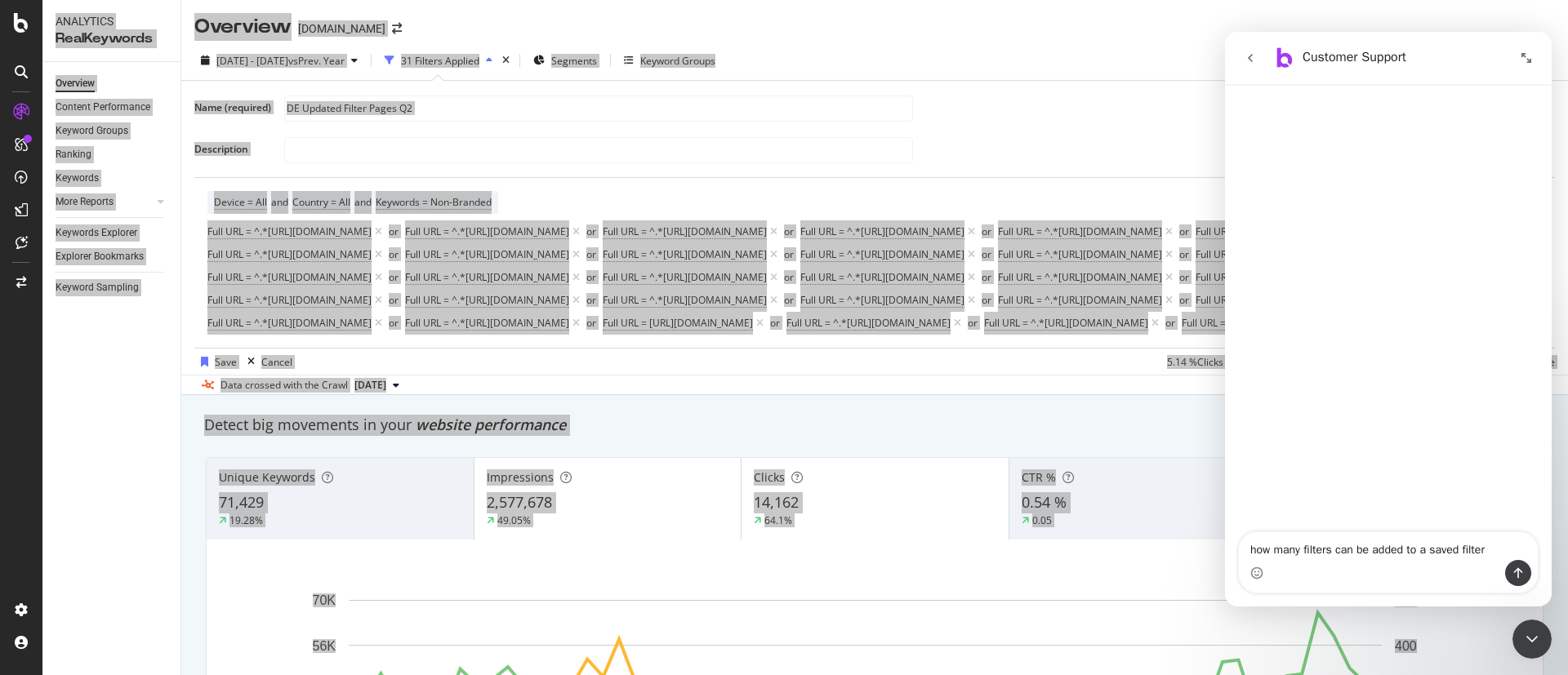 type 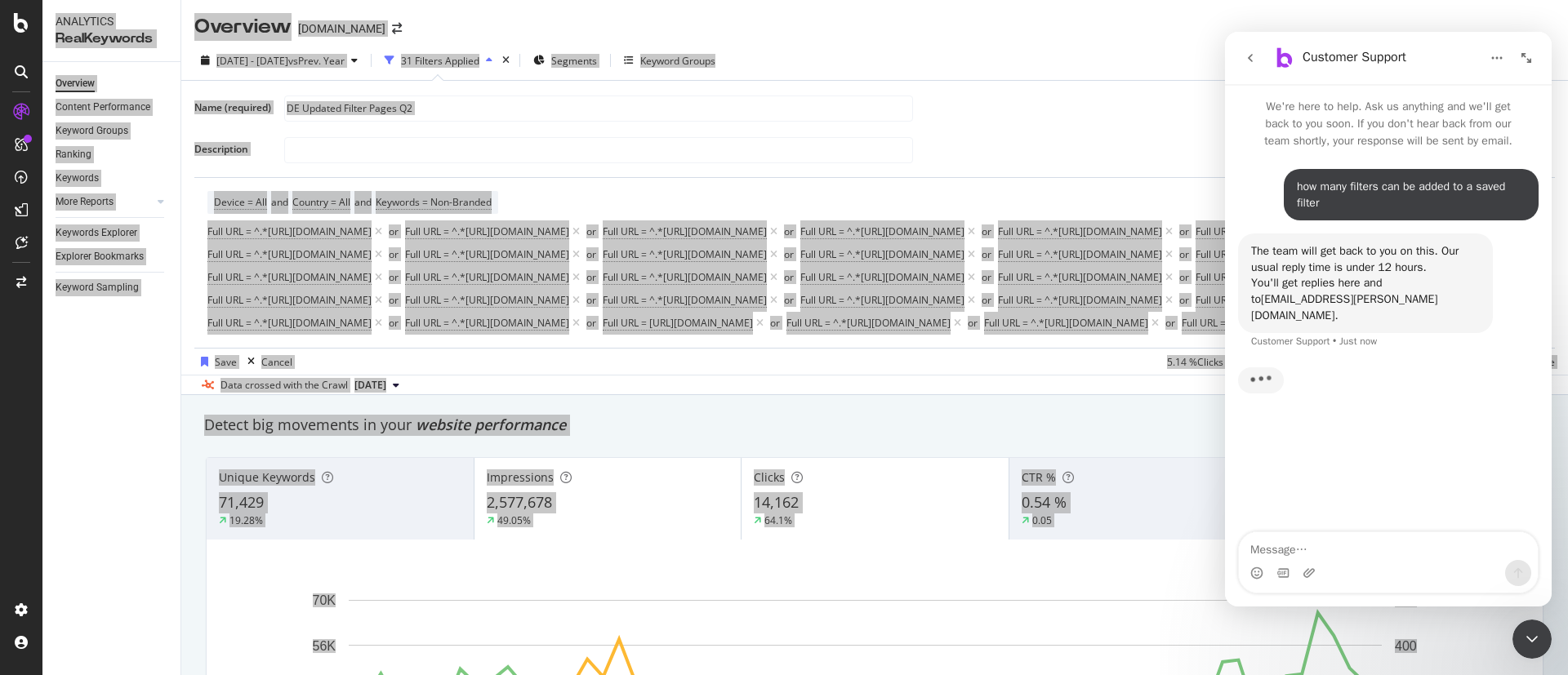 scroll, scrollTop: 2, scrollLeft: 0, axis: vertical 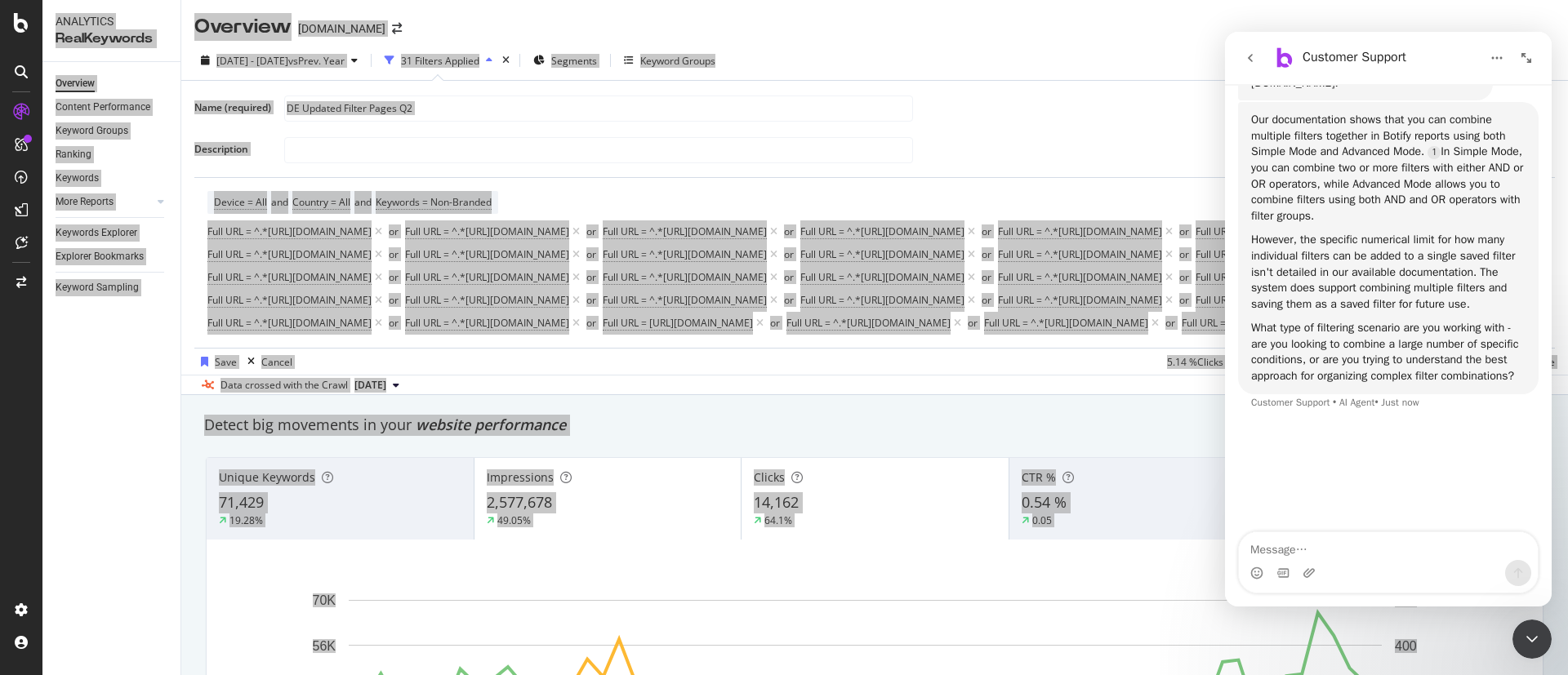 click 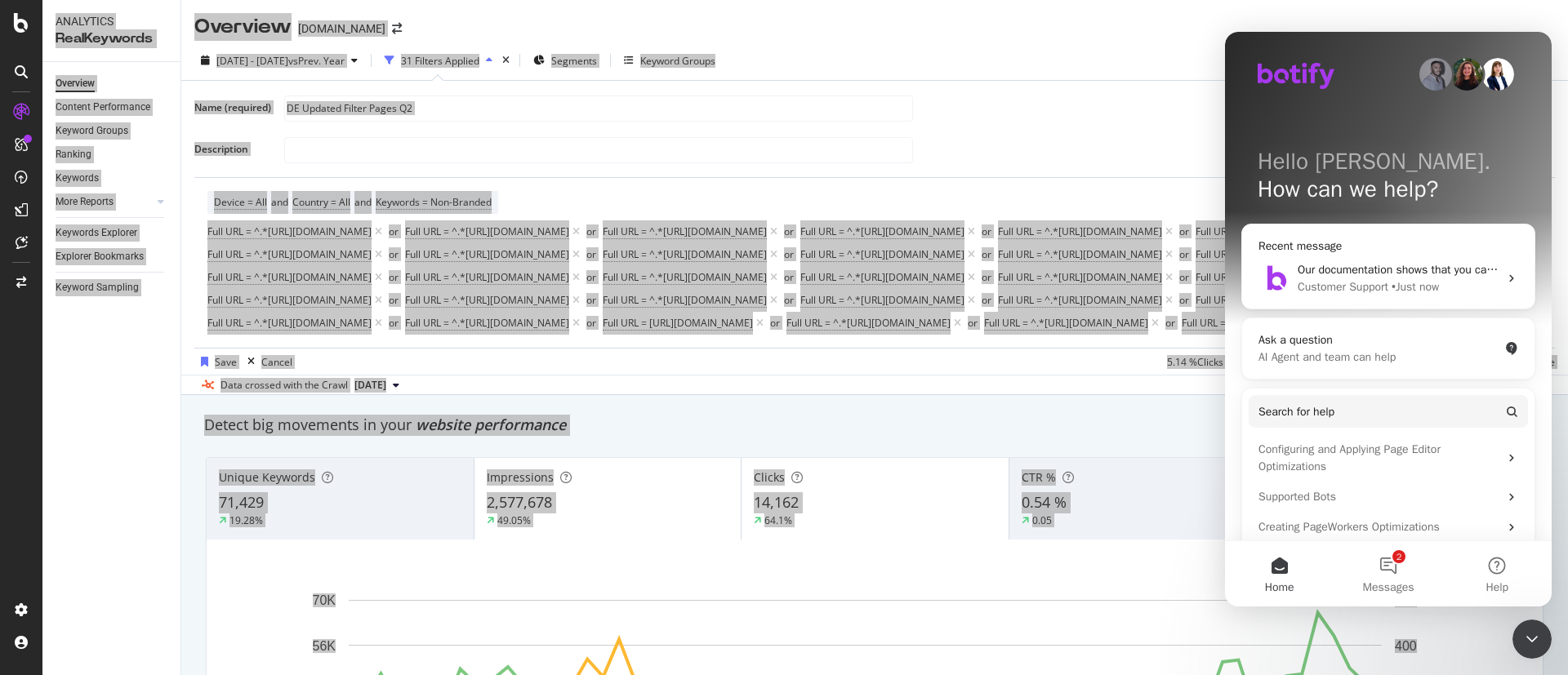 scroll, scrollTop: 166, scrollLeft: 0, axis: vertical 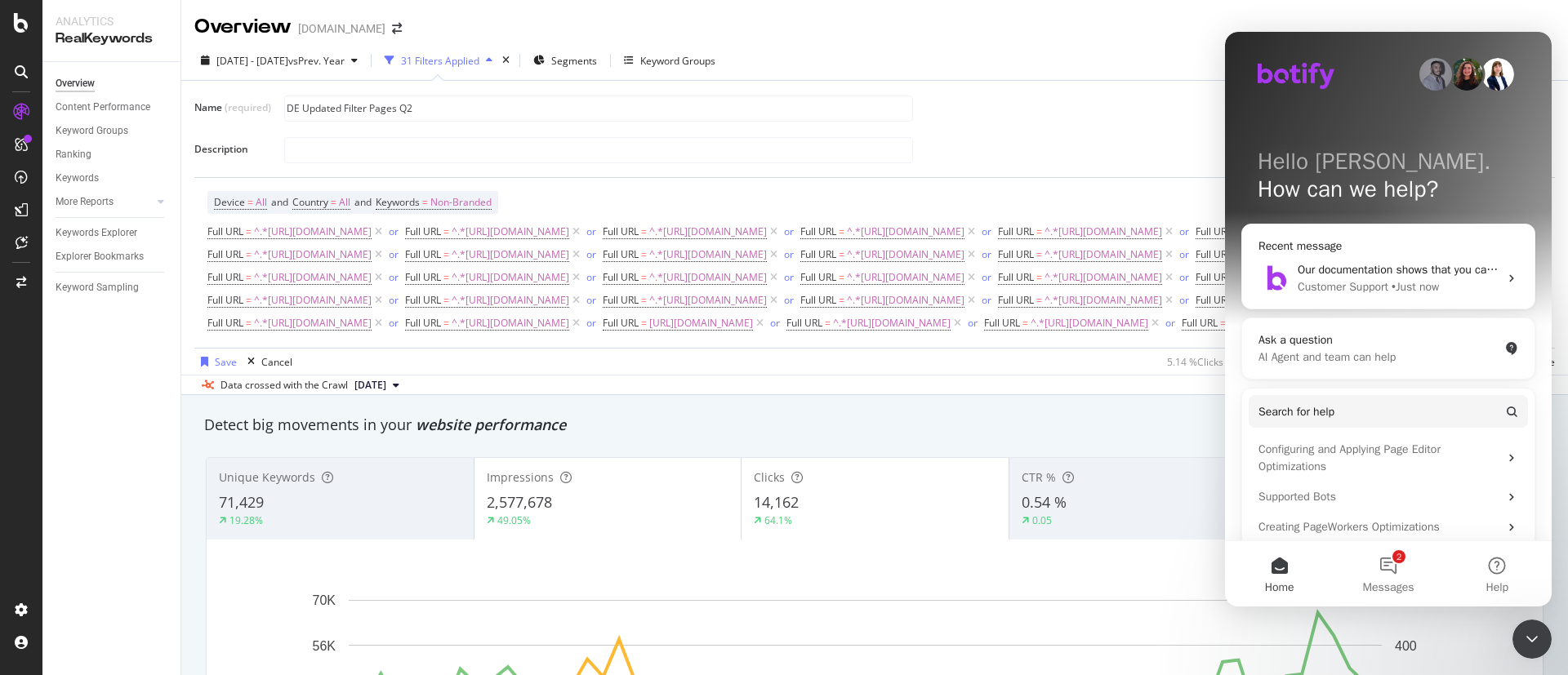 click on "DE Updated Filter Pages Q2" at bounding box center (913, 108) 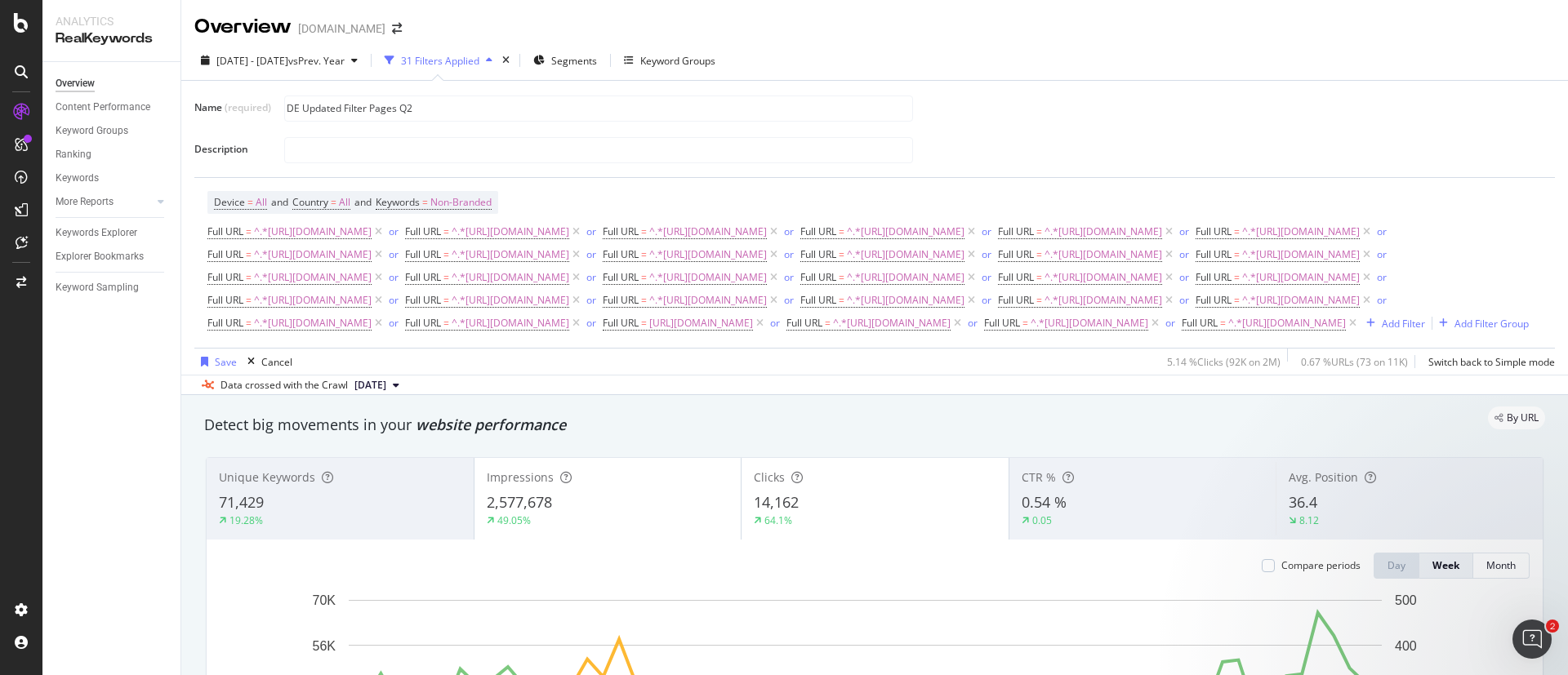scroll, scrollTop: 0, scrollLeft: 0, axis: both 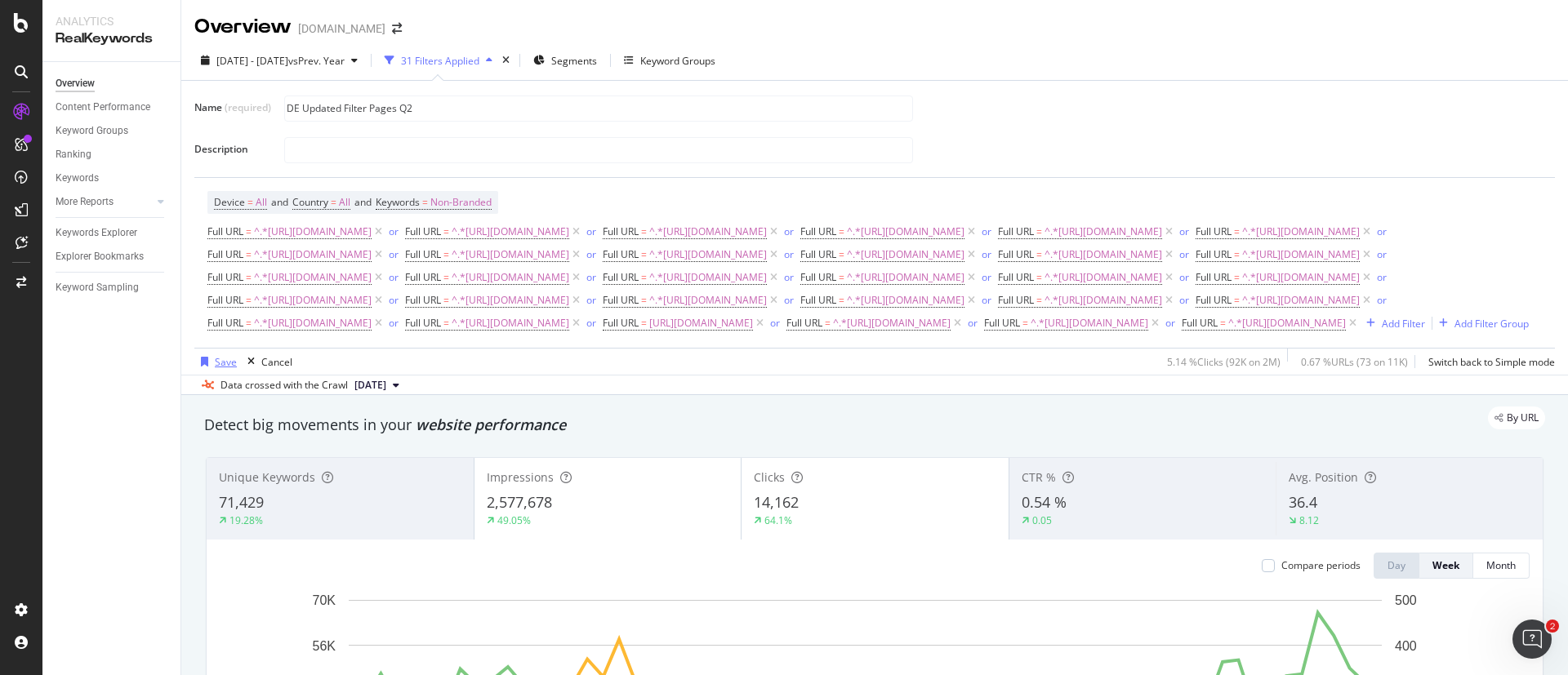 click on "Save" at bounding box center [225, 362] 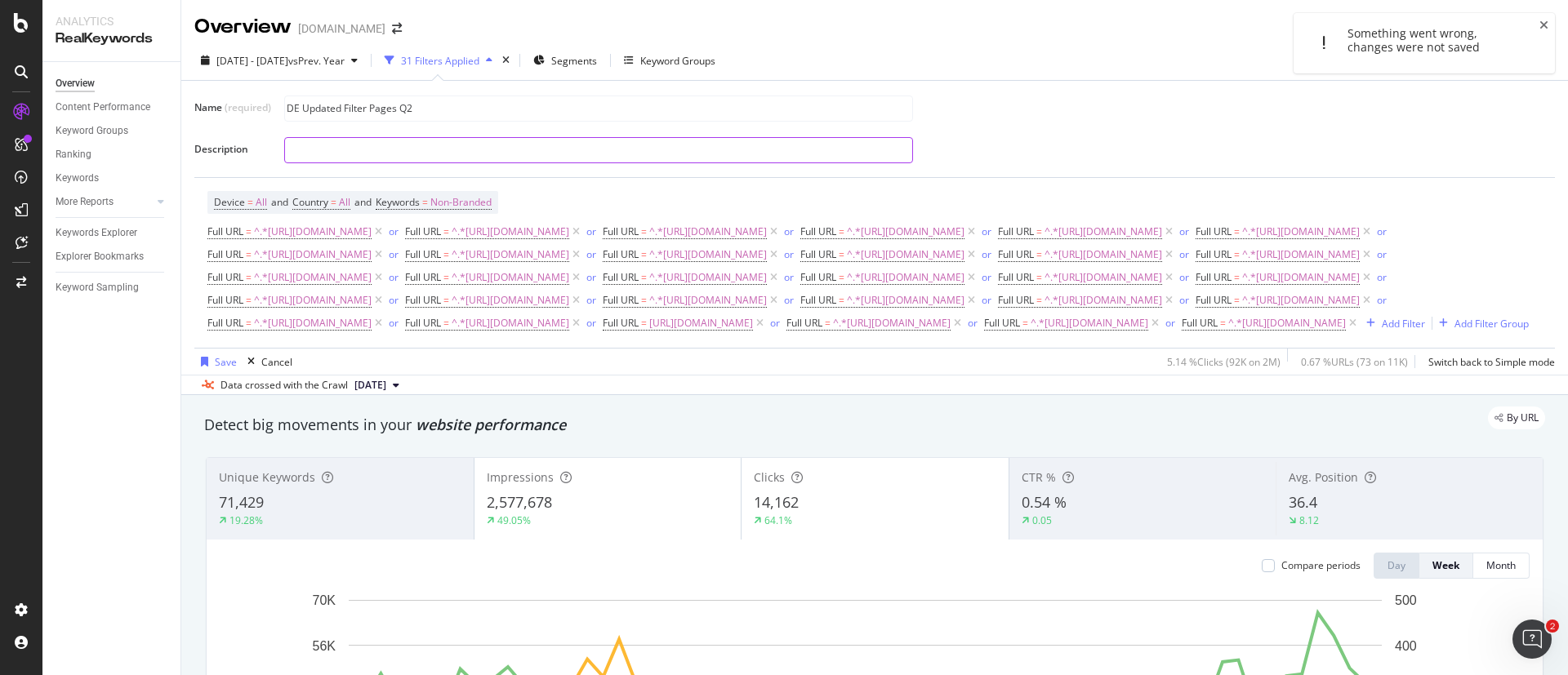 click at bounding box center [599, 150] 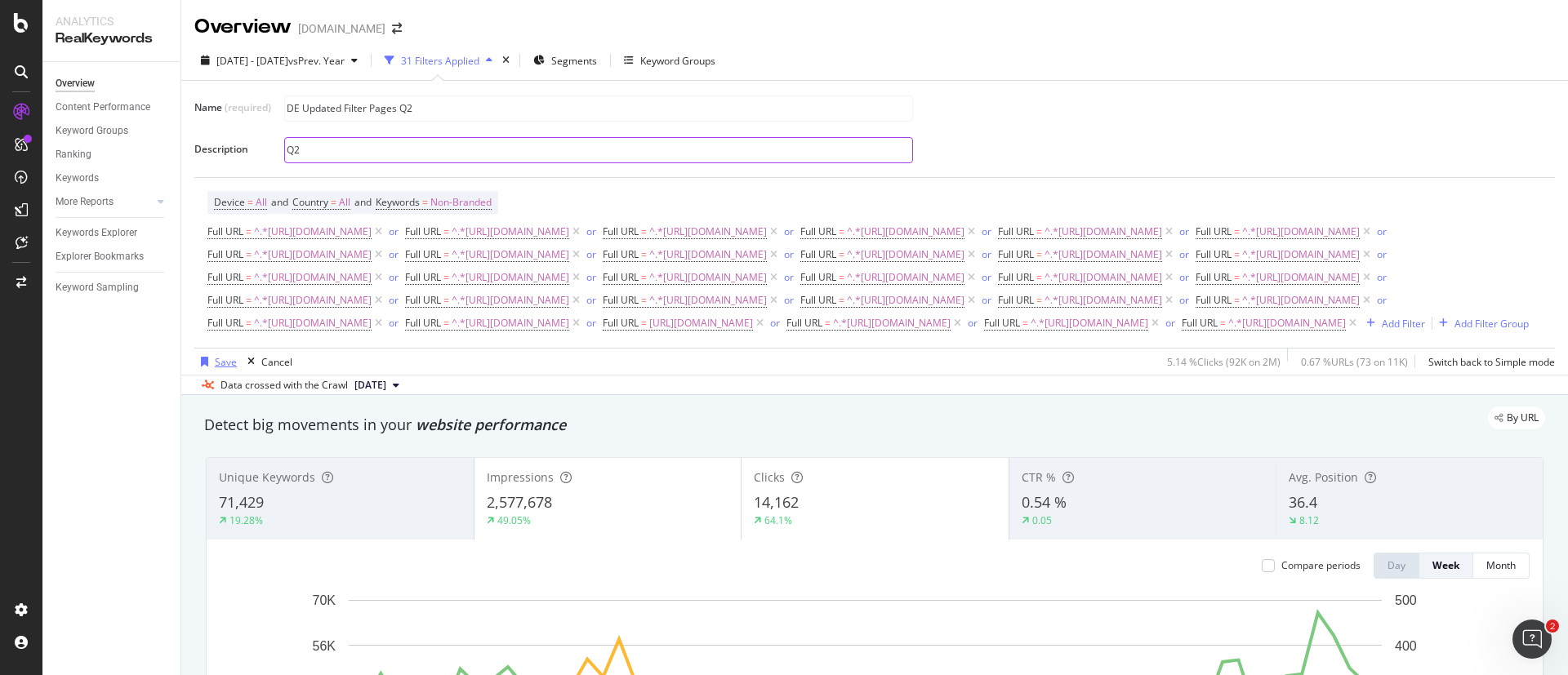 type on "Q2" 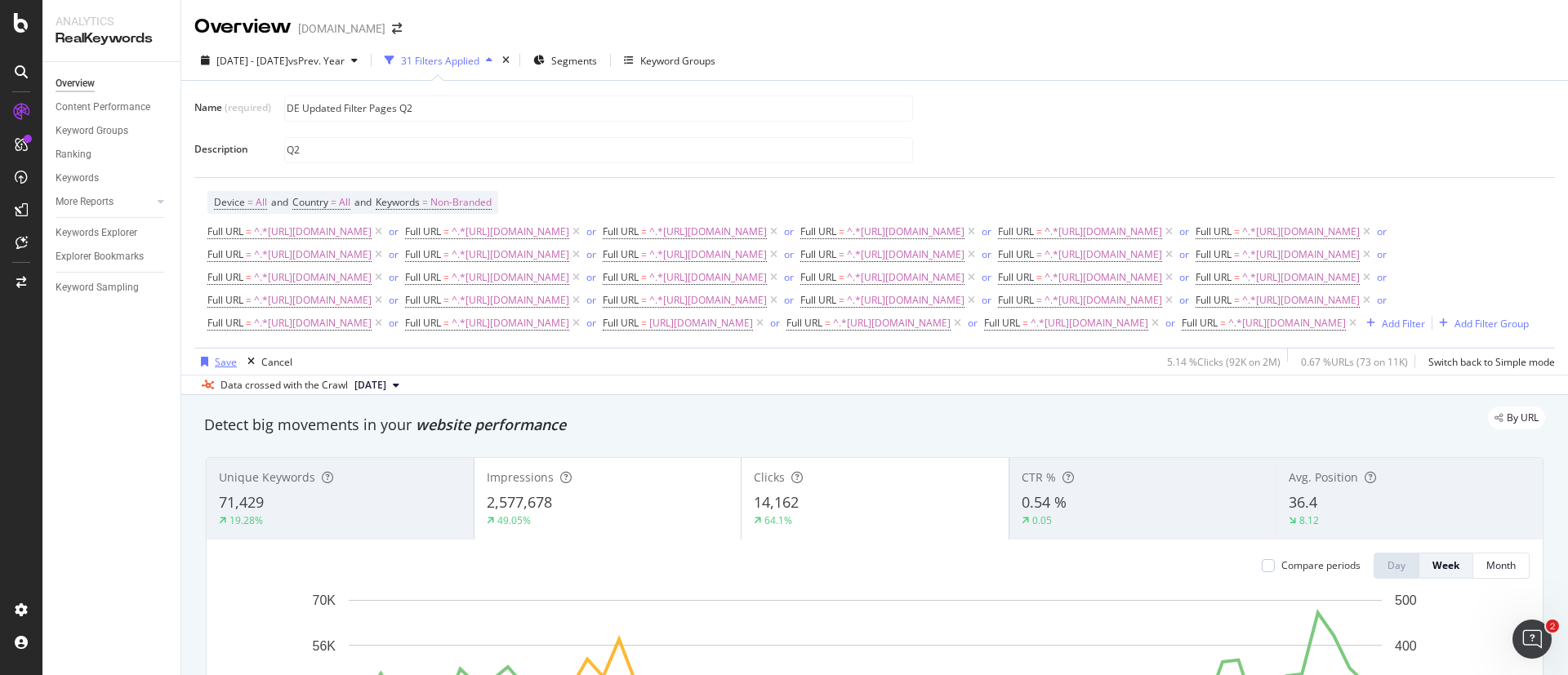 click at bounding box center [204, 362] 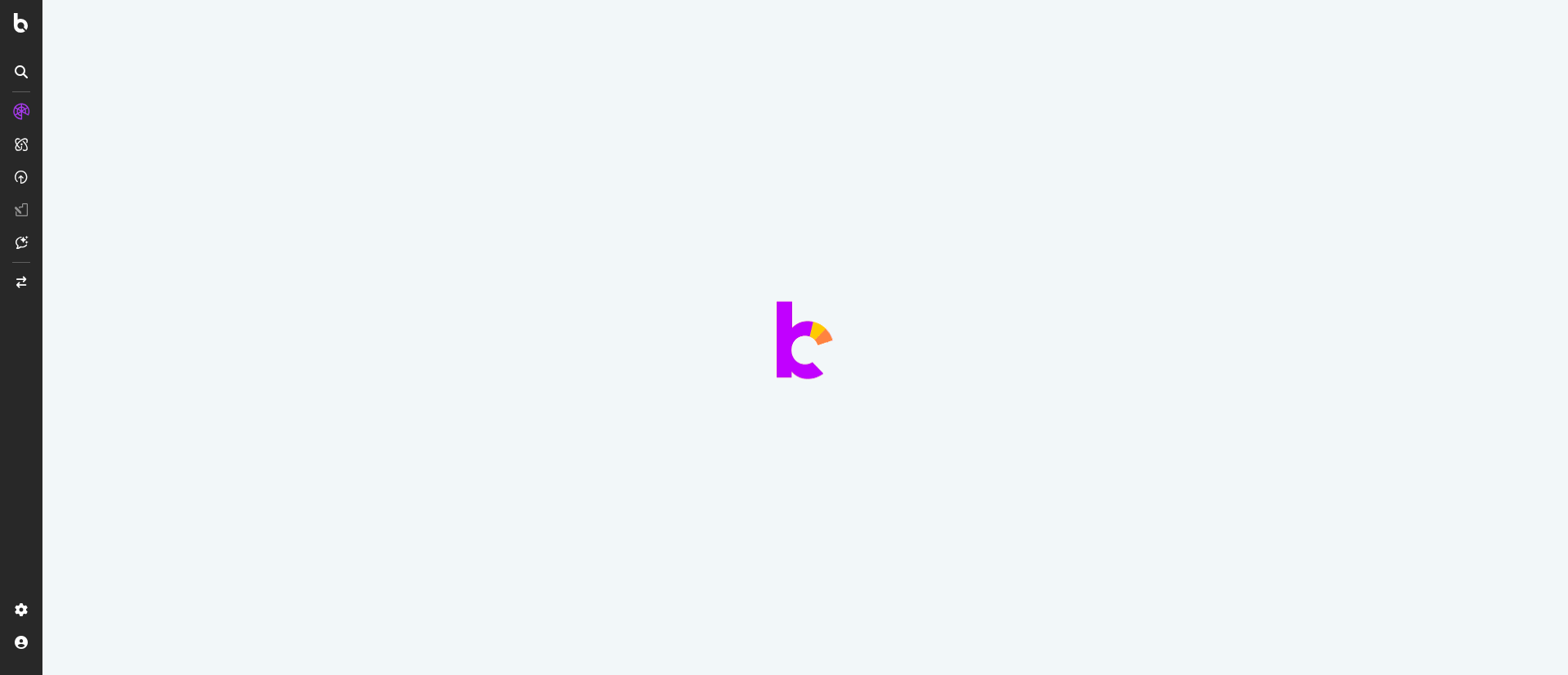 scroll, scrollTop: 0, scrollLeft: 0, axis: both 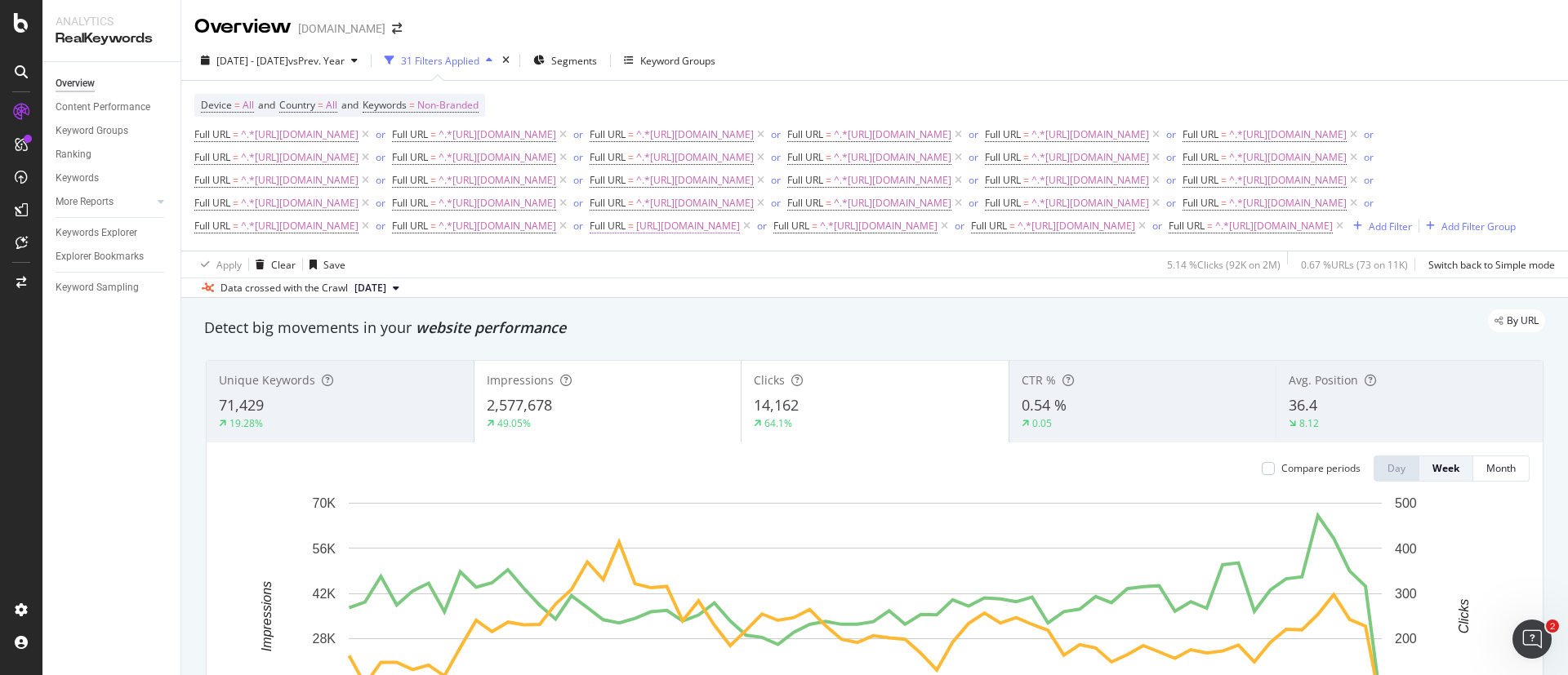 click on "[URL][DOMAIN_NAME]" at bounding box center (688, 226) 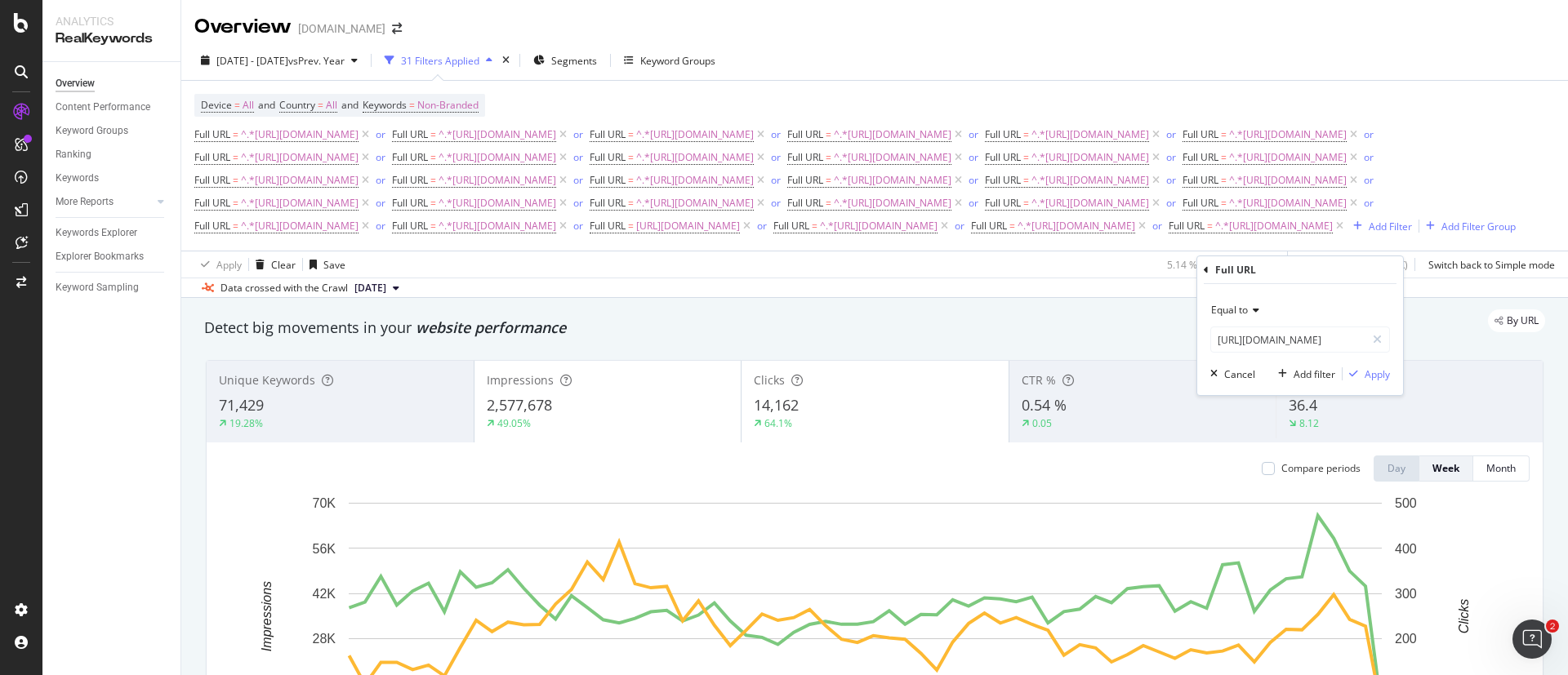 click at bounding box center (1254, 310) 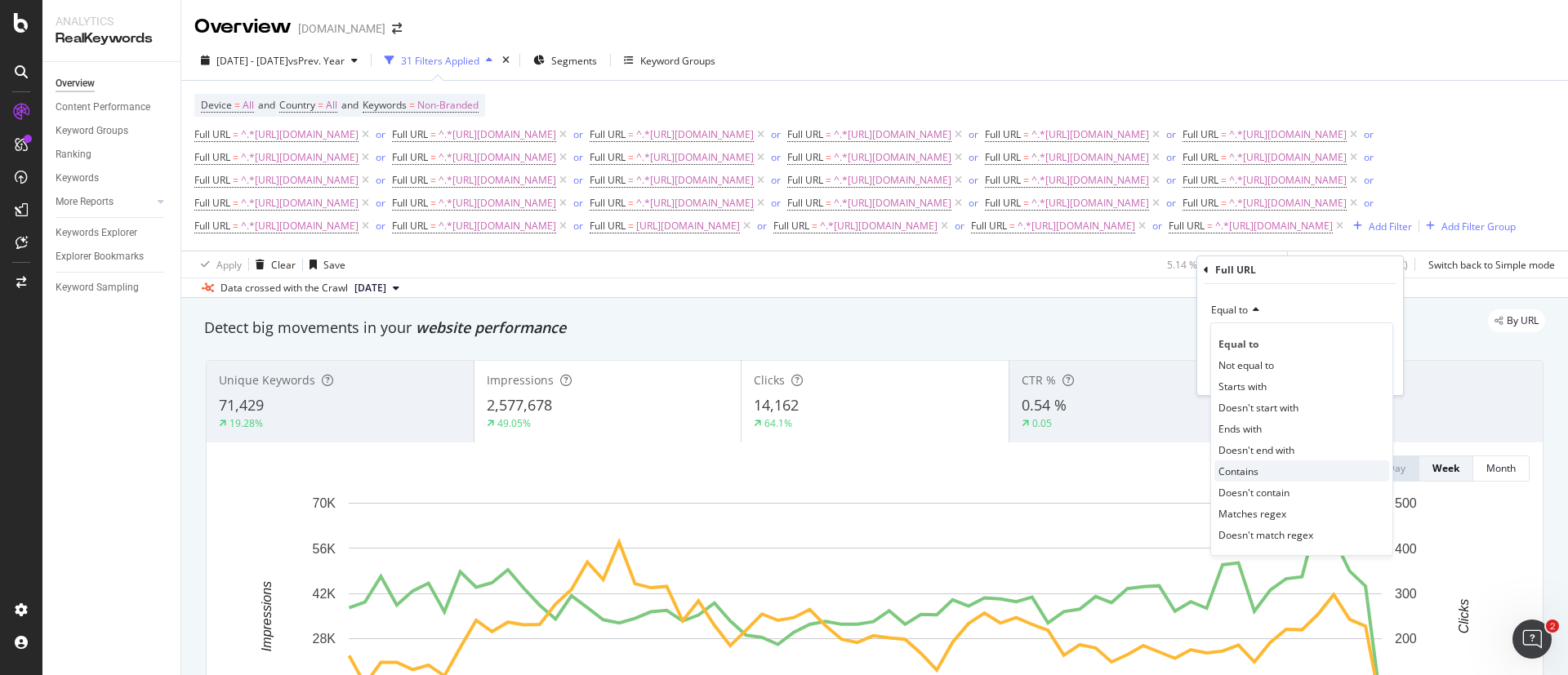 click on "Contains" at bounding box center (1302, 471) 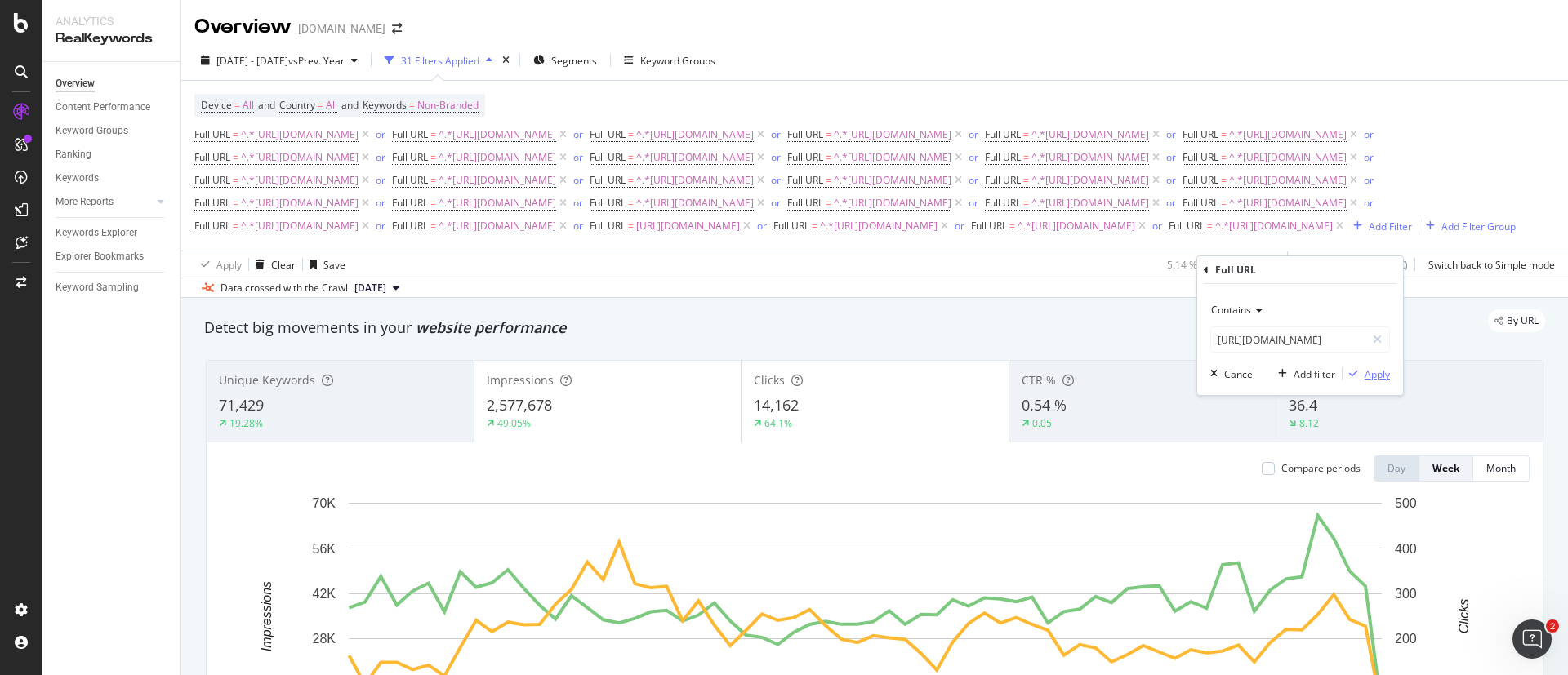 click on "Apply" at bounding box center (1377, 374) 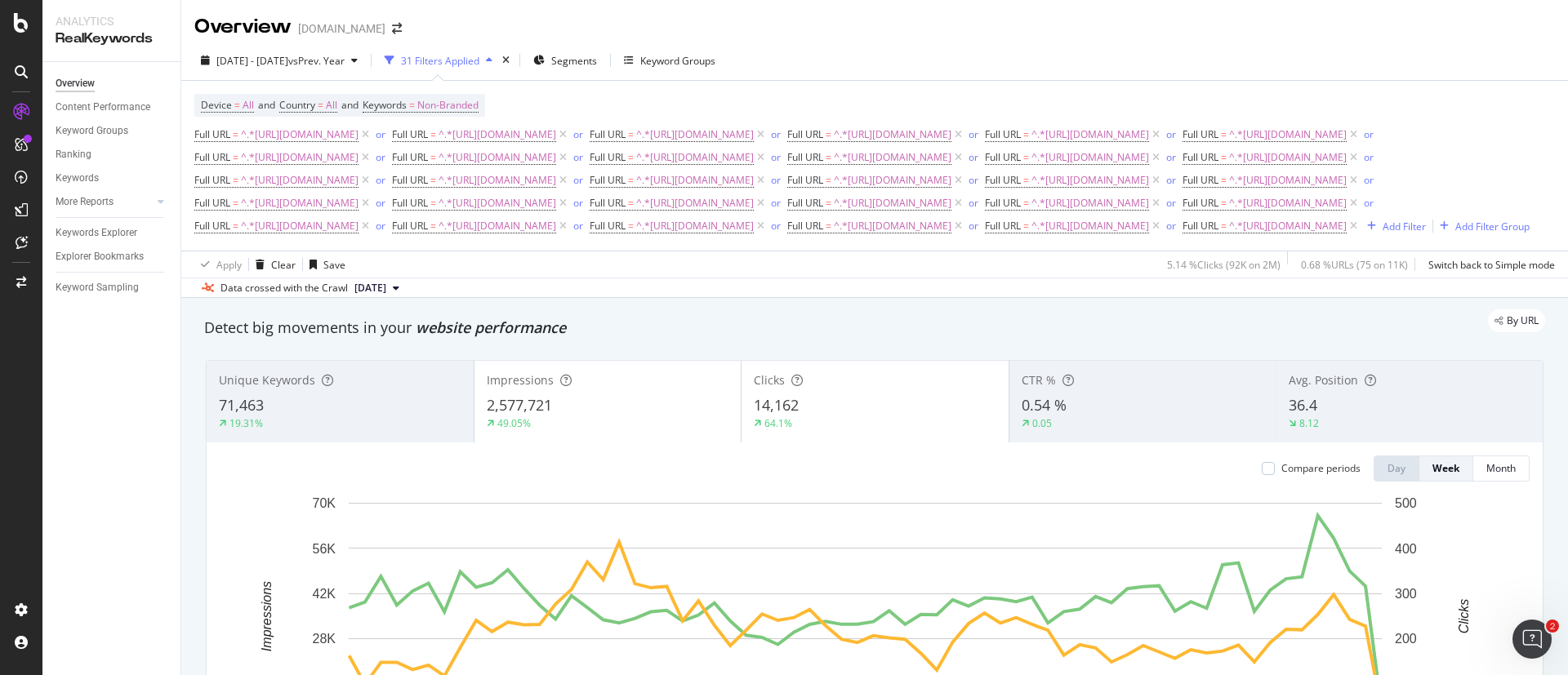 click on "Apply Clear Save 5.14 %  Clicks ( 92K on 2M ) 0.68 %  URLs ( 75 on 11K ) Switch back to Simple mode" at bounding box center [875, 264] 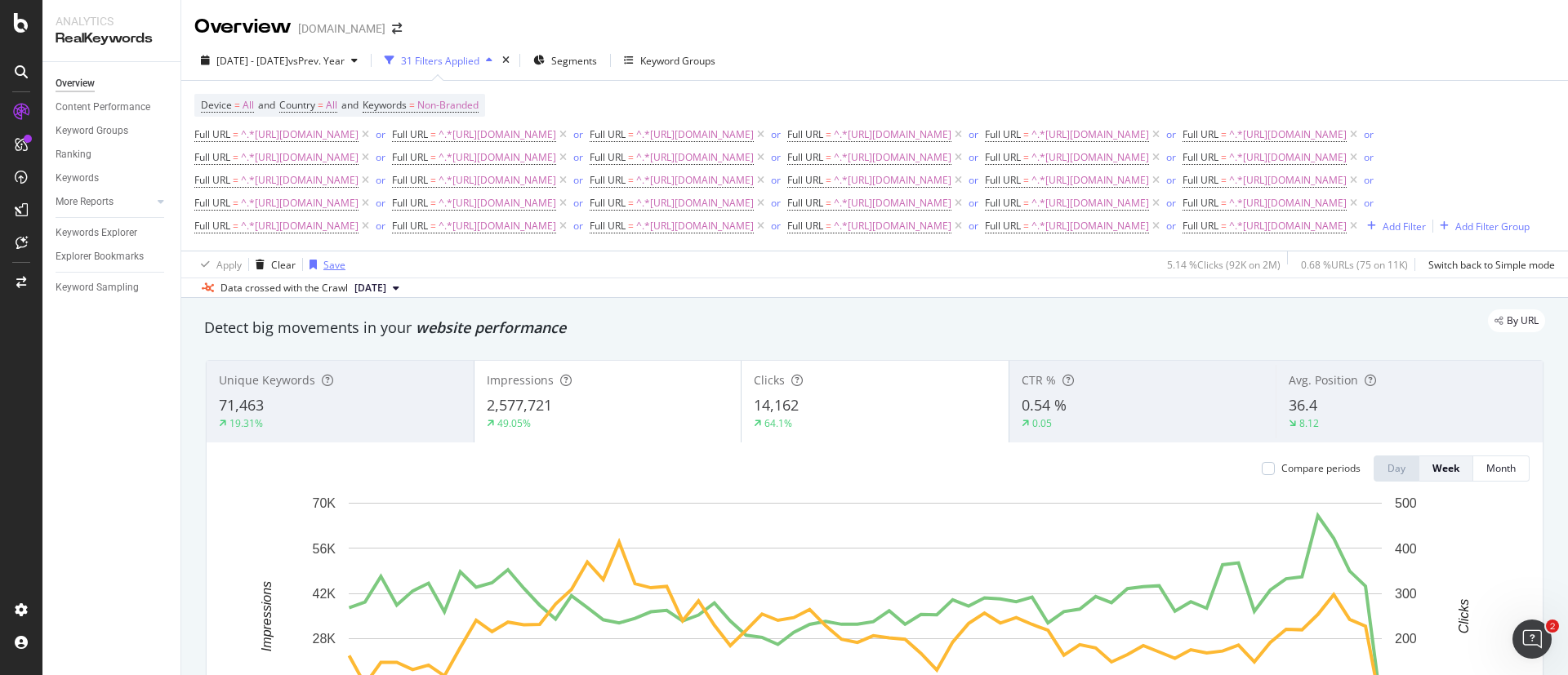click on "Save" at bounding box center (334, 264) 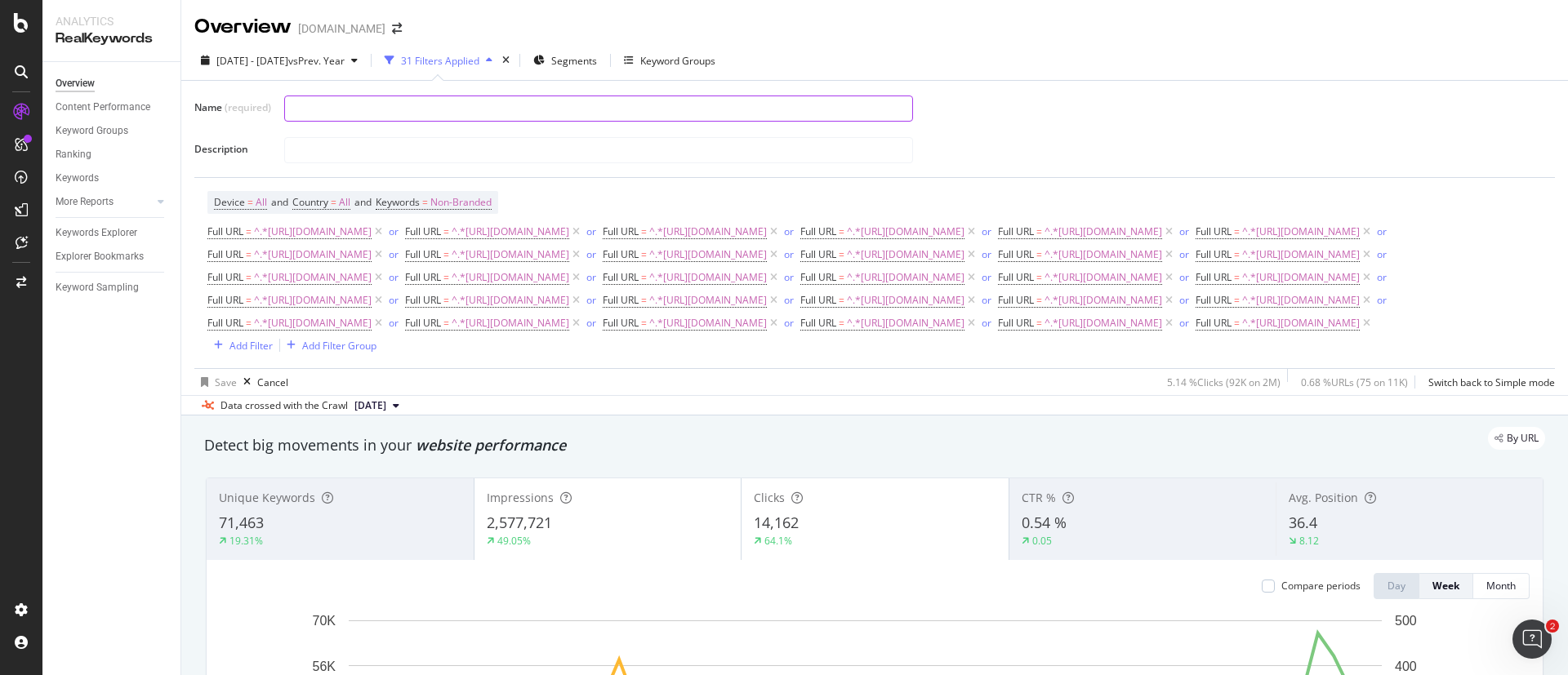 click at bounding box center [599, 109] 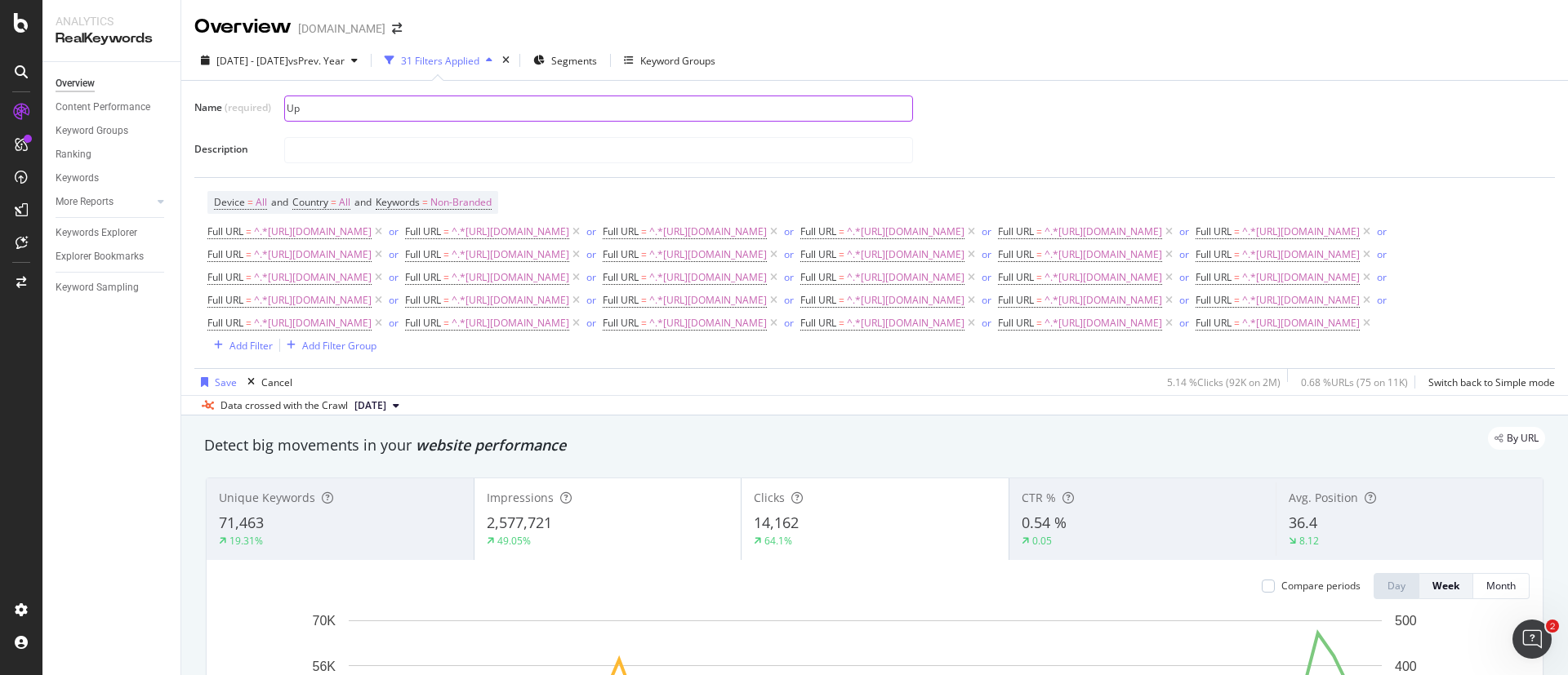 type on "U" 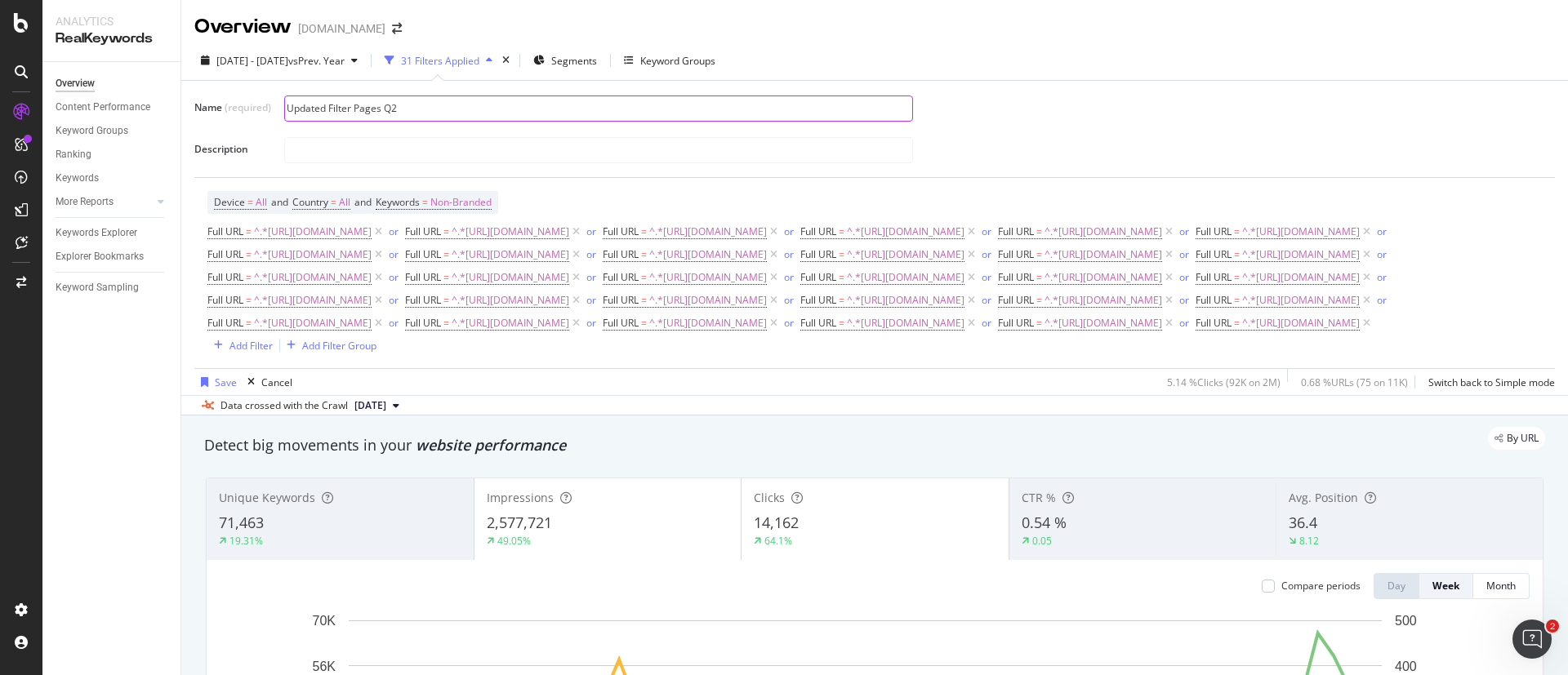 click on "Updated Filter Pages Q2" at bounding box center [599, 109] 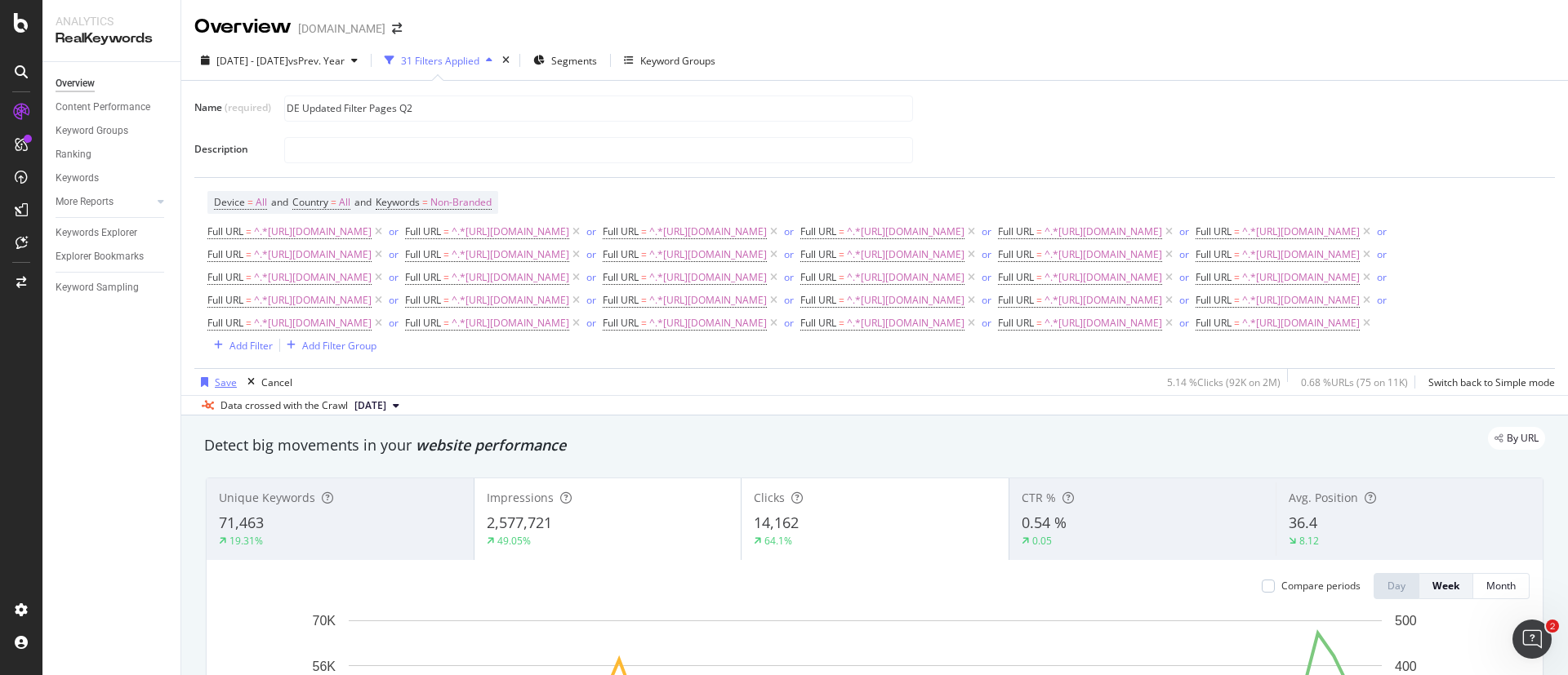 type on "DE Updated Filter Pages Q2" 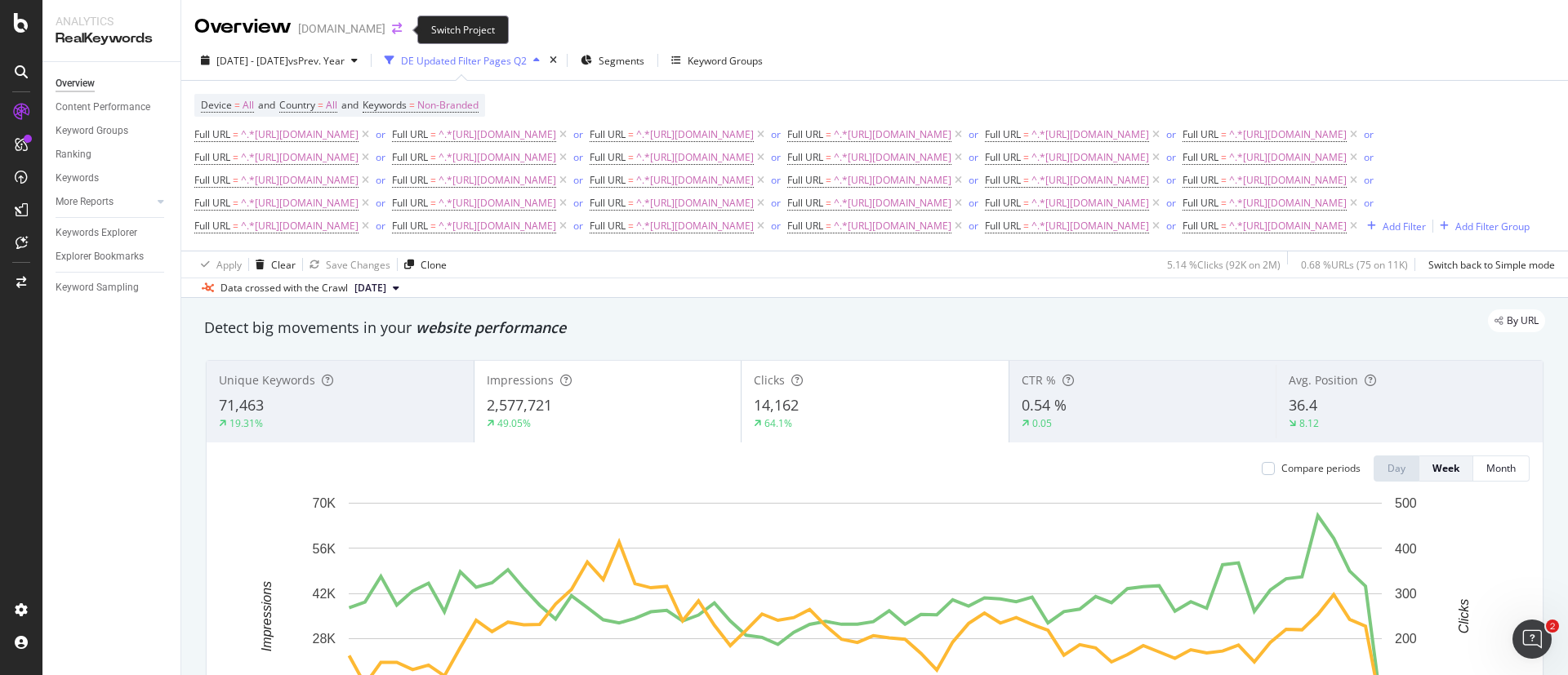 click at bounding box center (397, 29) 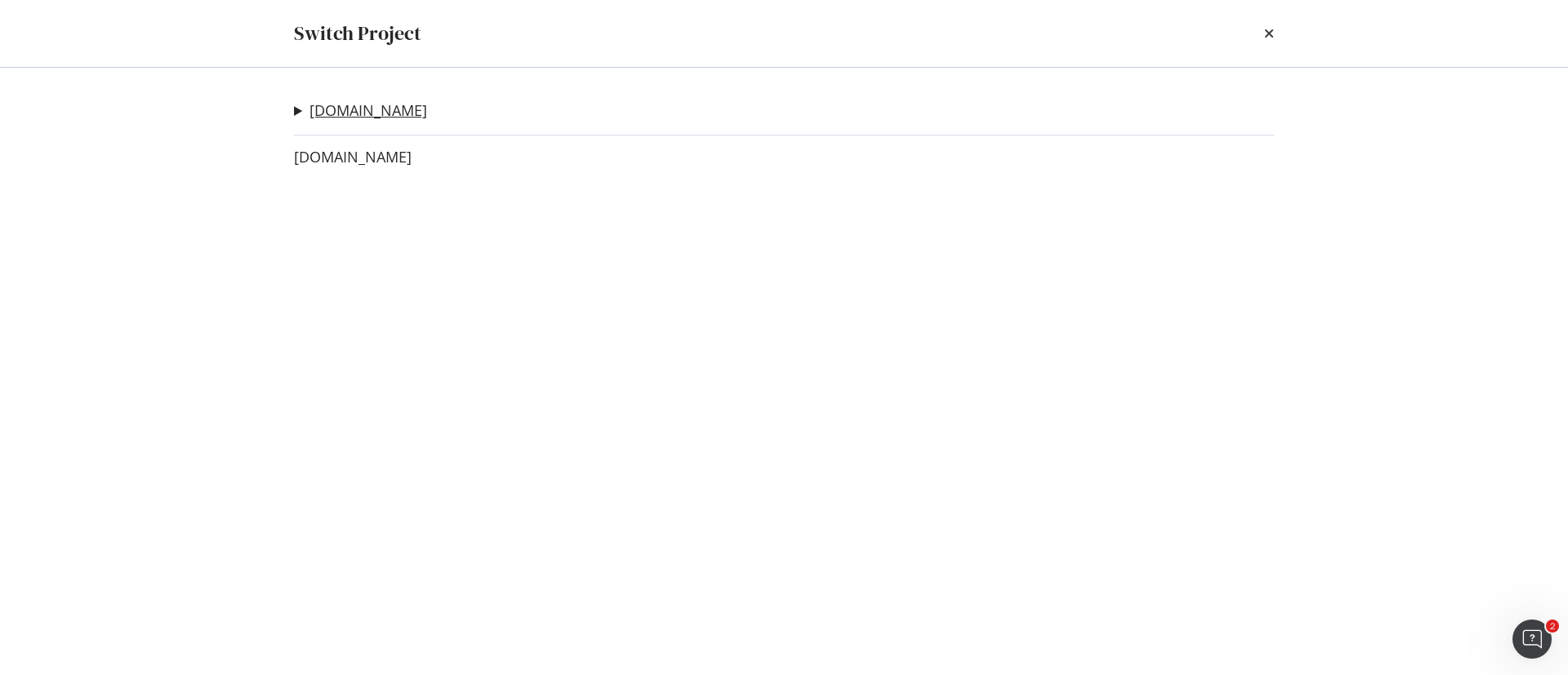 click on "secretescapes.com" at bounding box center [368, 110] 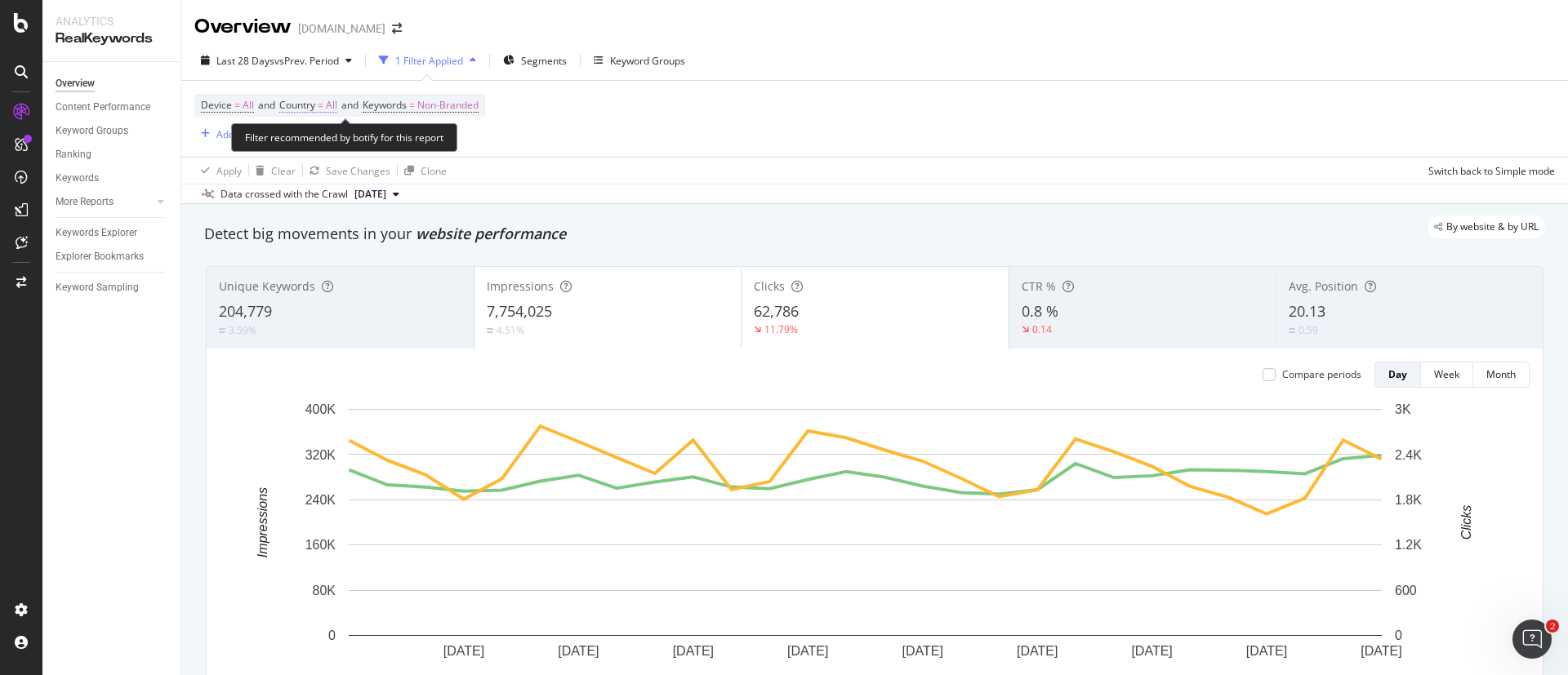 click on "All" at bounding box center (332, 105) 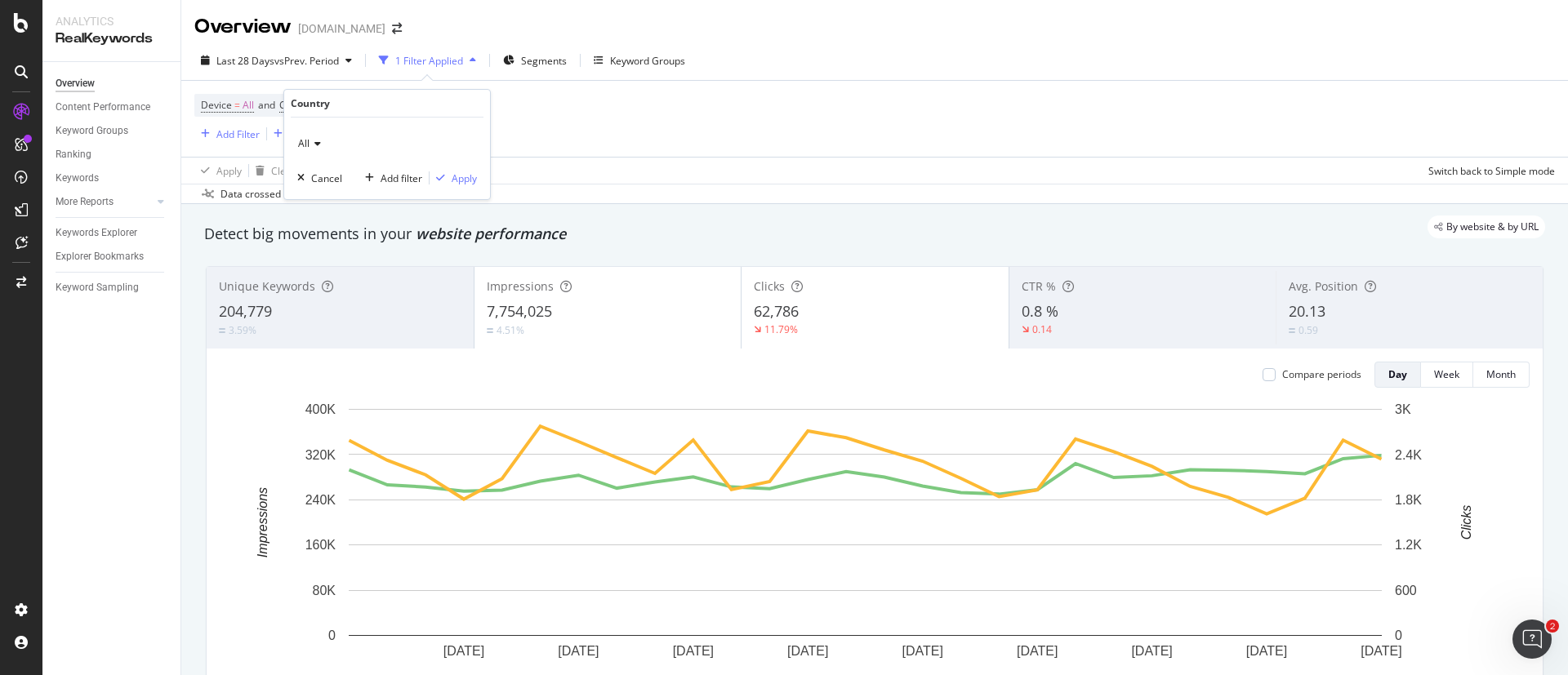 click on "All" at bounding box center [387, 144] 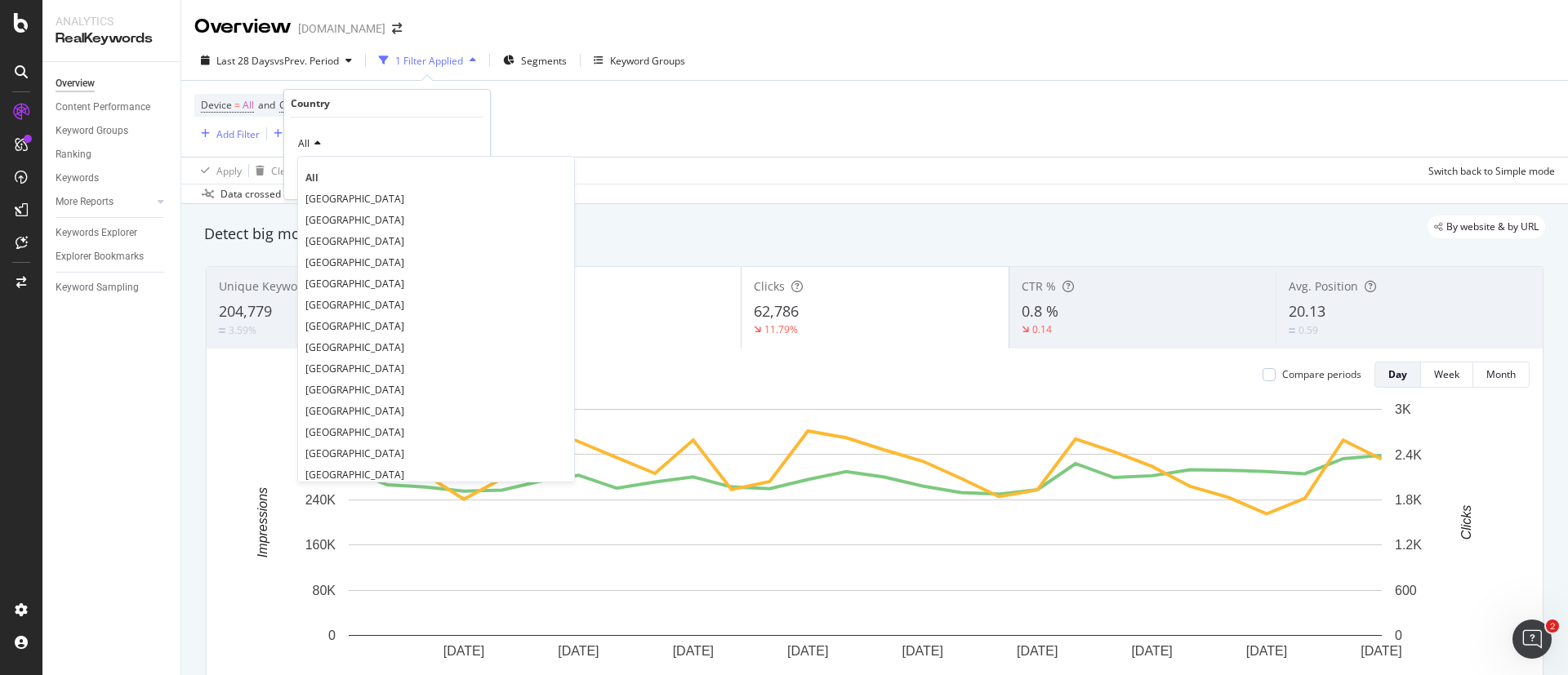 click on "[GEOGRAPHIC_DATA]" at bounding box center [436, 241] 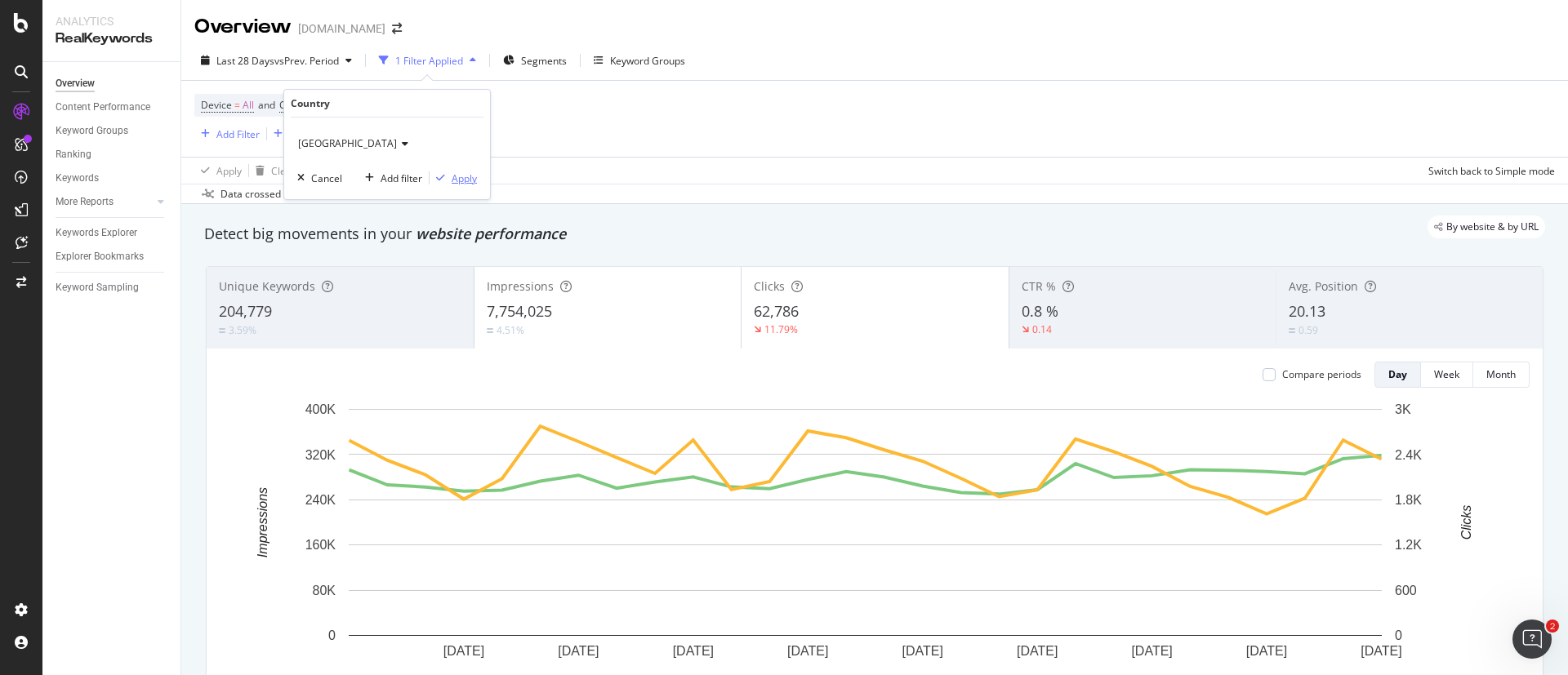 click on "Apply" at bounding box center (453, 178) 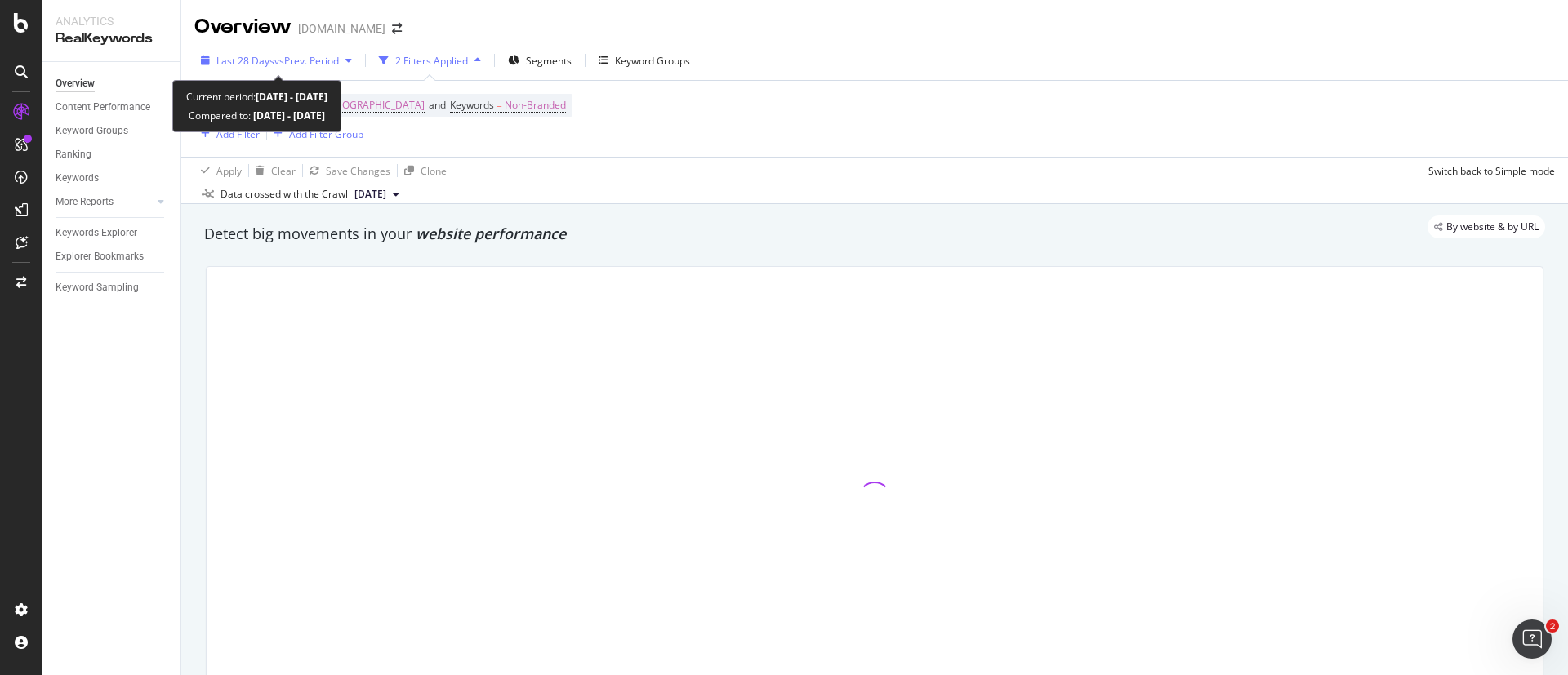 click on "vs  Prev. Period" at bounding box center [306, 60] 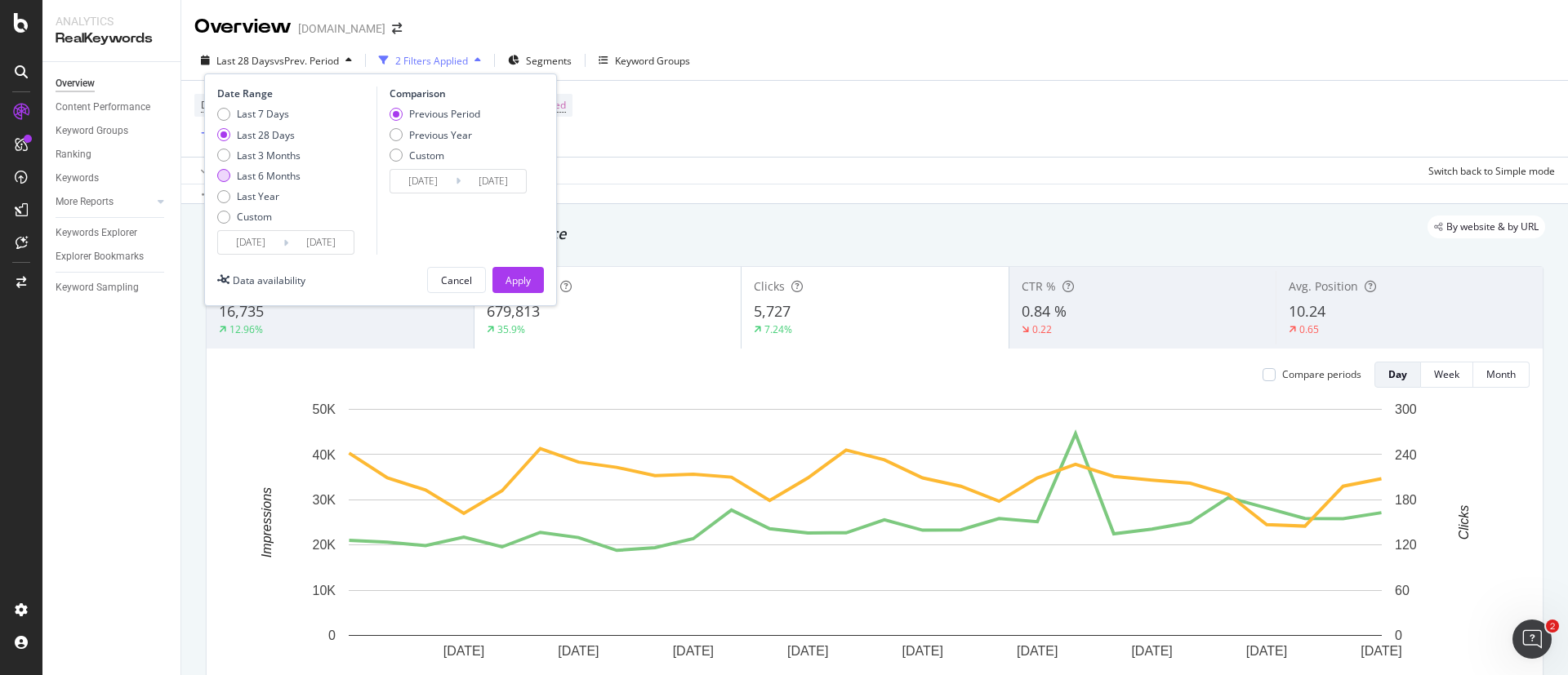 click on "Last 6 Months" at bounding box center [269, 175] 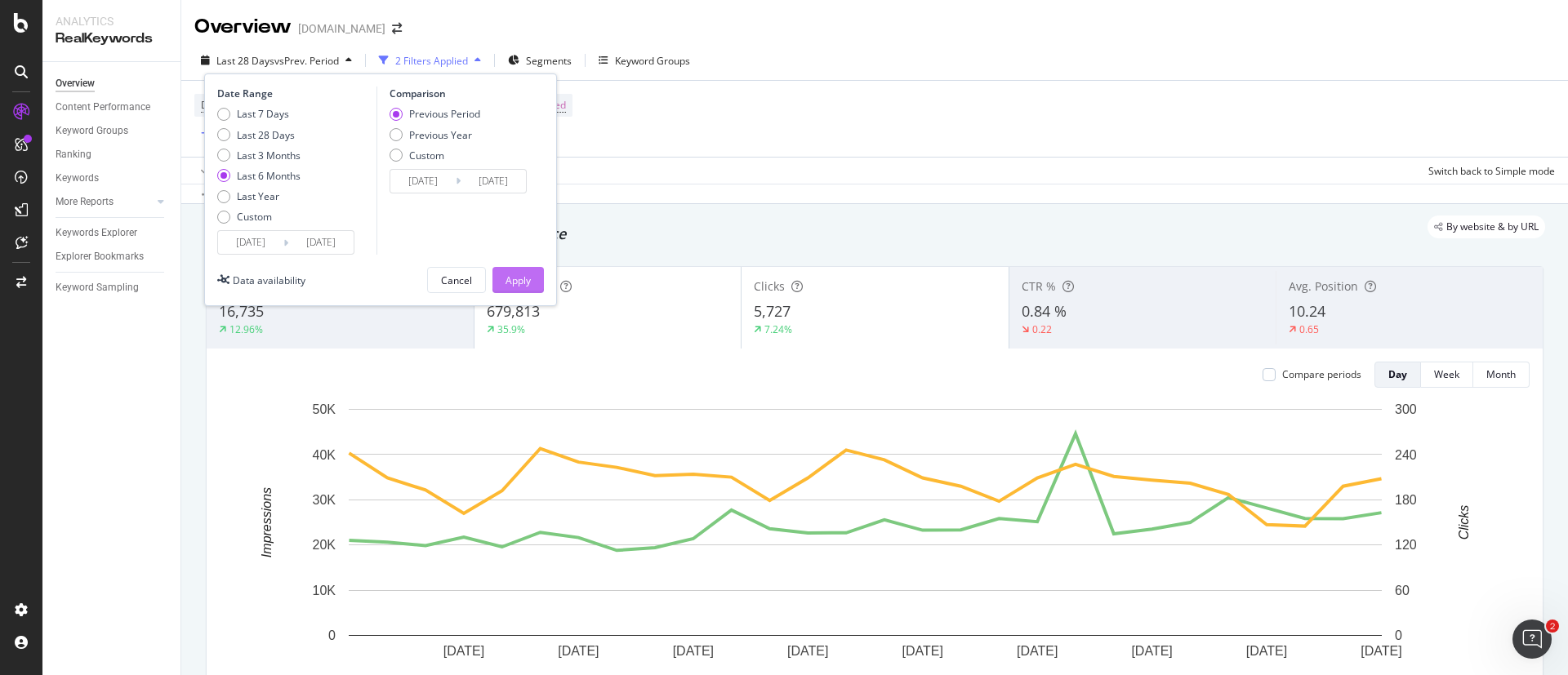 click on "Apply" at bounding box center (518, 280) 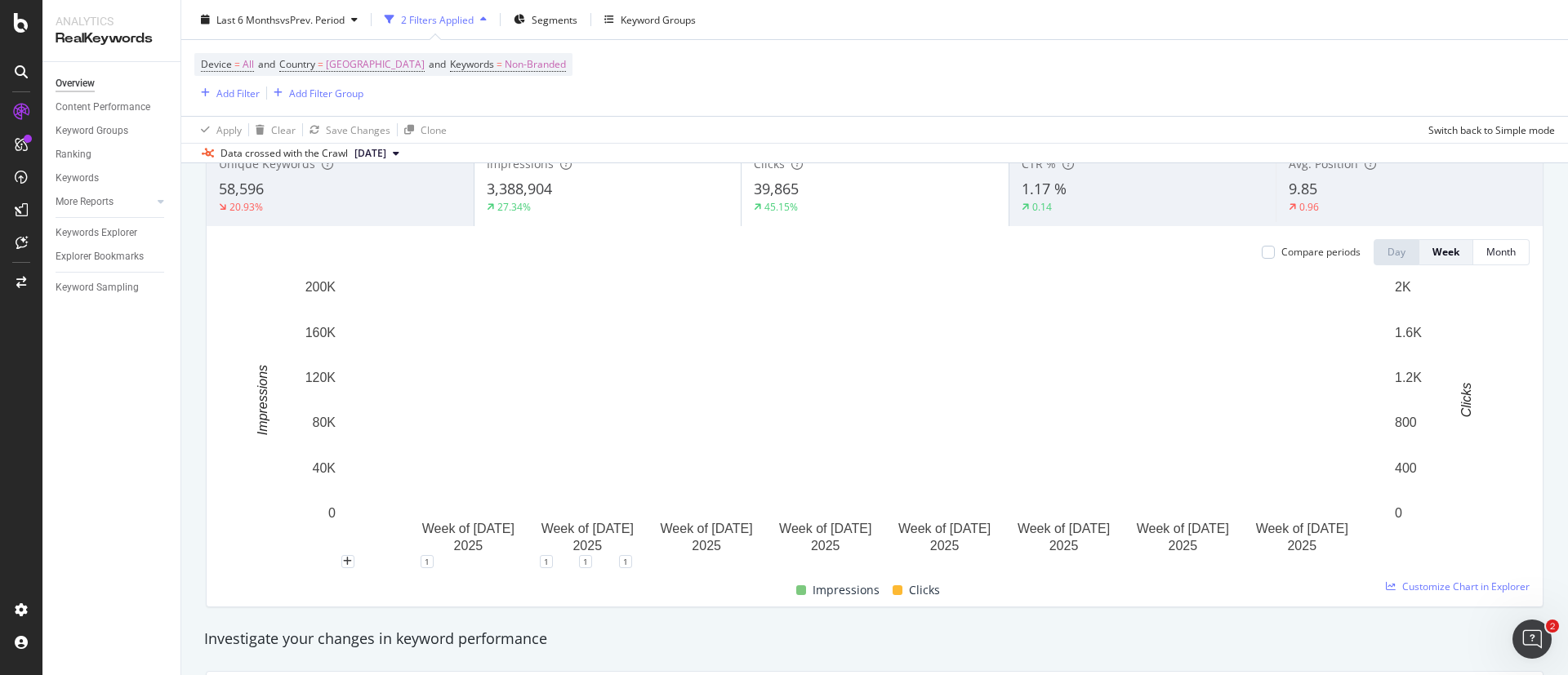 scroll, scrollTop: 0, scrollLeft: 0, axis: both 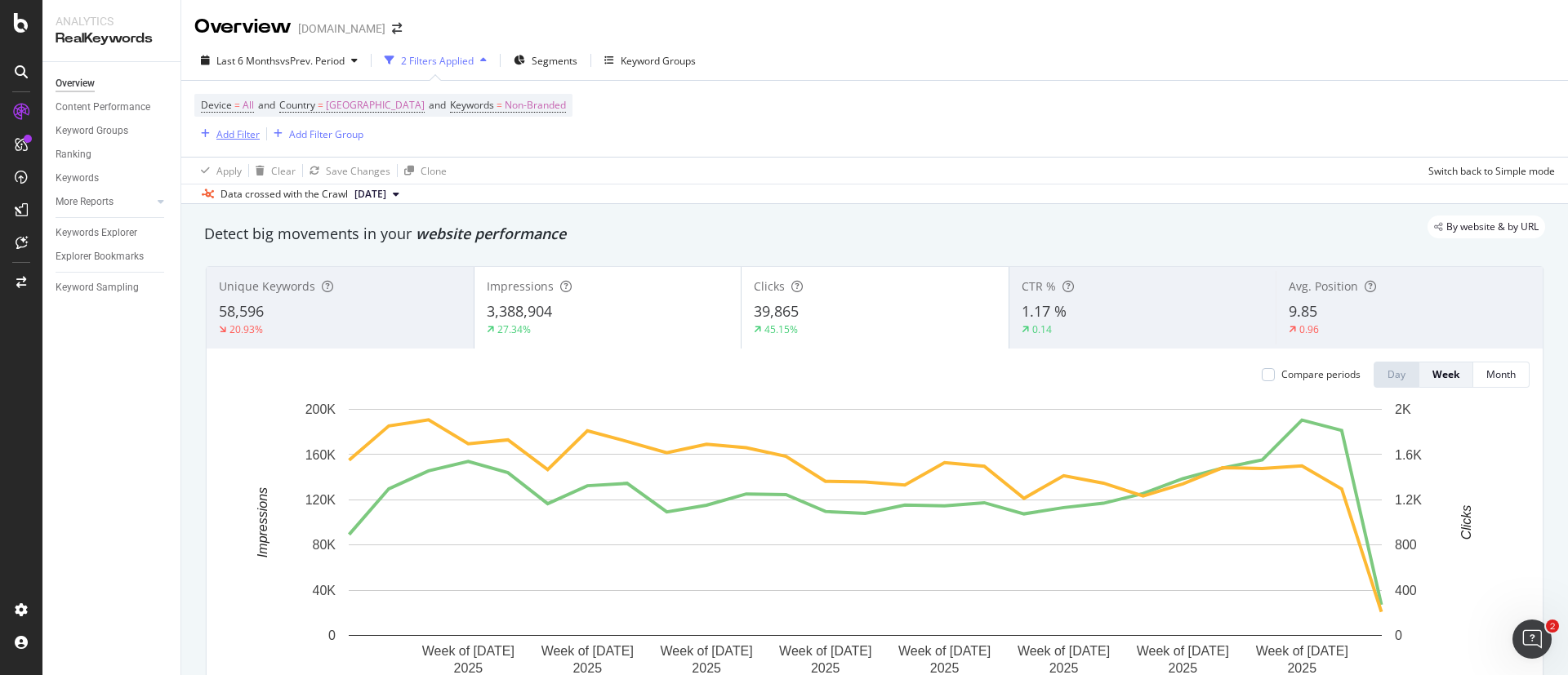 click on "Add Filter" at bounding box center [238, 134] 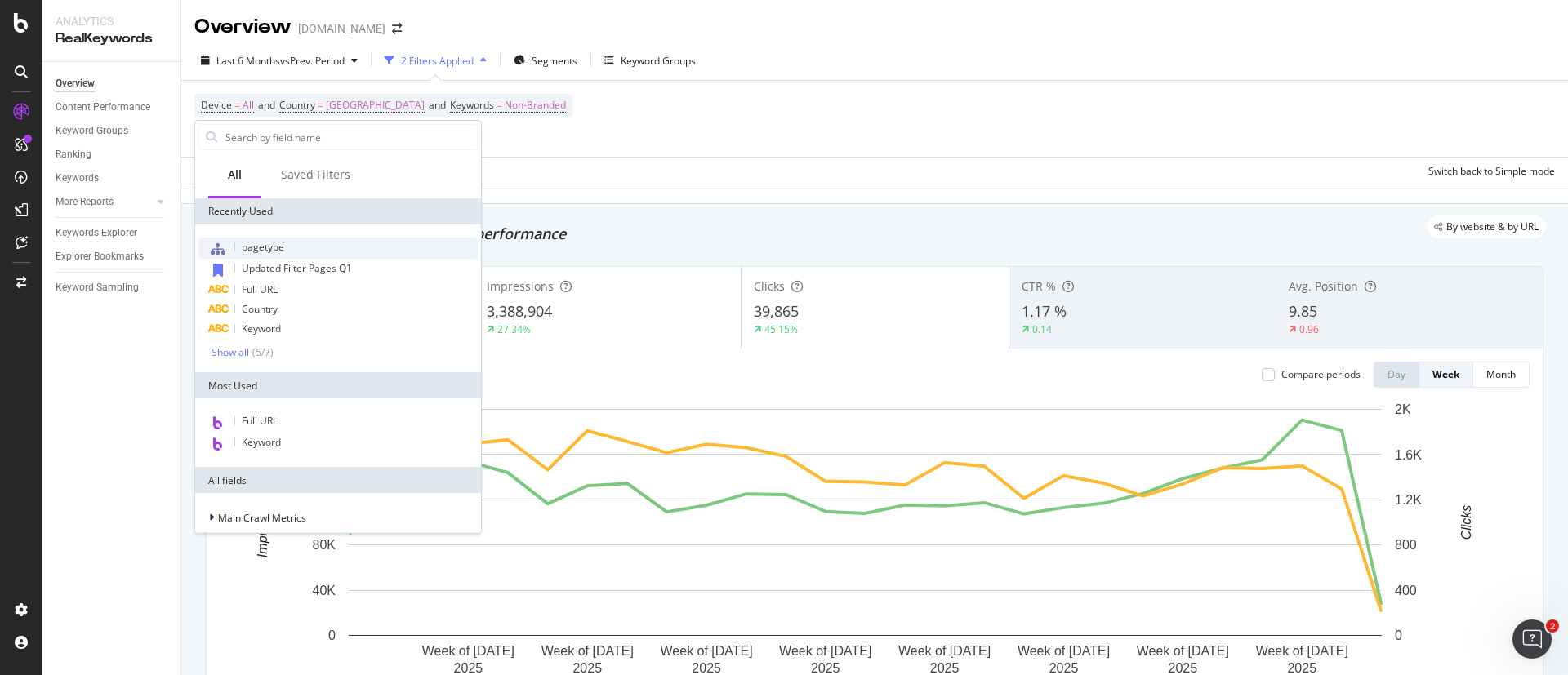 click on "pagetype" at bounding box center [338, 248] 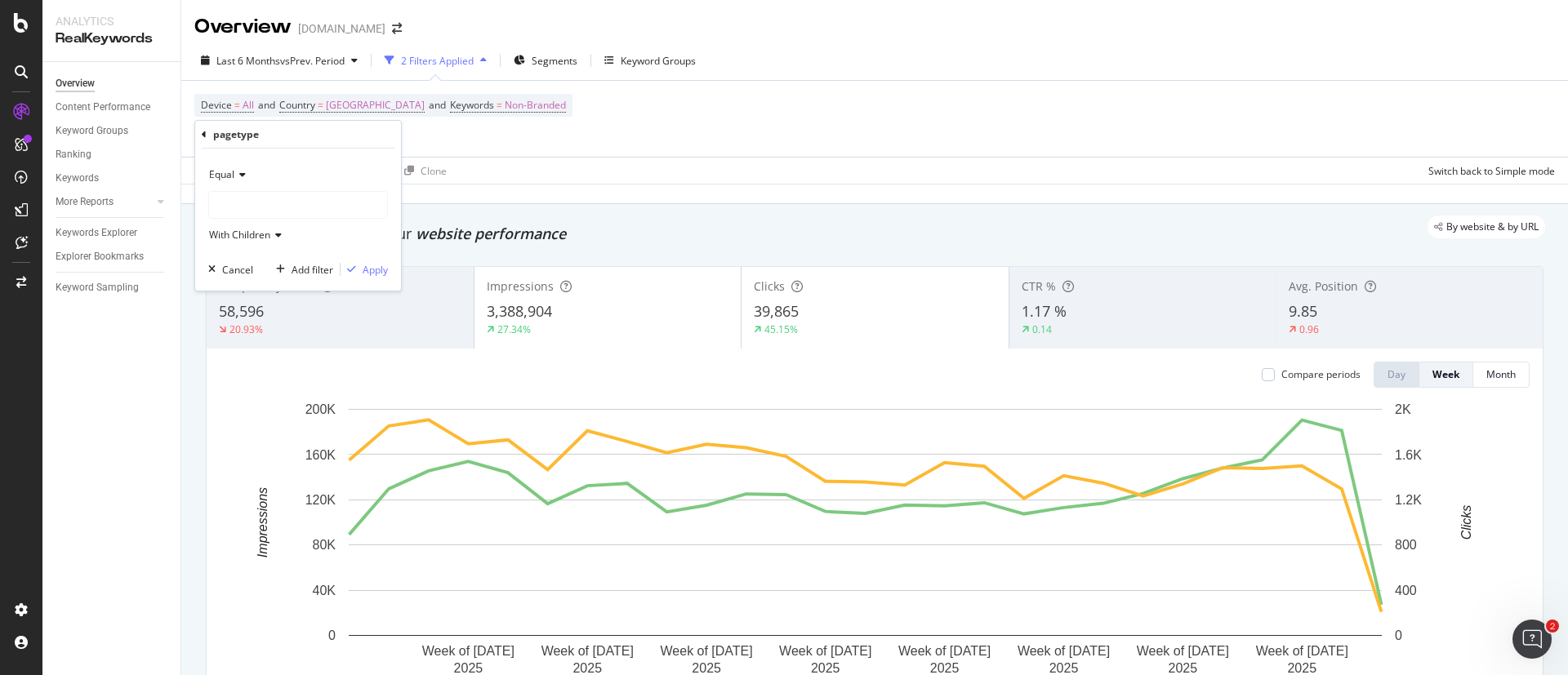 click at bounding box center [298, 205] 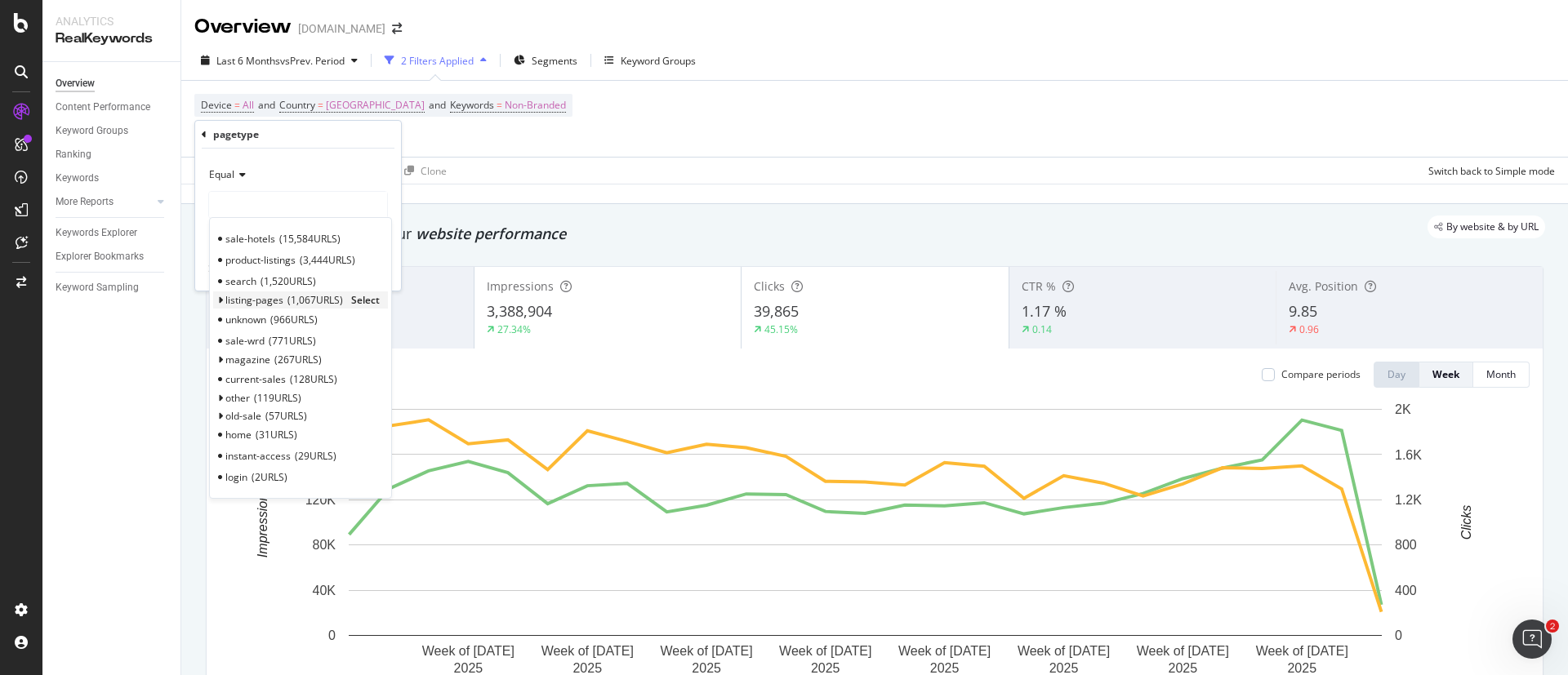 click on "listing-pages" at bounding box center [254, 300] 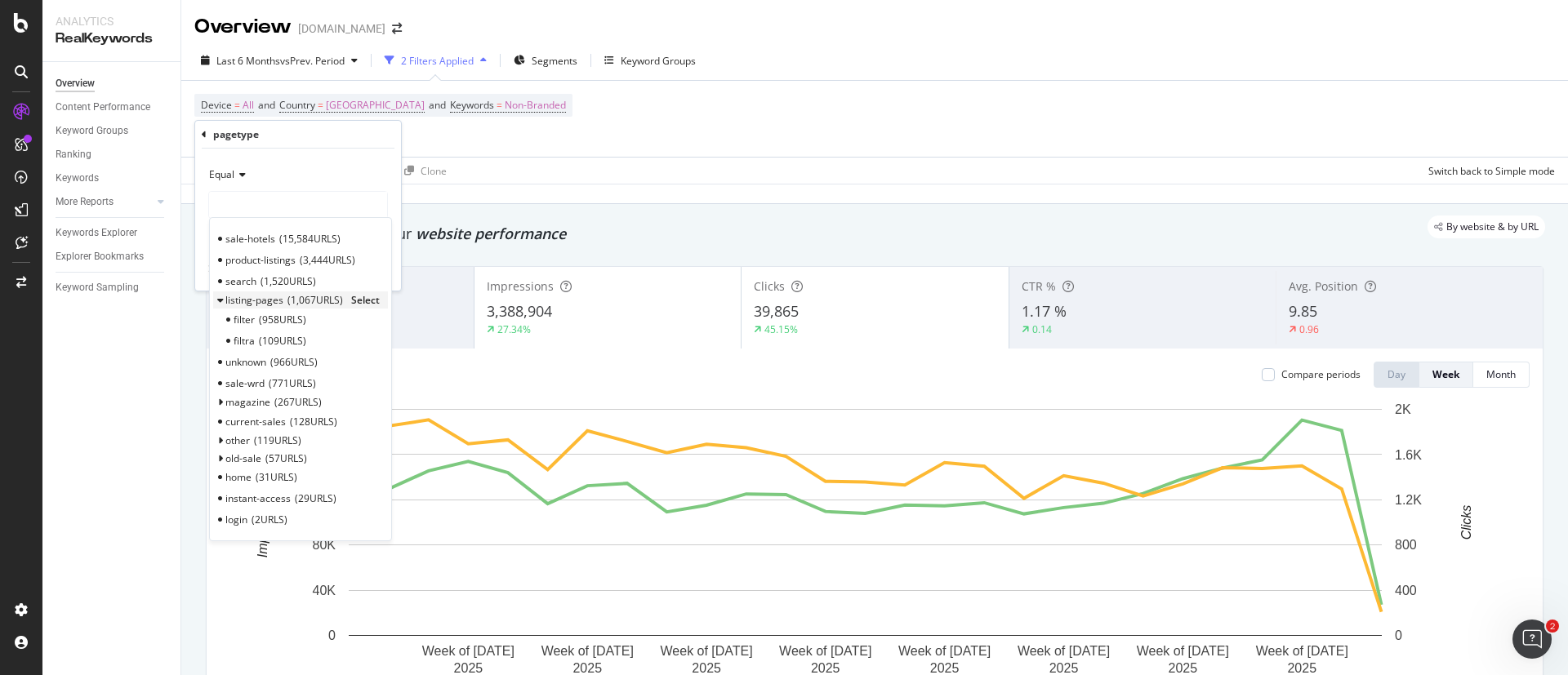 click on "listing-pages" at bounding box center [254, 300] 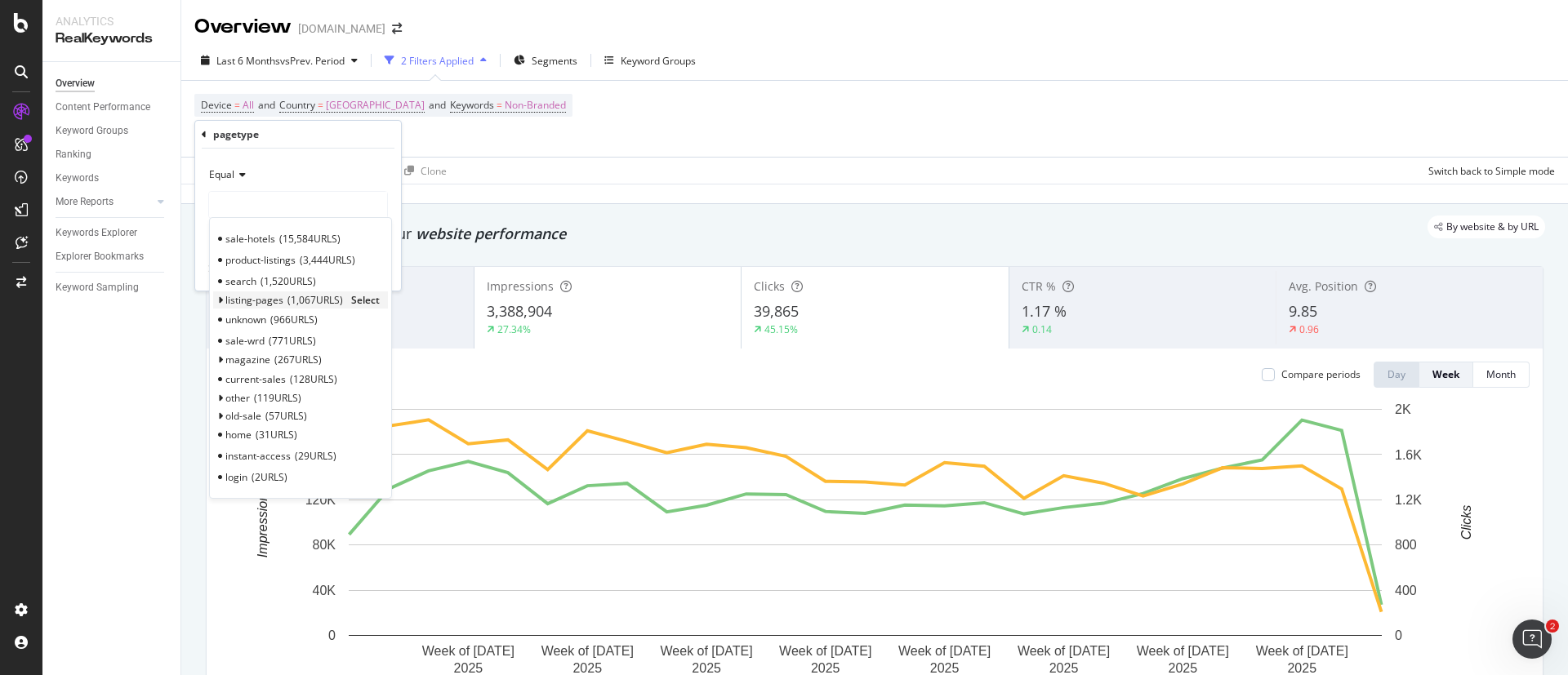 click on "Select" at bounding box center (365, 300) 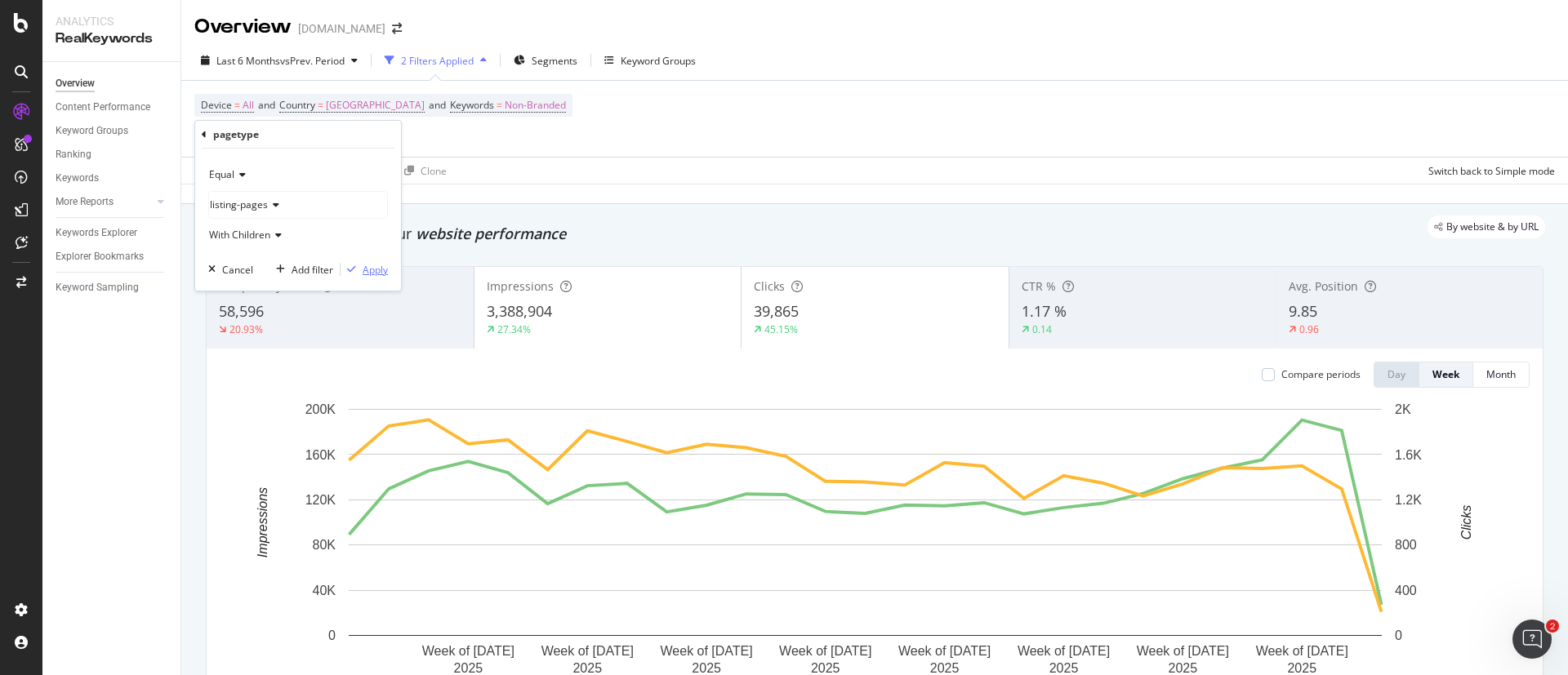 drag, startPoint x: 368, startPoint y: 256, endPoint x: 368, endPoint y: 269, distance: 13 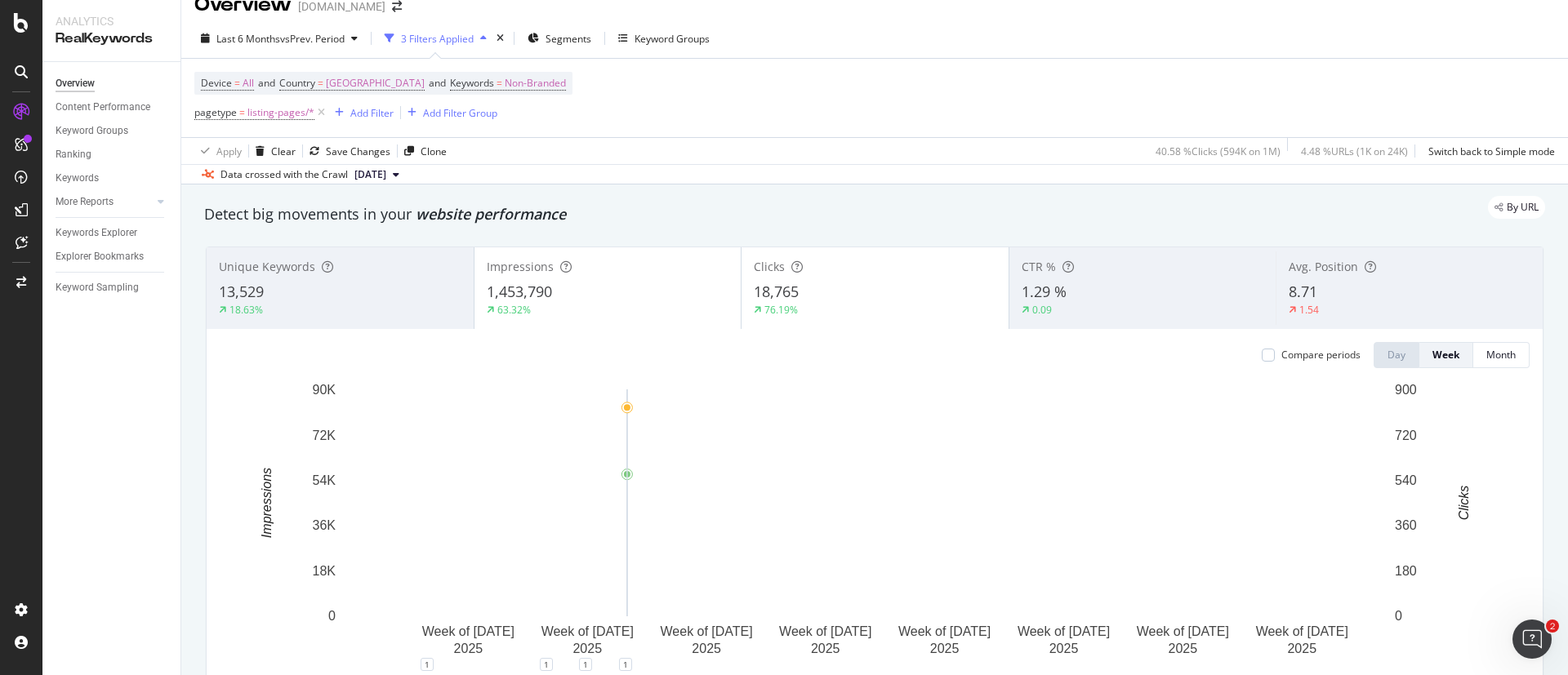 scroll, scrollTop: 0, scrollLeft: 0, axis: both 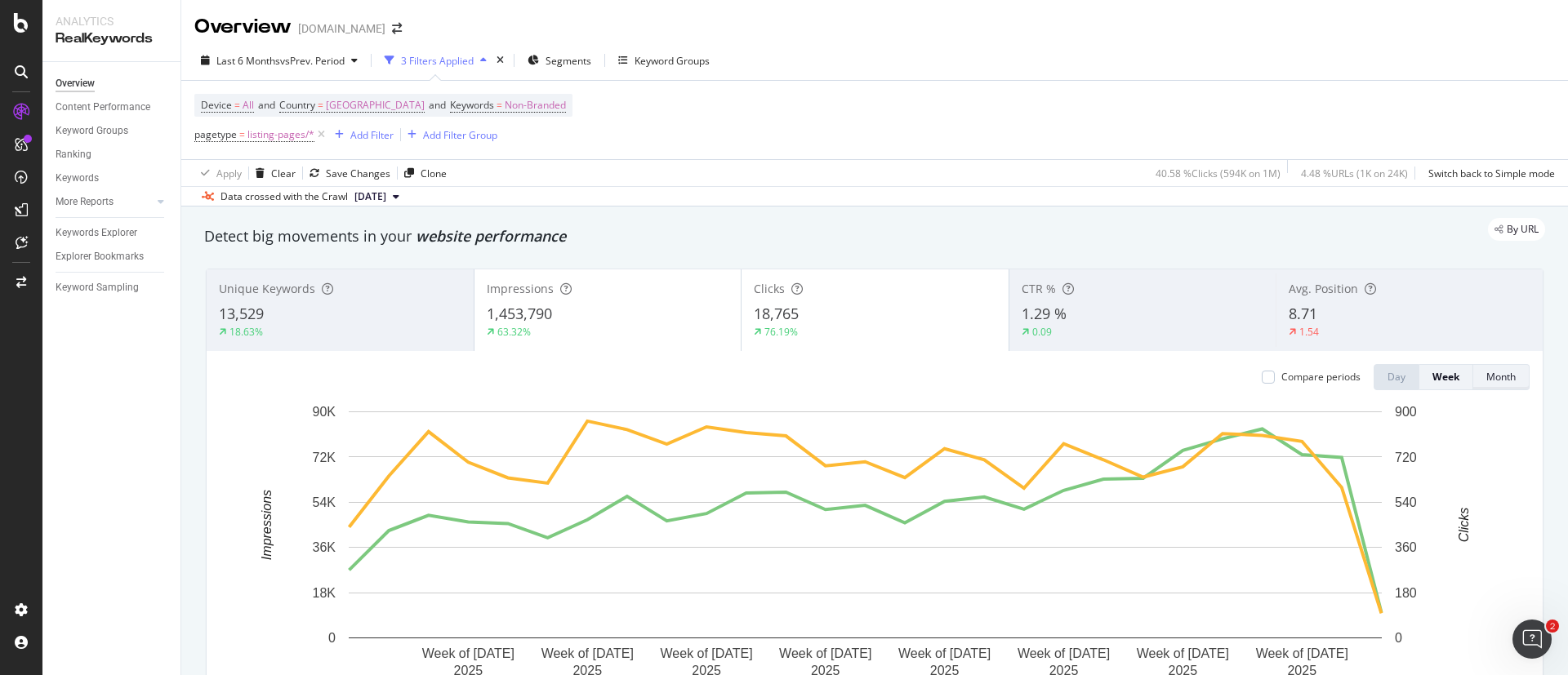 click on "Month" at bounding box center [1501, 376] 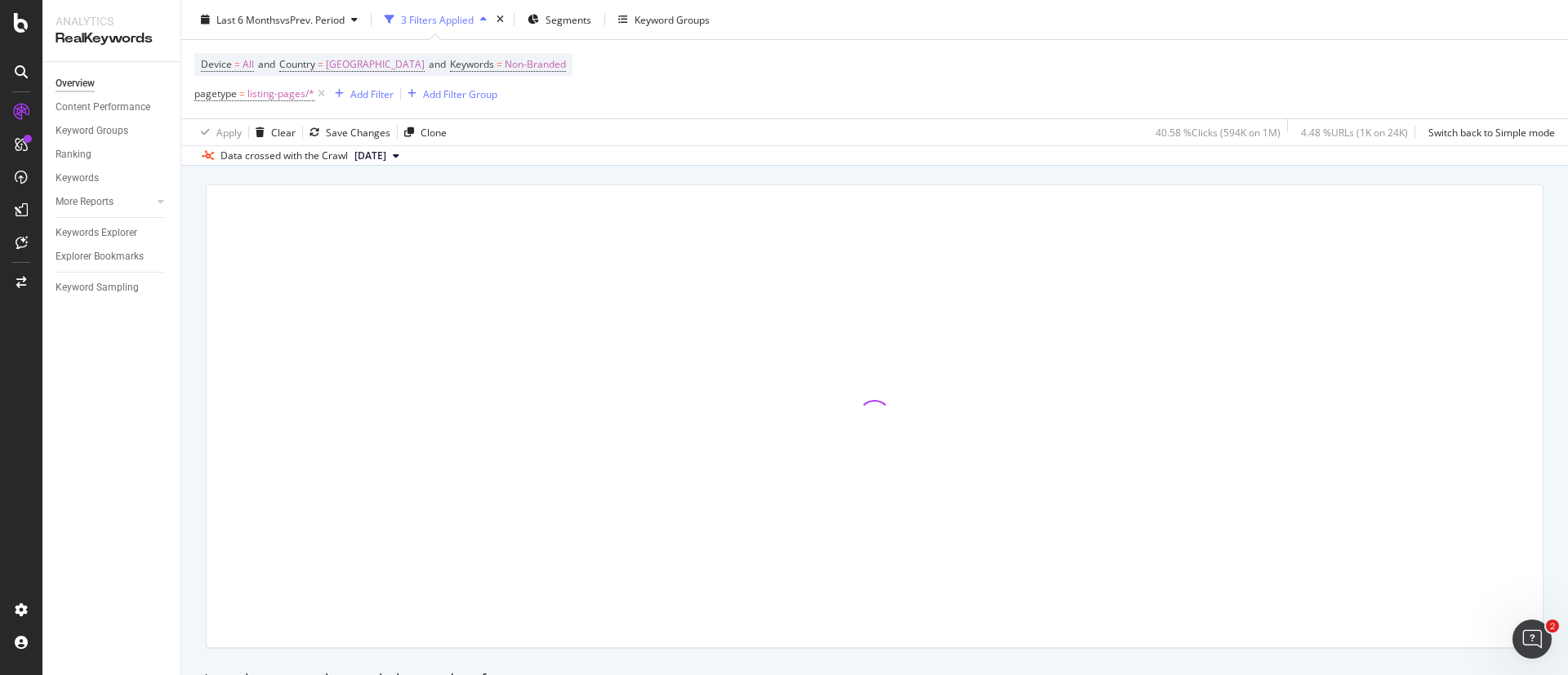 scroll, scrollTop: 122, scrollLeft: 0, axis: vertical 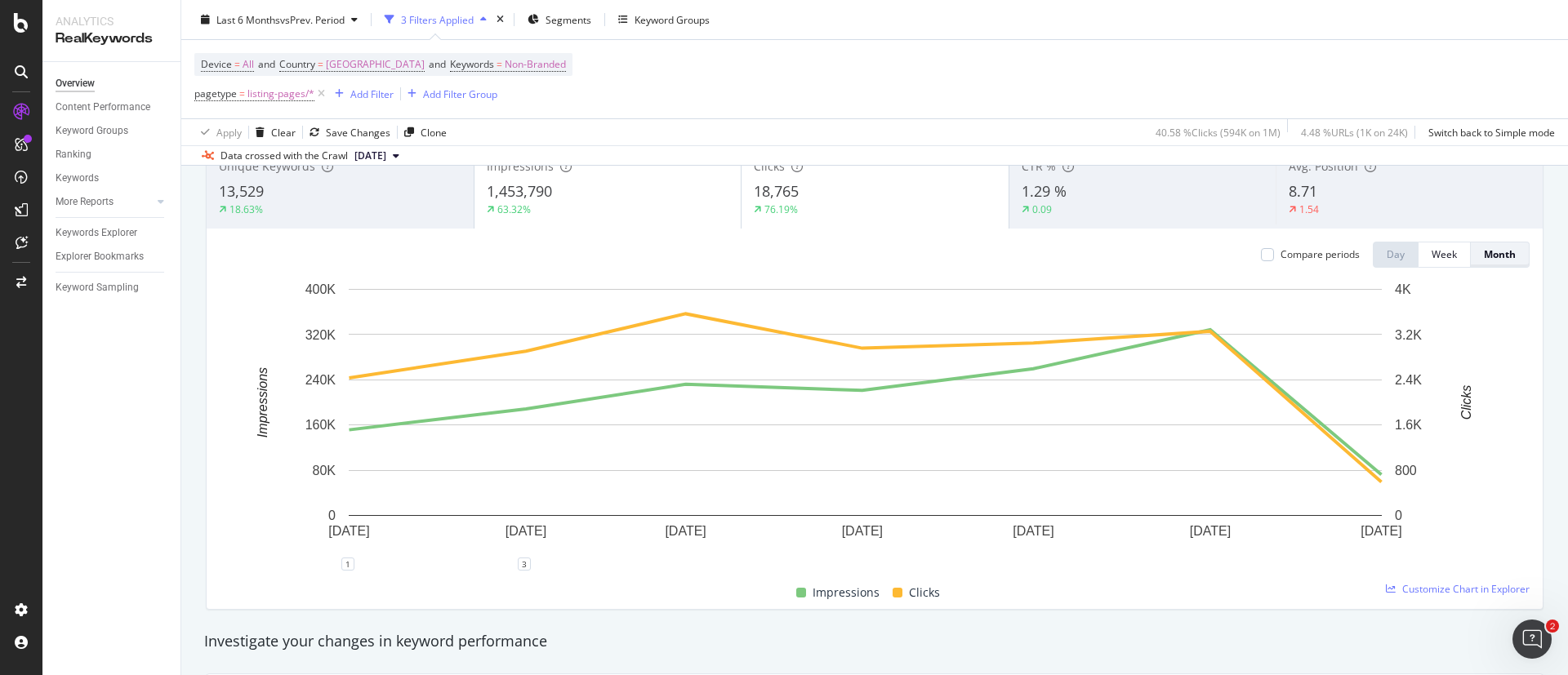 click on "Month" at bounding box center (1499, 254) 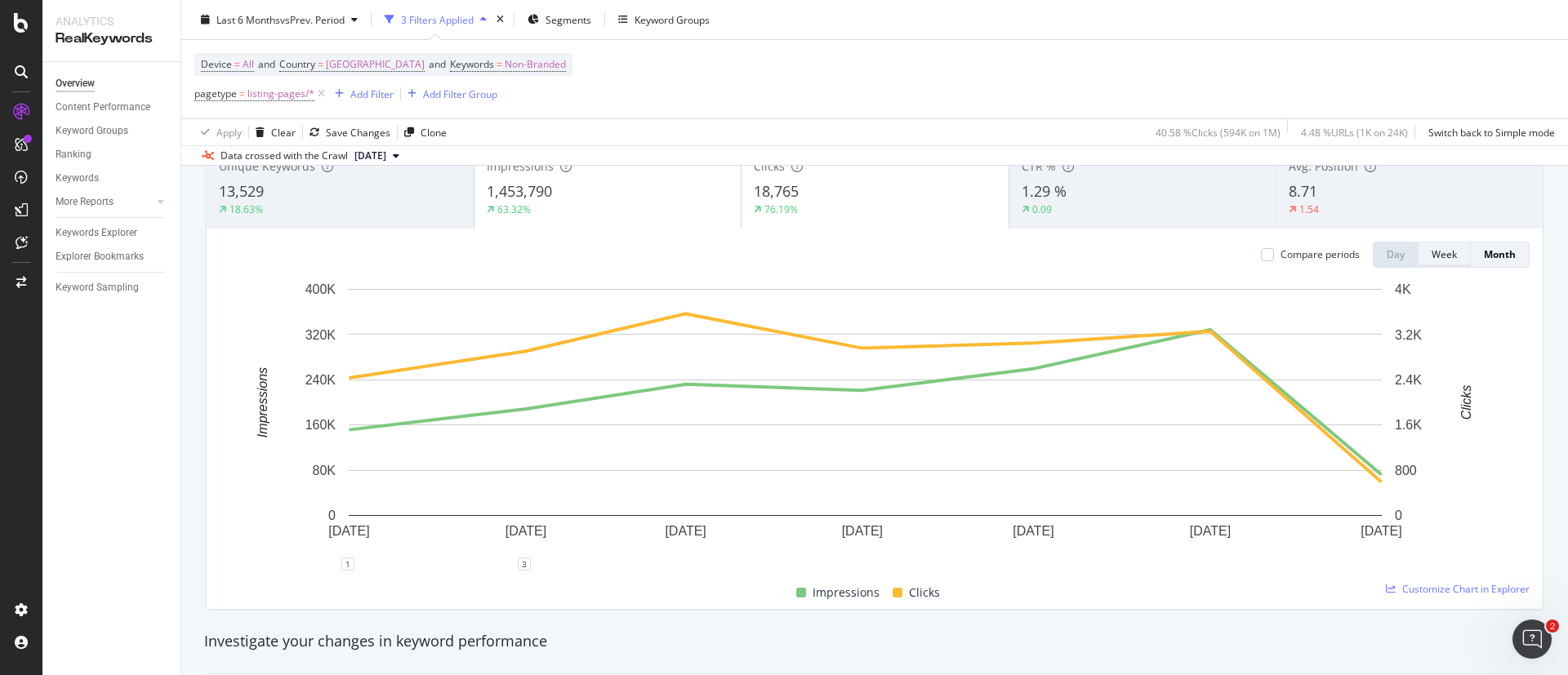 click on "Week" at bounding box center [1445, 255] 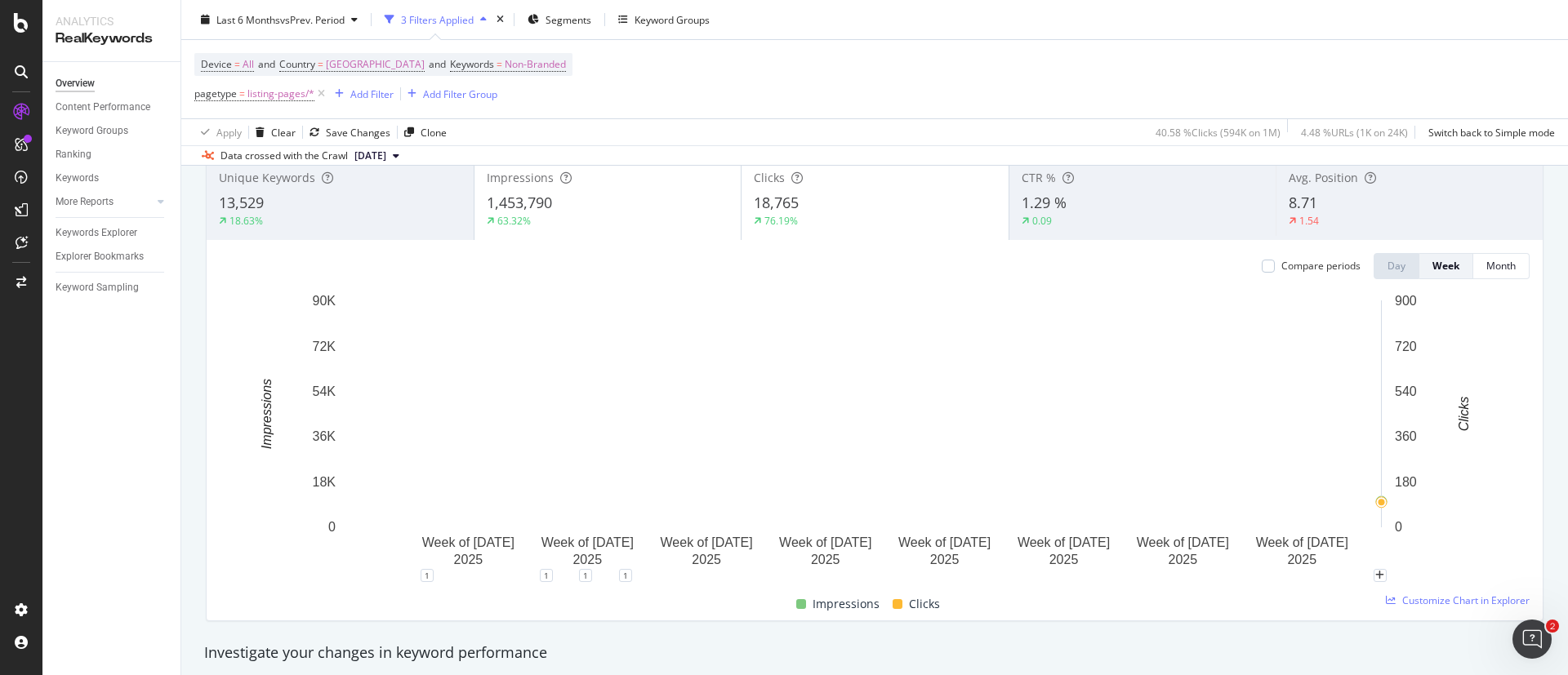 scroll, scrollTop: 245, scrollLeft: 0, axis: vertical 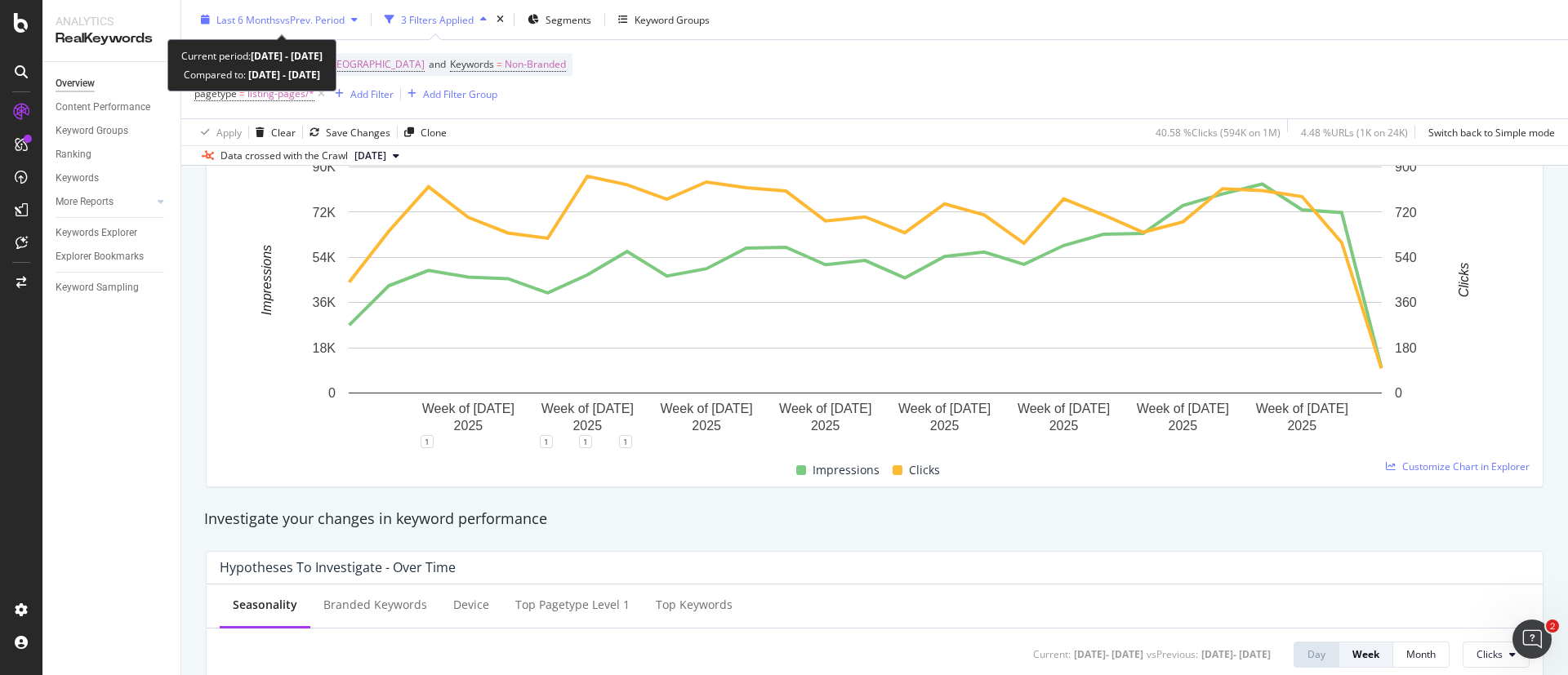 click on "vs  Prev. Period" at bounding box center (312, 19) 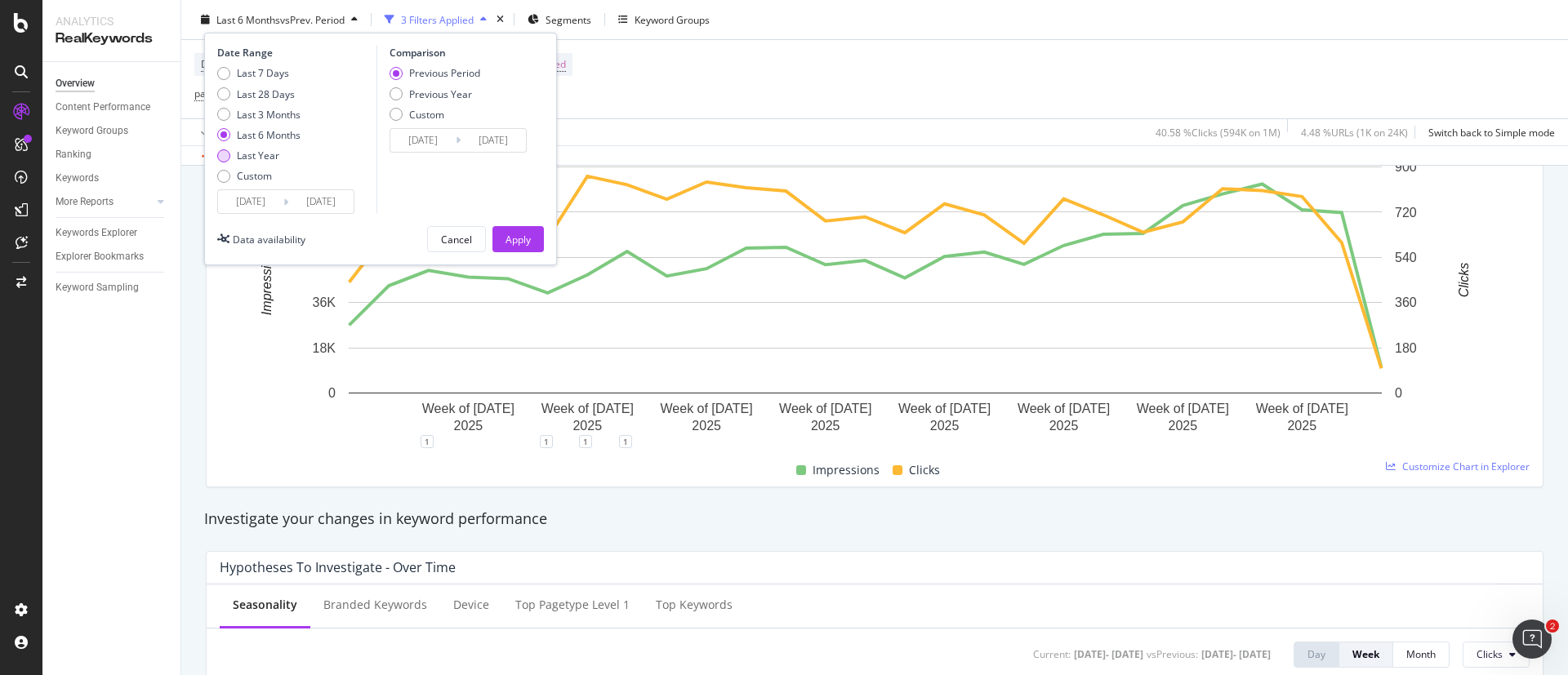 click on "Last Year" at bounding box center (258, 155) 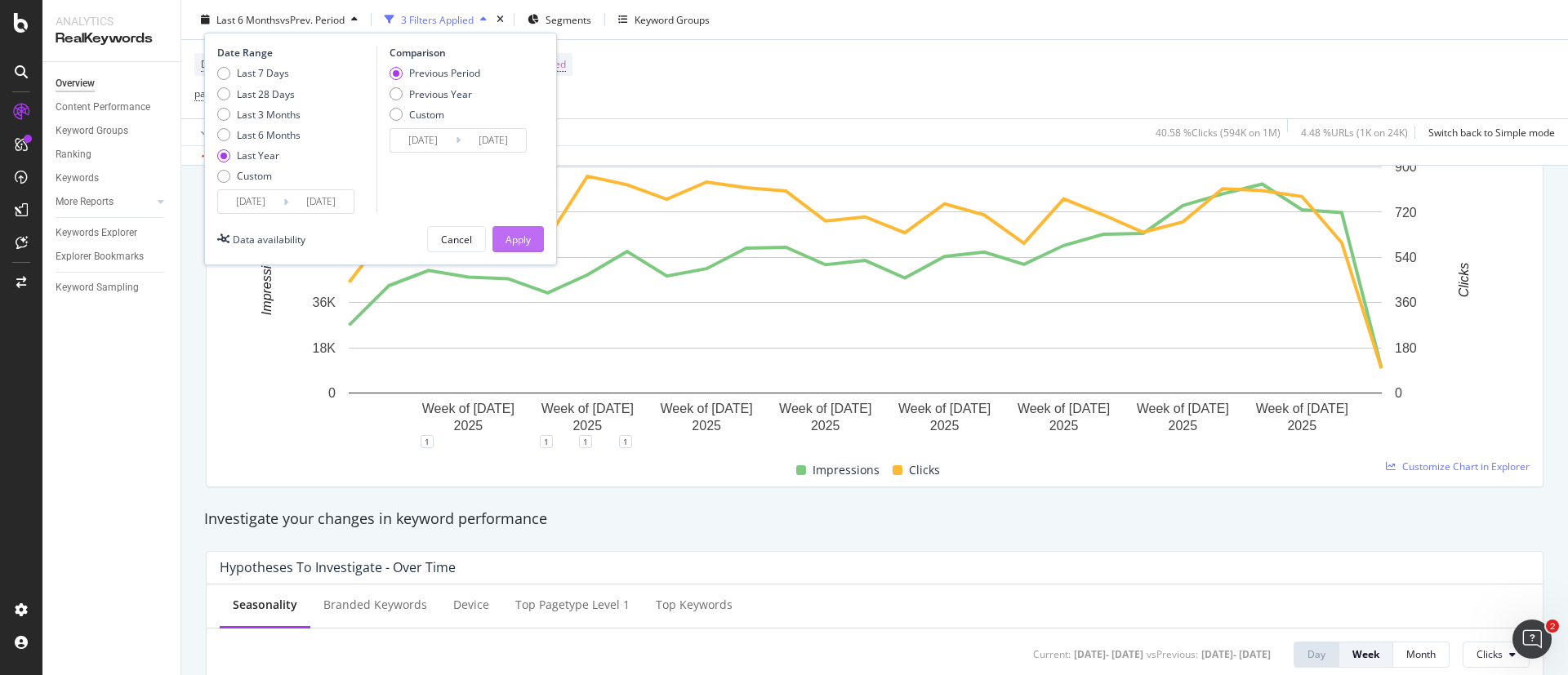 click on "Apply" at bounding box center [518, 238] 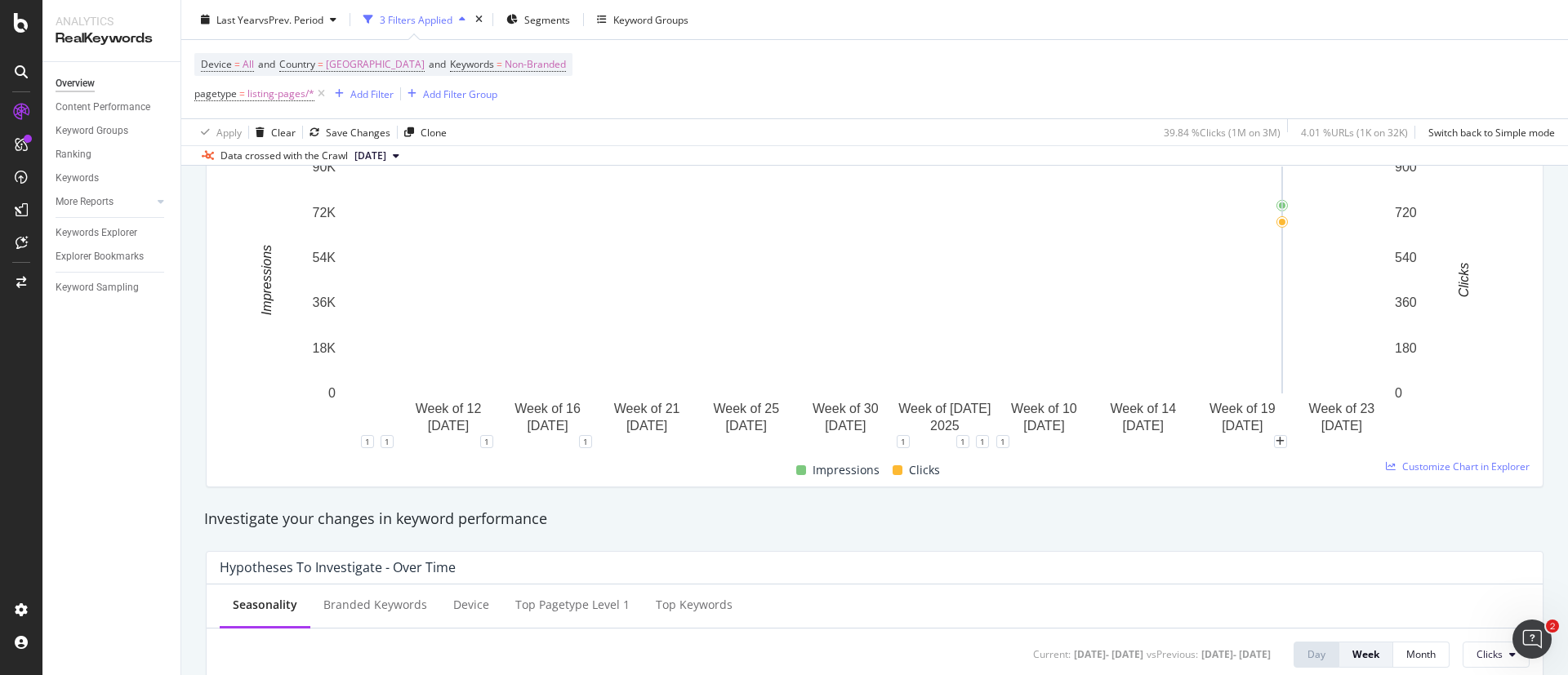 scroll, scrollTop: 122, scrollLeft: 0, axis: vertical 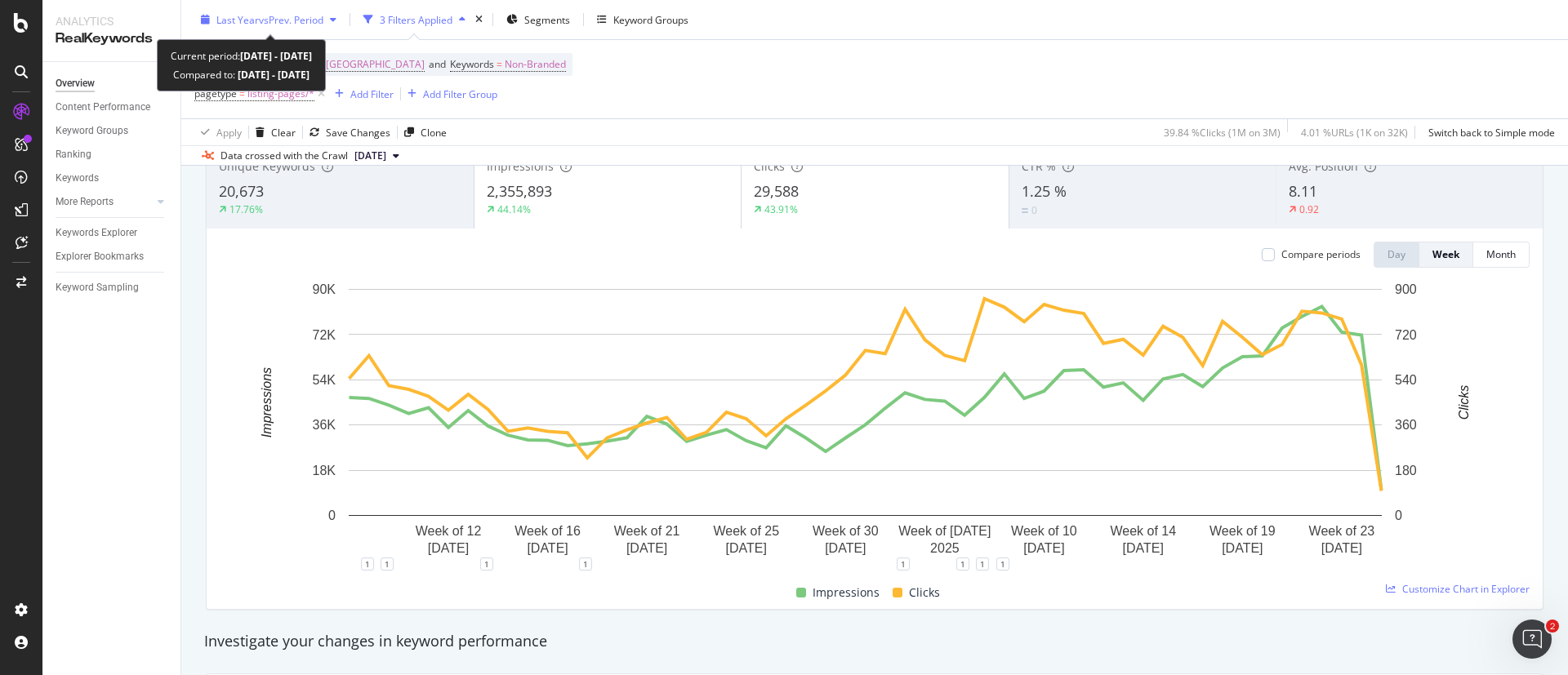 click on "Last Year  vs  Prev. Period" at bounding box center [270, 19] 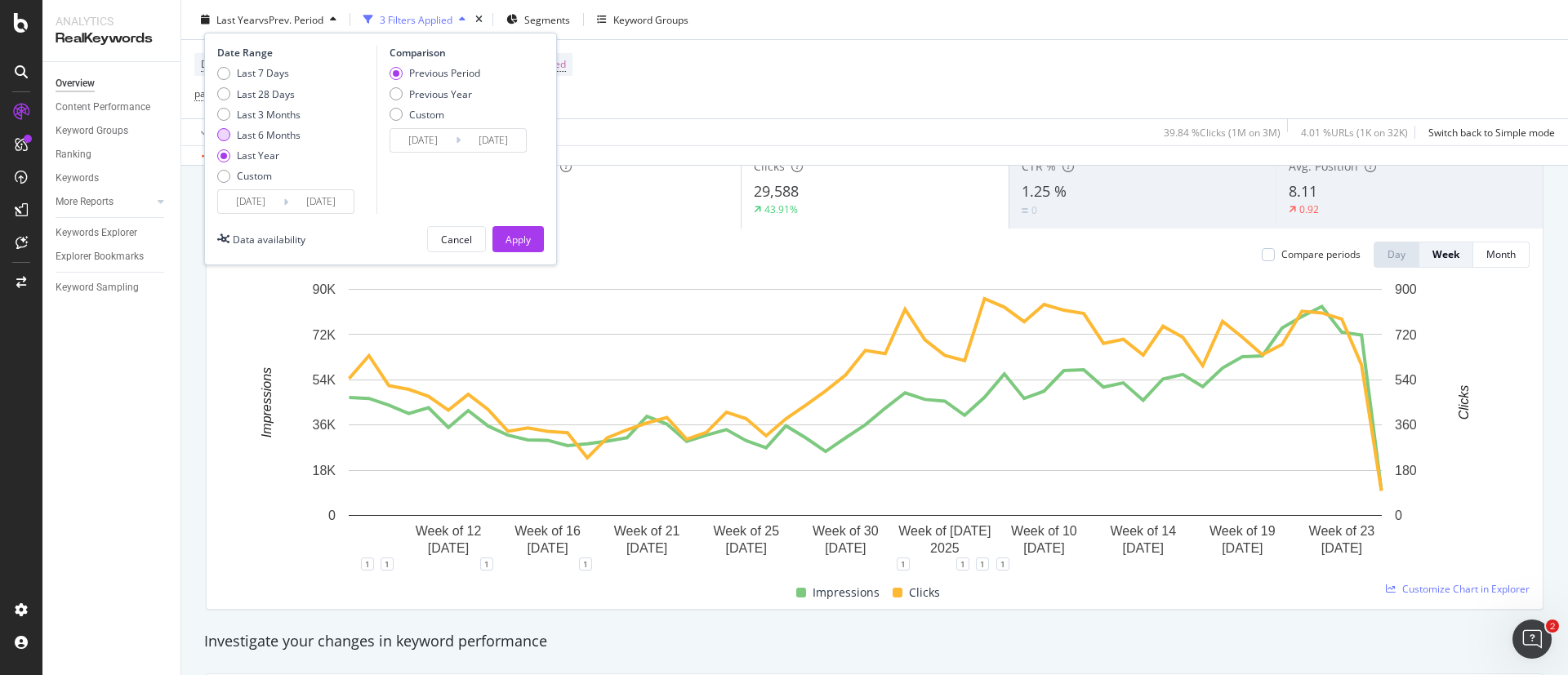 click on "Last 6 Months" at bounding box center [269, 135] 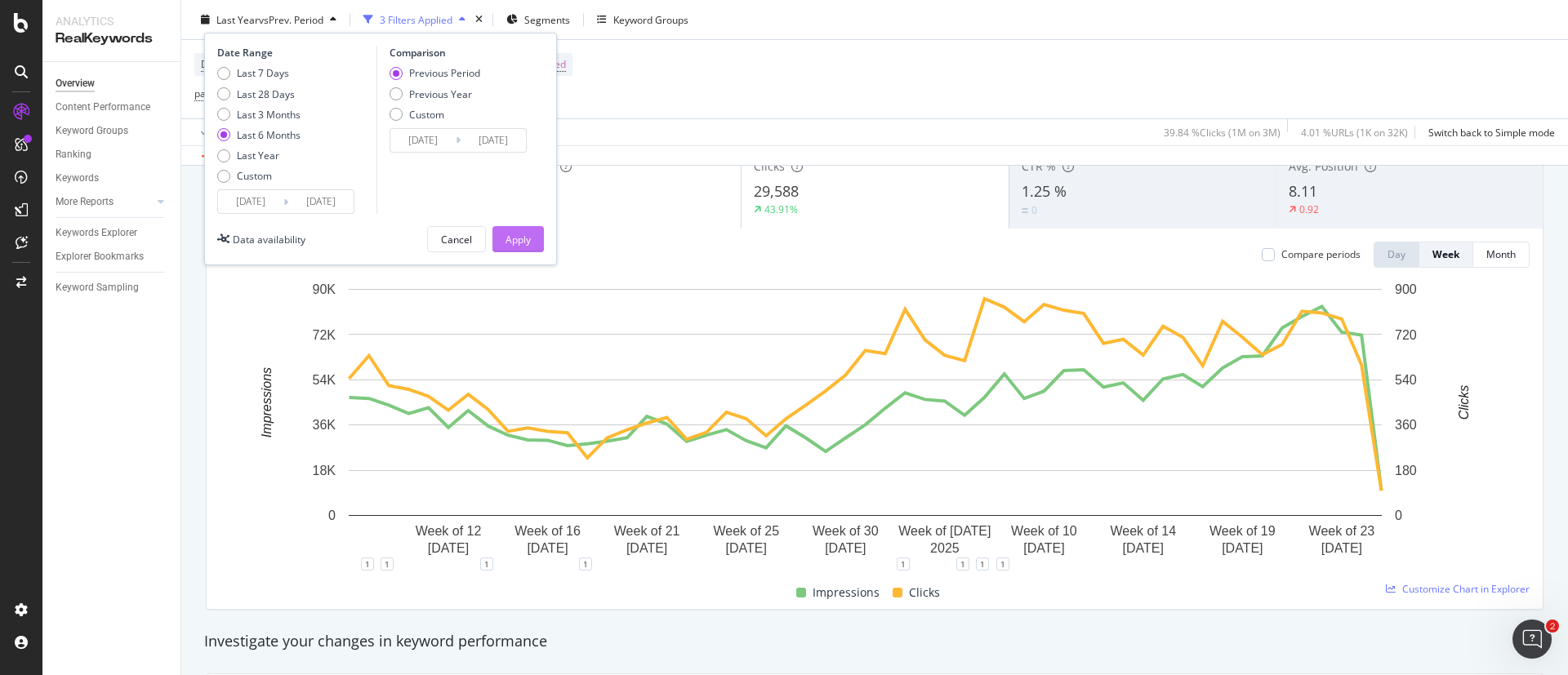 click on "Apply" at bounding box center [518, 239] 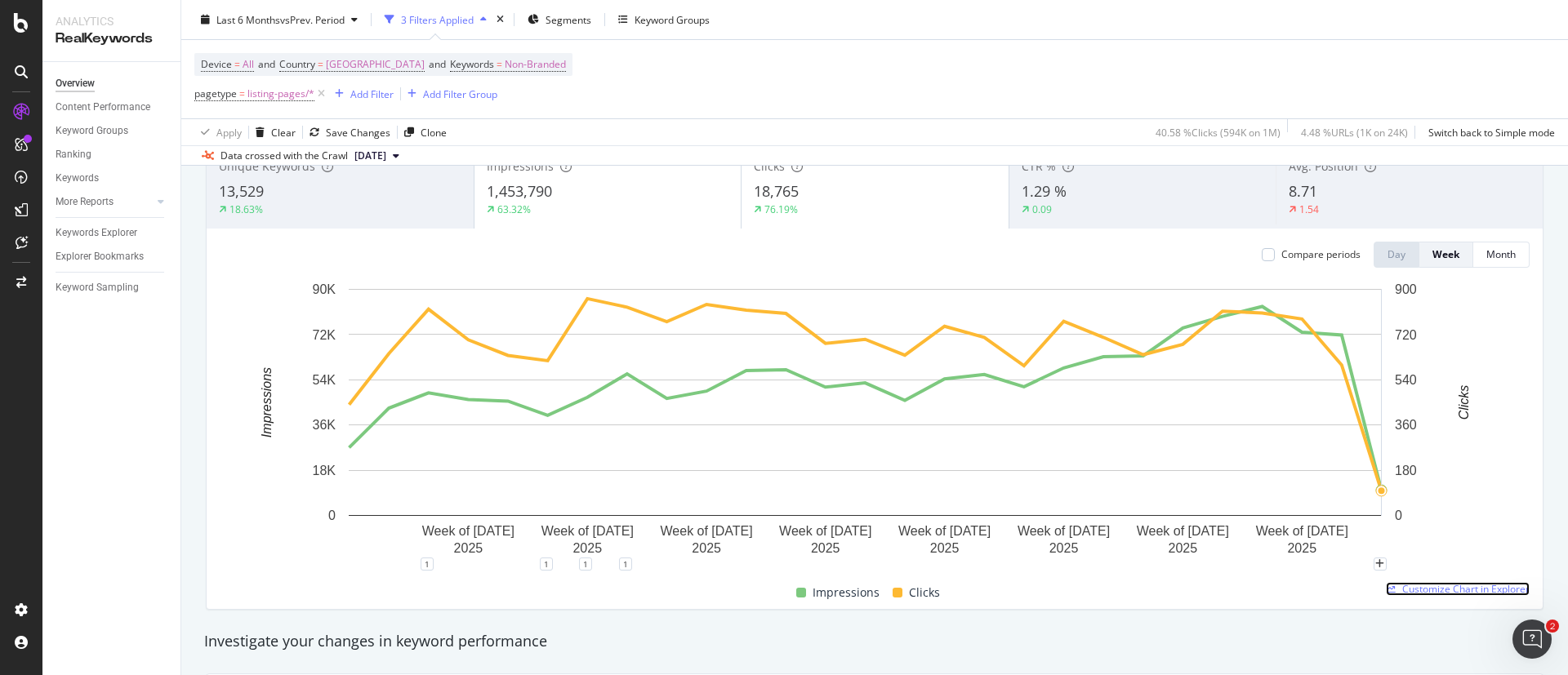 click on "Customize Chart in Explorer" at bounding box center [1466, 588] 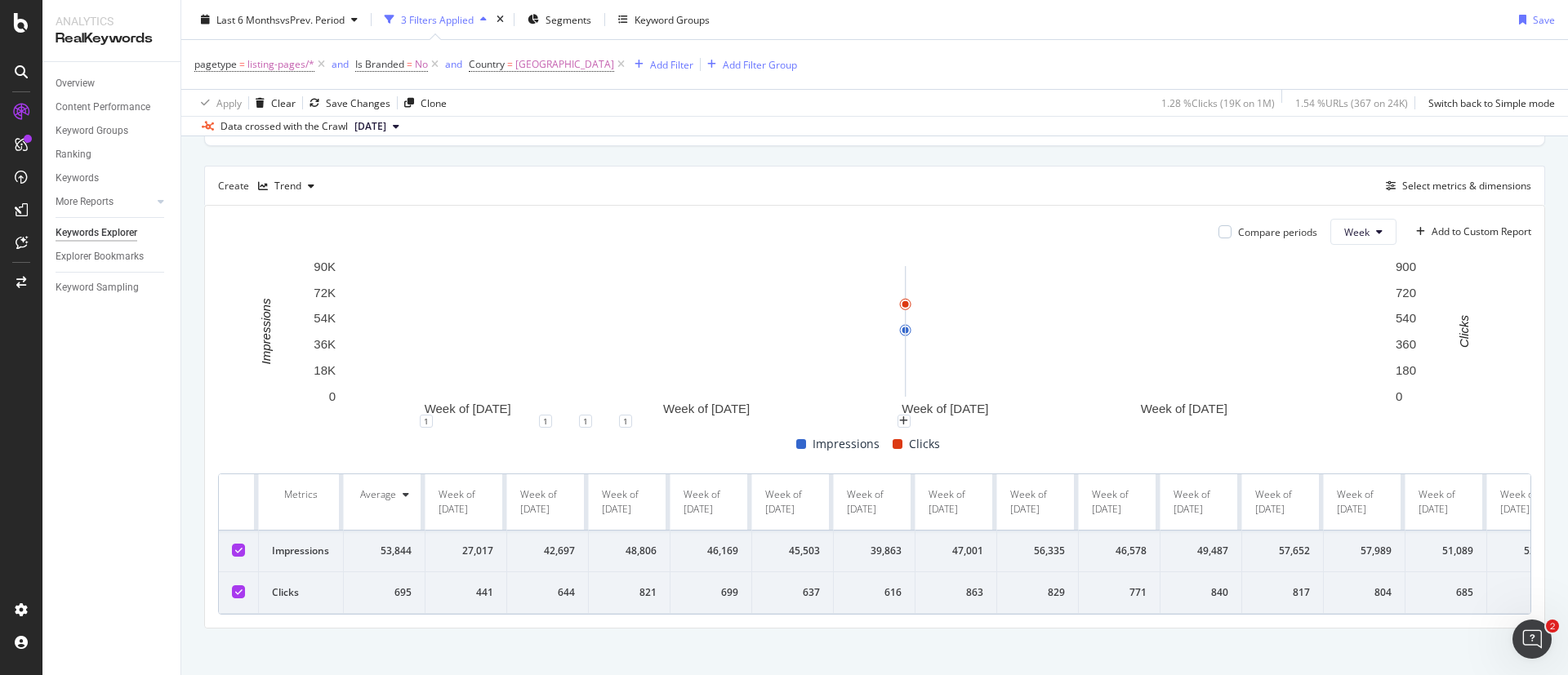 scroll, scrollTop: 147, scrollLeft: 0, axis: vertical 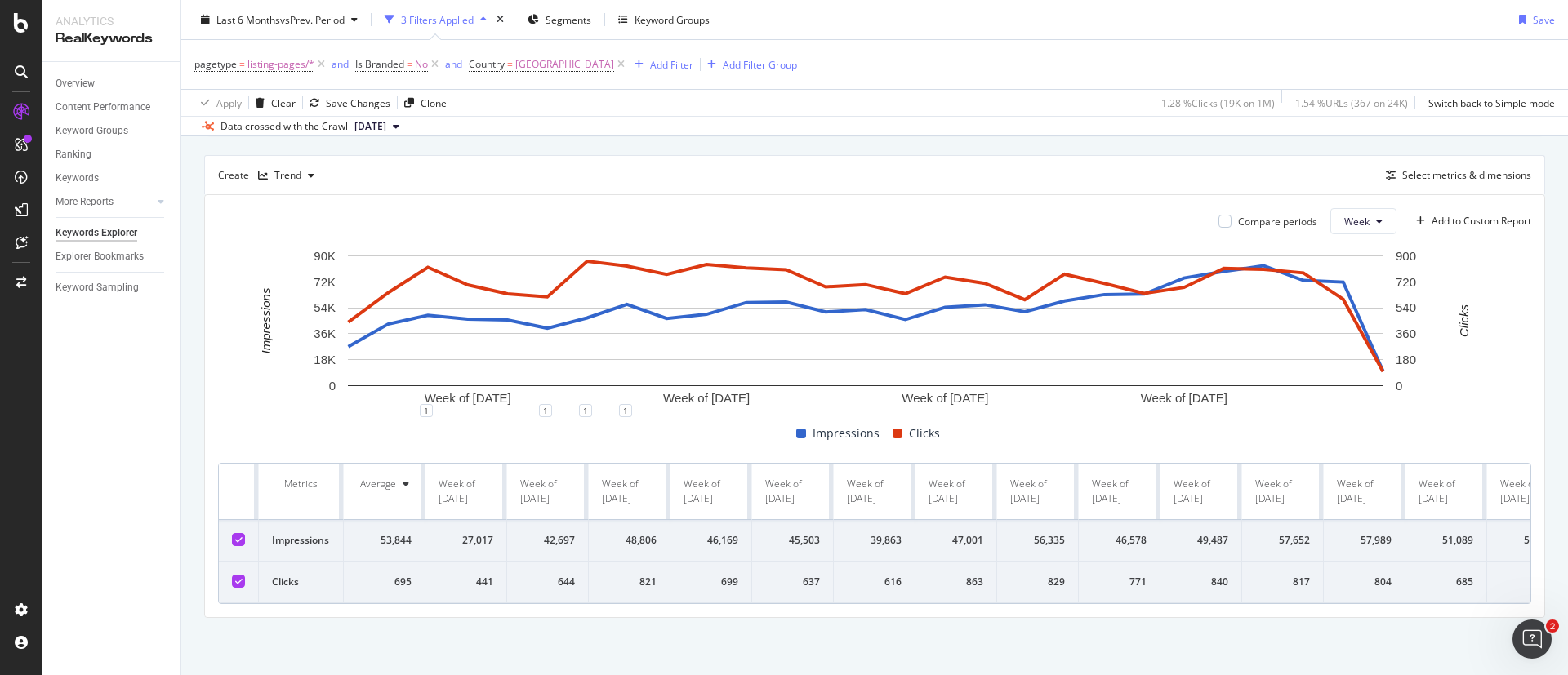 click at bounding box center [238, 582] 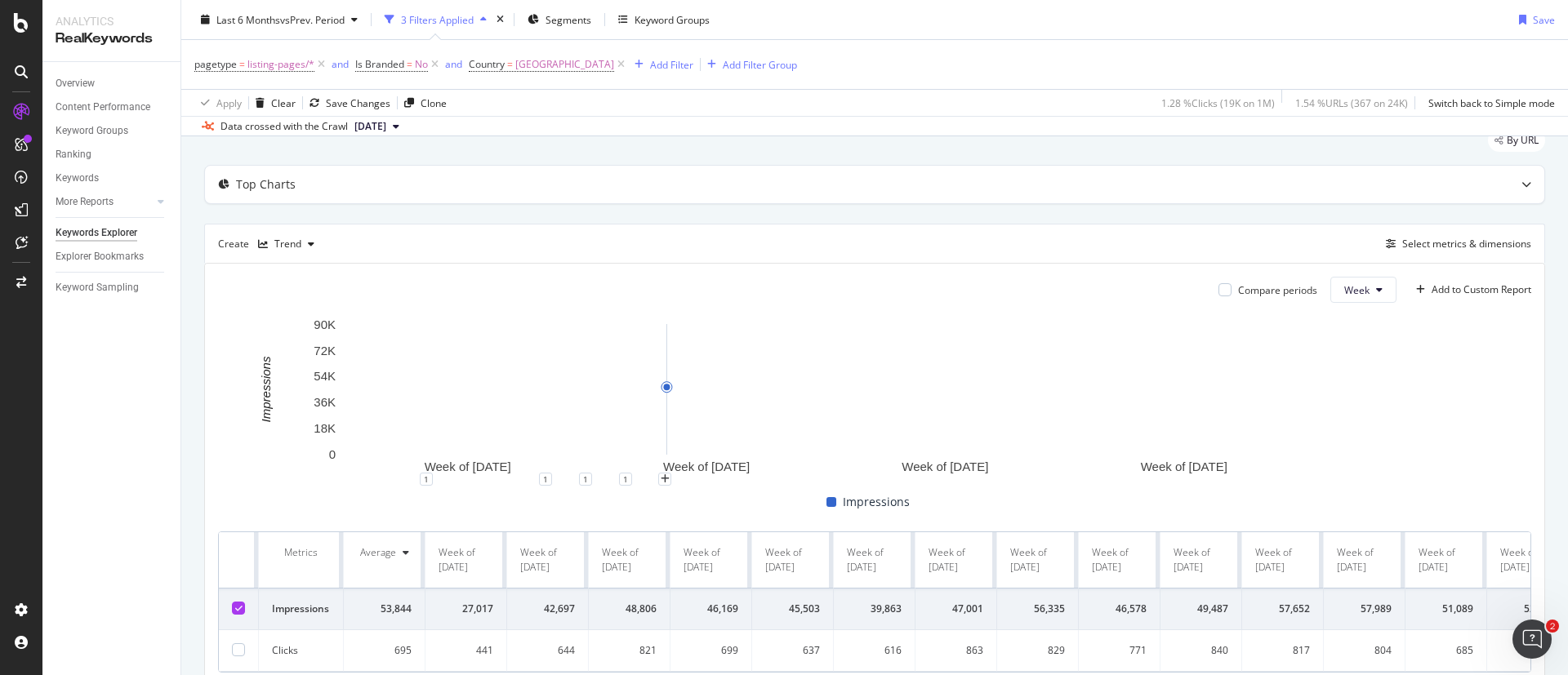 scroll, scrollTop: 24, scrollLeft: 0, axis: vertical 